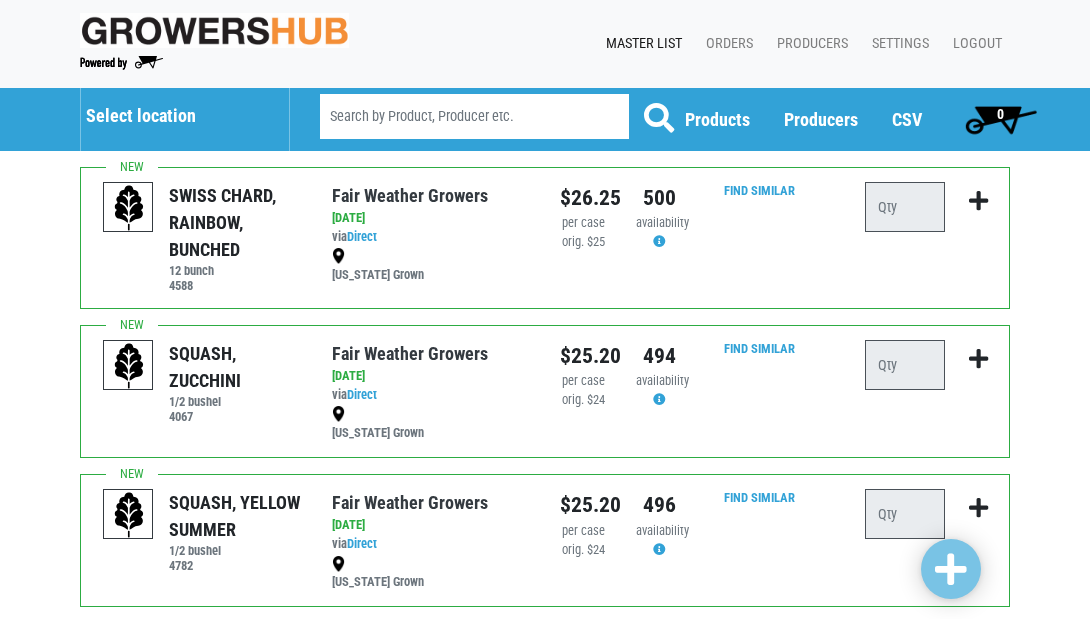 scroll, scrollTop: 0, scrollLeft: 0, axis: both 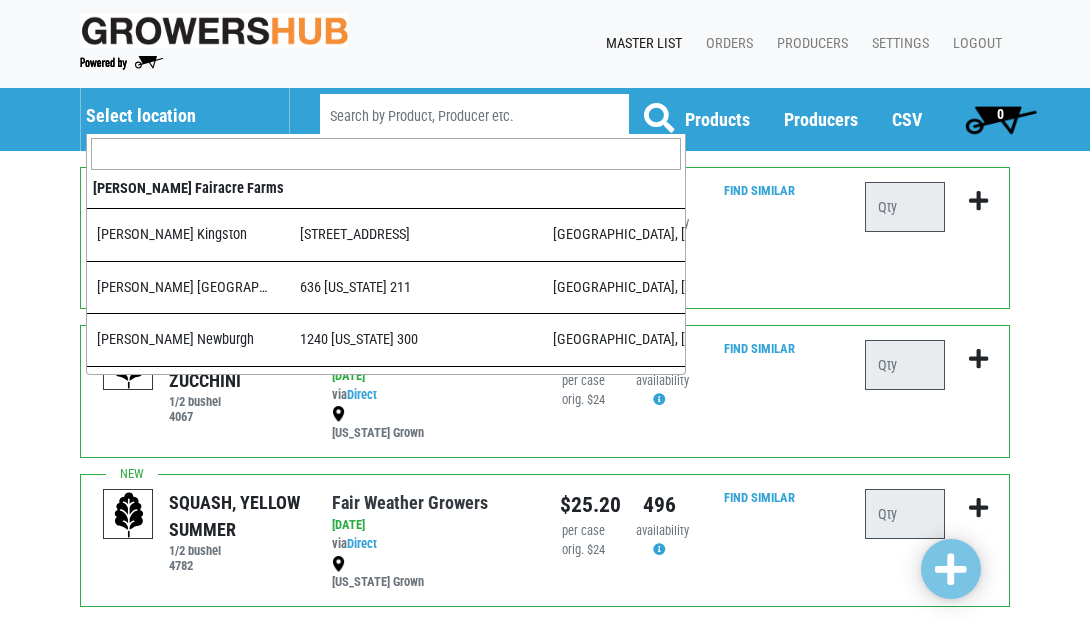 click on "Select location" at bounding box center (177, 116) 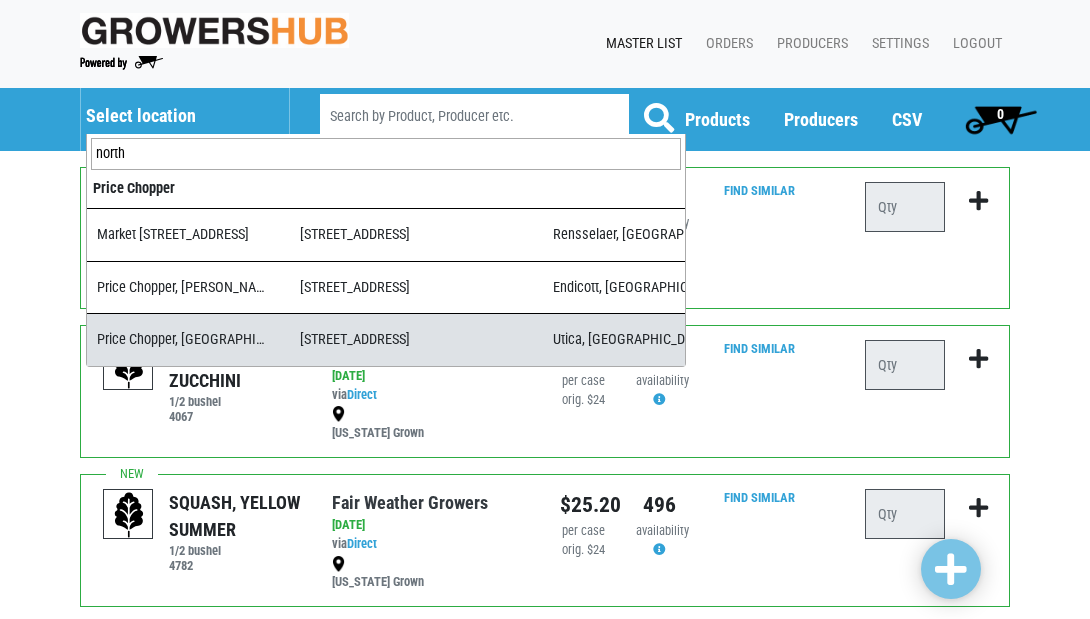 type on "north" 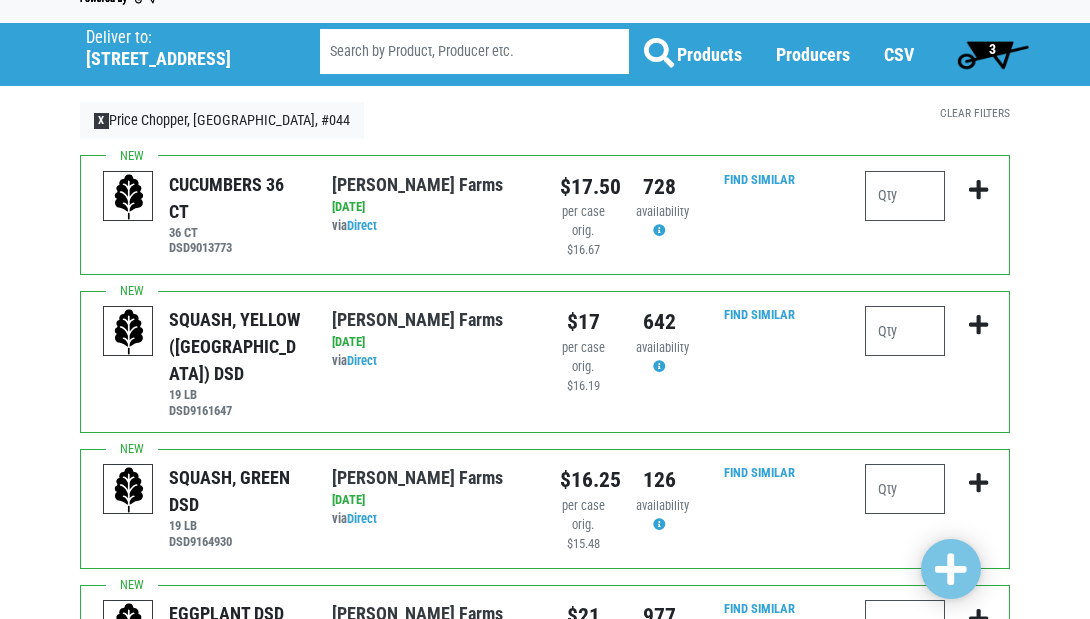 scroll, scrollTop: 66, scrollLeft: 0, axis: vertical 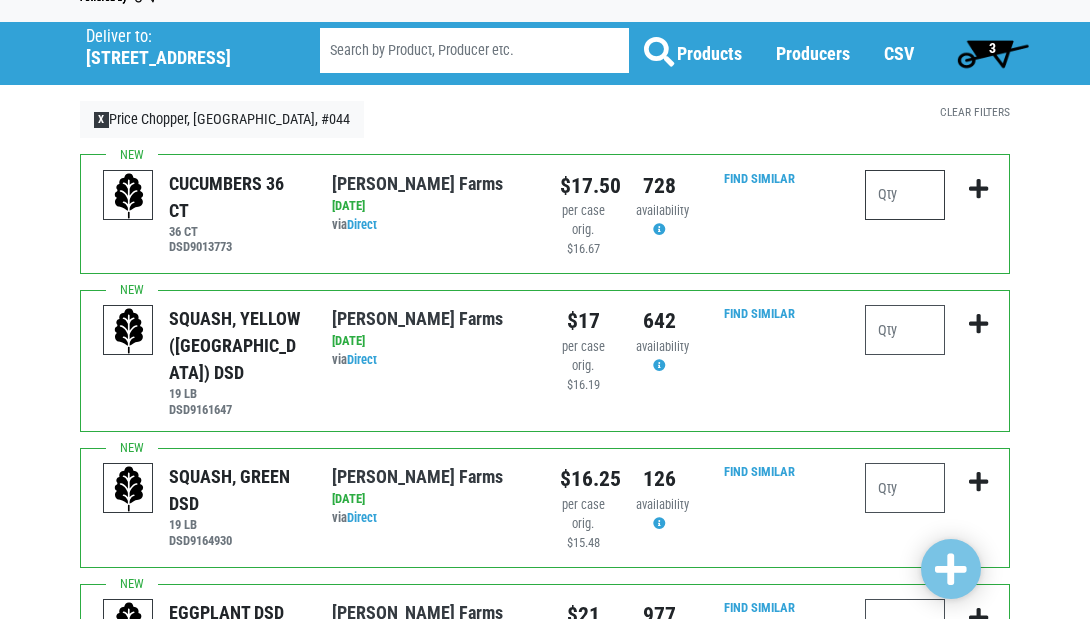 click at bounding box center (905, 195) 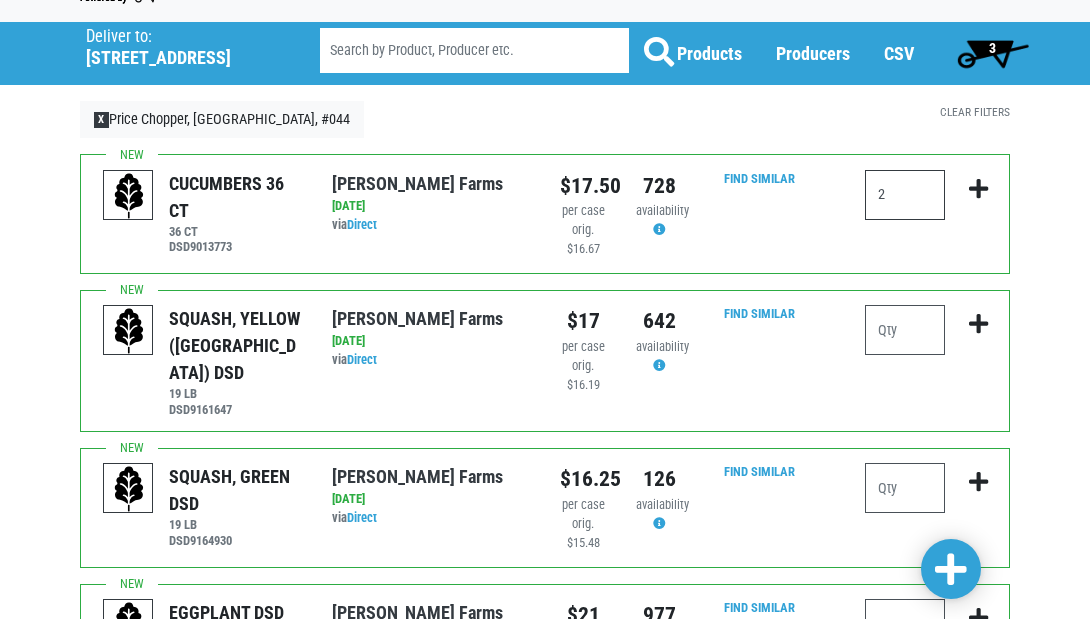 type on "2" 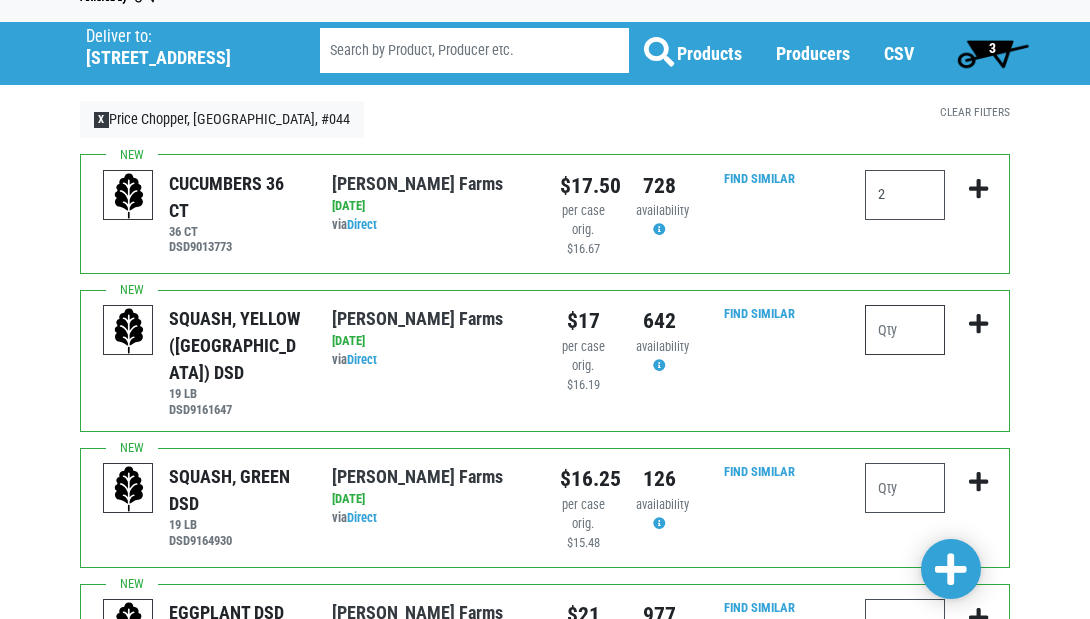 click at bounding box center [905, 330] 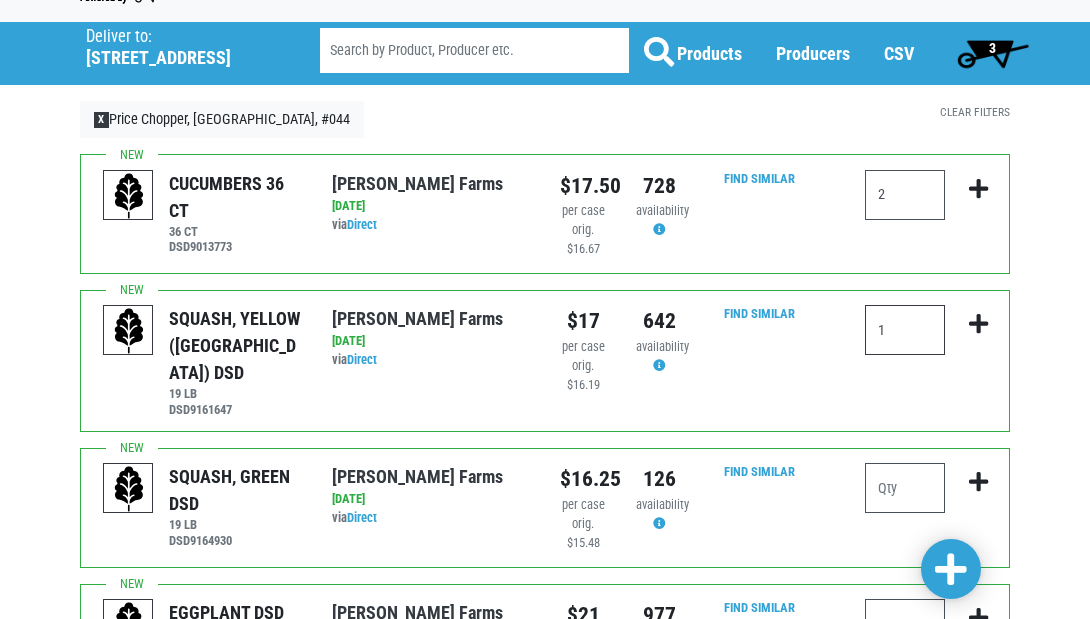 type on "1" 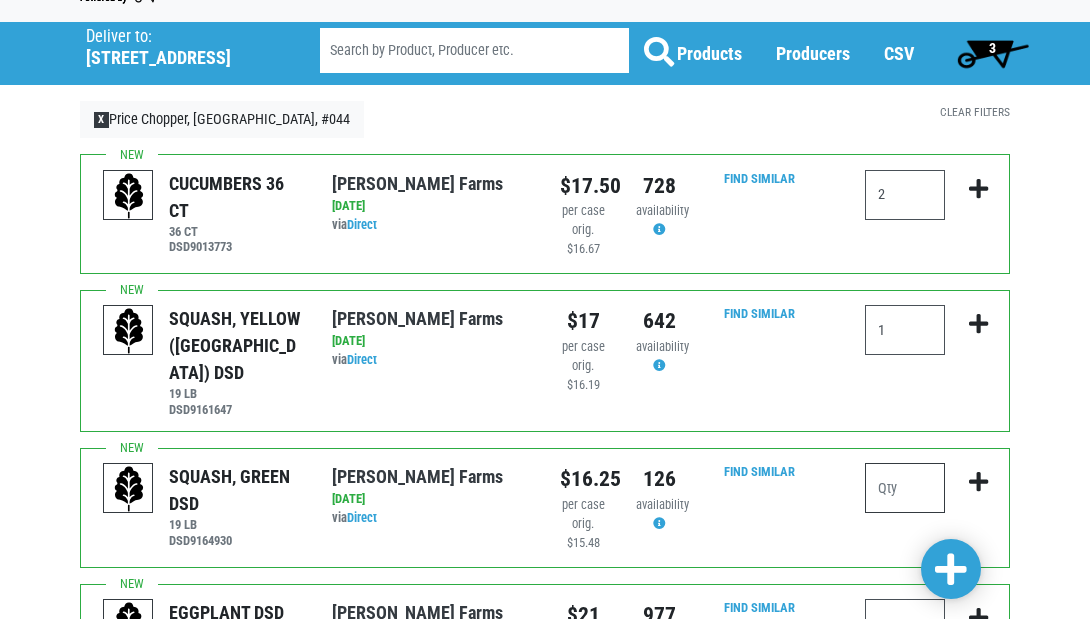 click at bounding box center [905, 488] 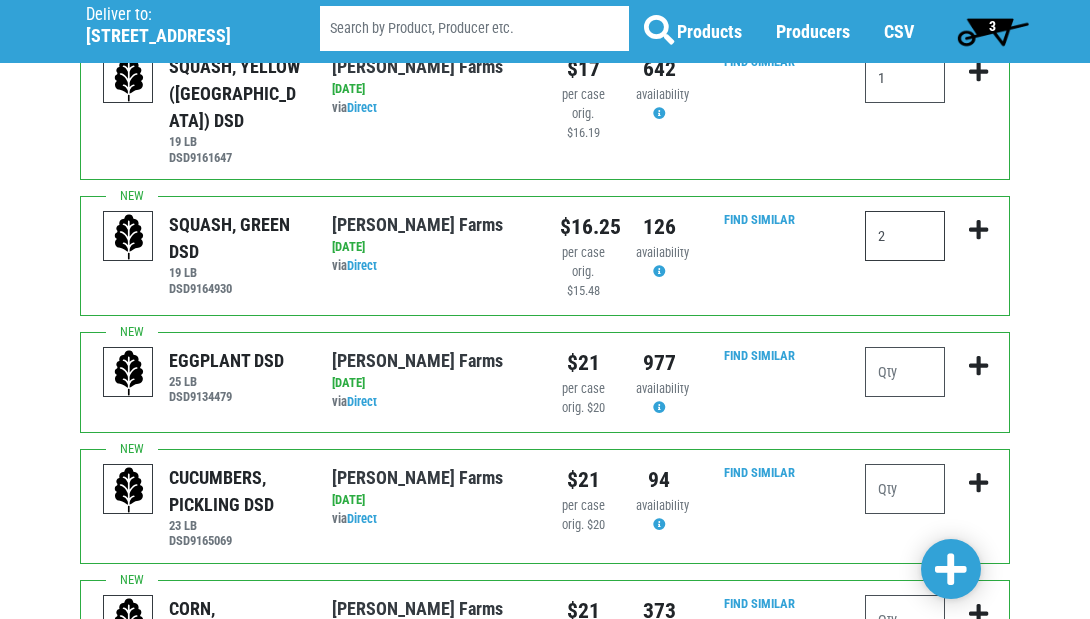 scroll, scrollTop: 322, scrollLeft: 0, axis: vertical 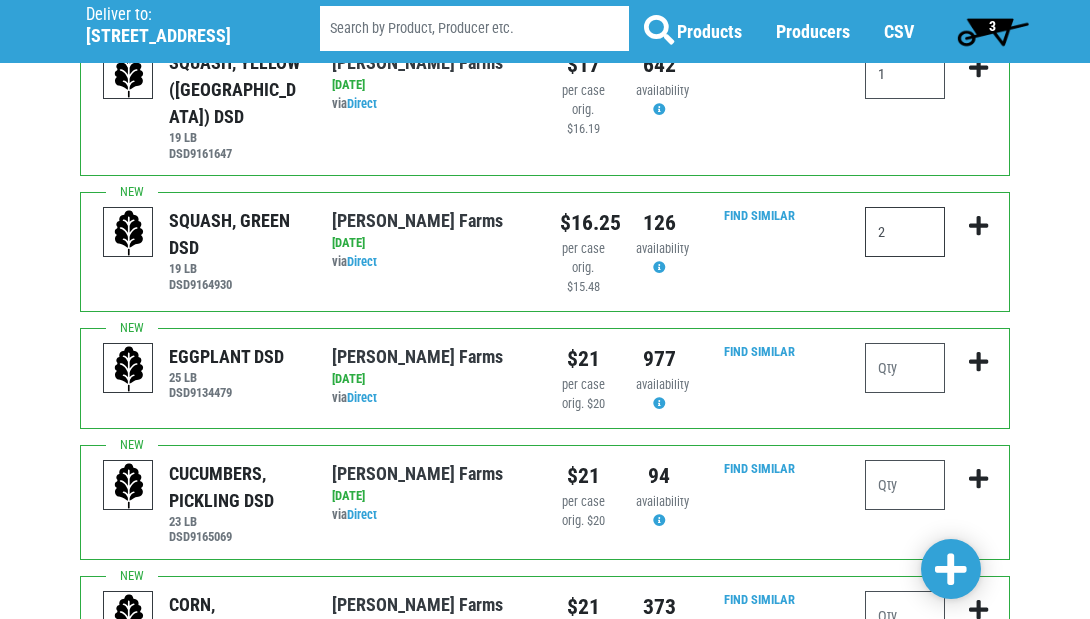 type on "2" 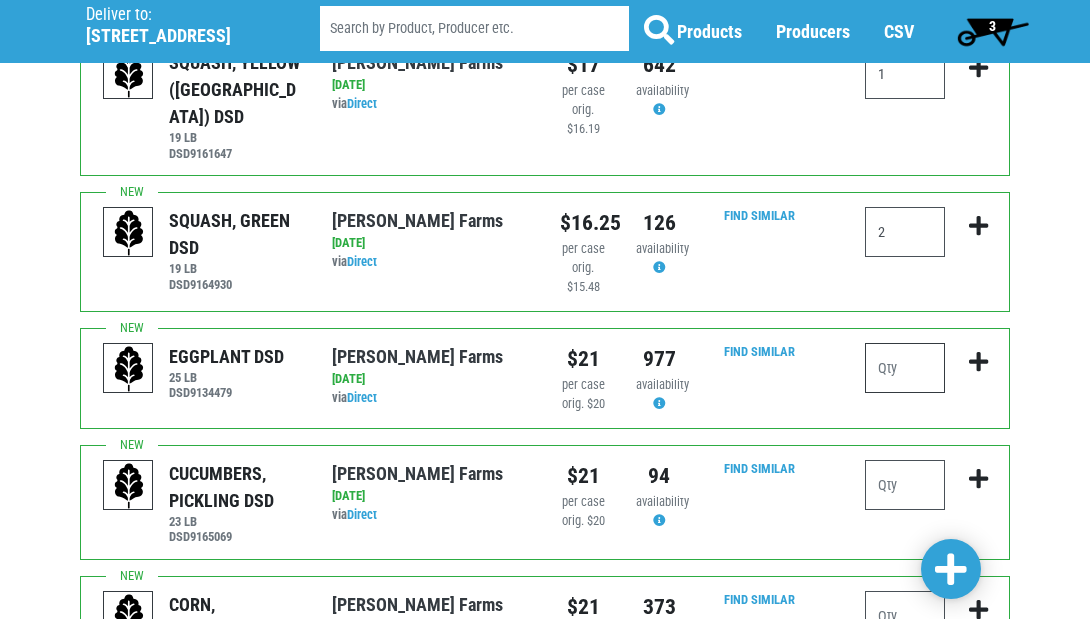 click at bounding box center (905, 368) 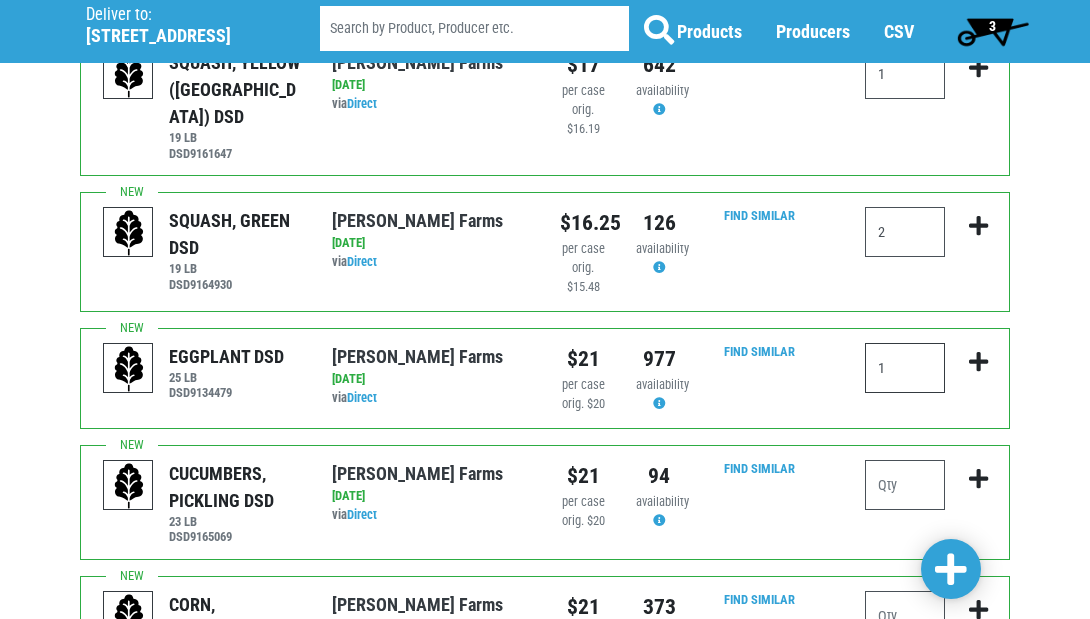 type on "1" 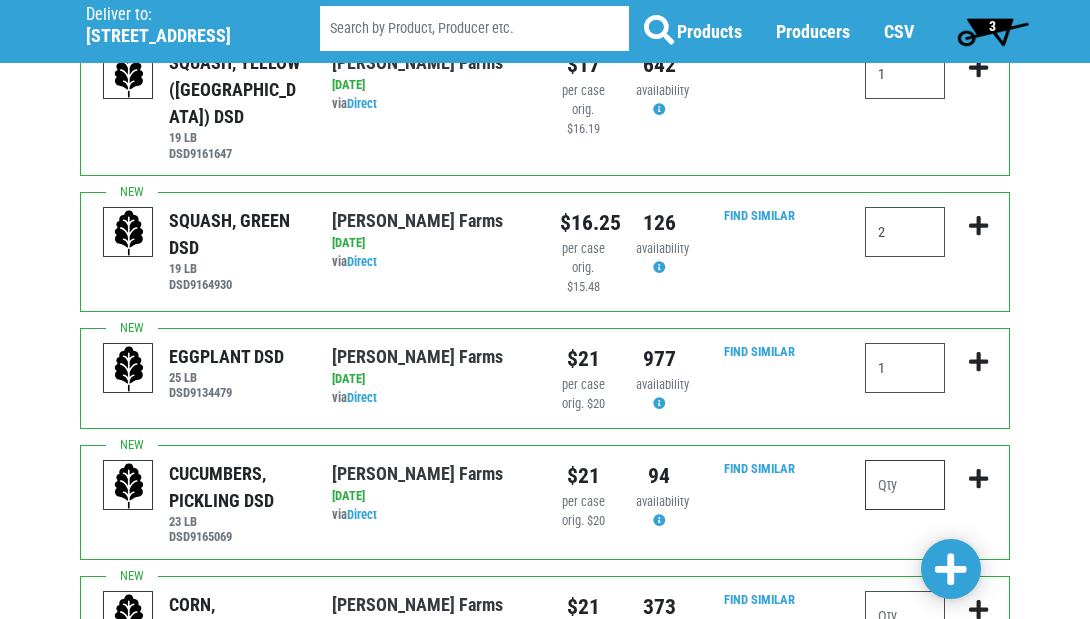 click at bounding box center (905, 485) 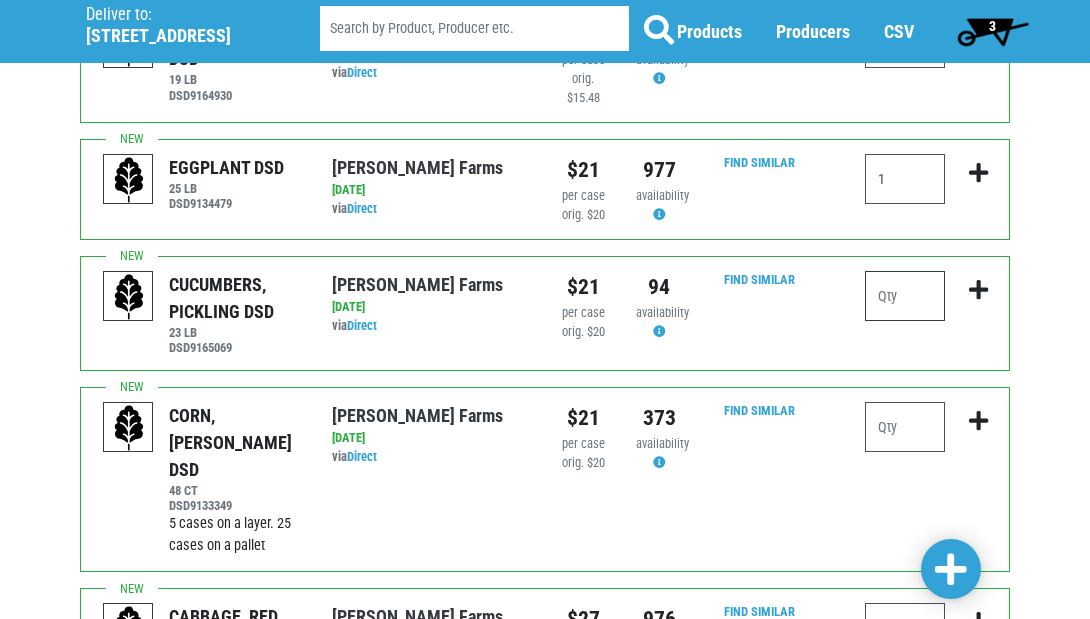 scroll, scrollTop: 522, scrollLeft: 0, axis: vertical 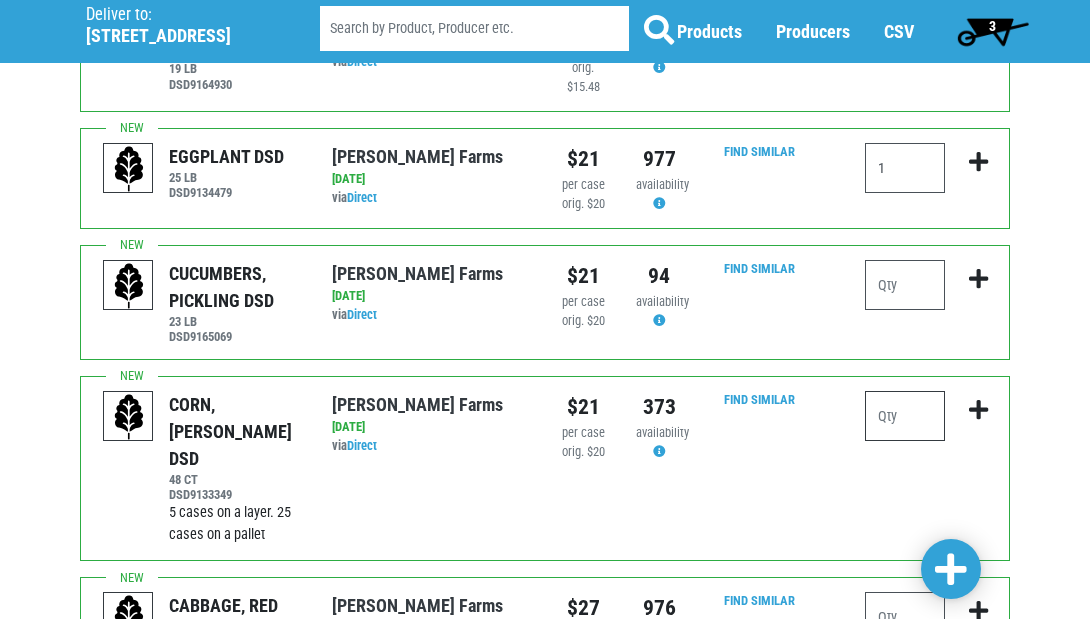 click at bounding box center (905, 416) 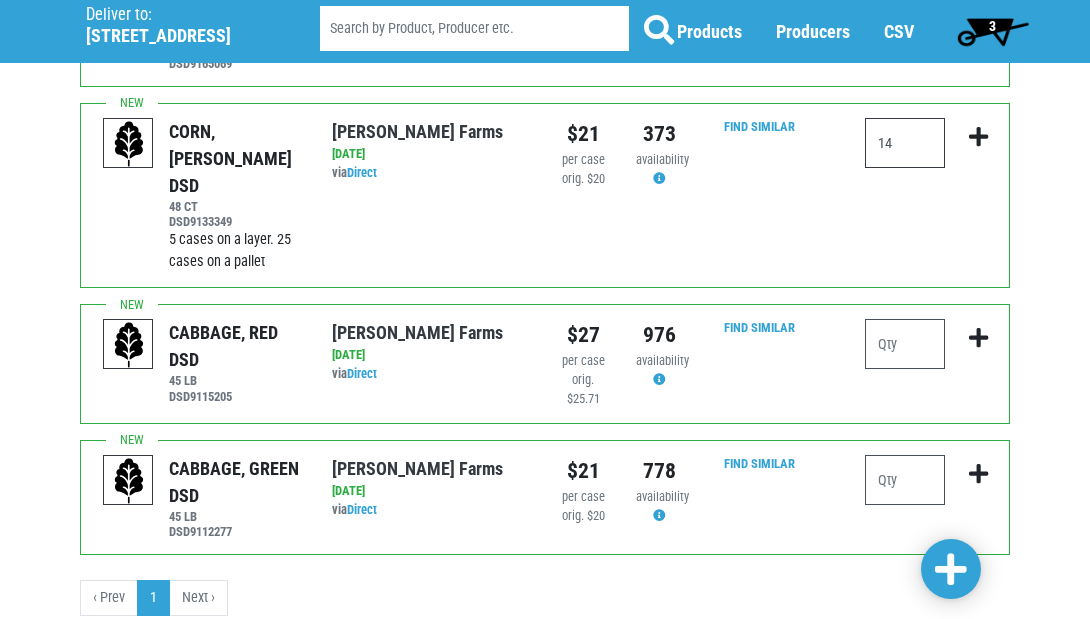 scroll, scrollTop: 791, scrollLeft: 0, axis: vertical 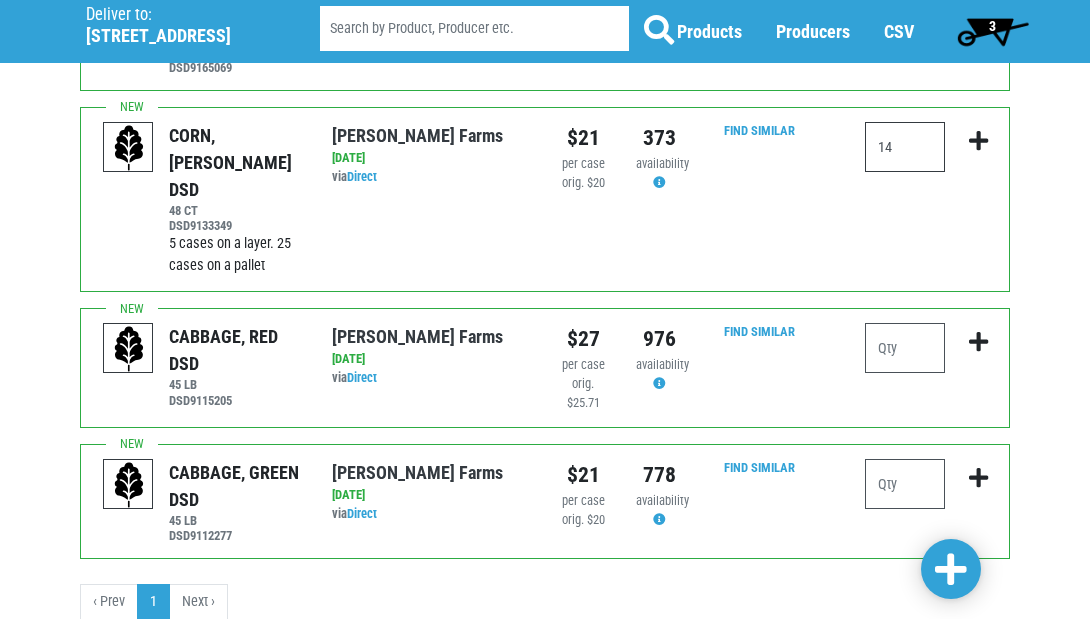type on "14" 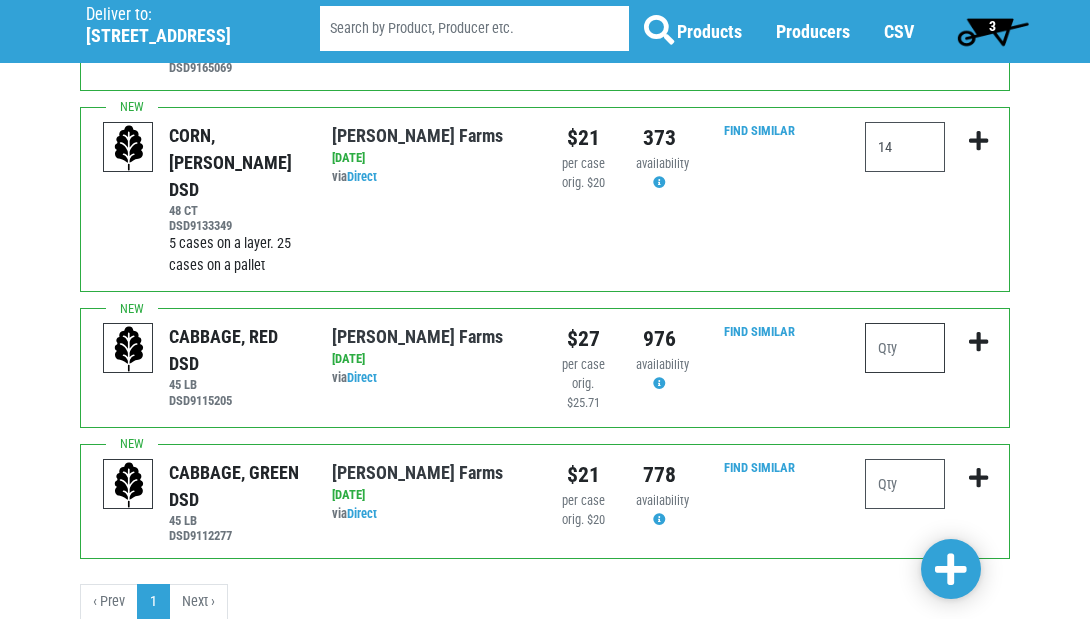 click at bounding box center [905, 348] 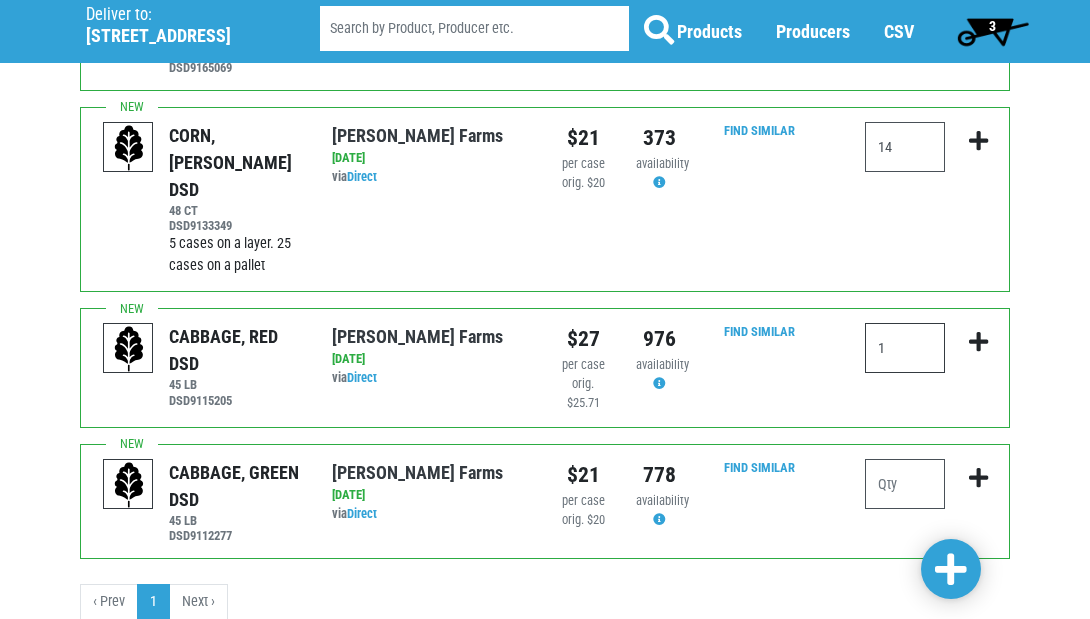 type on "1" 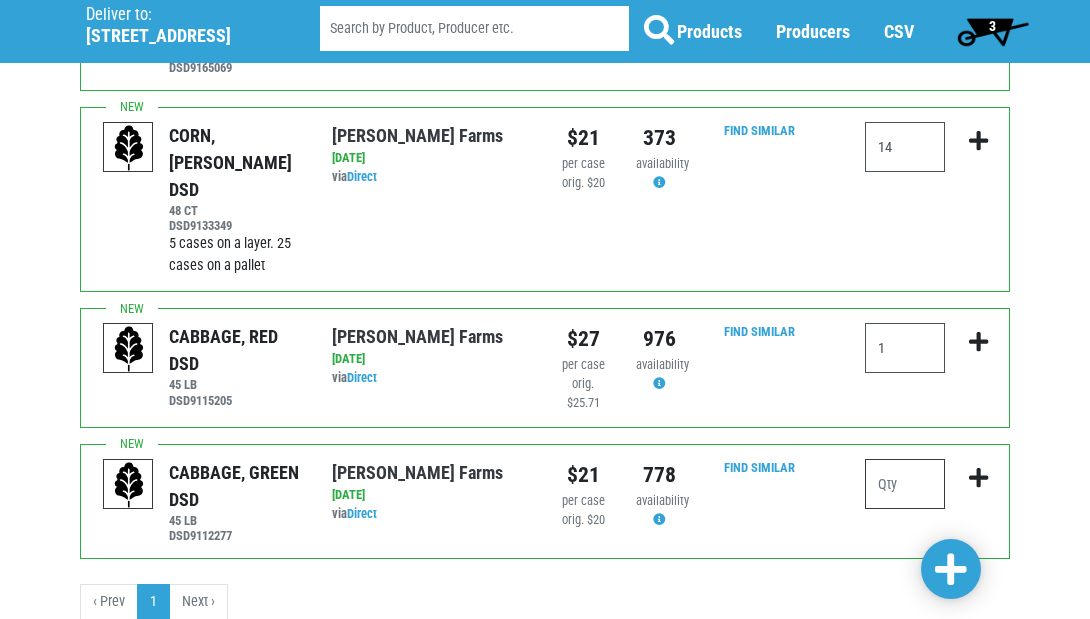 click at bounding box center [905, 484] 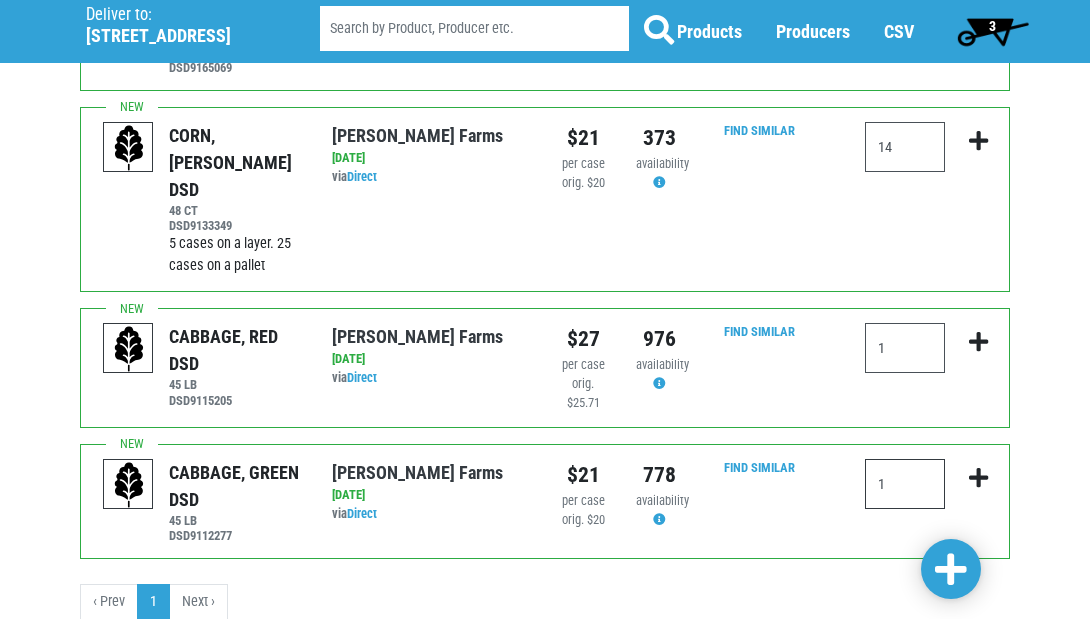 type on "1" 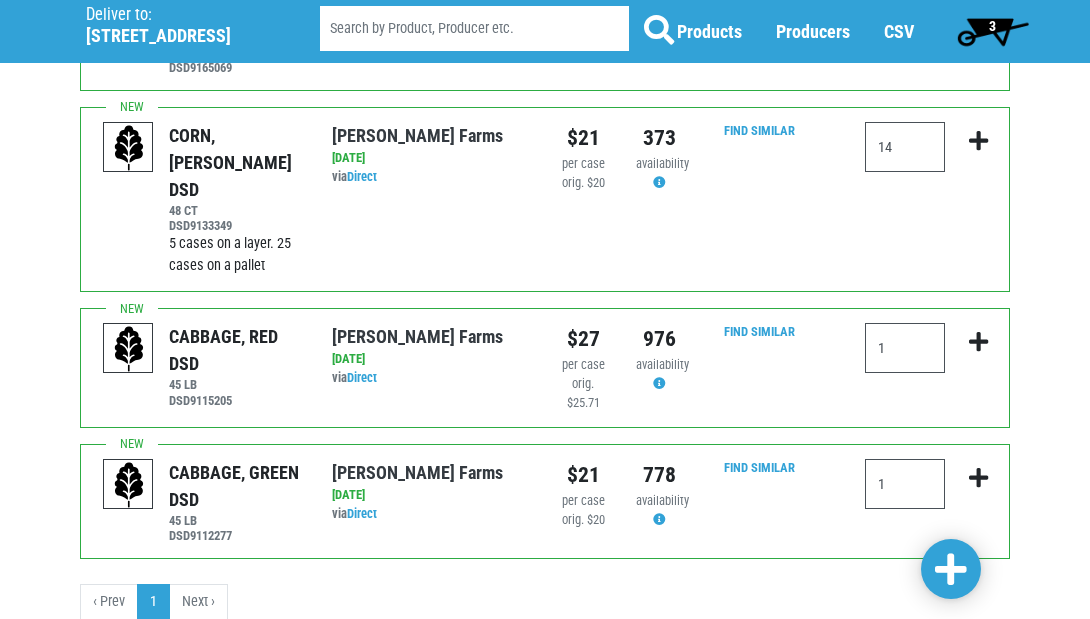 click at bounding box center [951, 570] 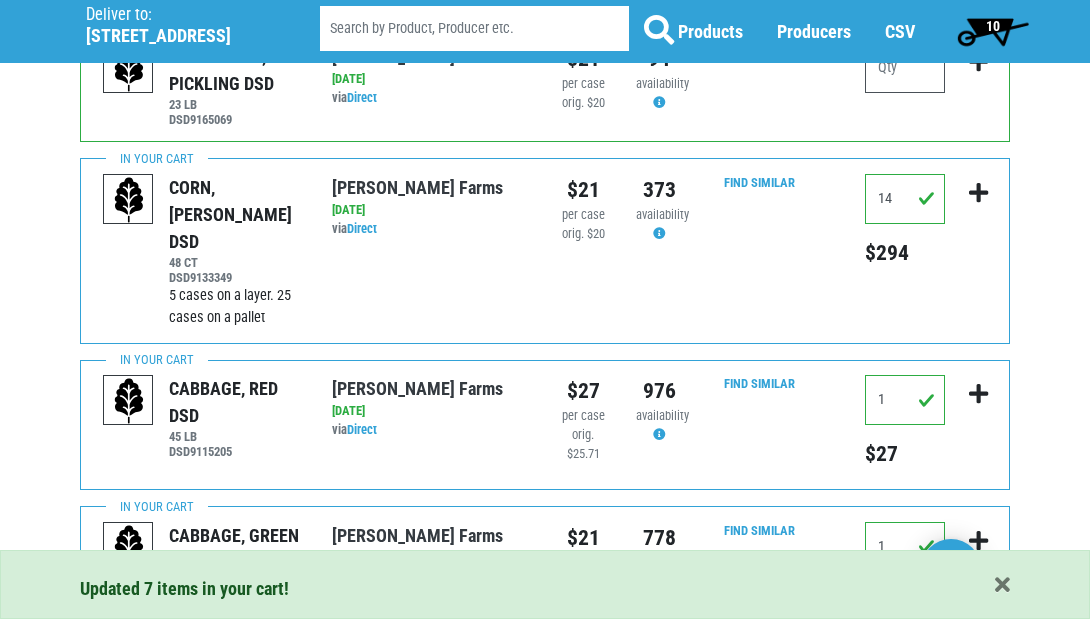 click on "10" at bounding box center (992, 31) 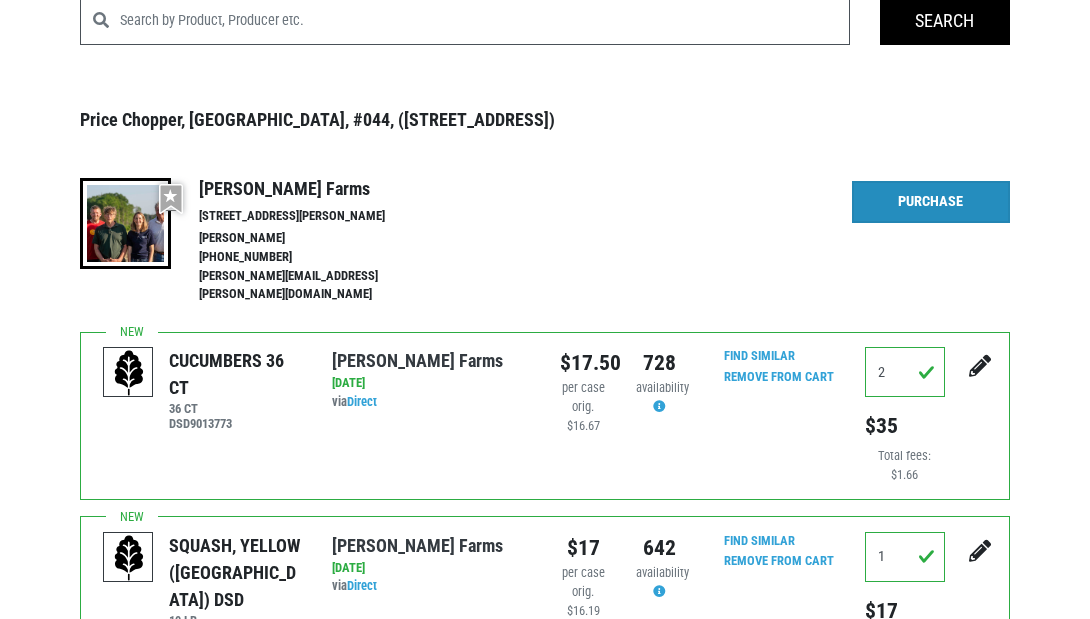 scroll, scrollTop: 127, scrollLeft: 0, axis: vertical 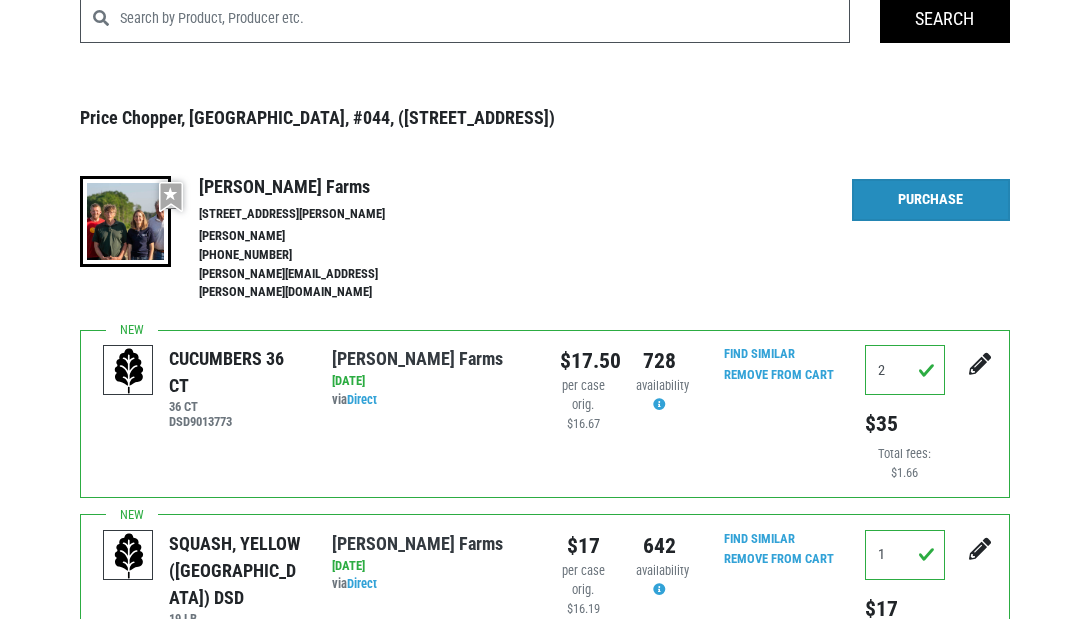 click on "Purchase" at bounding box center (931, 200) 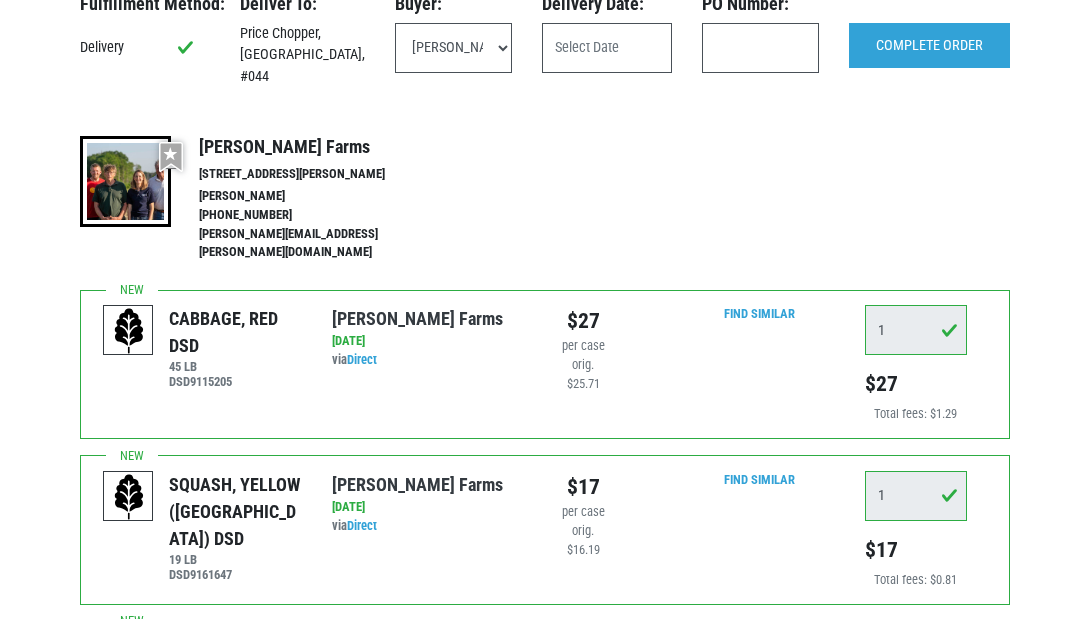 scroll, scrollTop: 0, scrollLeft: 0, axis: both 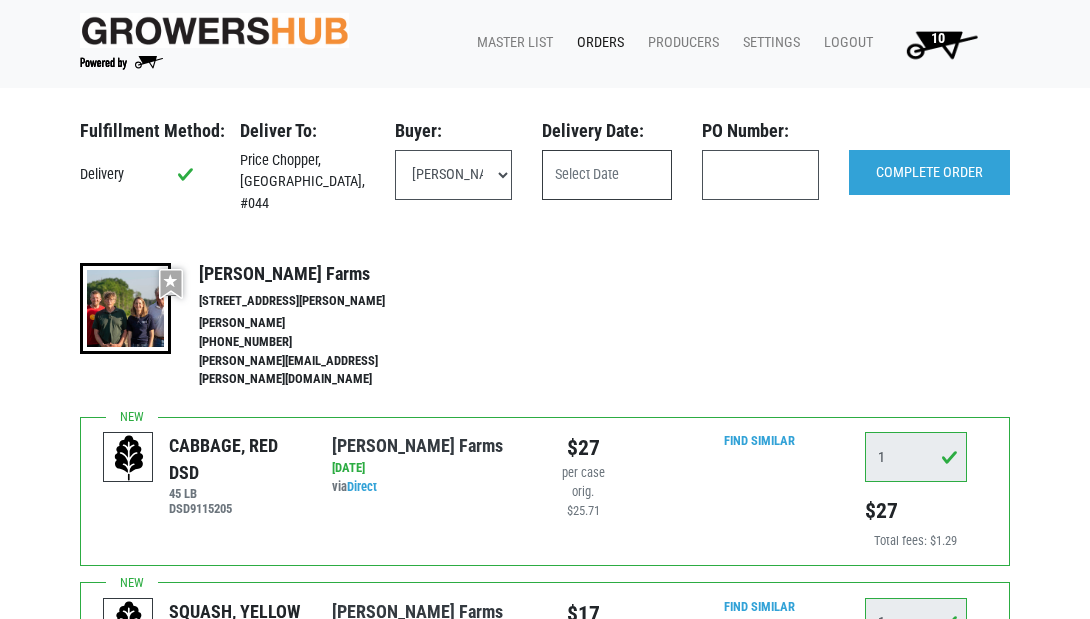 click at bounding box center [607, 175] 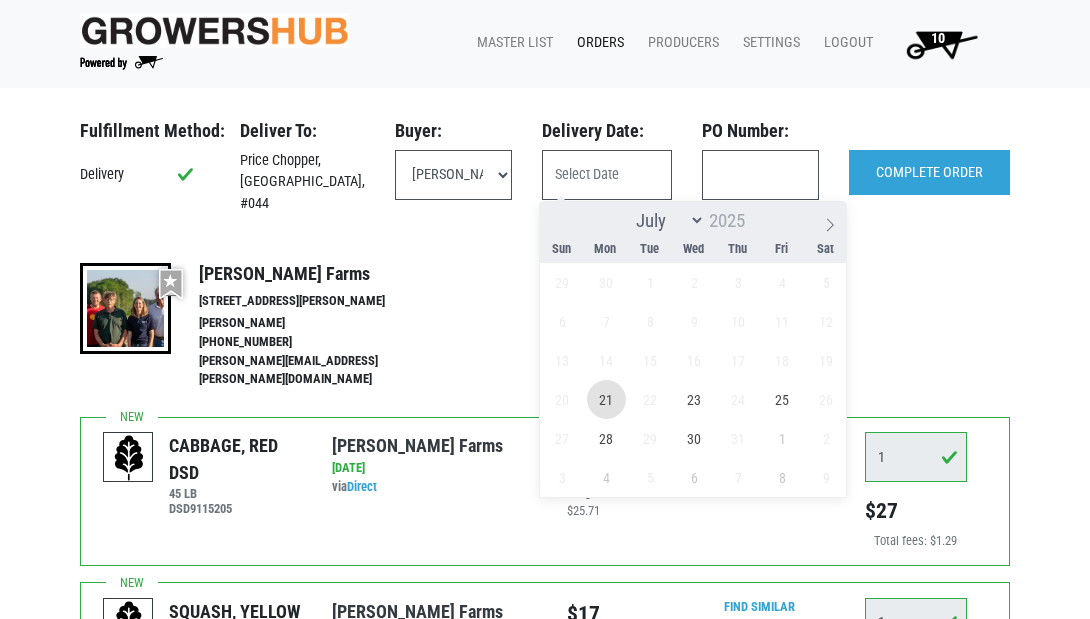 click on "21" at bounding box center (606, 399) 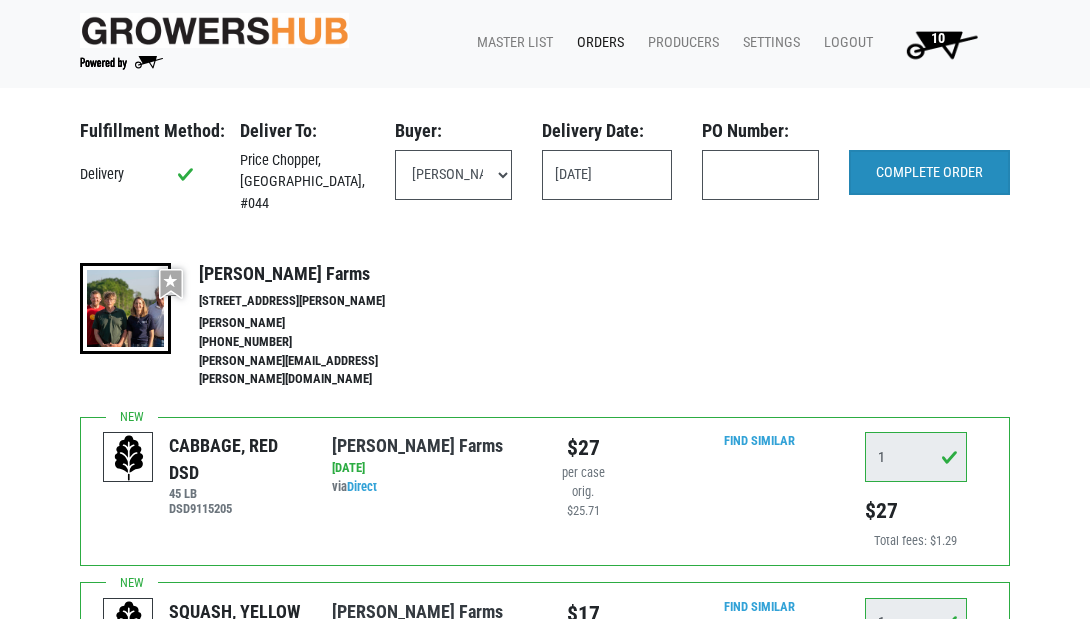 click on "COMPLETE ORDER" at bounding box center (929, 173) 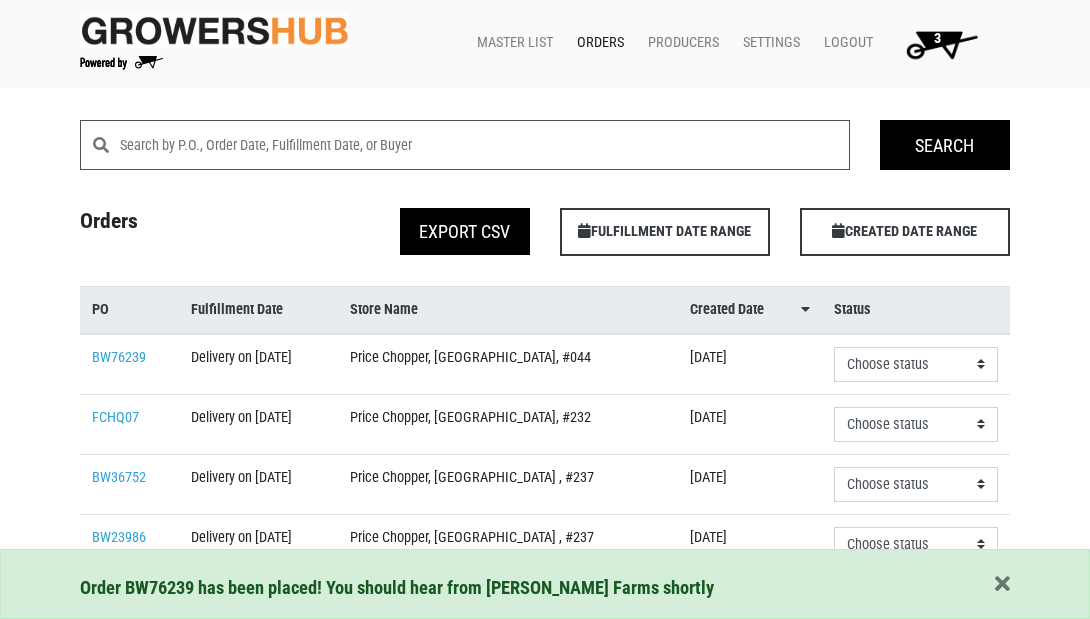 scroll, scrollTop: 0, scrollLeft: 0, axis: both 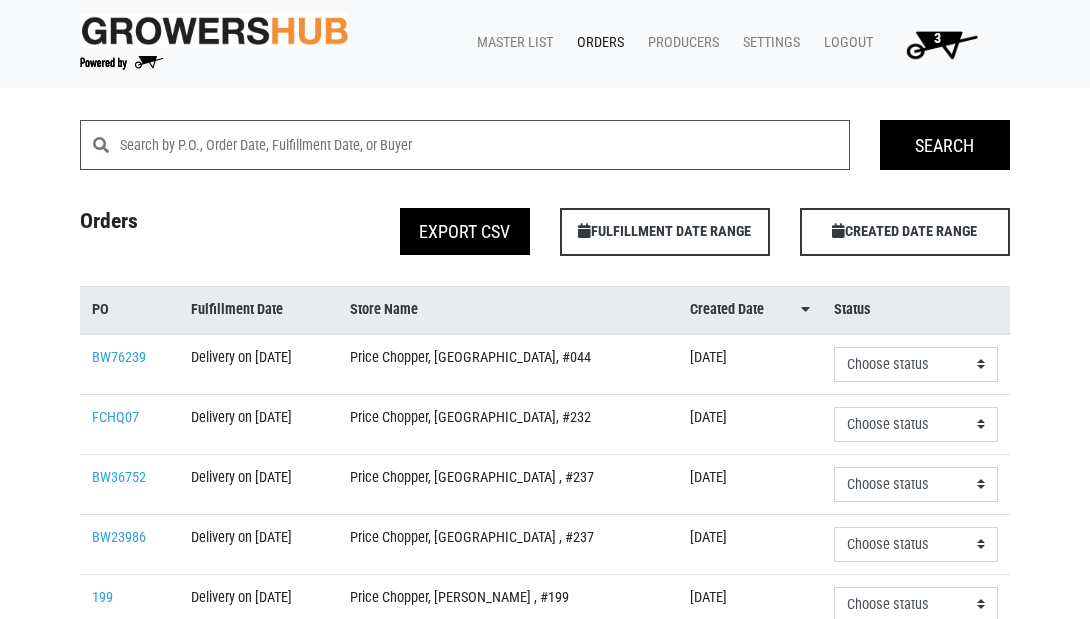 click on "3" at bounding box center [937, 38] 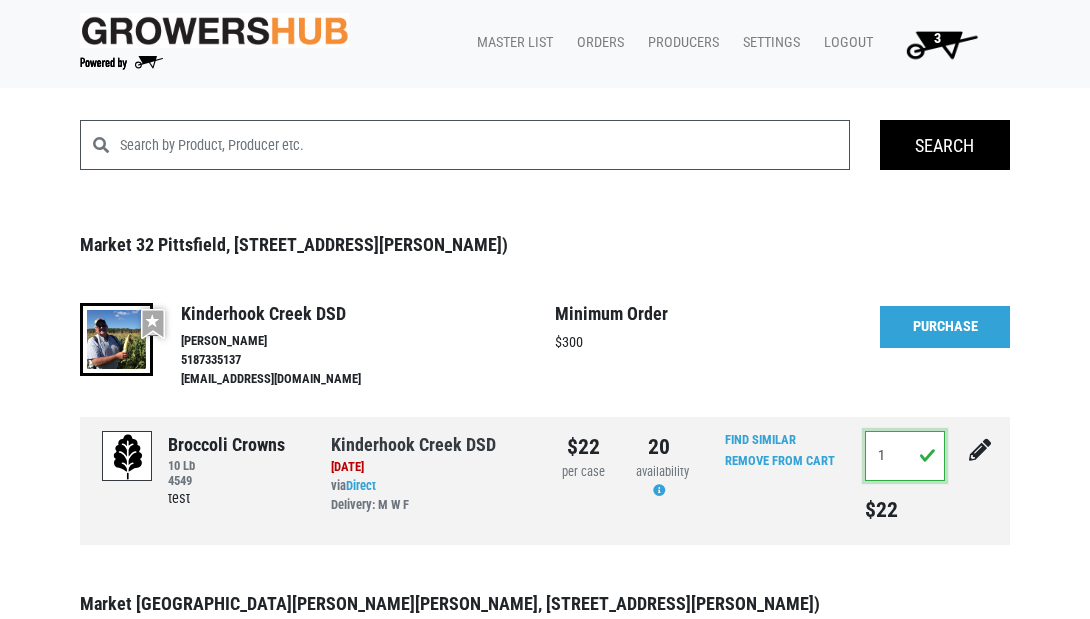 click on "1" at bounding box center [905, 456] 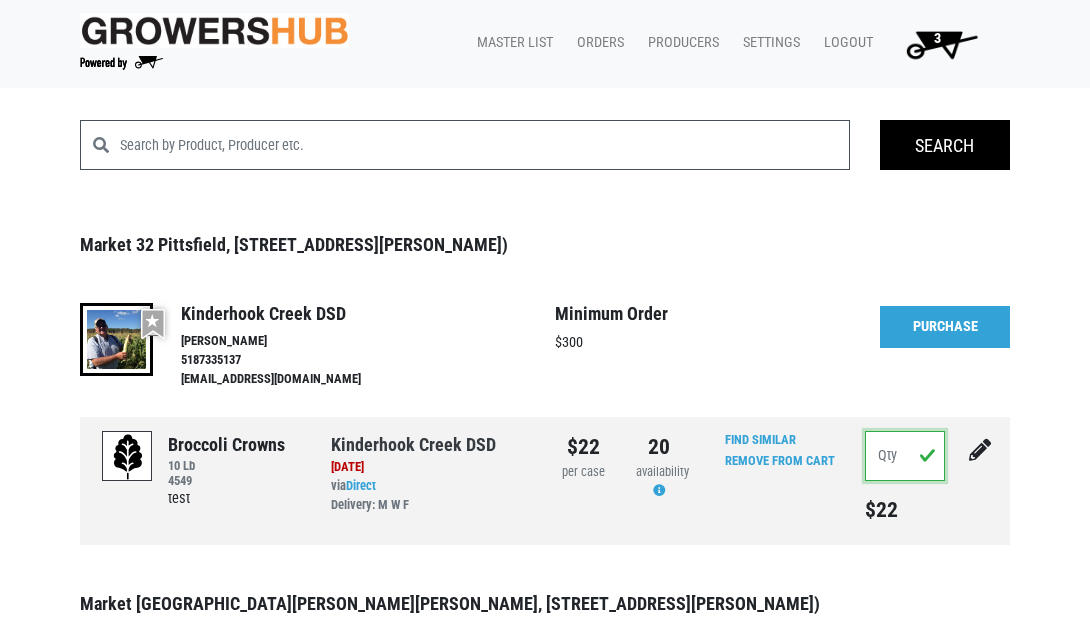 type 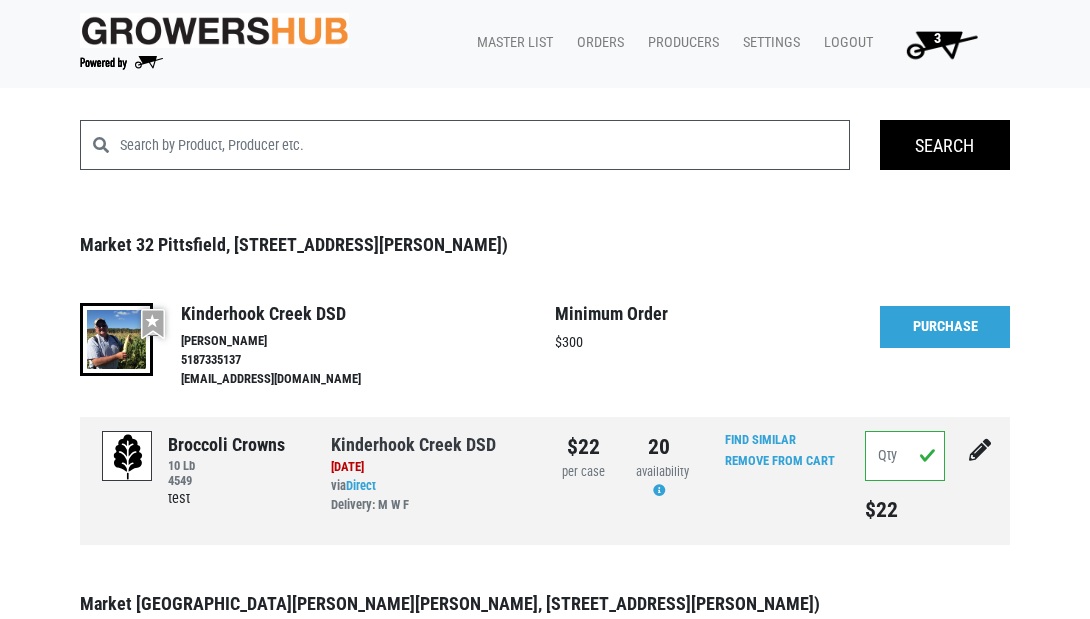 click at bounding box center (980, 450) 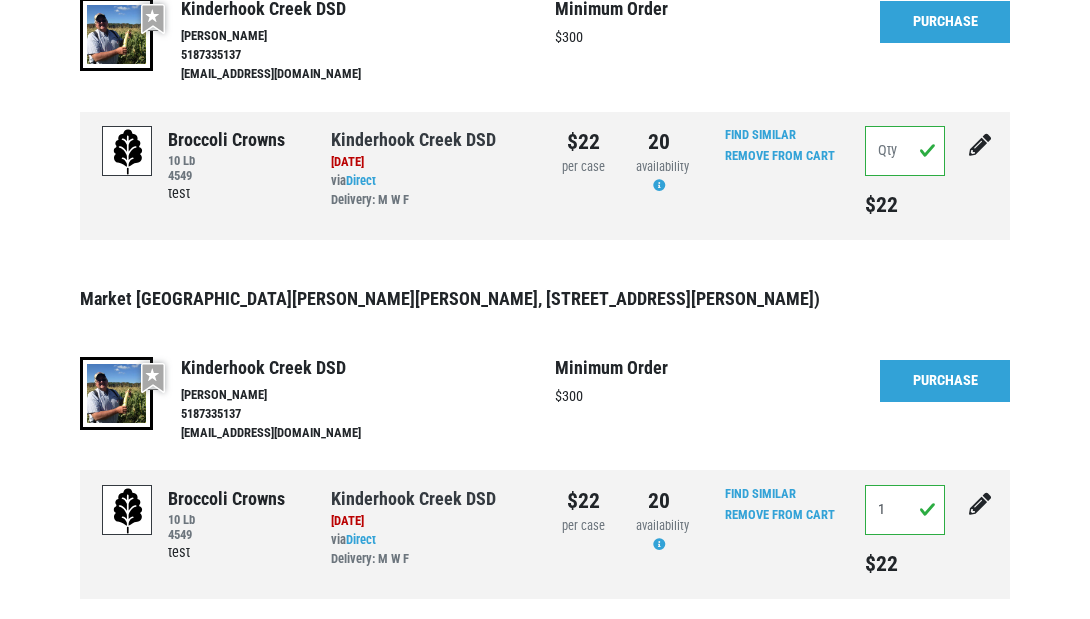 scroll, scrollTop: 370, scrollLeft: 0, axis: vertical 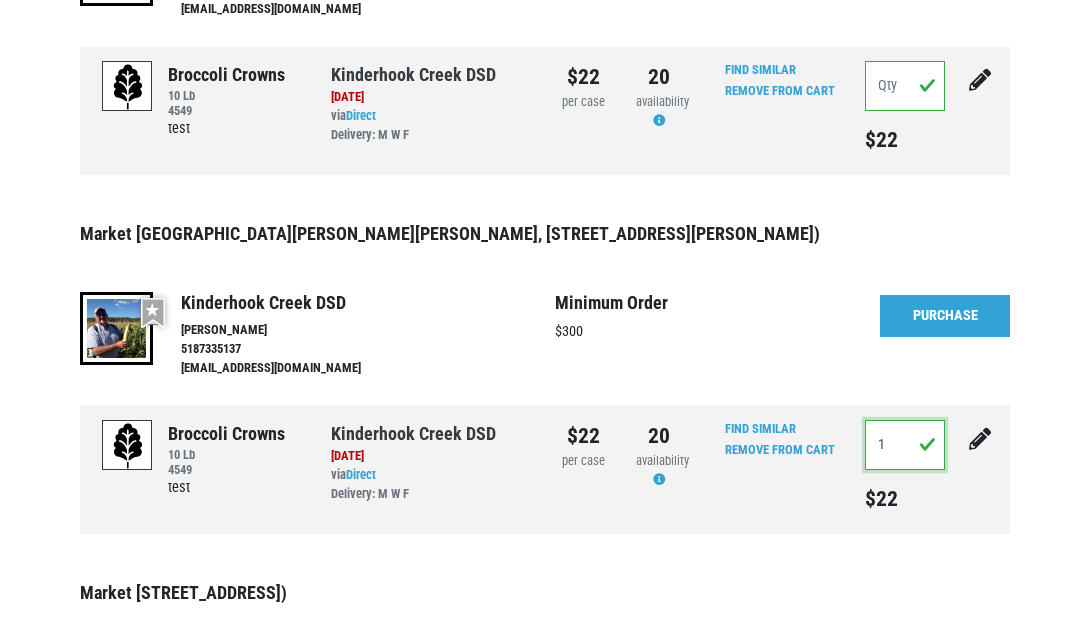 click on "1" at bounding box center [905, 445] 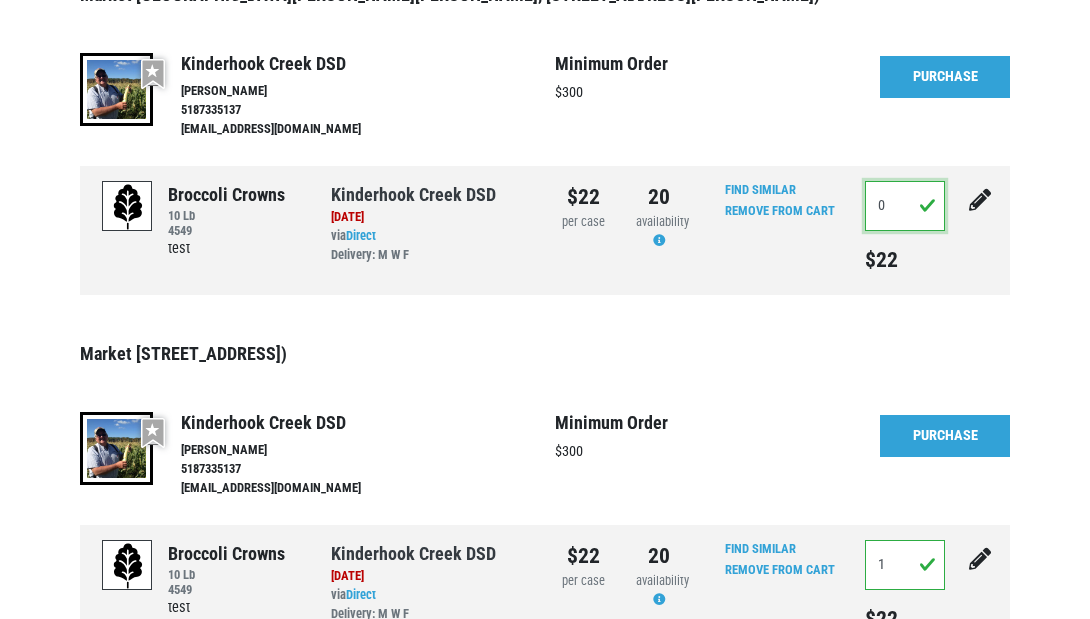 scroll, scrollTop: 619, scrollLeft: 0, axis: vertical 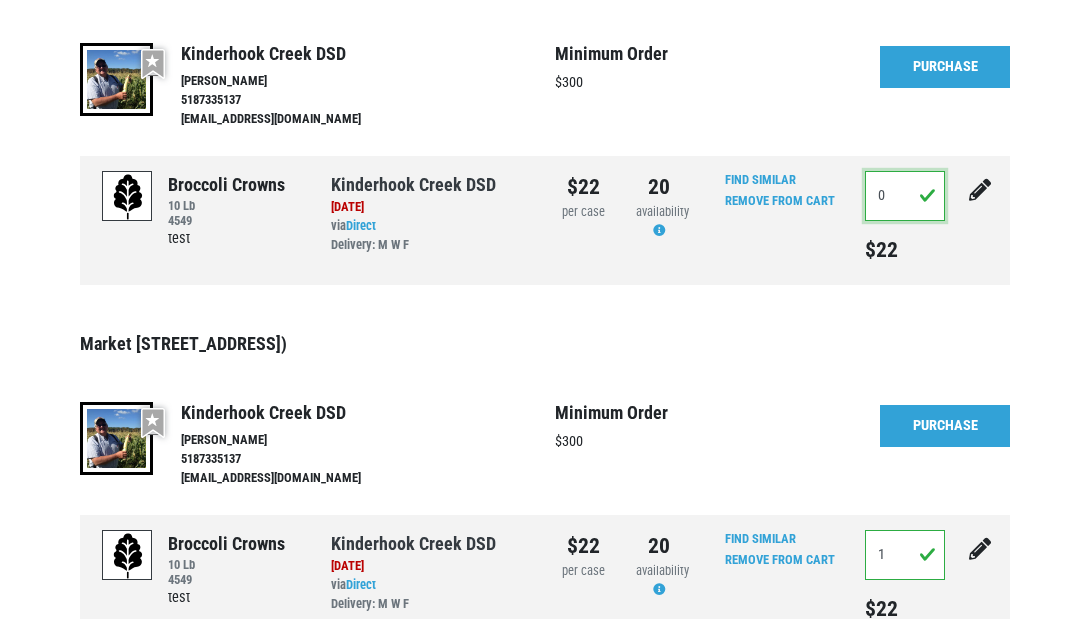 type on "0" 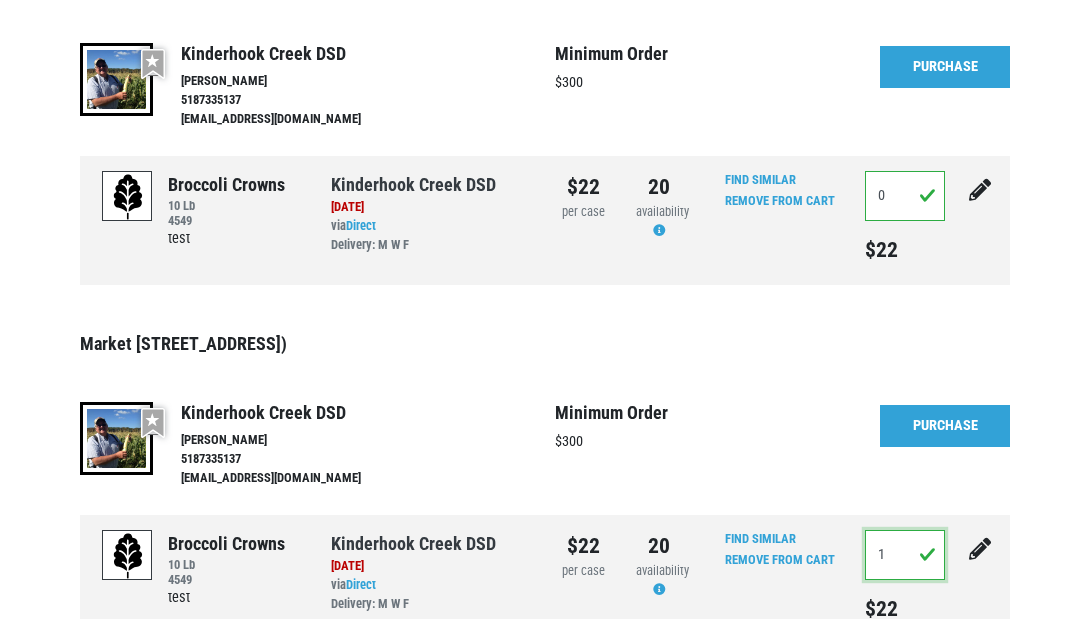click on "1" at bounding box center [905, 555] 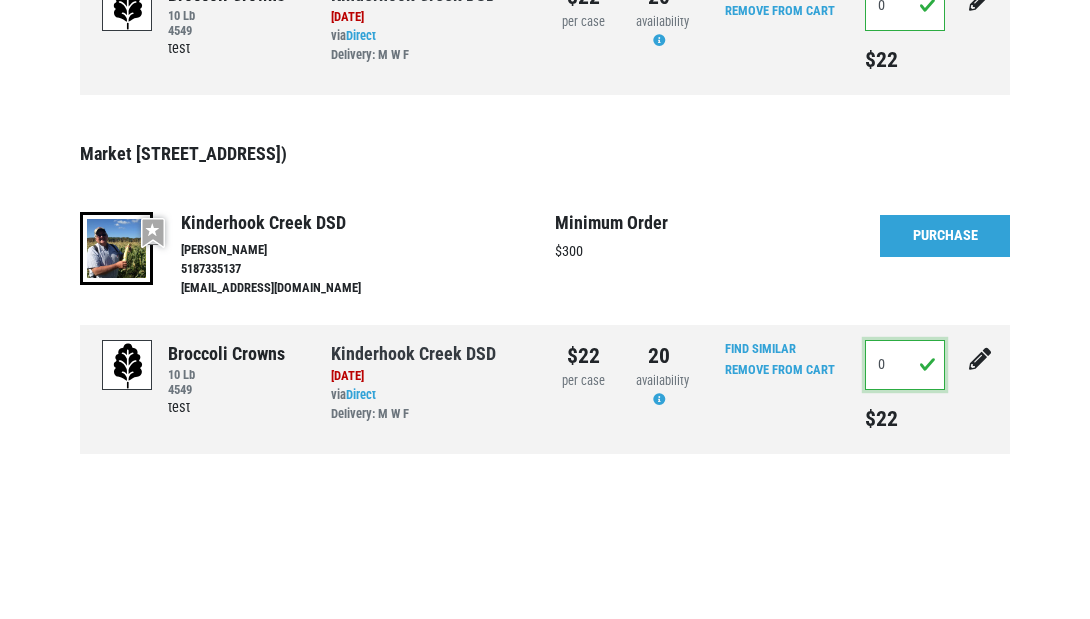 scroll, scrollTop: 808, scrollLeft: 0, axis: vertical 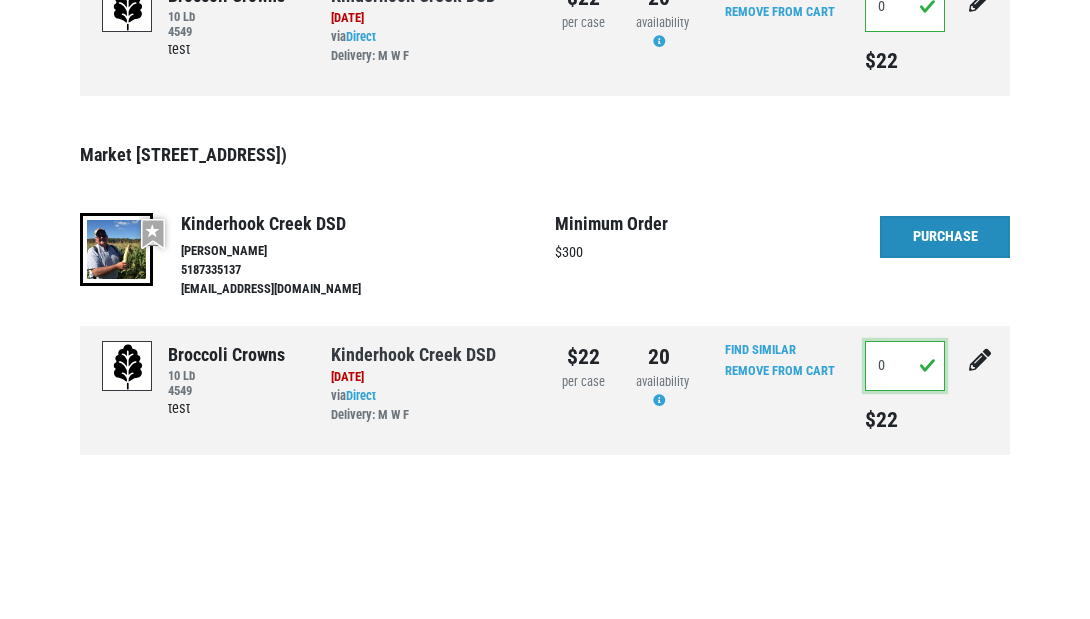 type on "0" 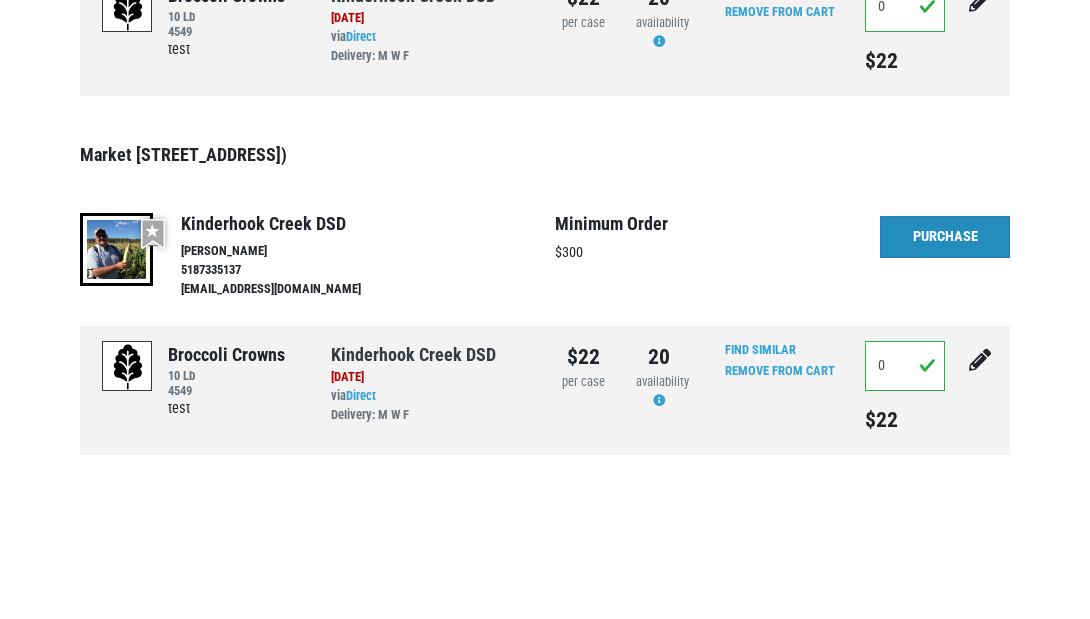 click on "Purchase" at bounding box center (945, 237) 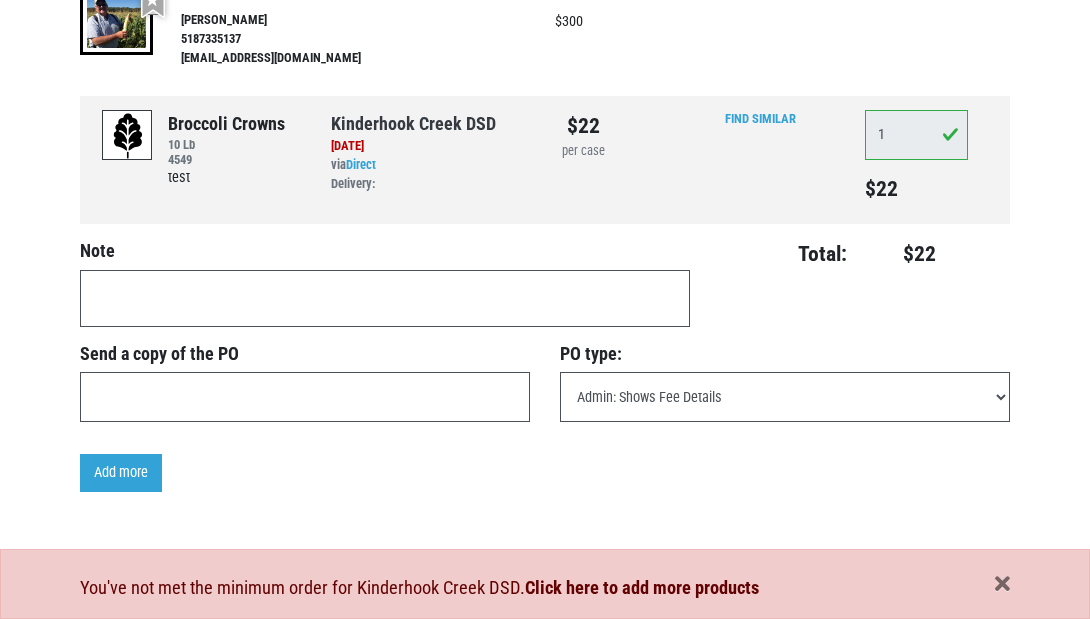 scroll, scrollTop: 300, scrollLeft: 0, axis: vertical 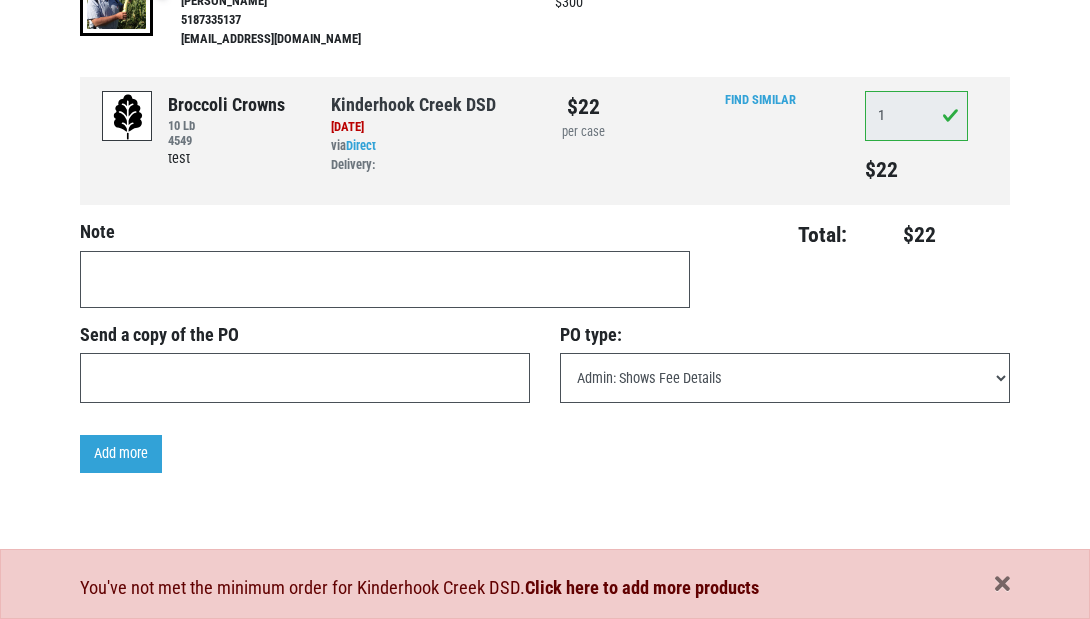 click on "You've not met the minimum order for Kinderhook Creek DSD.  Click here to add more  products" at bounding box center [545, 588] 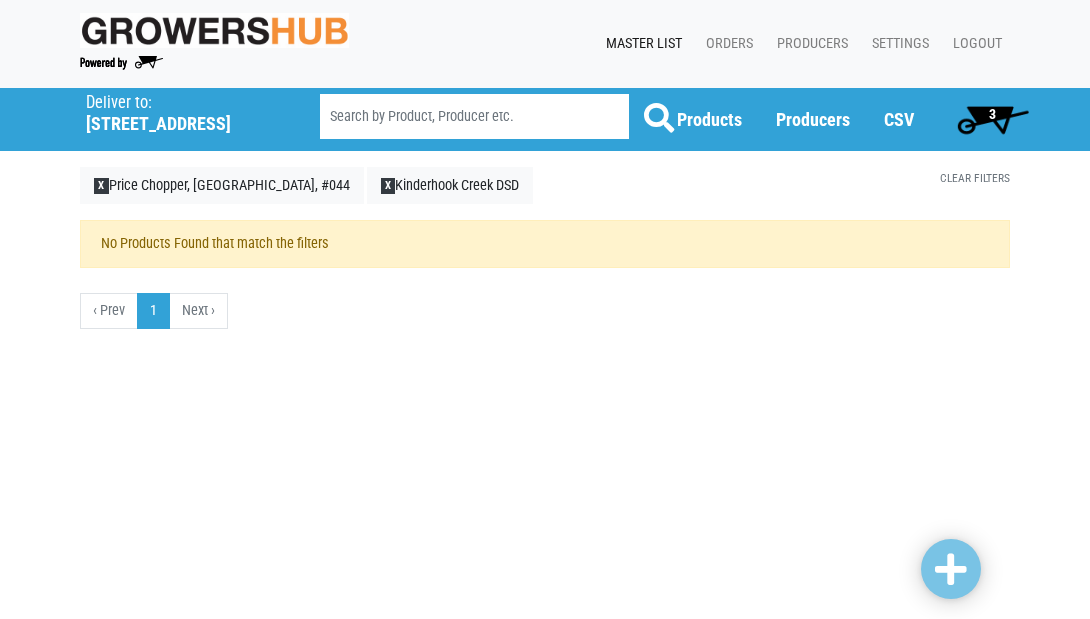 scroll, scrollTop: 0, scrollLeft: 0, axis: both 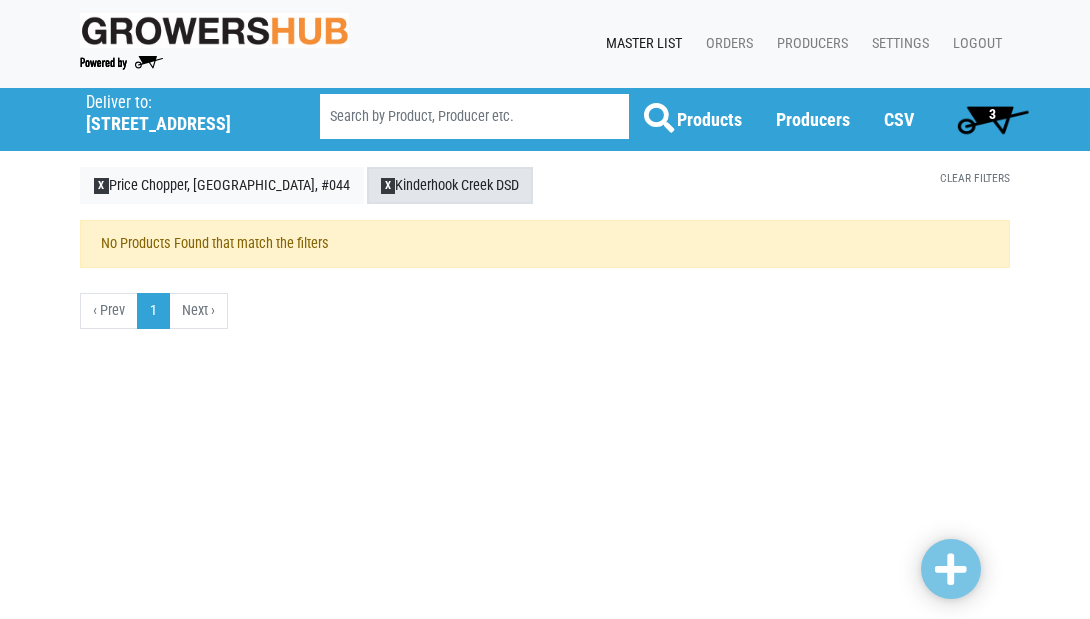 click on "X" at bounding box center [388, 186] 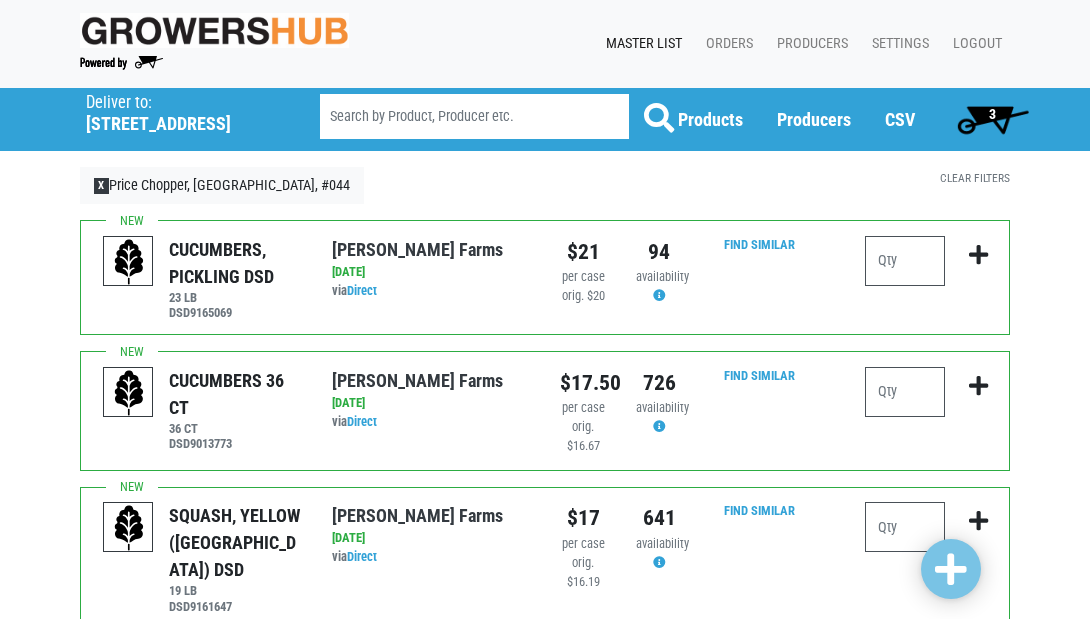 click on "3" at bounding box center (992, 114) 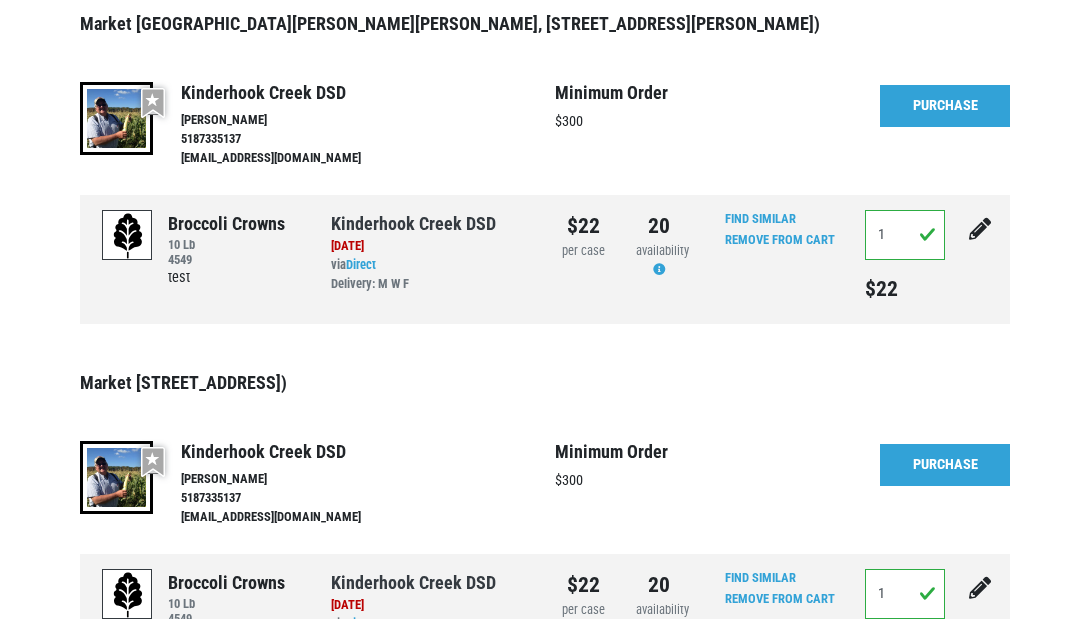 scroll, scrollTop: 577, scrollLeft: 0, axis: vertical 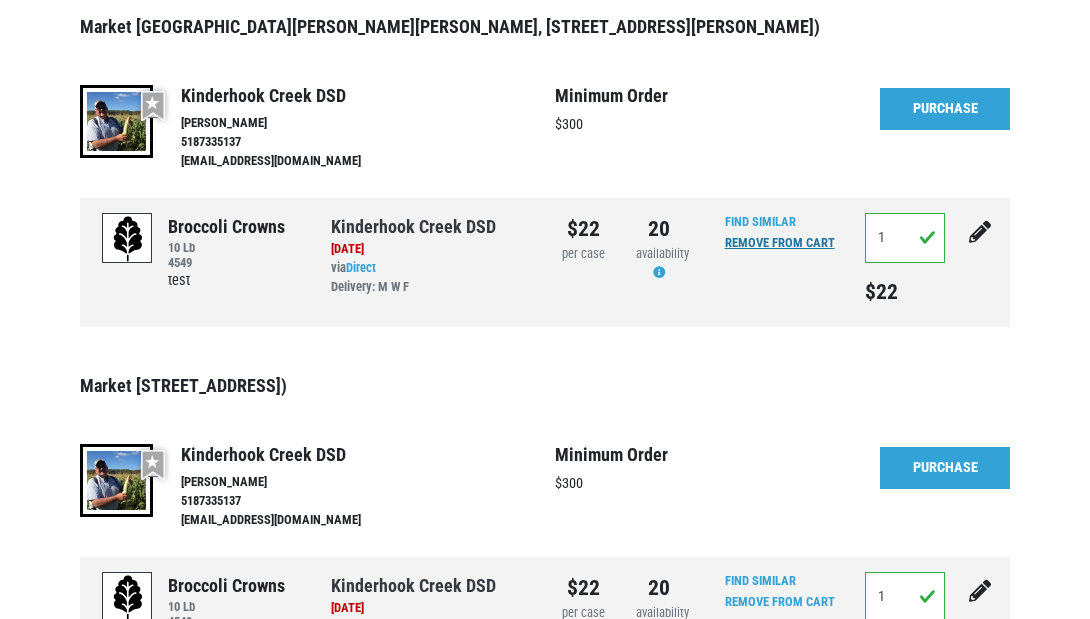 click on "Remove From Cart" at bounding box center [780, -116] 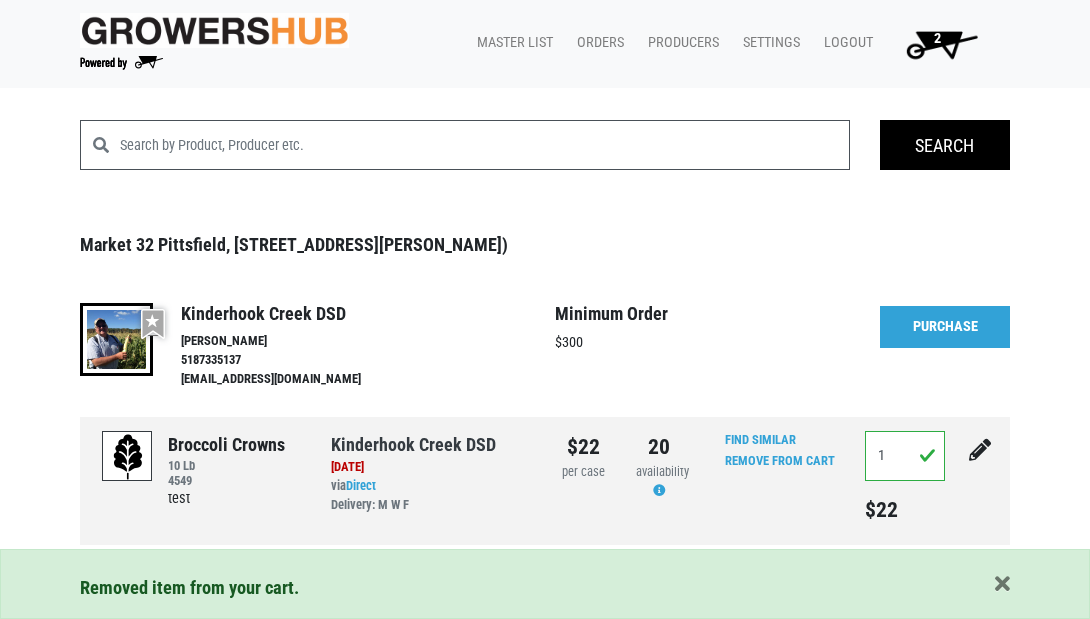 scroll, scrollTop: 0, scrollLeft: 0, axis: both 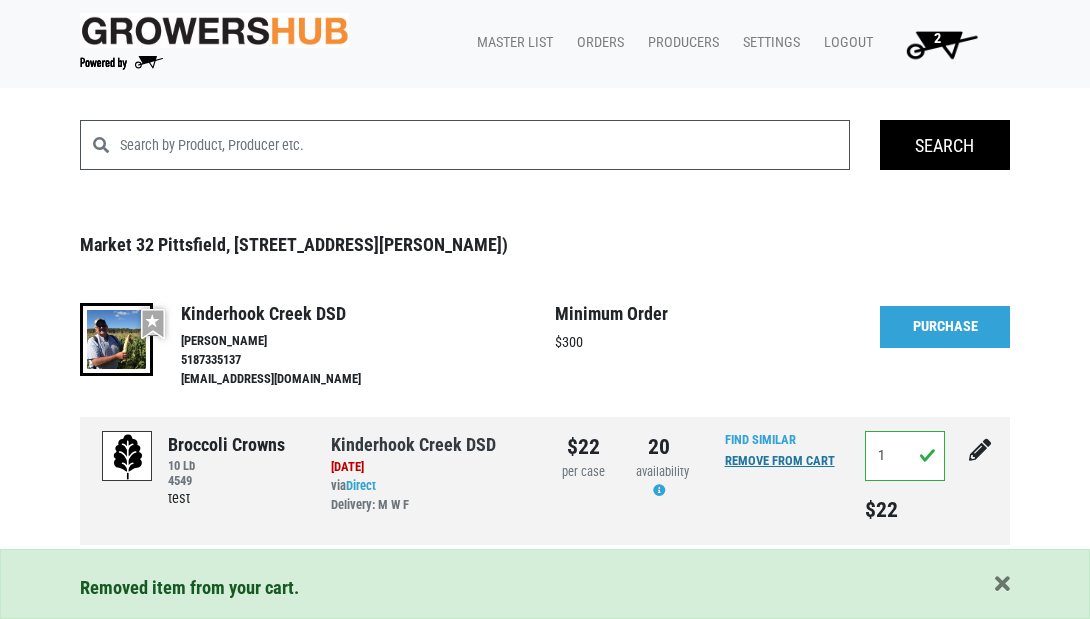 click on "Remove From Cart" at bounding box center (780, 461) 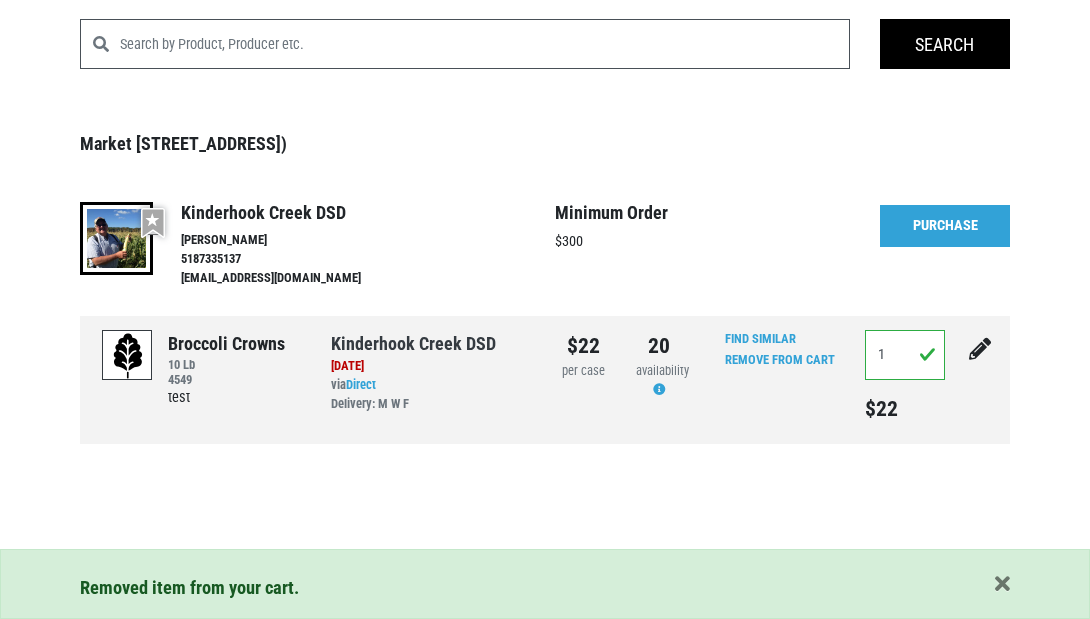 scroll, scrollTop: 99, scrollLeft: 0, axis: vertical 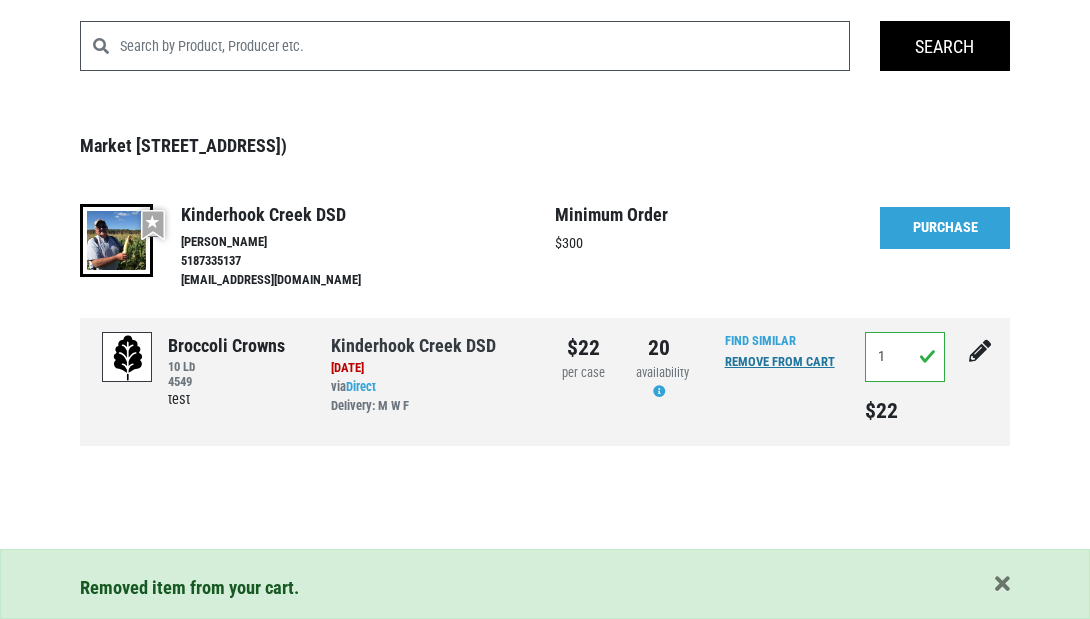 click on "Remove From Cart" at bounding box center [780, 362] 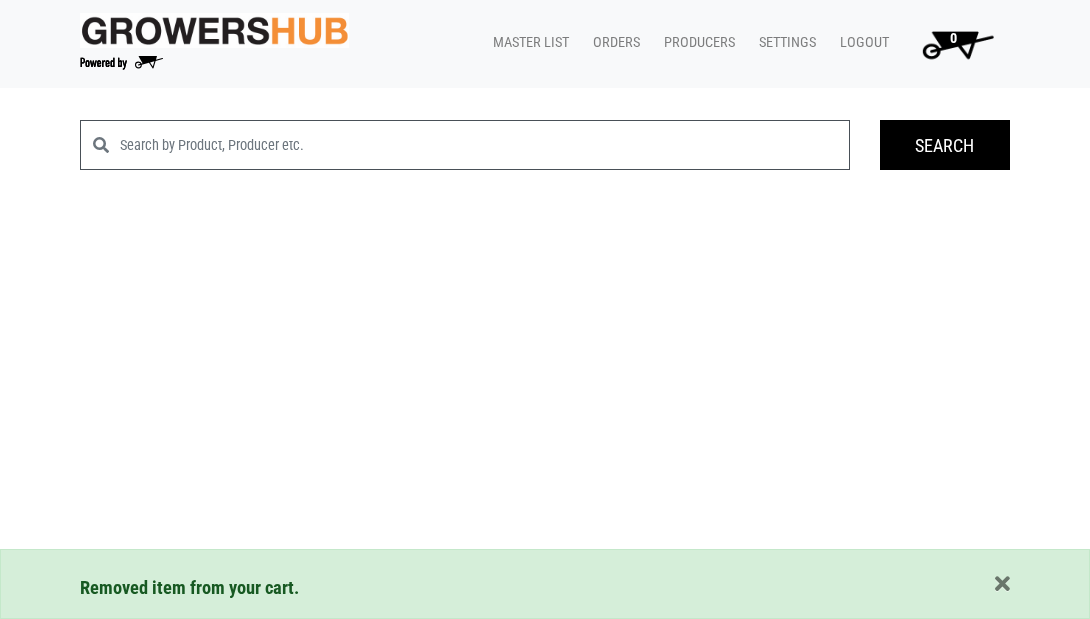 scroll, scrollTop: 0, scrollLeft: 0, axis: both 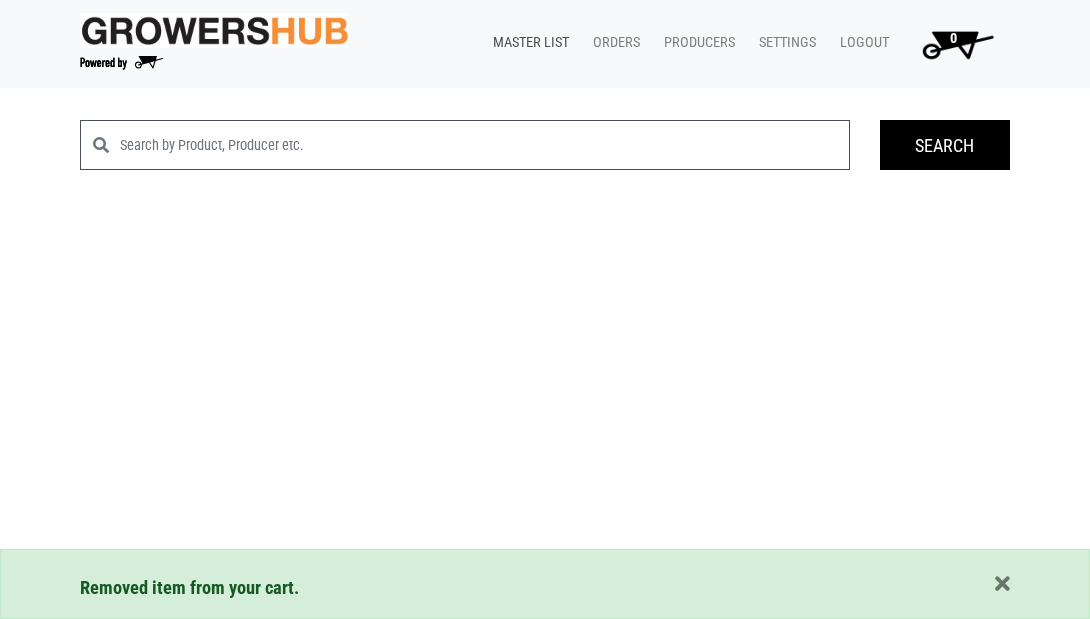 click on "Master List" at bounding box center (527, 43) 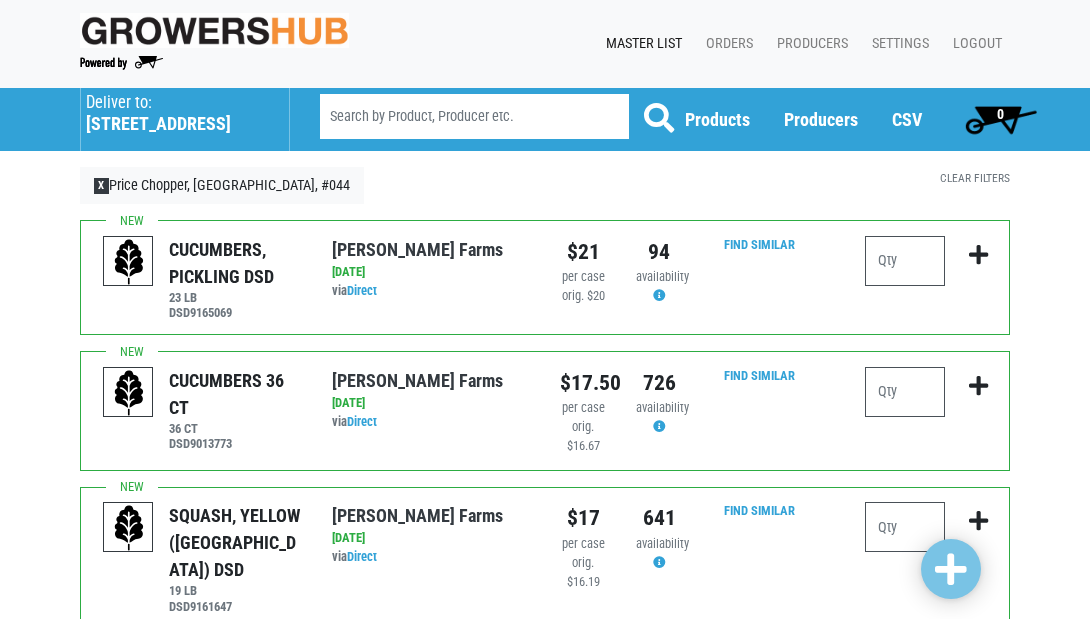 click on "[STREET_ADDRESS]" at bounding box center (177, 124) 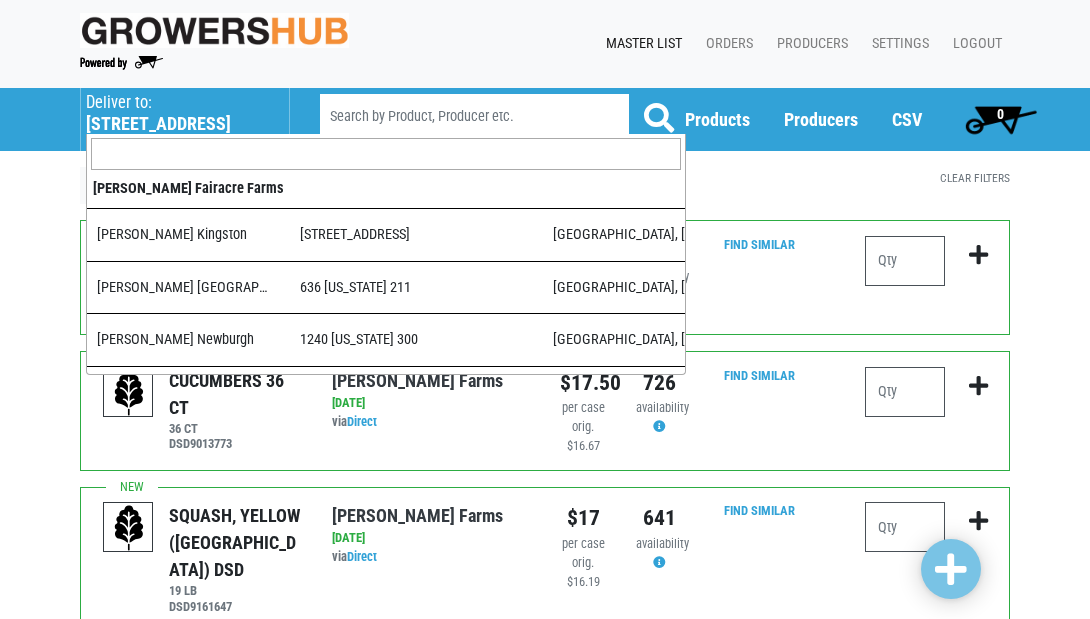 scroll, scrollTop: 2684, scrollLeft: 0, axis: vertical 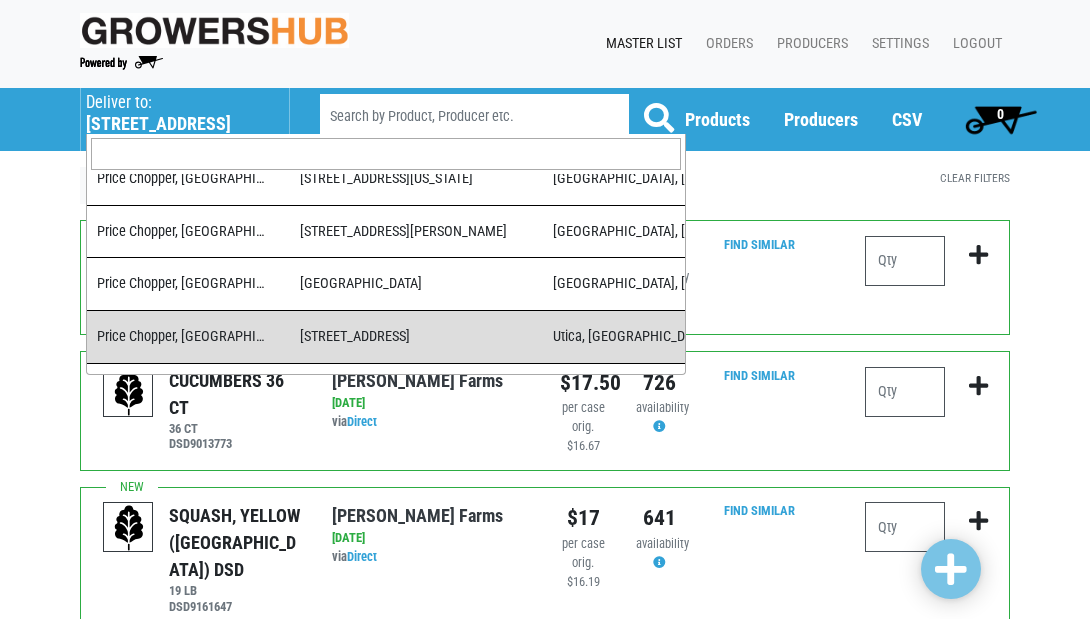 click at bounding box center [386, 154] 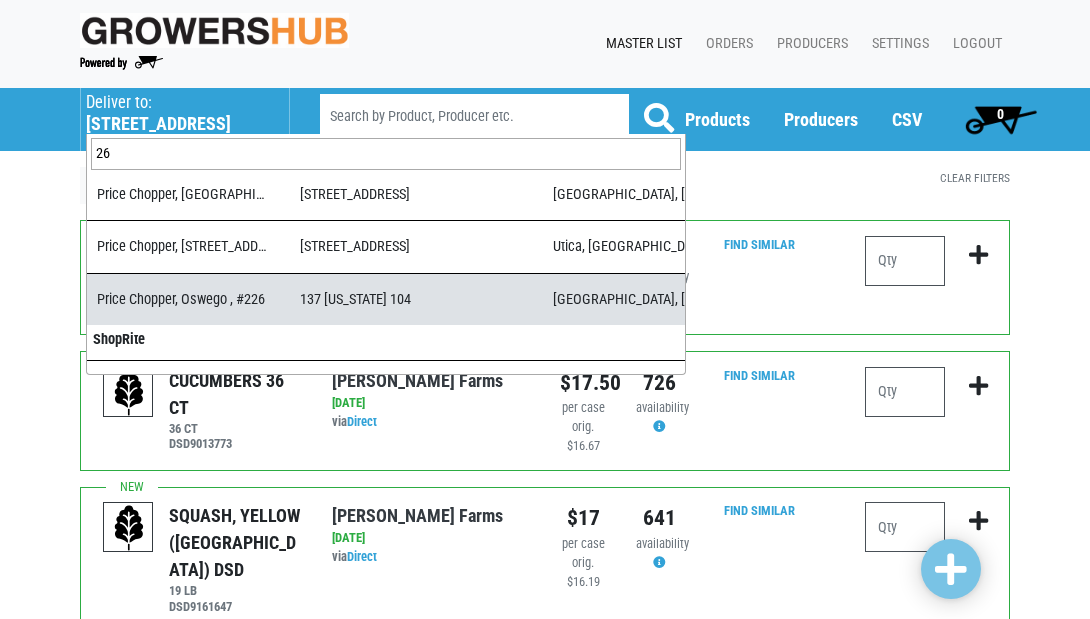 scroll, scrollTop: 172, scrollLeft: 0, axis: vertical 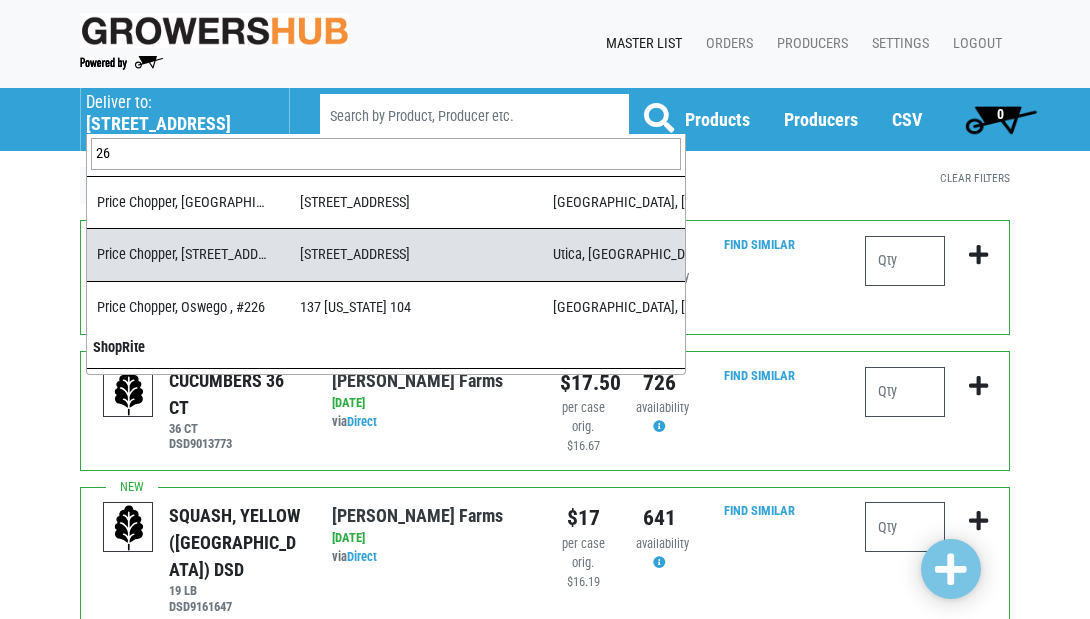 type on "26" 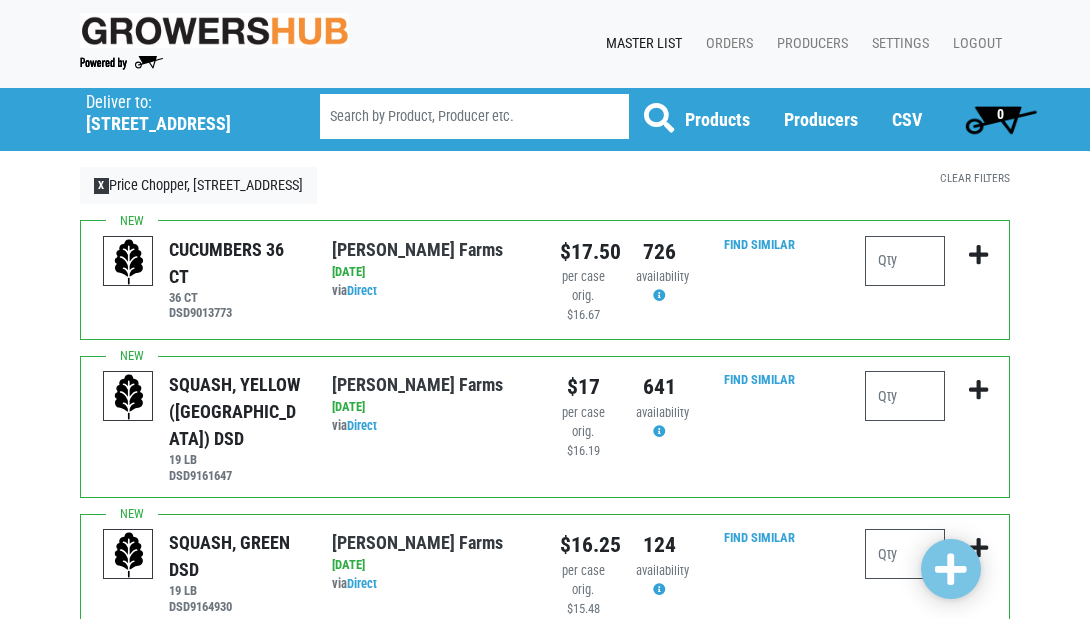scroll, scrollTop: 0, scrollLeft: 0, axis: both 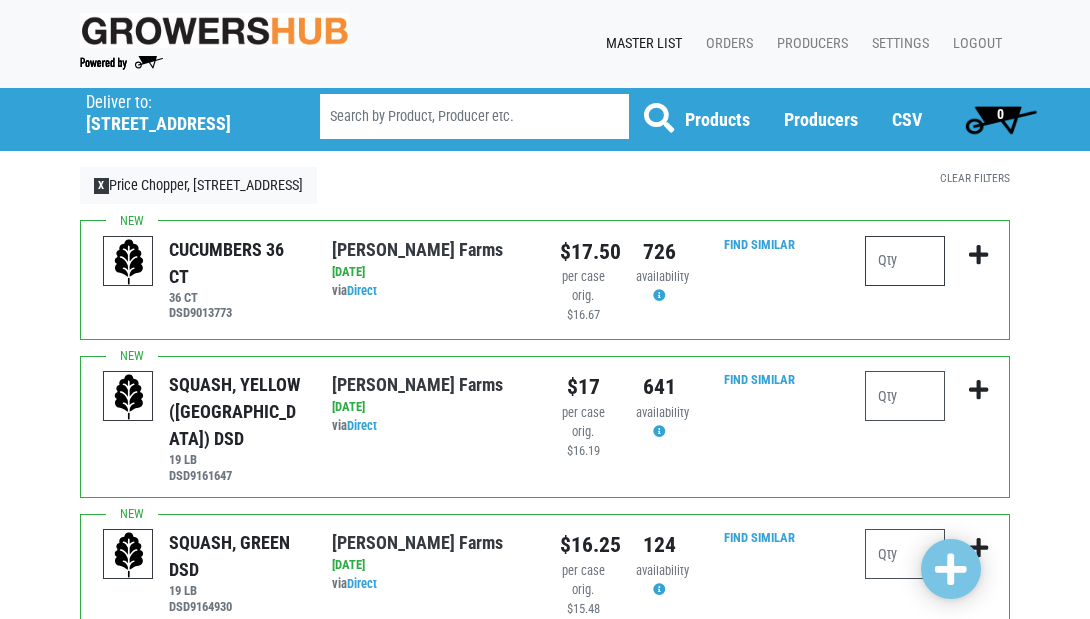 click at bounding box center [905, 261] 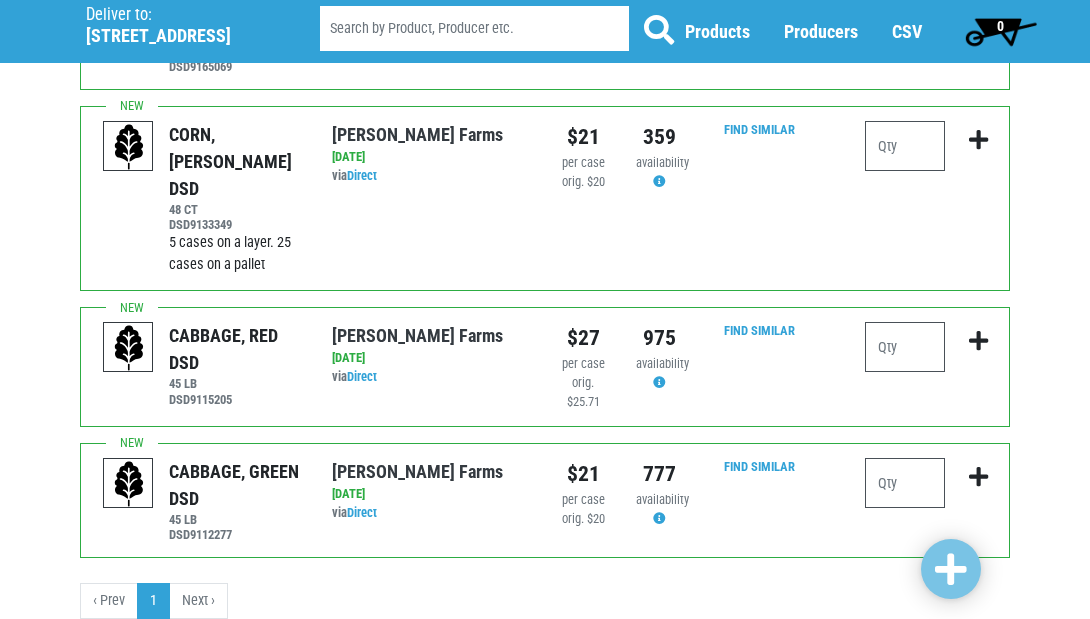 scroll, scrollTop: 791, scrollLeft: 0, axis: vertical 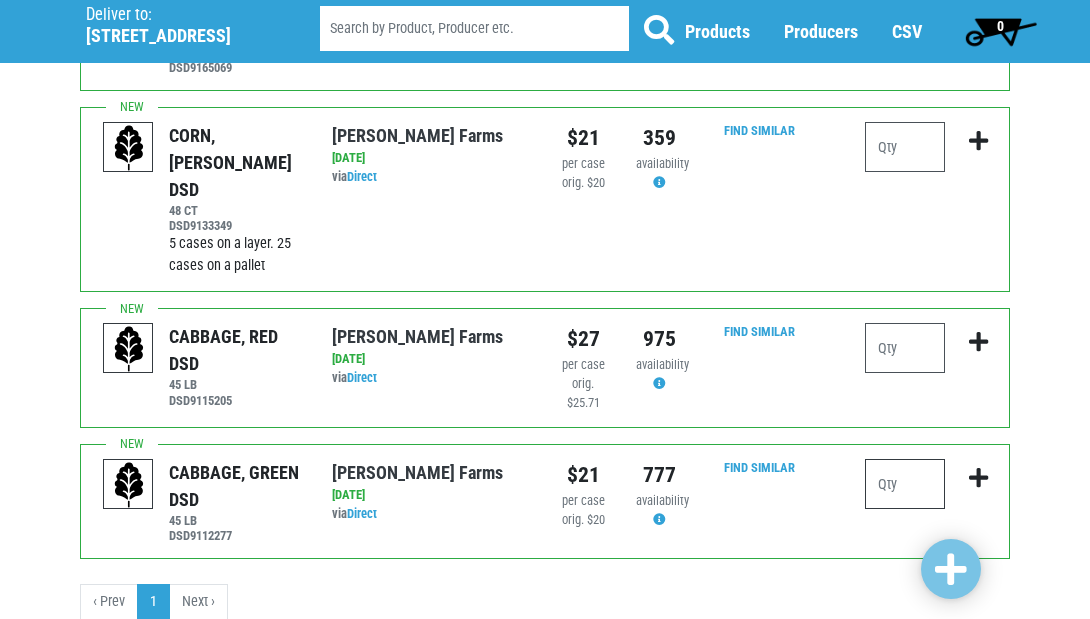 click at bounding box center [905, 484] 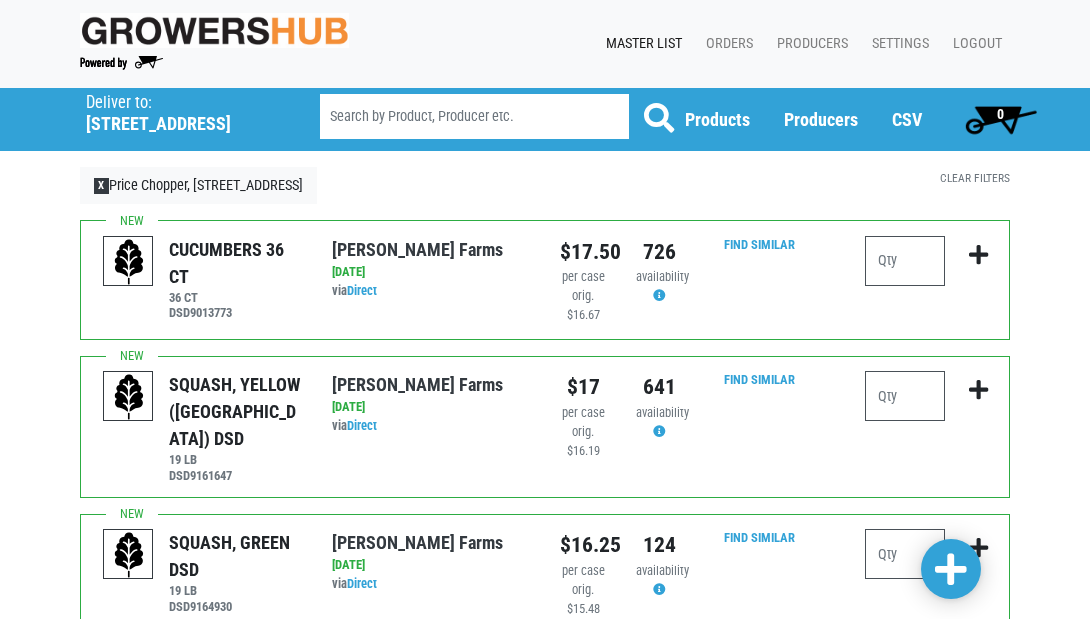 scroll, scrollTop: 0, scrollLeft: 0, axis: both 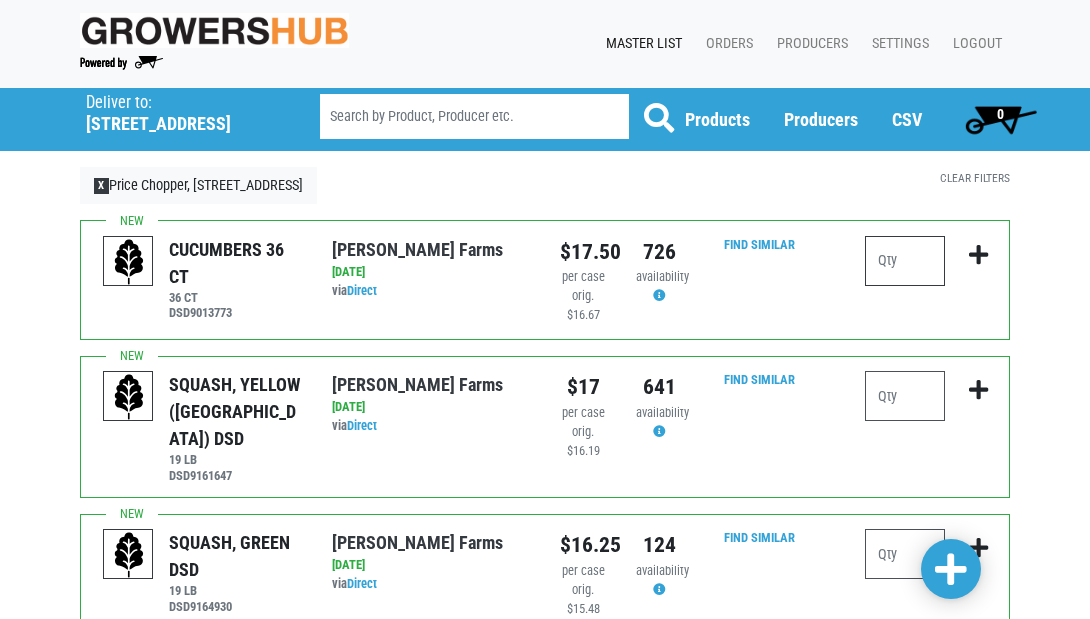 click at bounding box center (905, 261) 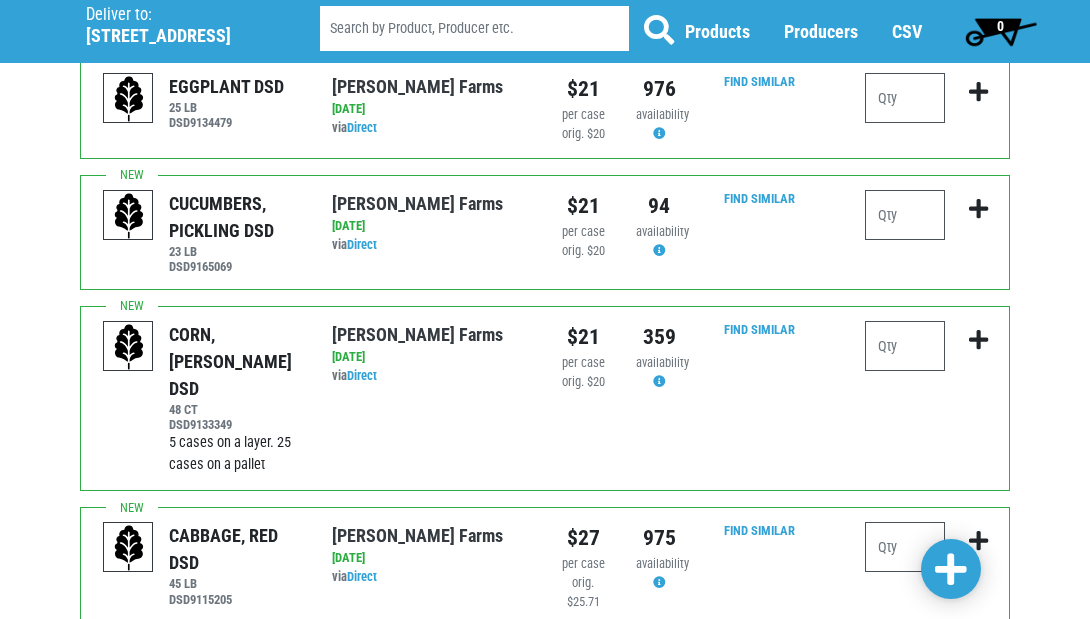 scroll, scrollTop: 632, scrollLeft: 0, axis: vertical 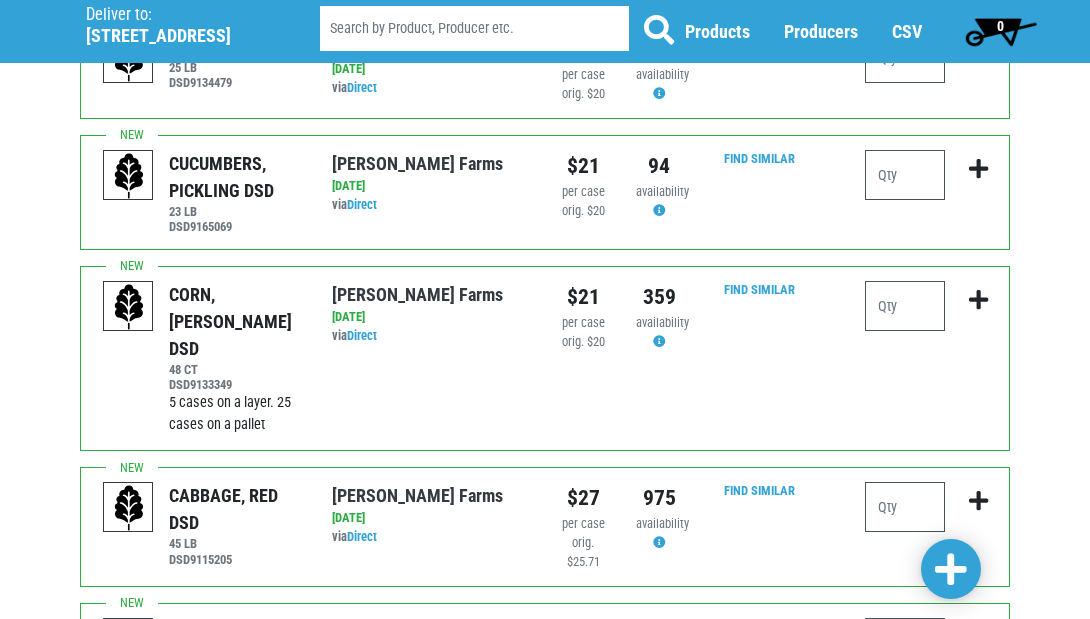 type on "3" 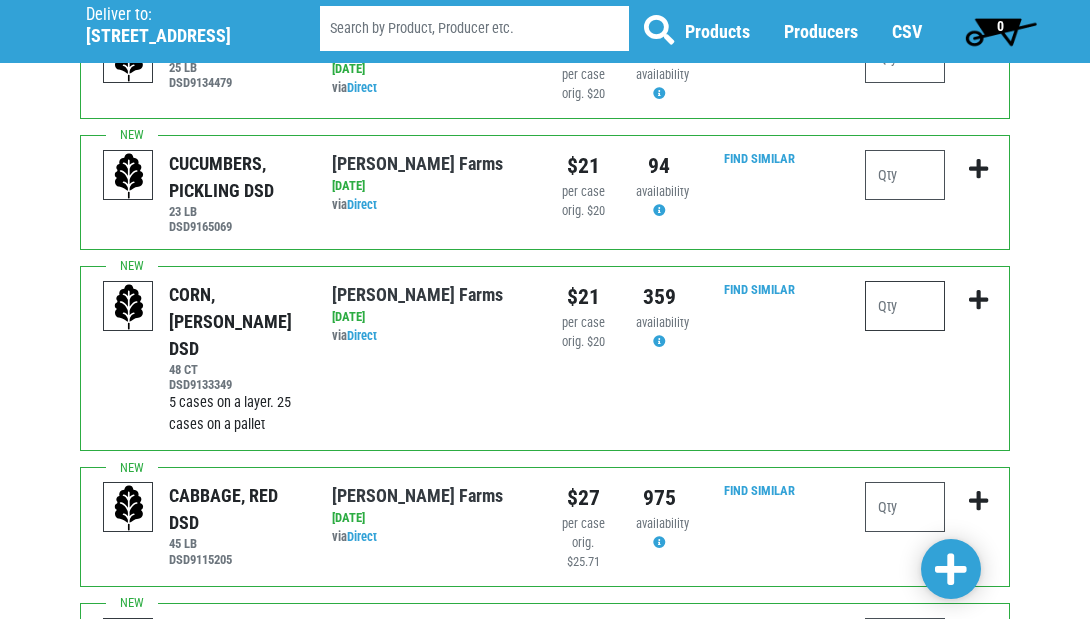 click at bounding box center [905, 306] 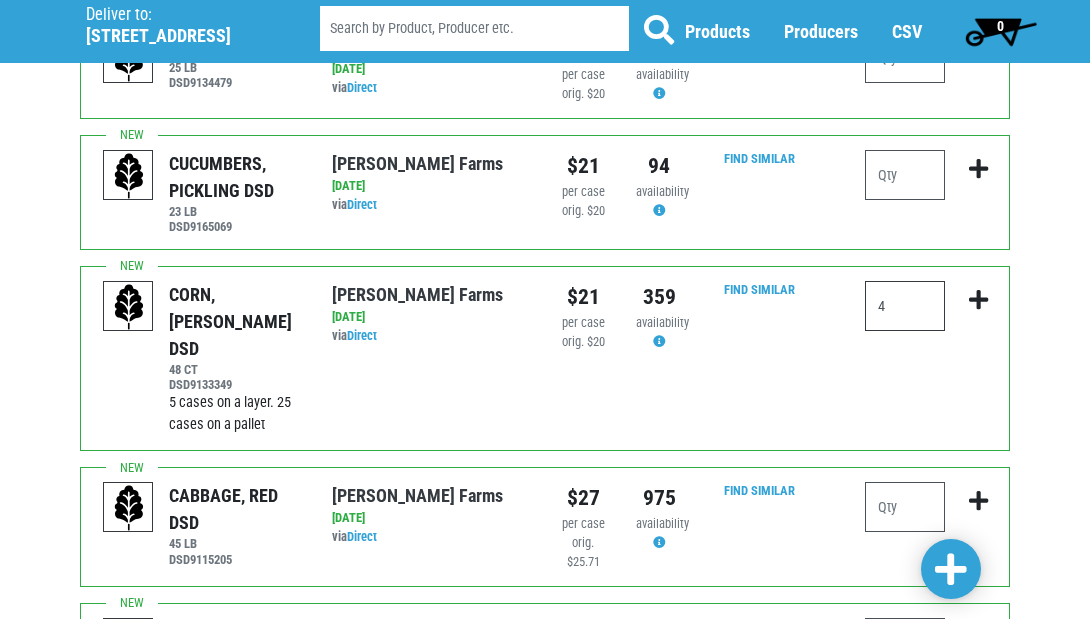type on "4" 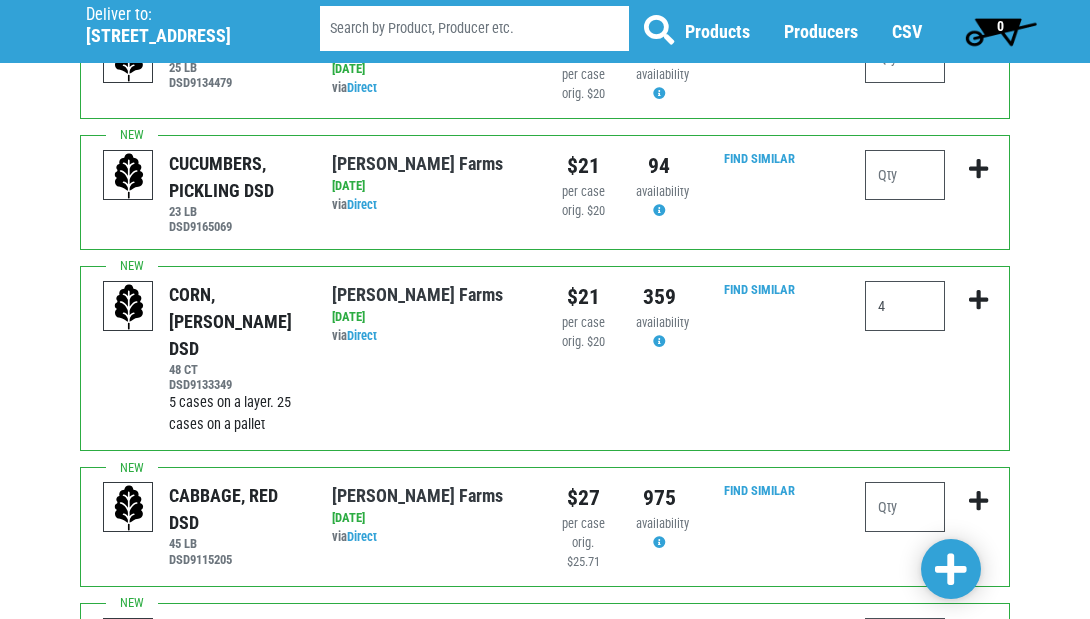 click at bounding box center [951, 570] 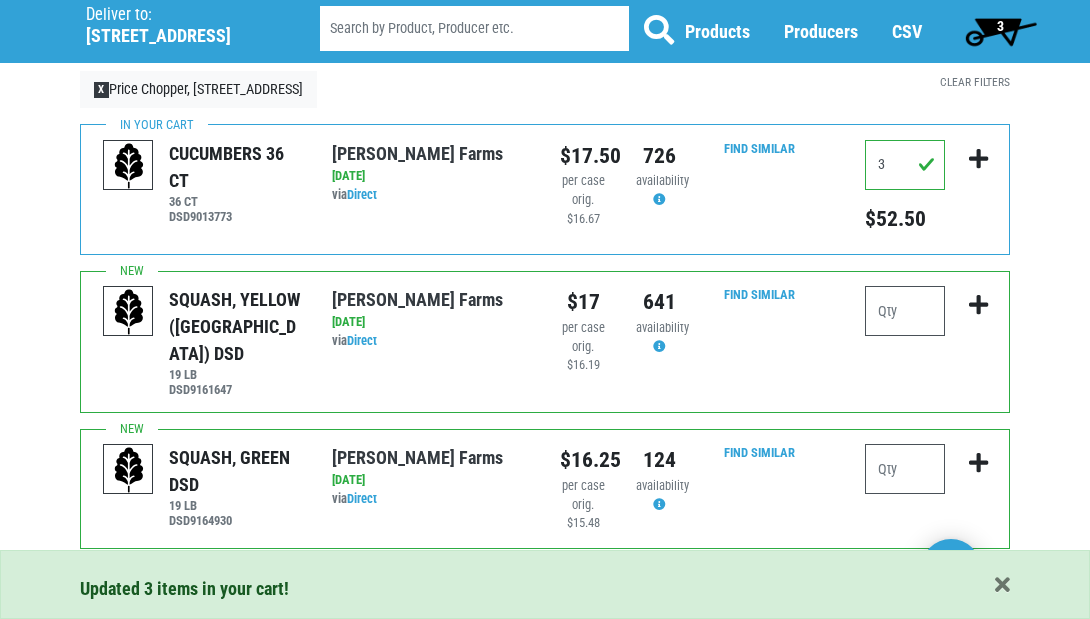 scroll, scrollTop: 90, scrollLeft: 0, axis: vertical 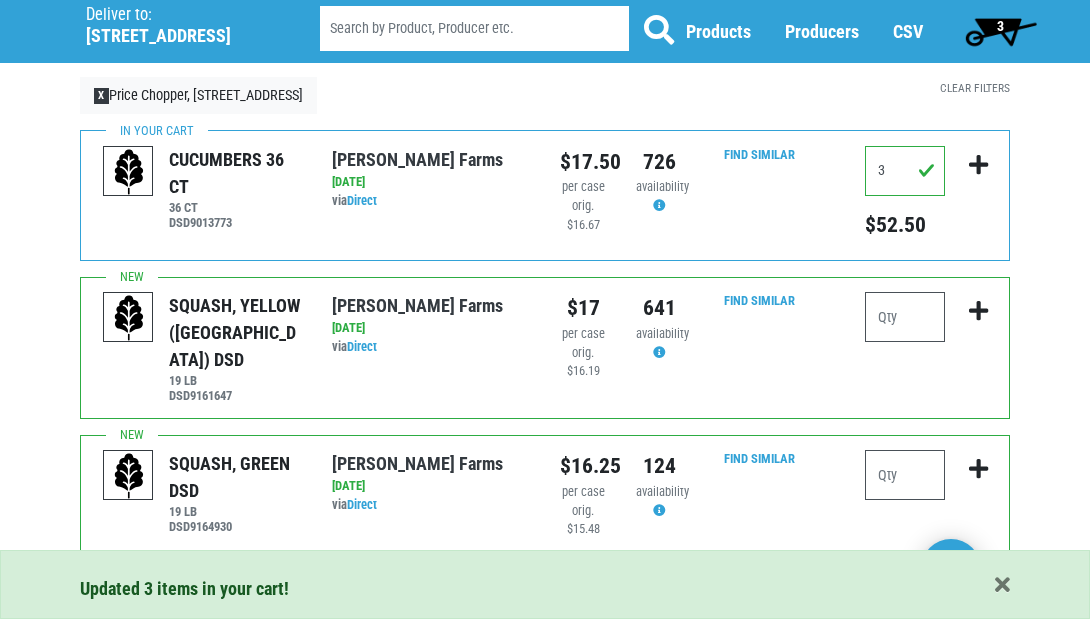 click on "3" at bounding box center [1000, 31] 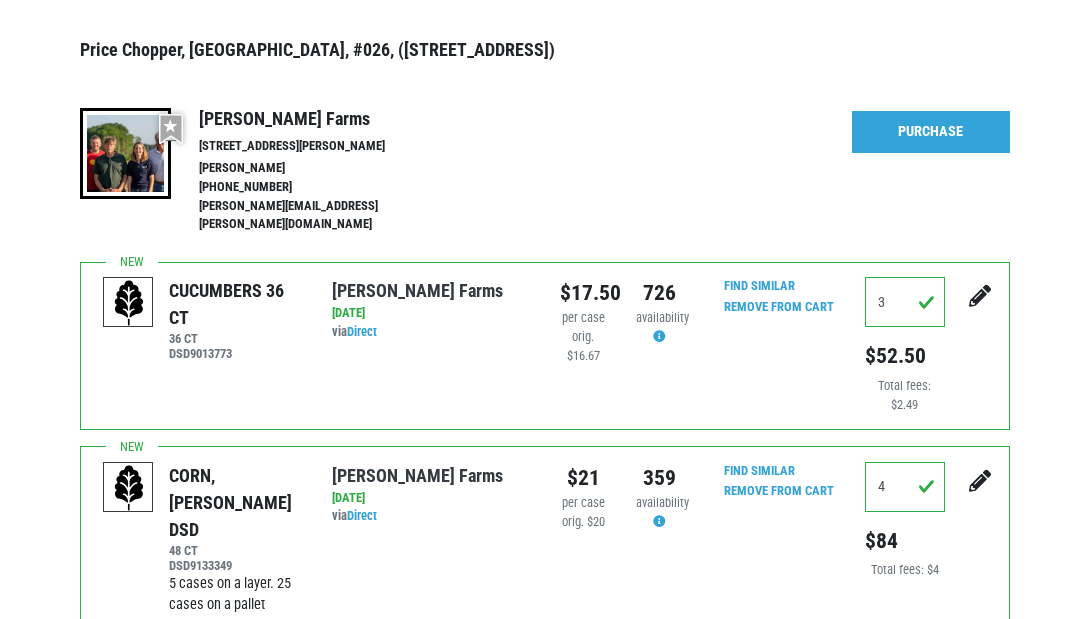 scroll, scrollTop: 185, scrollLeft: 0, axis: vertical 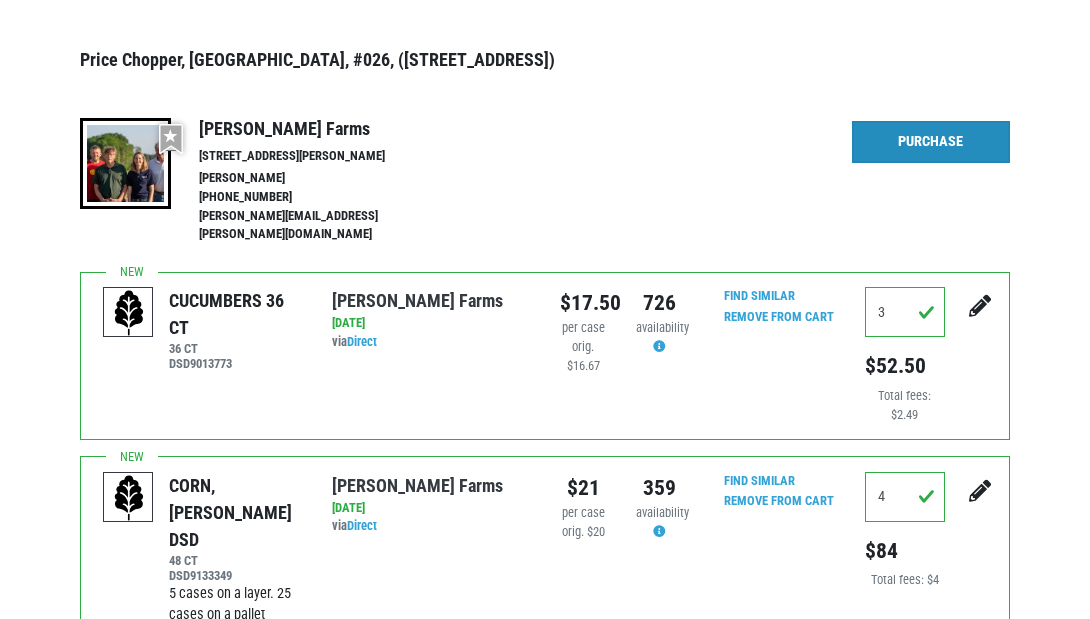 click on "Purchase" at bounding box center [931, 142] 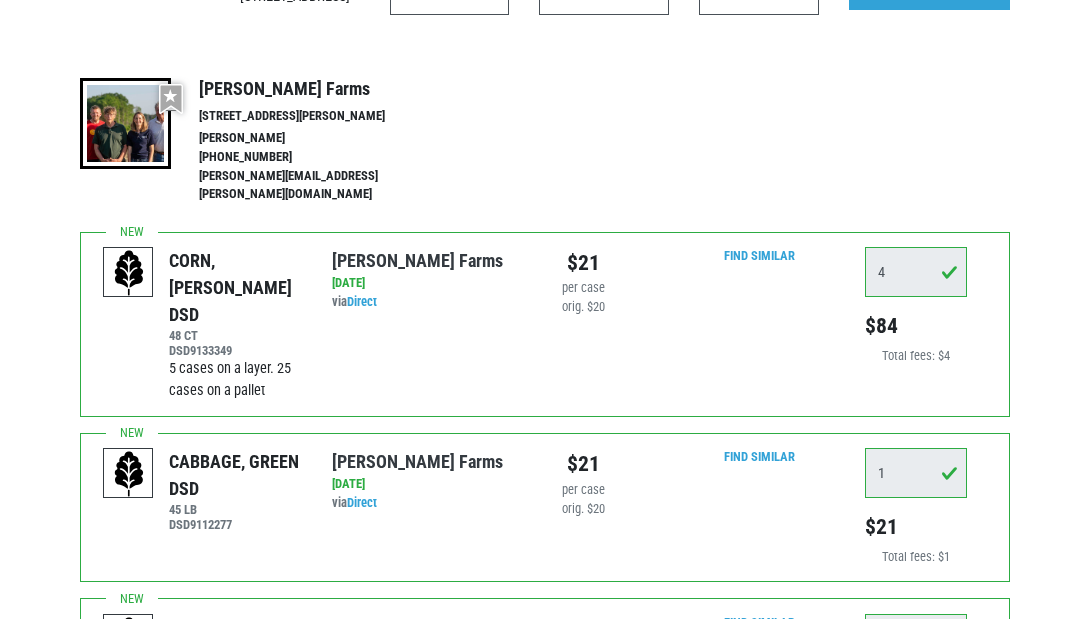 scroll, scrollTop: 0, scrollLeft: 0, axis: both 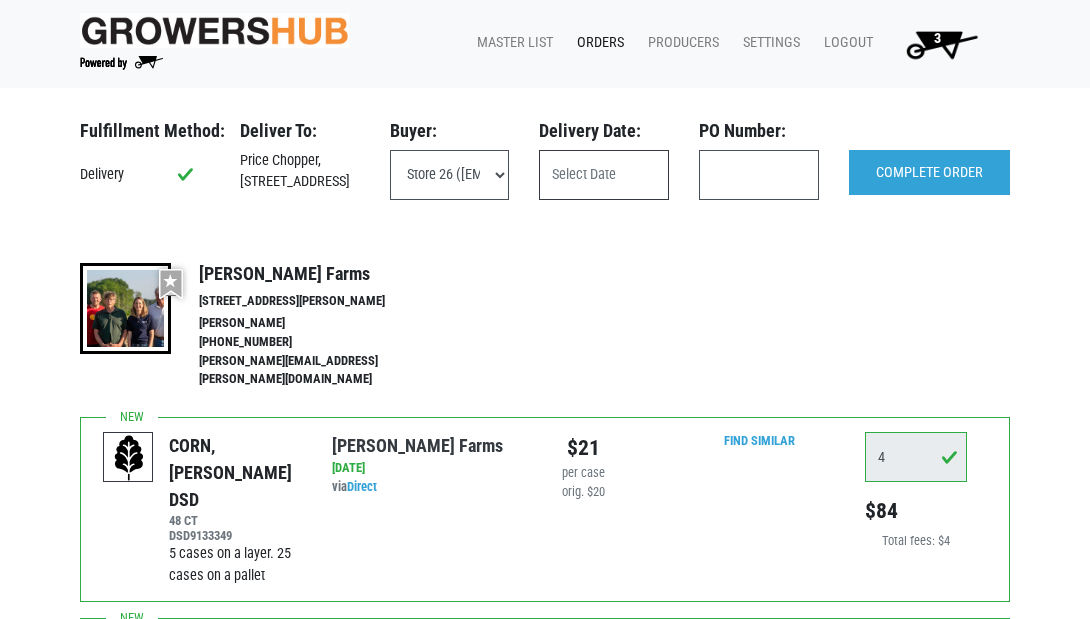 click at bounding box center [604, 175] 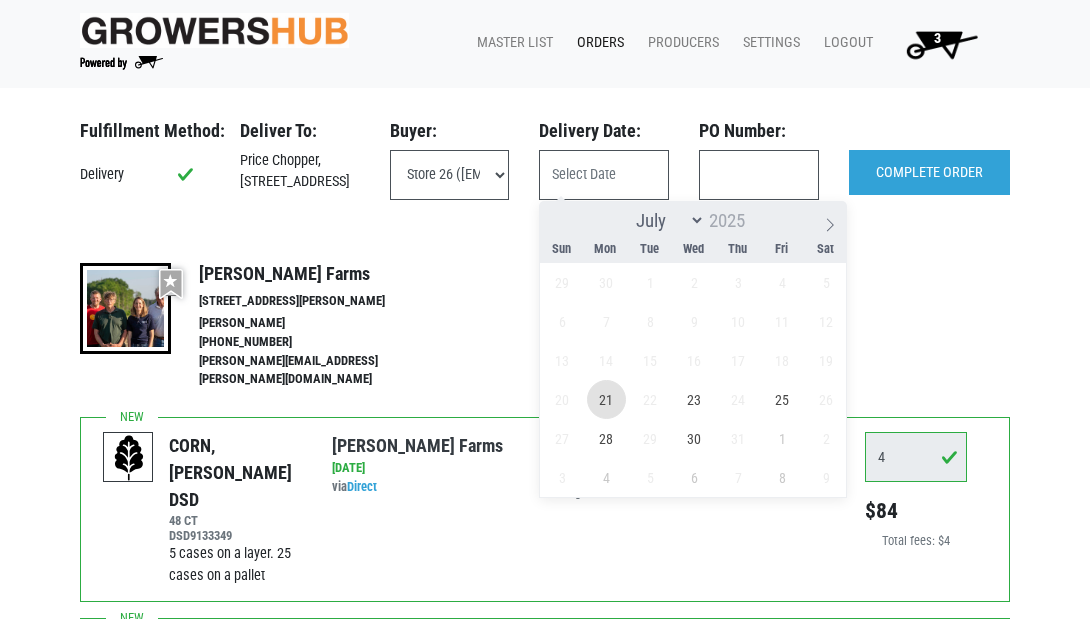 click on "21" at bounding box center [606, 399] 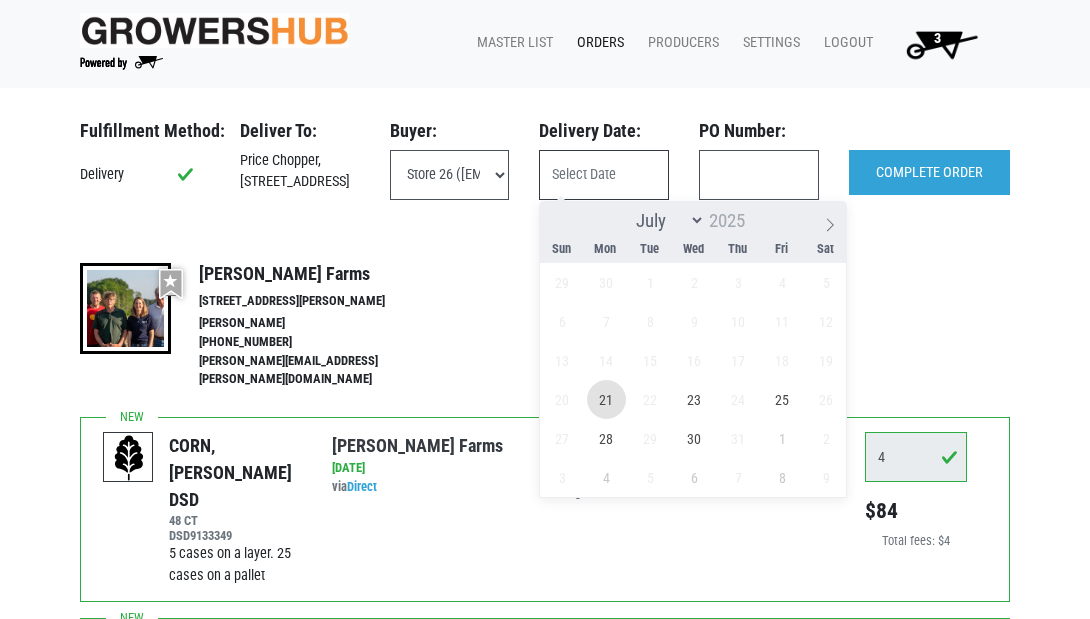 type on "2025-07-21" 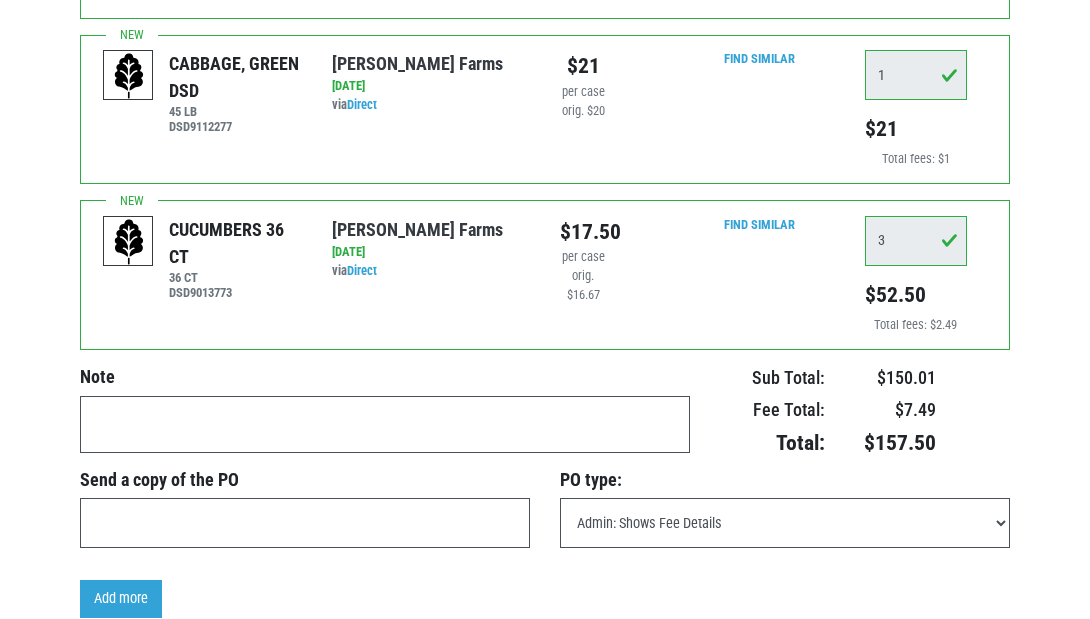 scroll, scrollTop: 586, scrollLeft: 0, axis: vertical 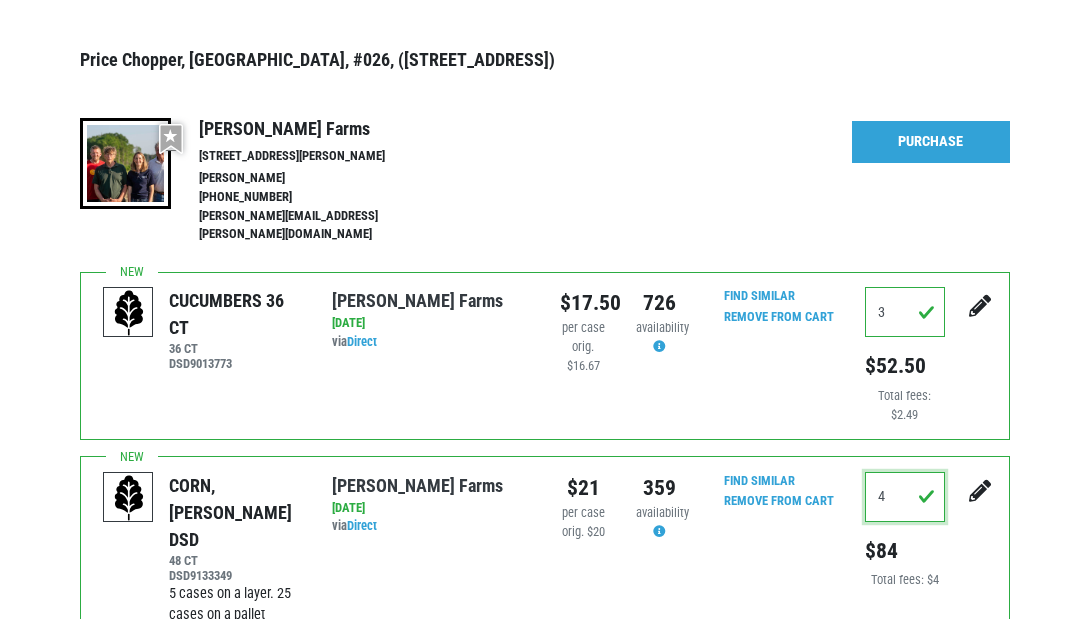 click on "4" at bounding box center [905, 497] 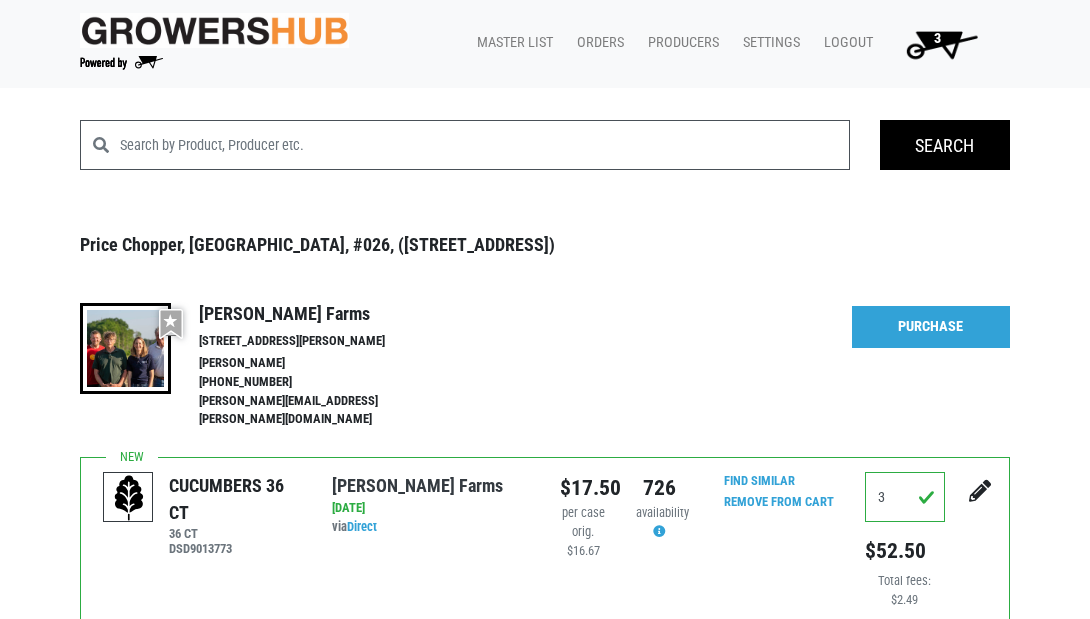 scroll, scrollTop: 0, scrollLeft: 0, axis: both 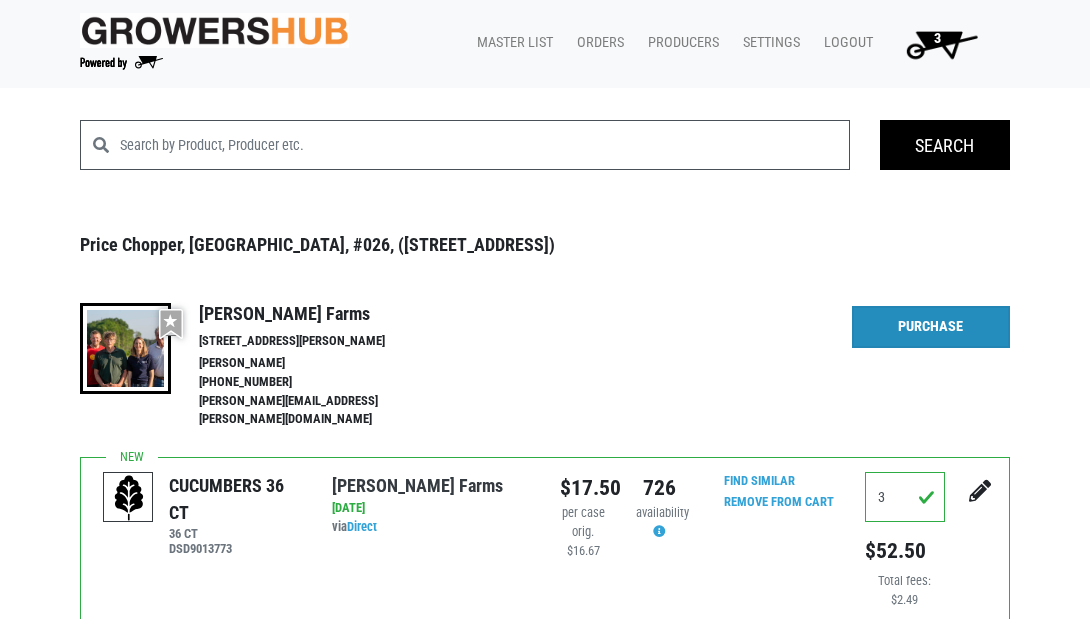 type on "6" 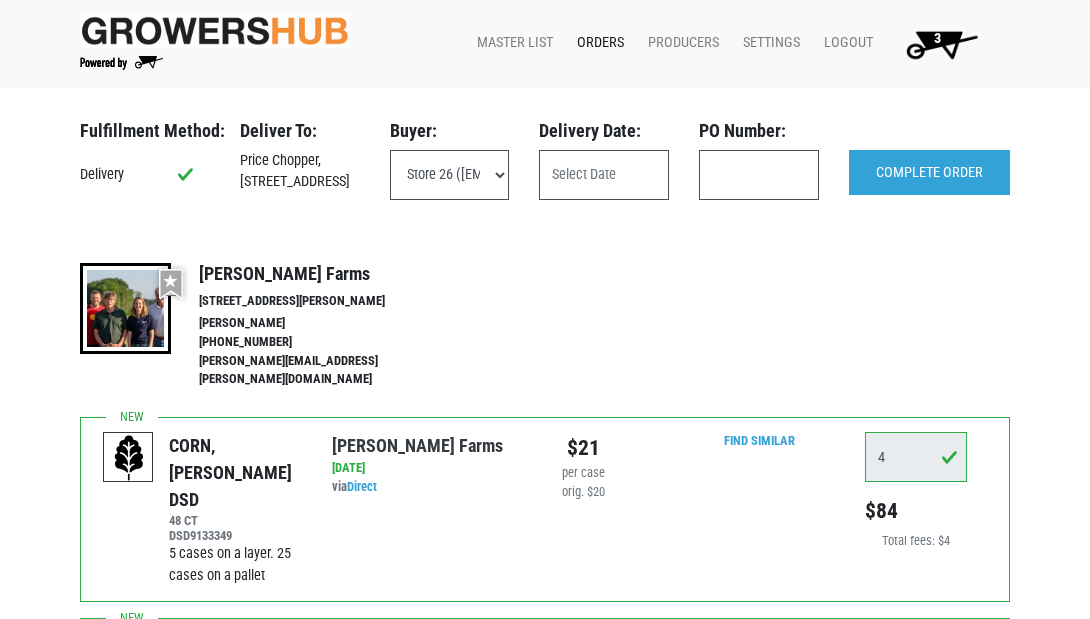 scroll, scrollTop: 0, scrollLeft: 0, axis: both 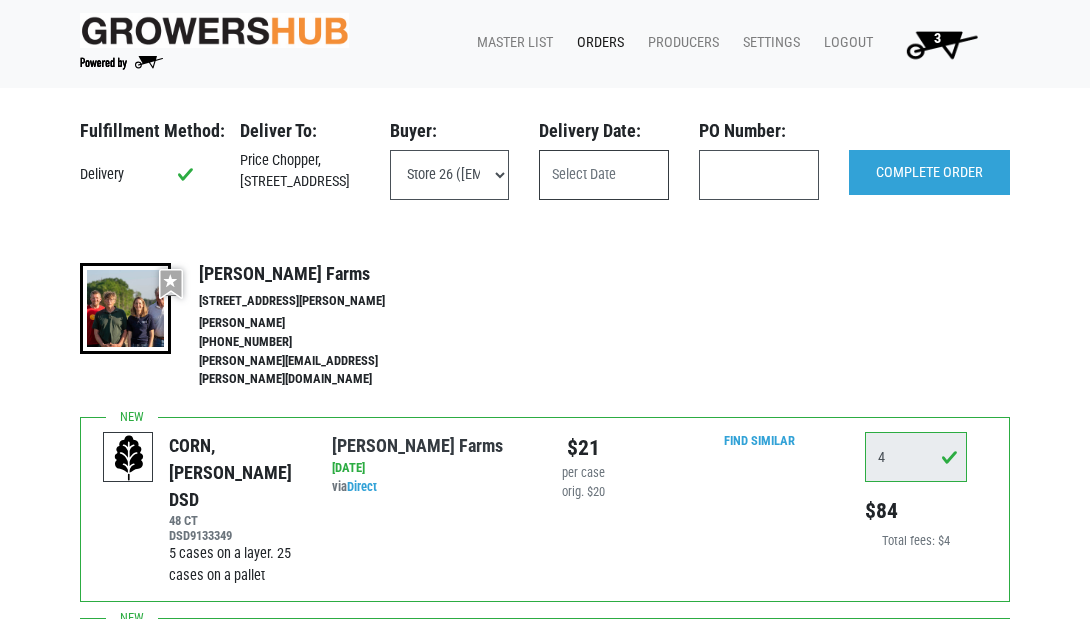 click at bounding box center [604, 175] 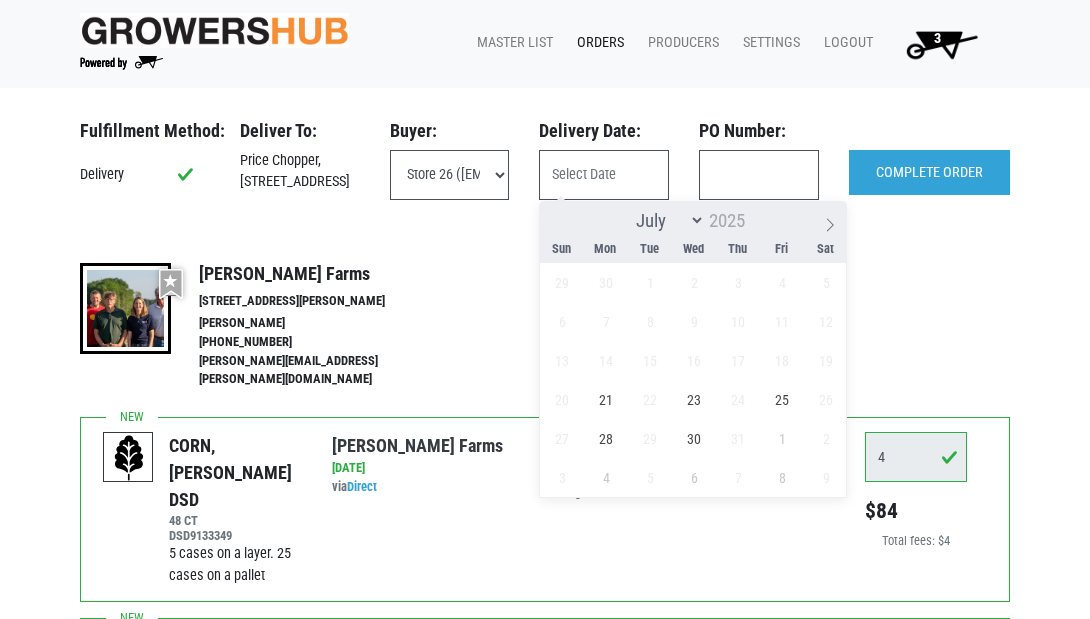 click on "More Details
Hide Details" at bounding box center (931, 327) 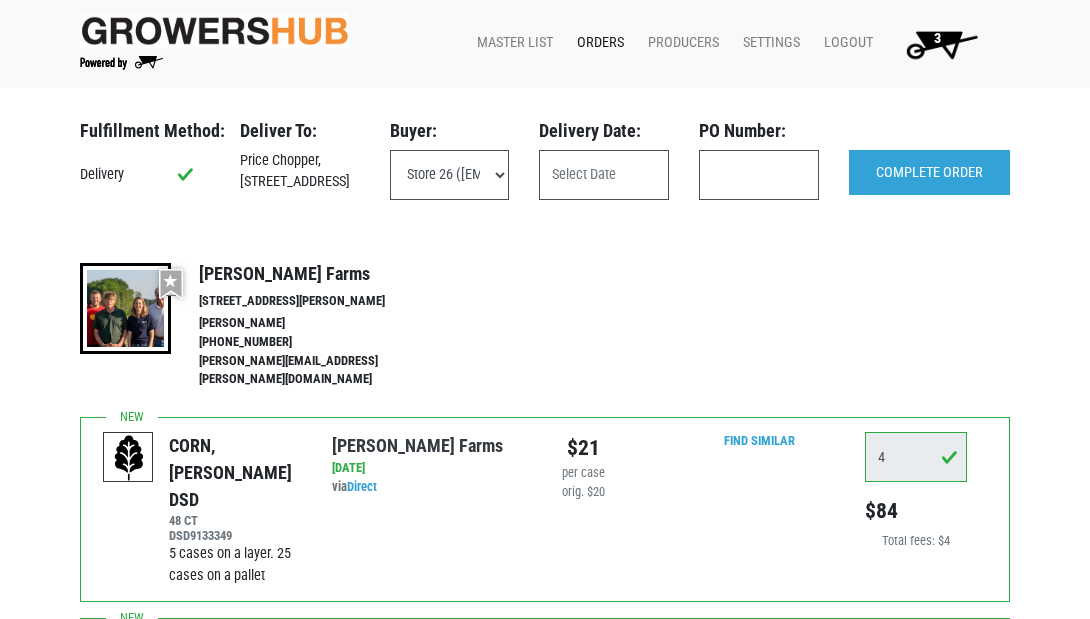 click on "3" at bounding box center [937, 38] 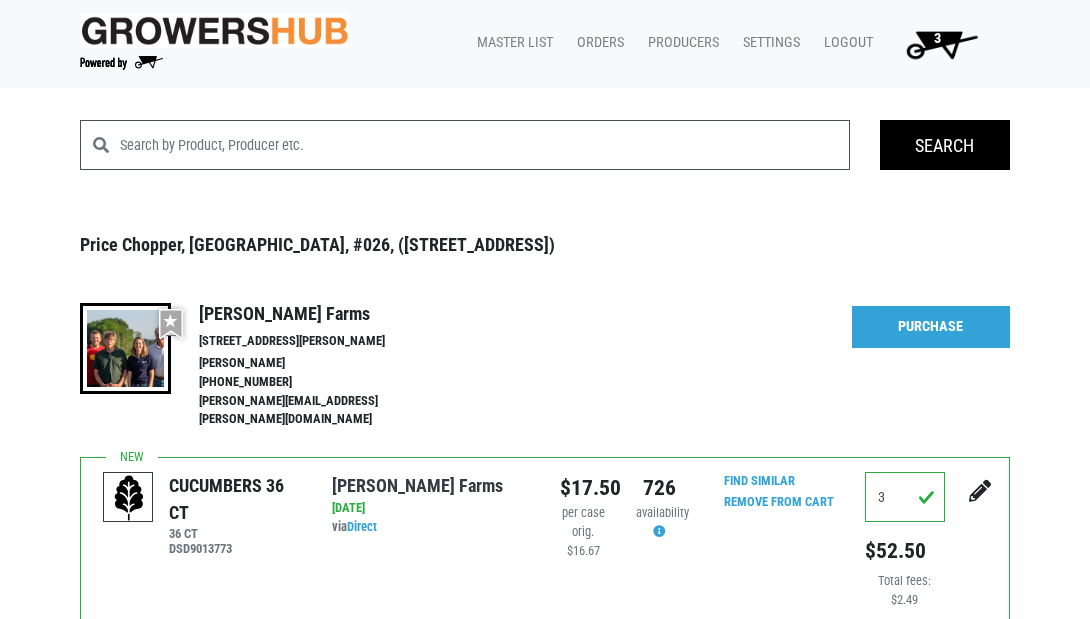 click at bounding box center (980, 491) 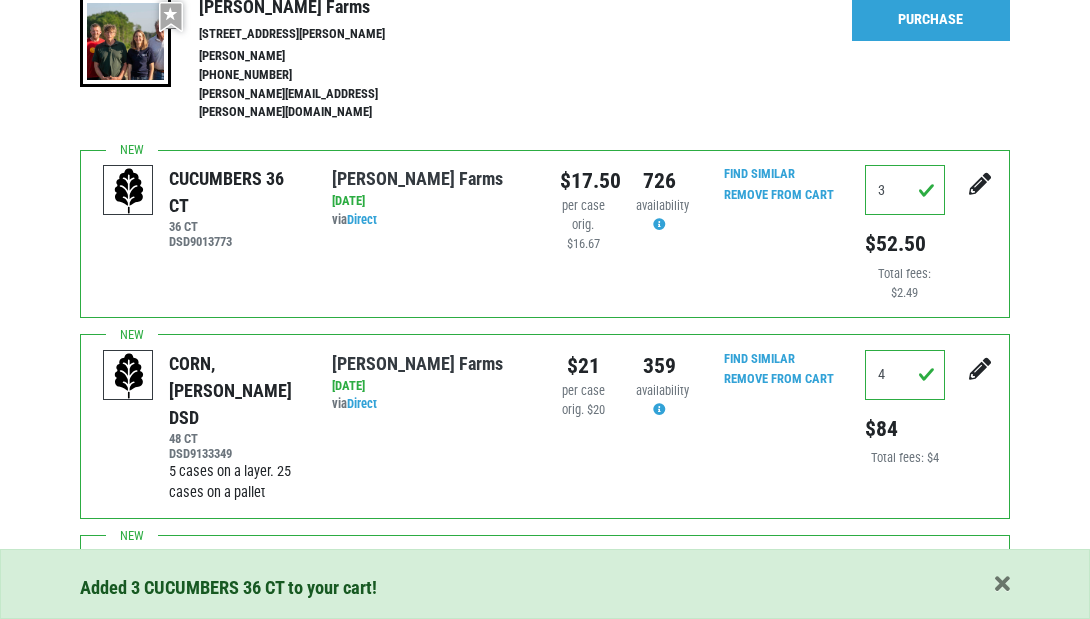 scroll, scrollTop: 313, scrollLeft: 0, axis: vertical 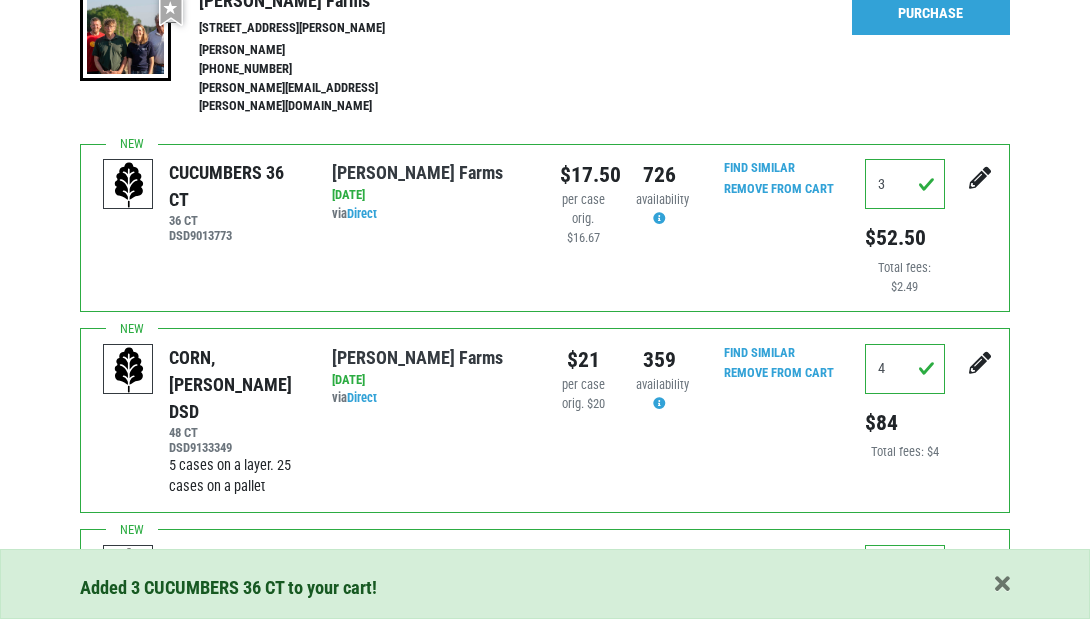 click at bounding box center [980, 178] 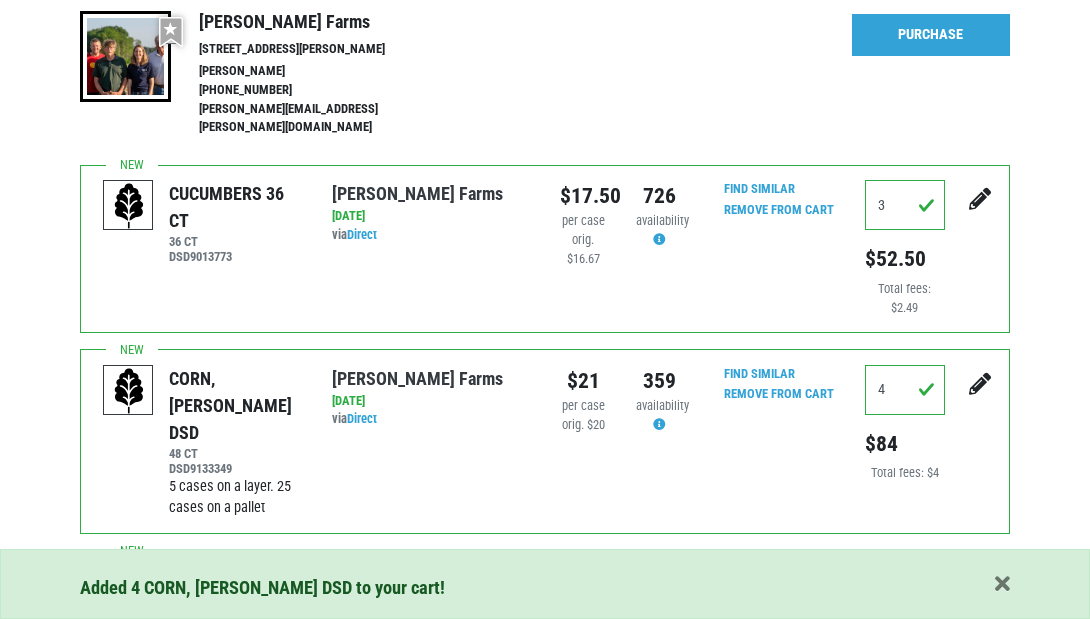 scroll, scrollTop: 294, scrollLeft: 0, axis: vertical 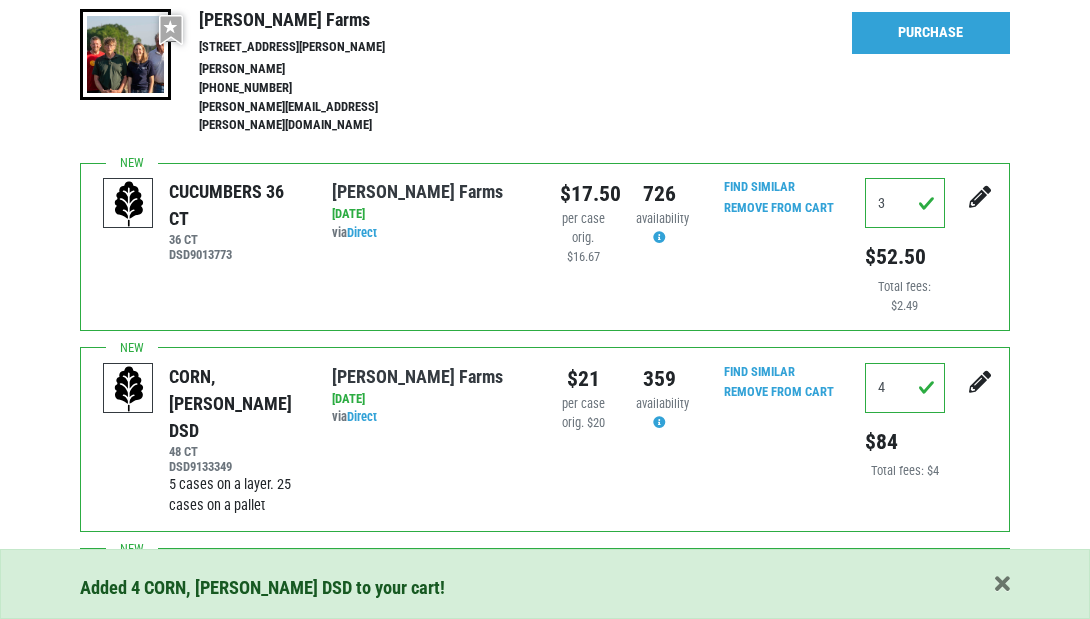 click at bounding box center (980, 197) 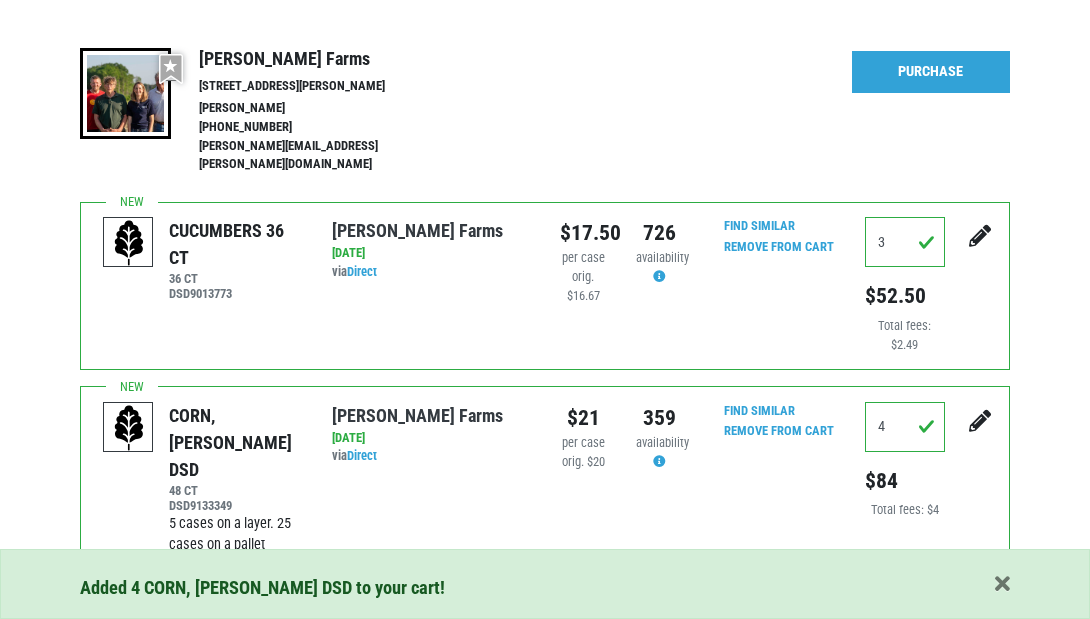 scroll, scrollTop: 387, scrollLeft: 0, axis: vertical 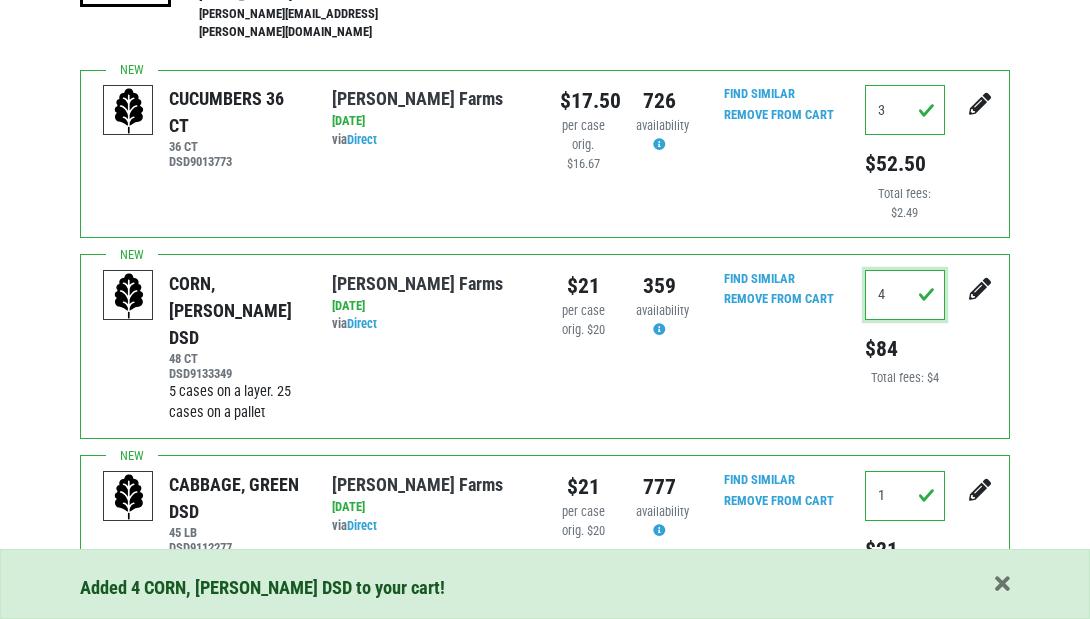 click on "4" at bounding box center (905, 295) 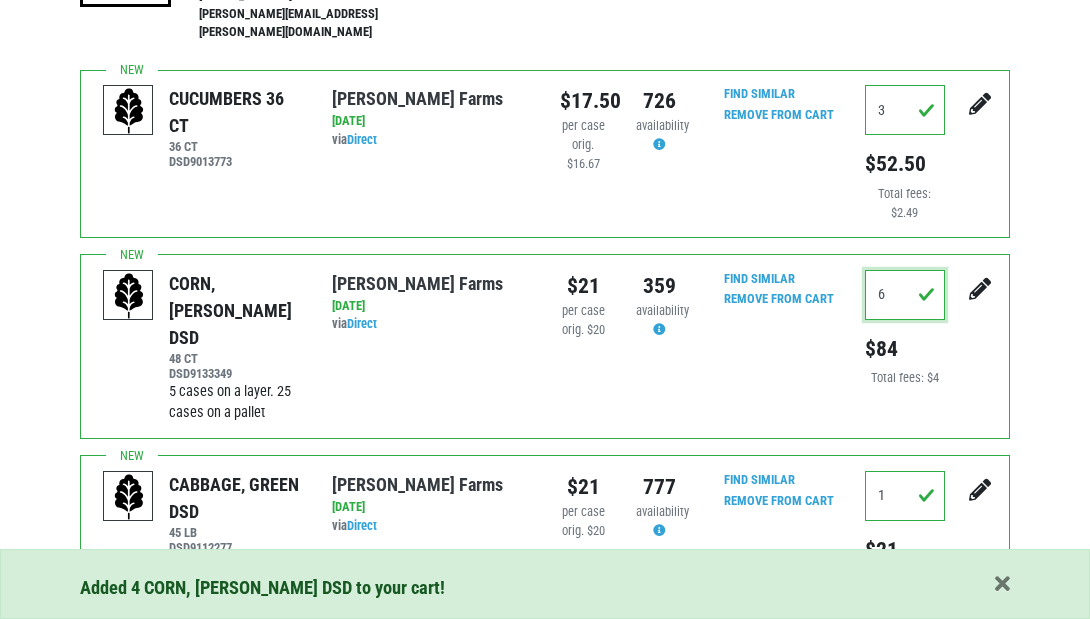type on "6" 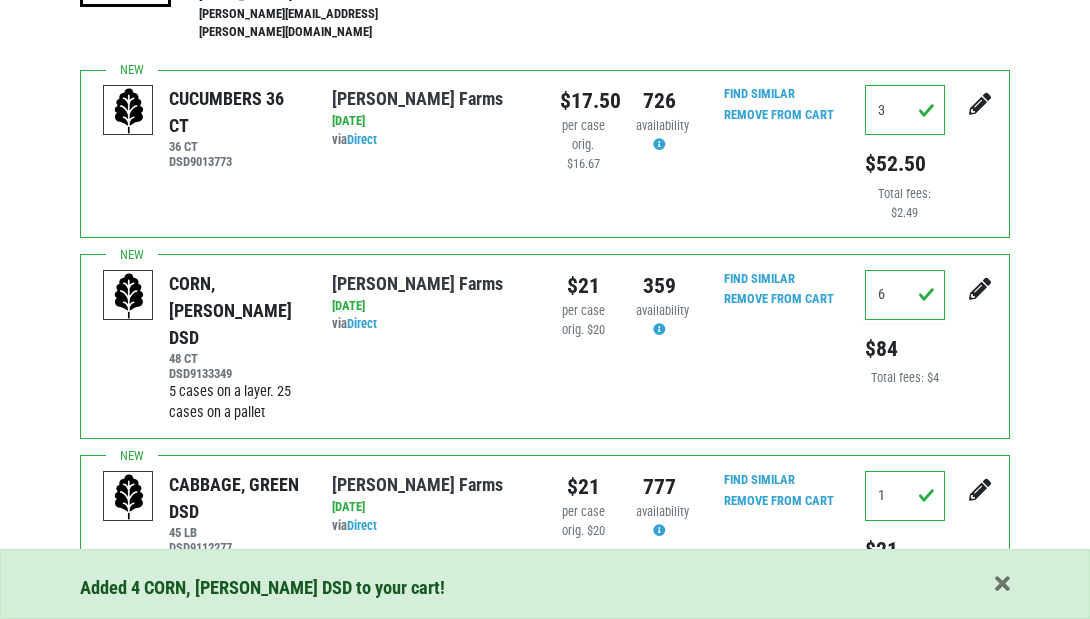 click at bounding box center (980, 104) 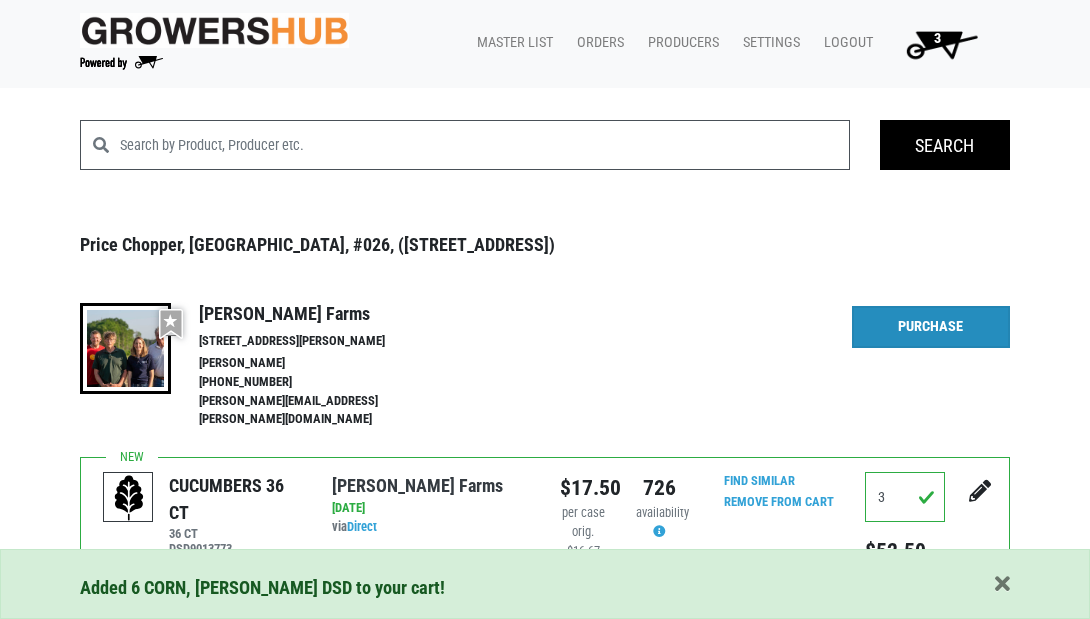 scroll, scrollTop: 0, scrollLeft: 0, axis: both 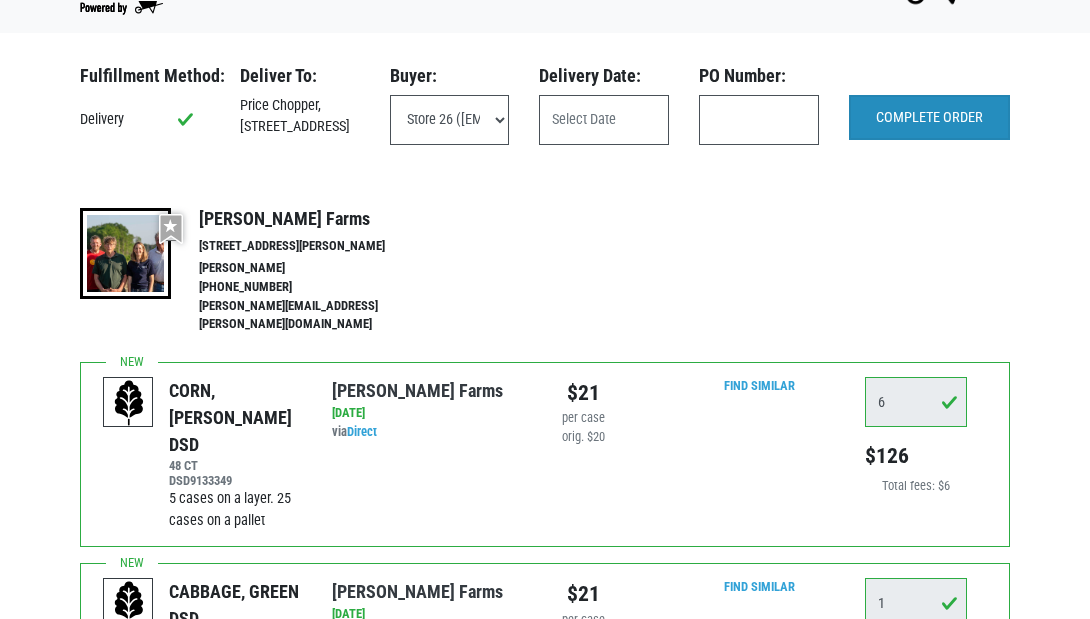 click on "COMPLETE ORDER" at bounding box center [929, 118] 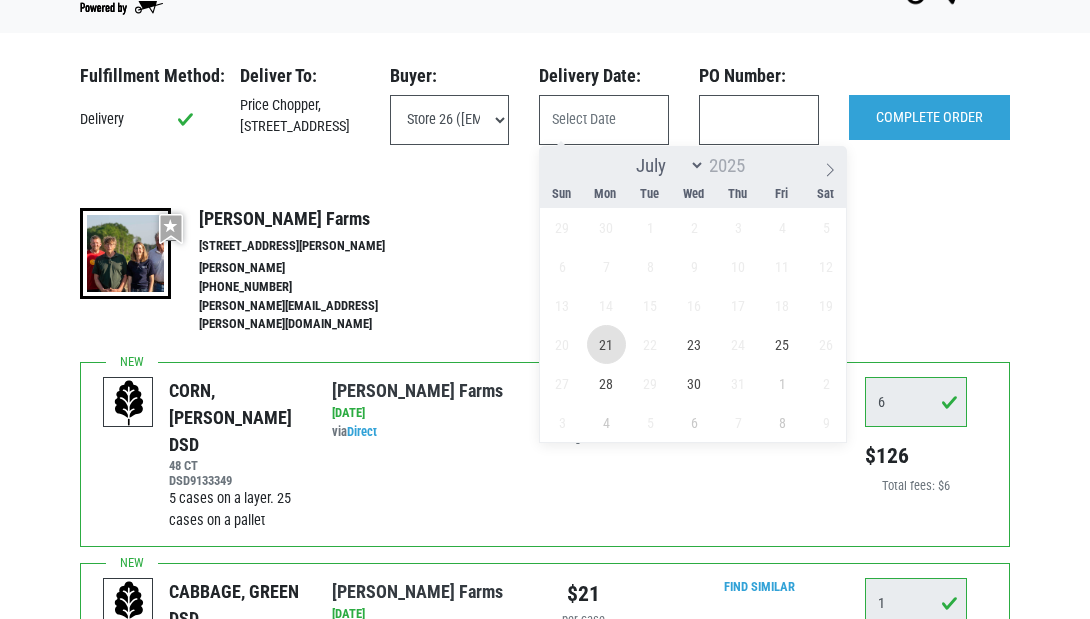 click on "21" at bounding box center [606, 344] 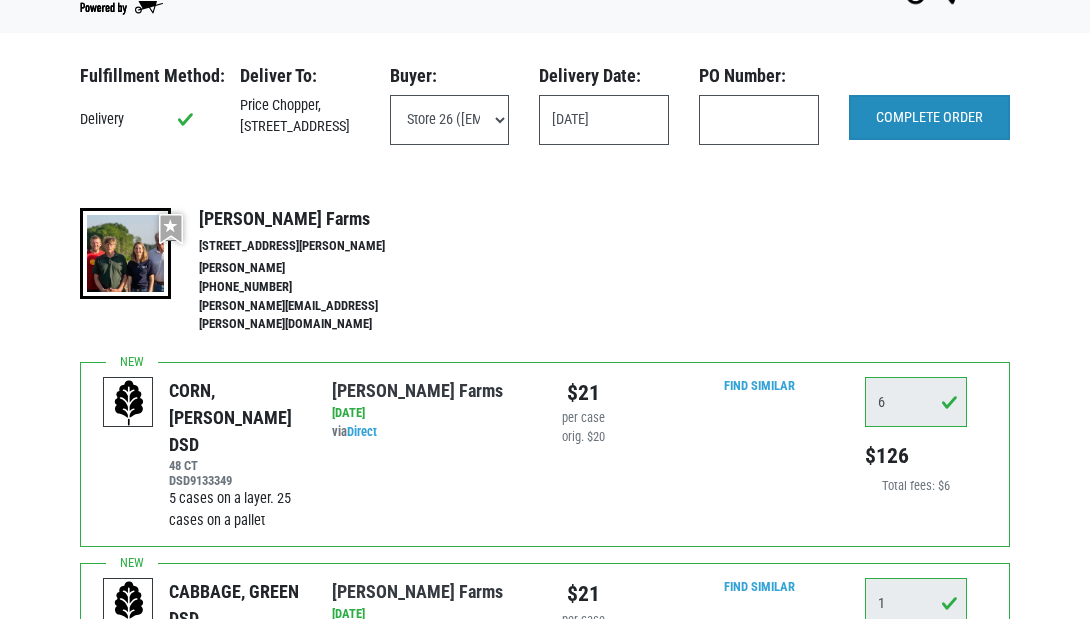 click on "COMPLETE ORDER" at bounding box center [929, 118] 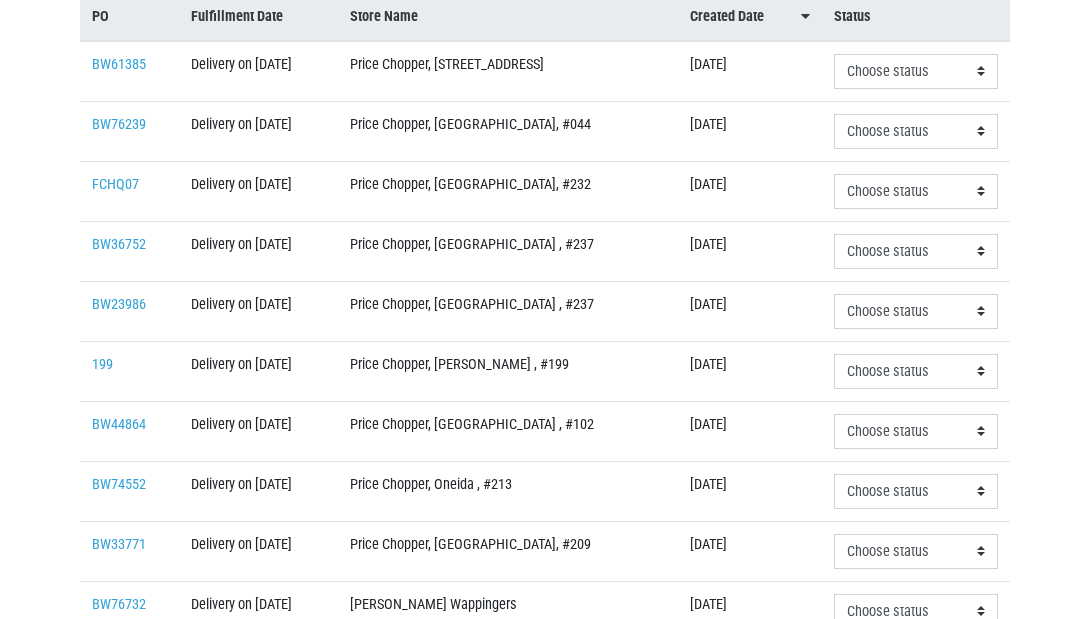 scroll, scrollTop: 293, scrollLeft: 0, axis: vertical 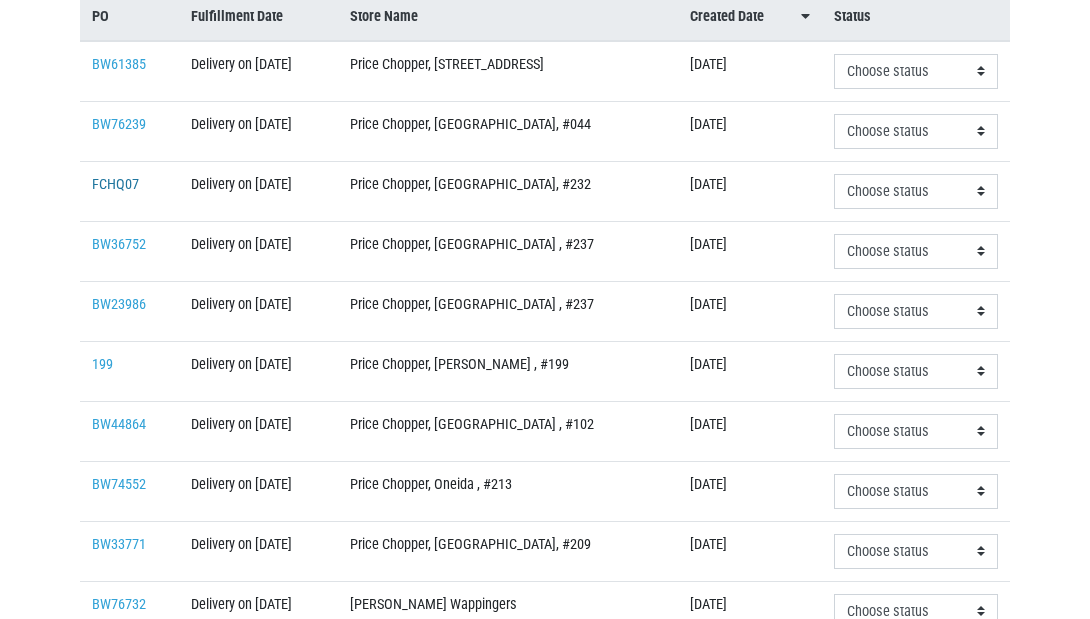 click on "FCHQ07" at bounding box center [115, 184] 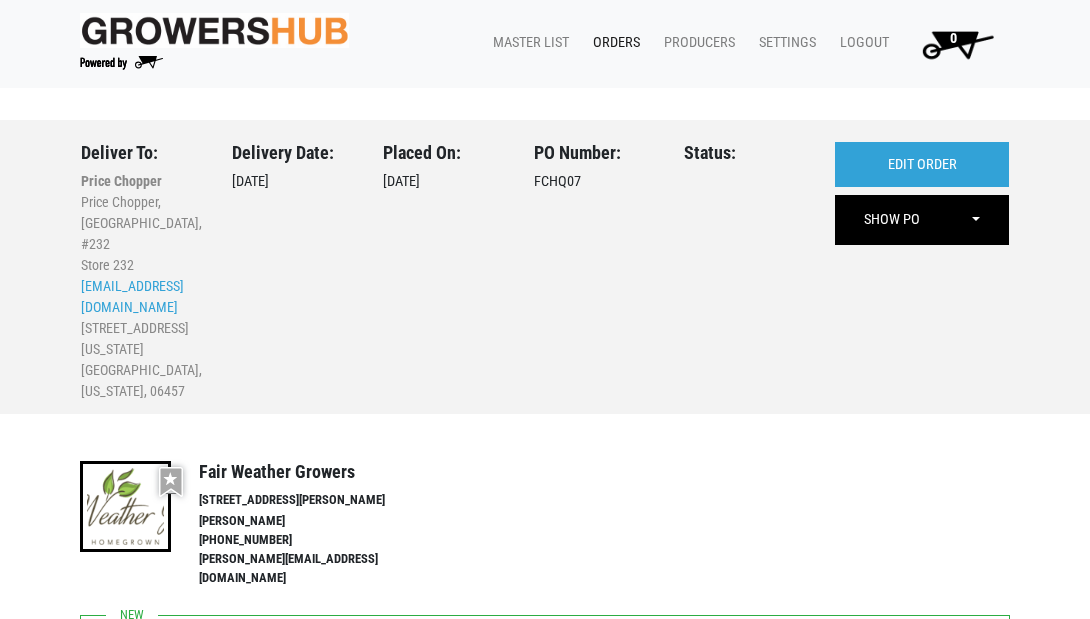 scroll, scrollTop: 0, scrollLeft: 0, axis: both 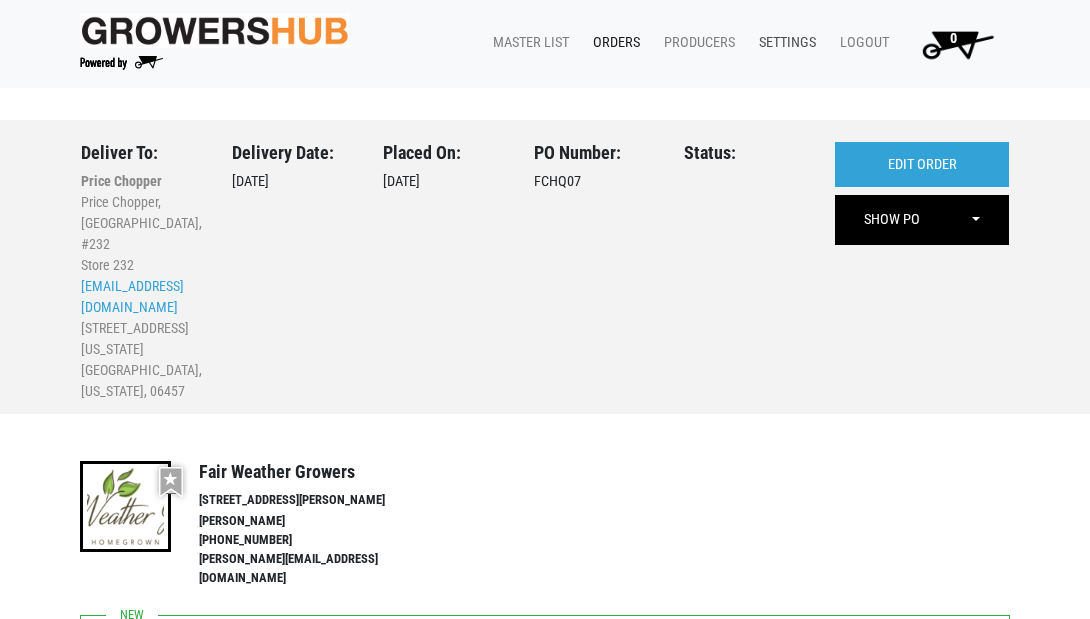 click on "Settings" at bounding box center [783, 43] 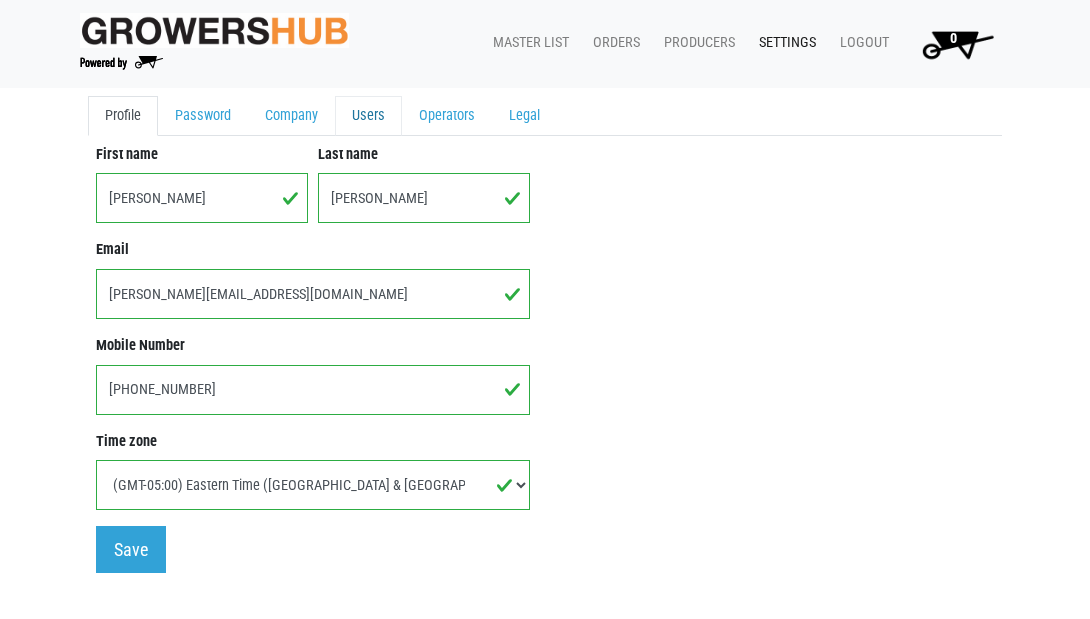 click on "Users" at bounding box center (368, 116) 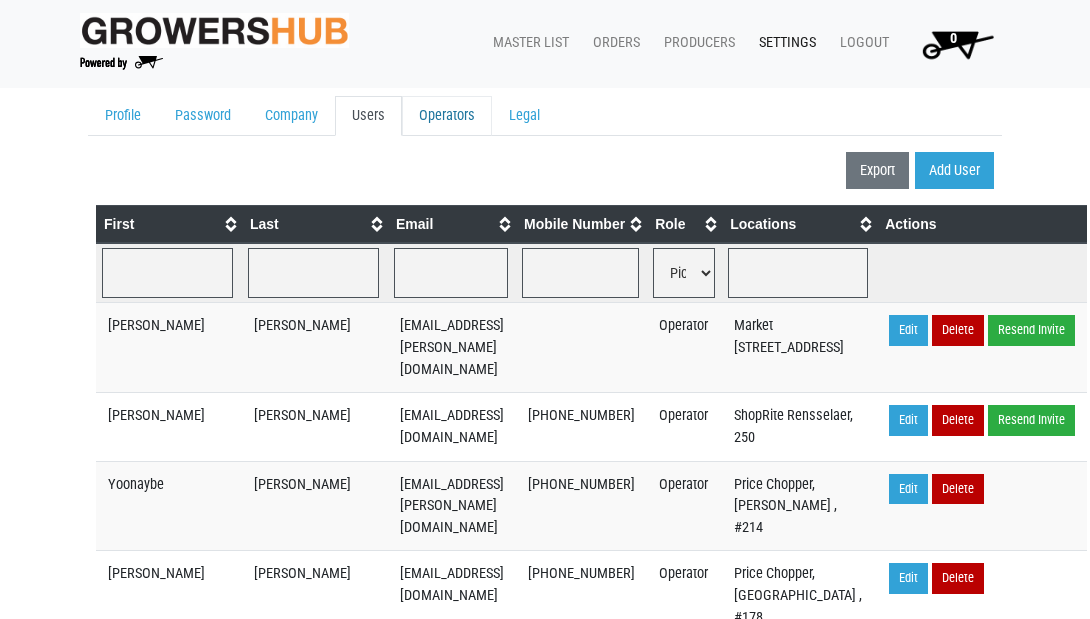 click on "Operators" at bounding box center [447, 116] 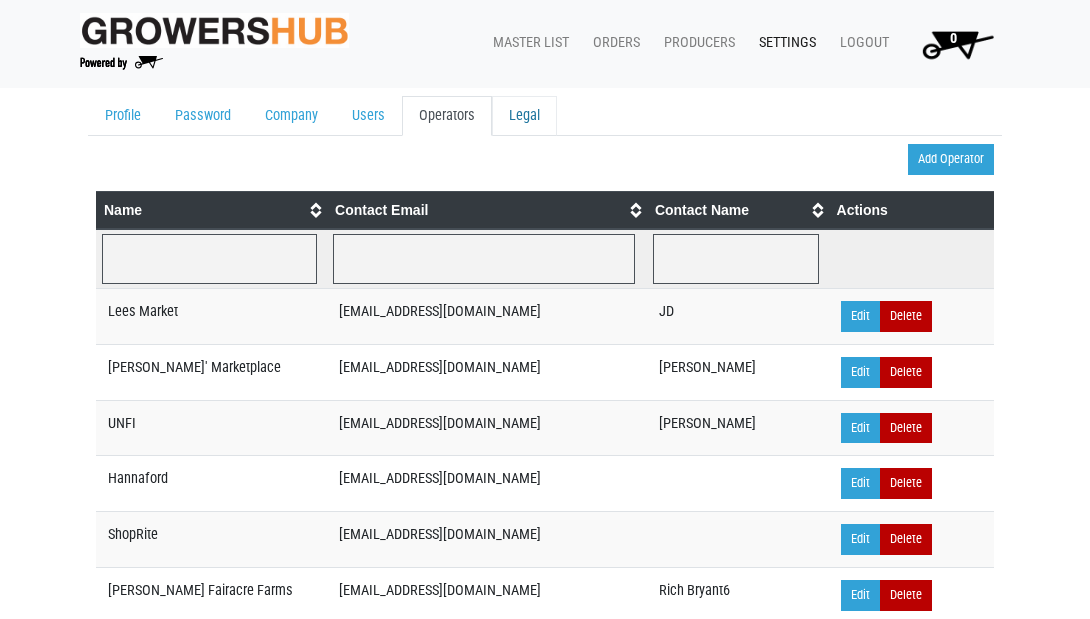 click on "Legal" at bounding box center [524, 116] 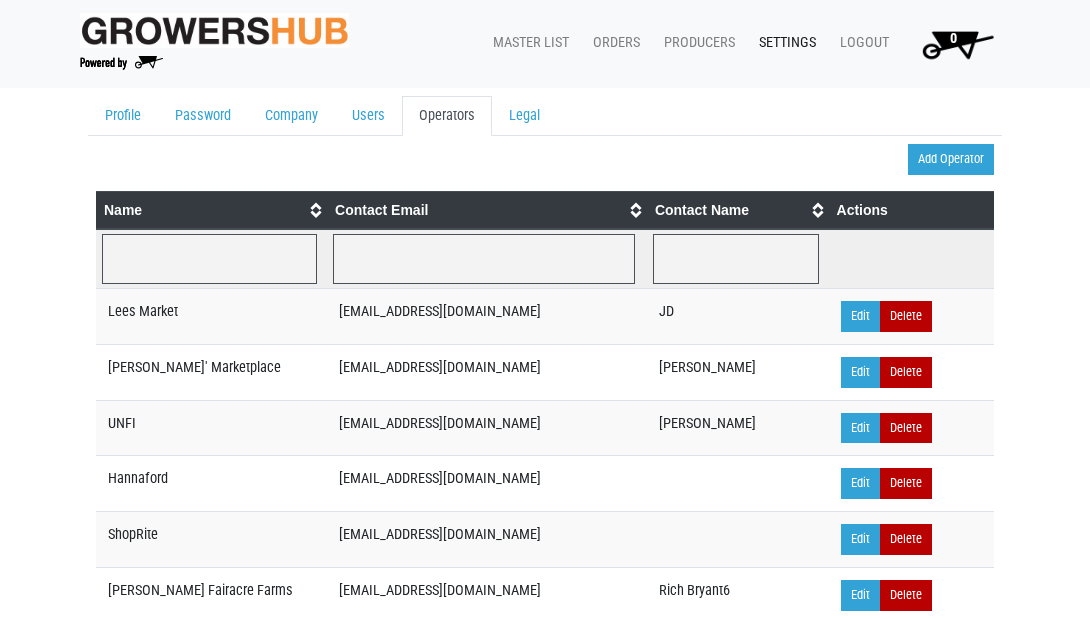click on "Settings" at bounding box center [783, 43] 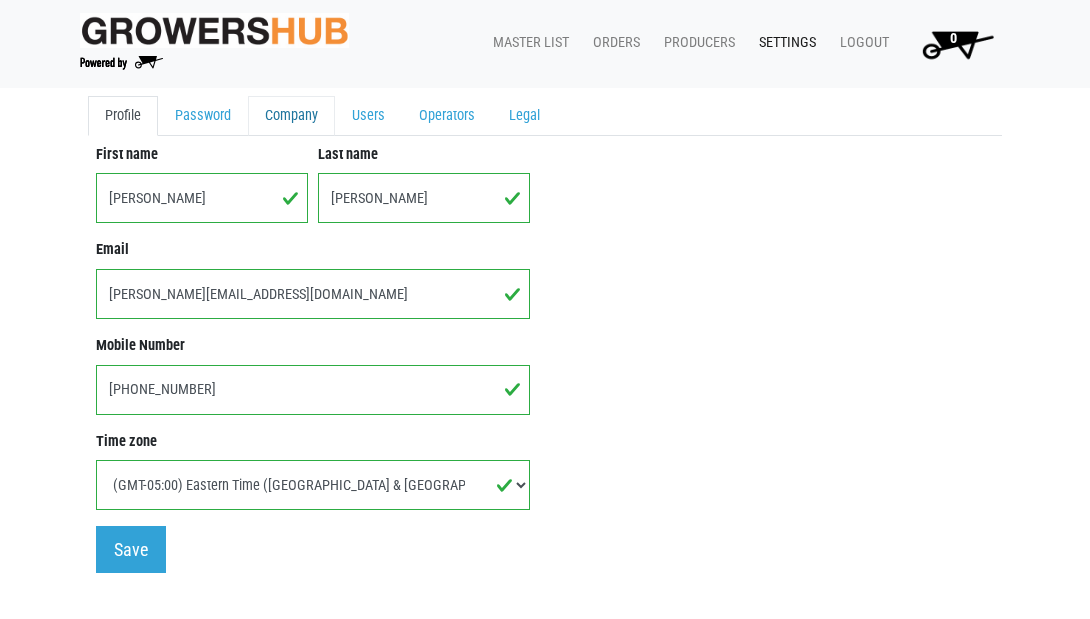 click on "Company" at bounding box center [291, 116] 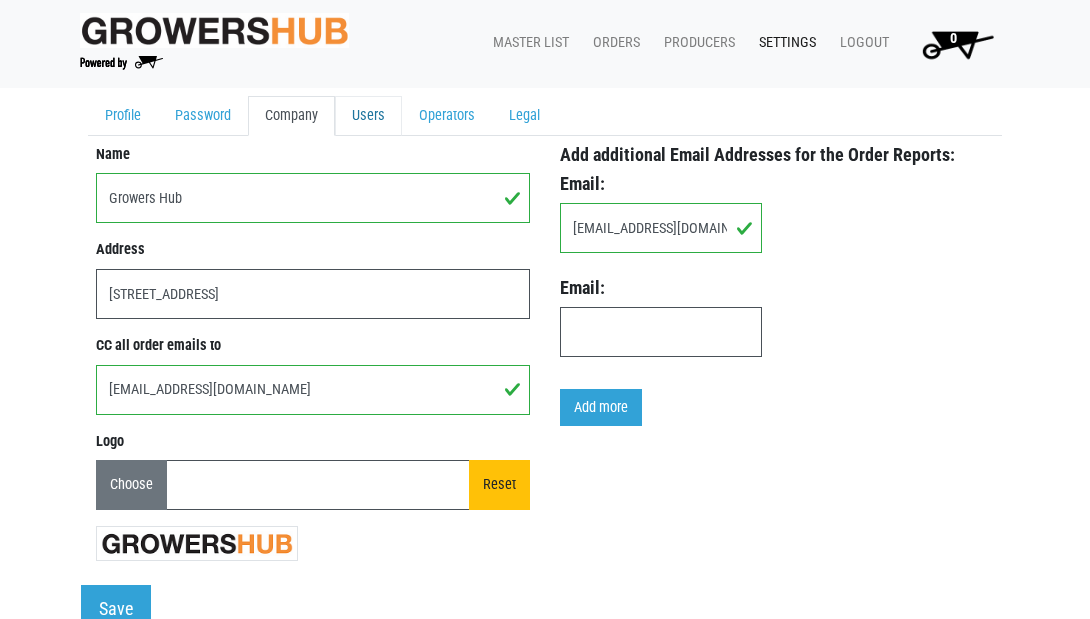 click on "Users" at bounding box center (368, 116) 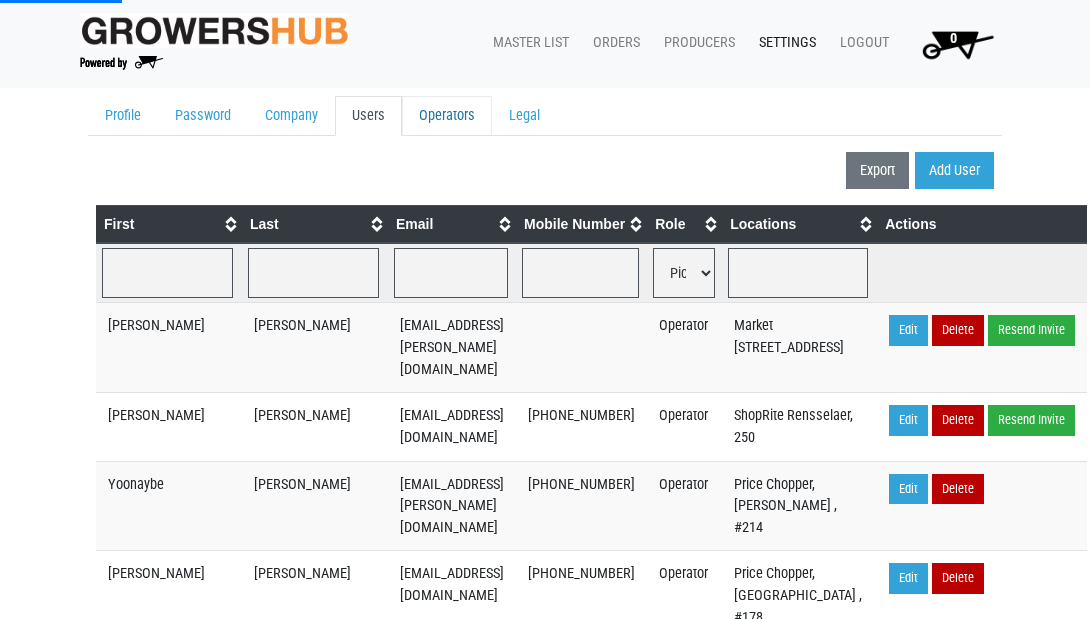click on "Operators" at bounding box center [447, 116] 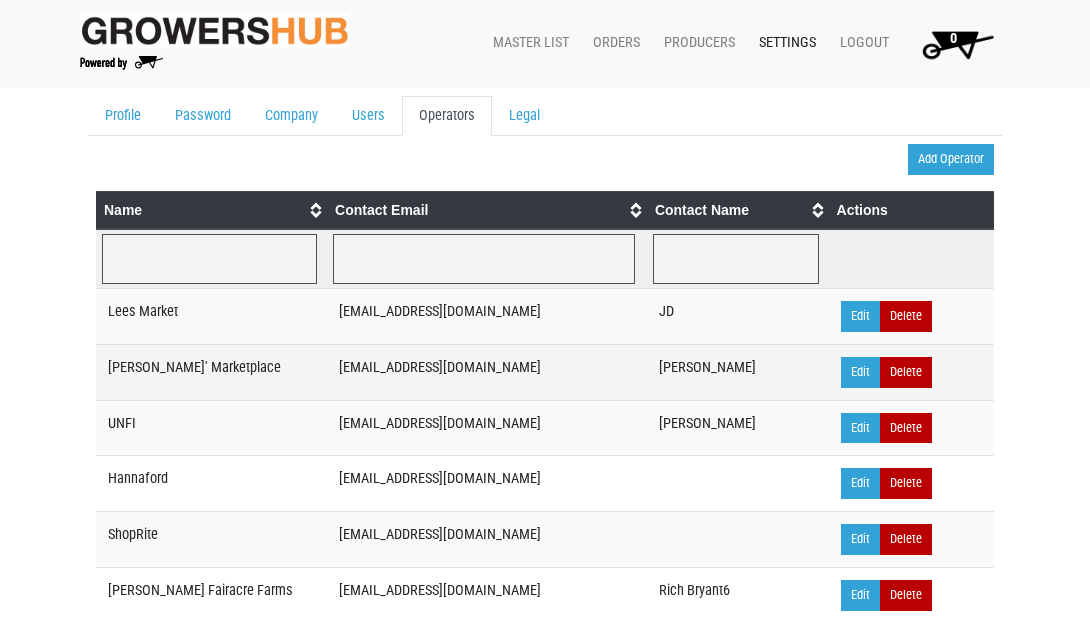 scroll, scrollTop: 0, scrollLeft: 0, axis: both 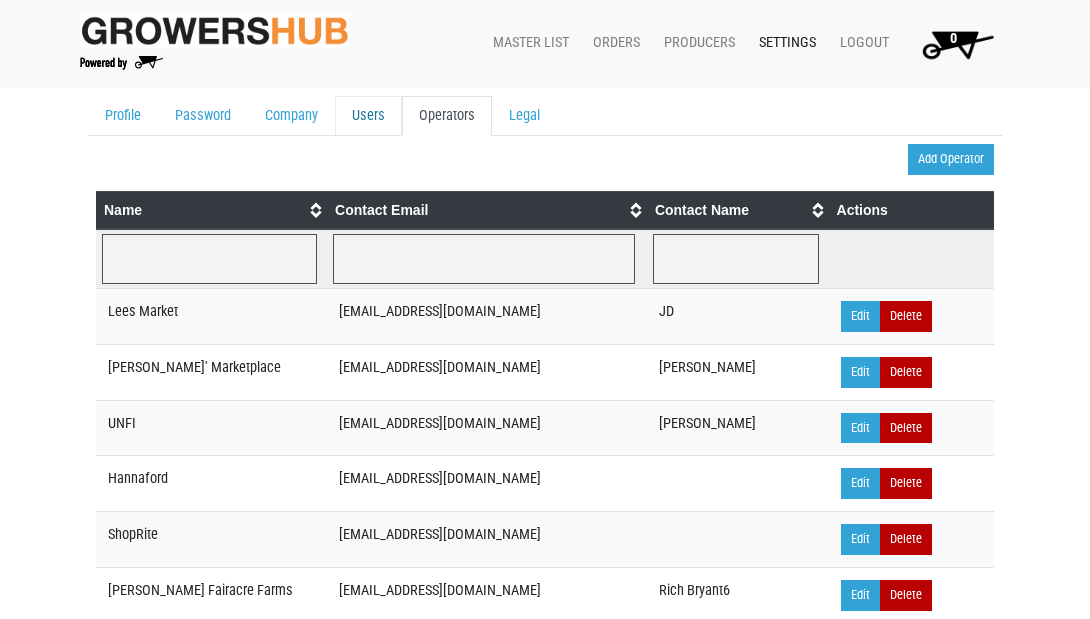 click on "Users" at bounding box center [368, 116] 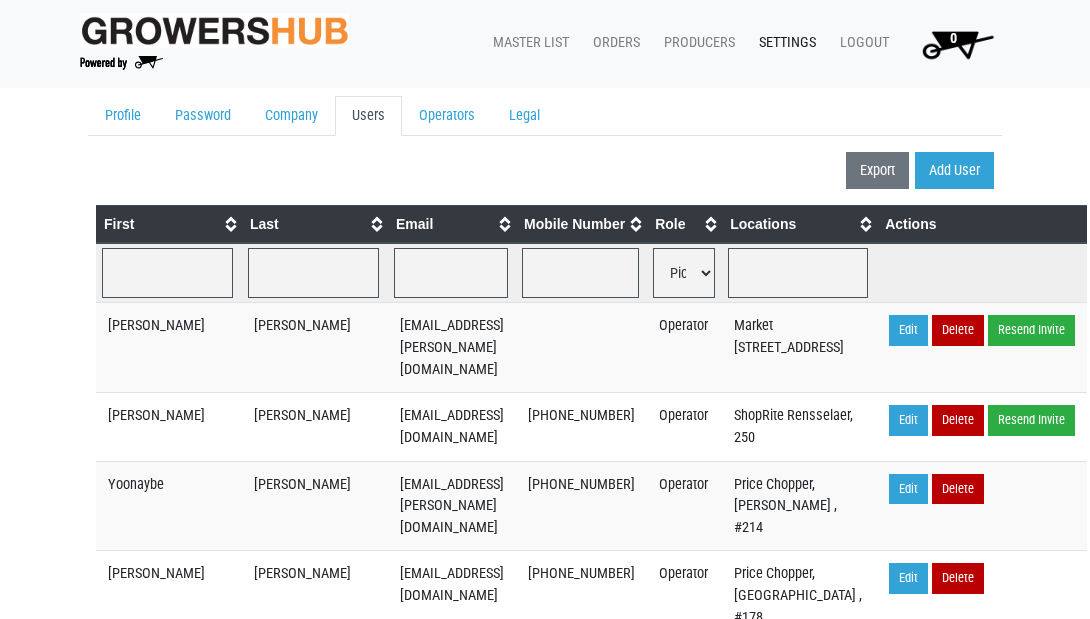 scroll, scrollTop: 0, scrollLeft: 0, axis: both 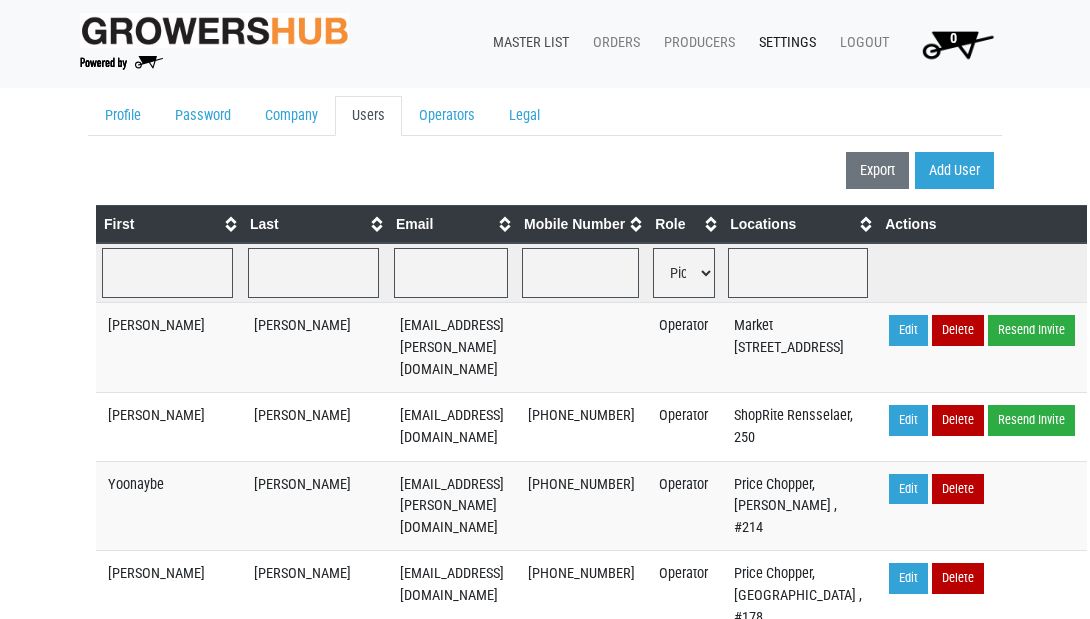 click on "Master List" at bounding box center [527, 43] 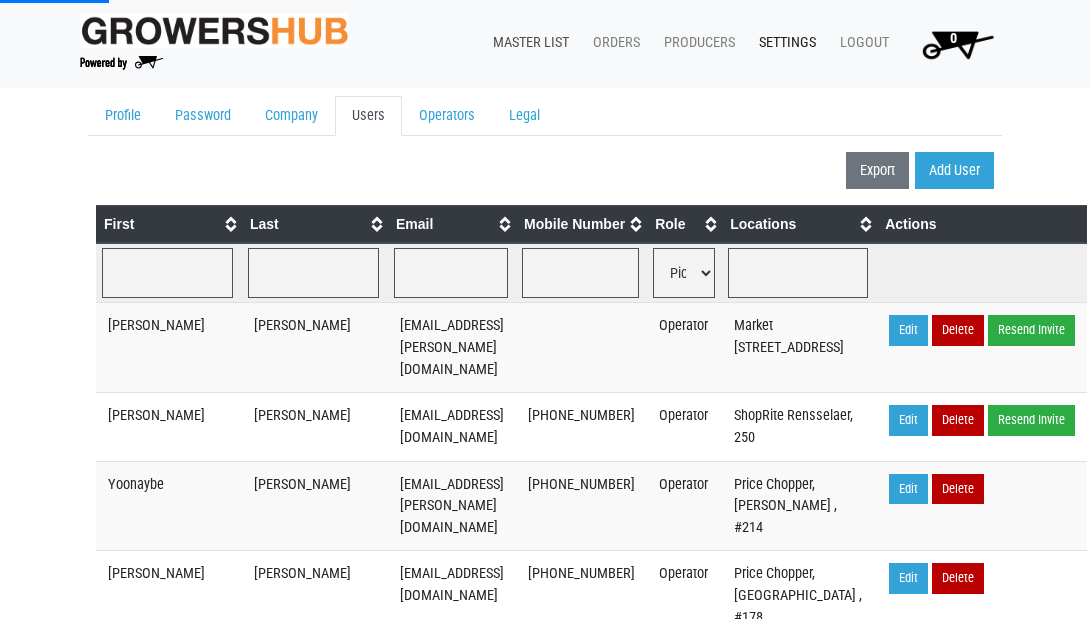 click on "Master List" at bounding box center (527, 43) 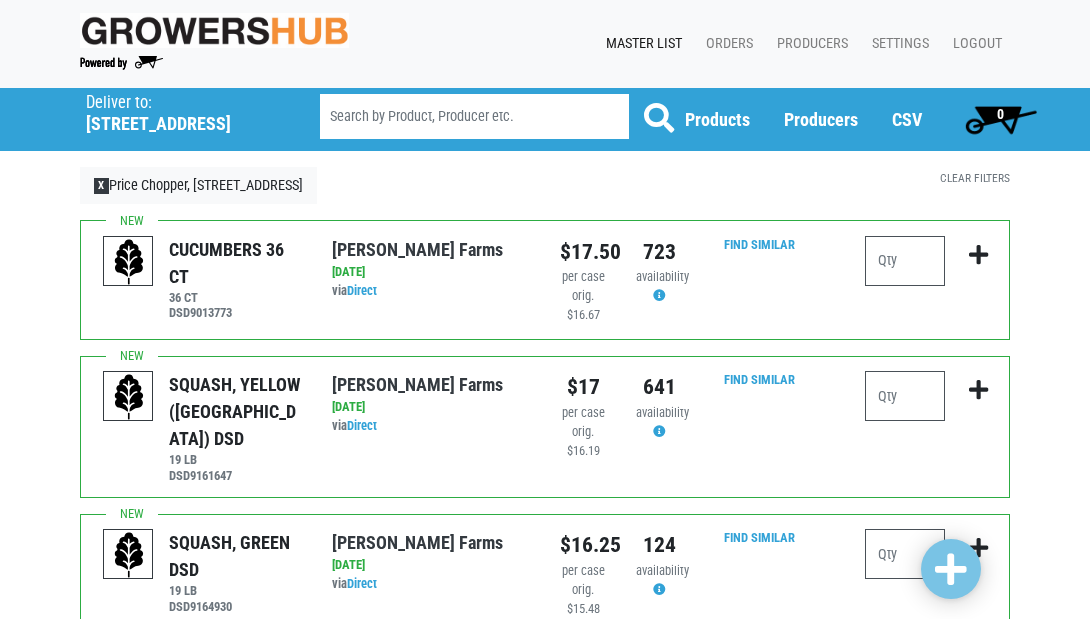 click at bounding box center (474, 116) 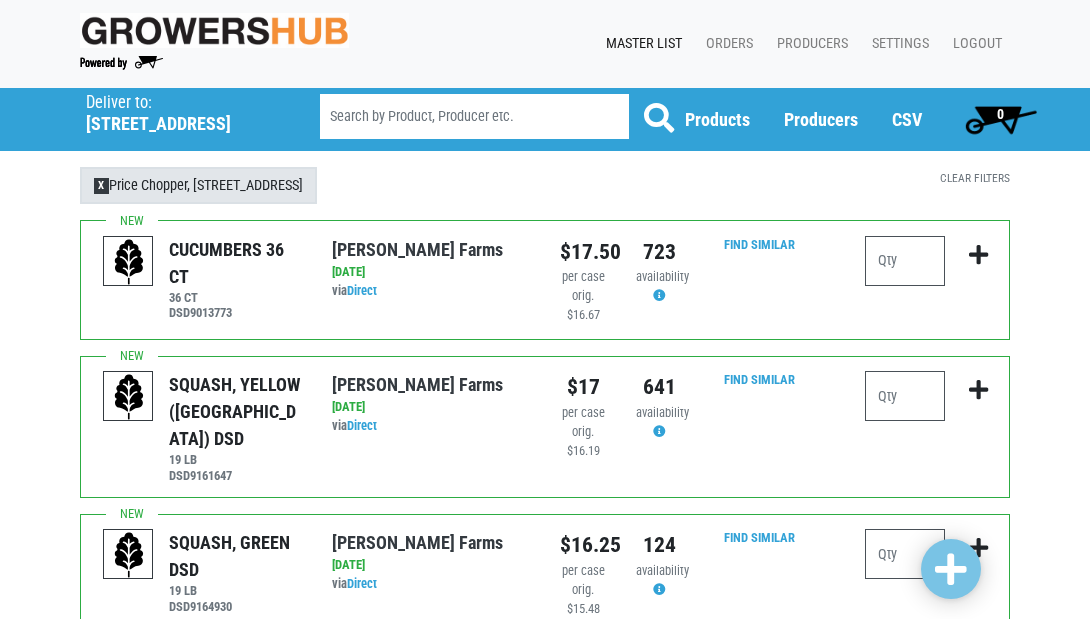 click on "X" at bounding box center [101, 186] 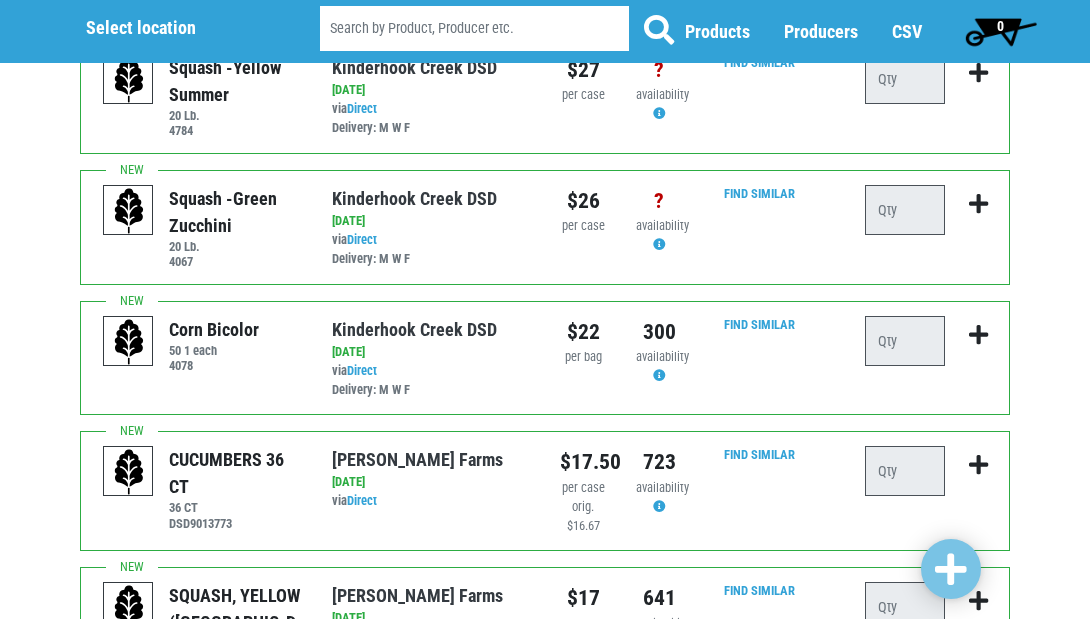 scroll, scrollTop: 131, scrollLeft: 0, axis: vertical 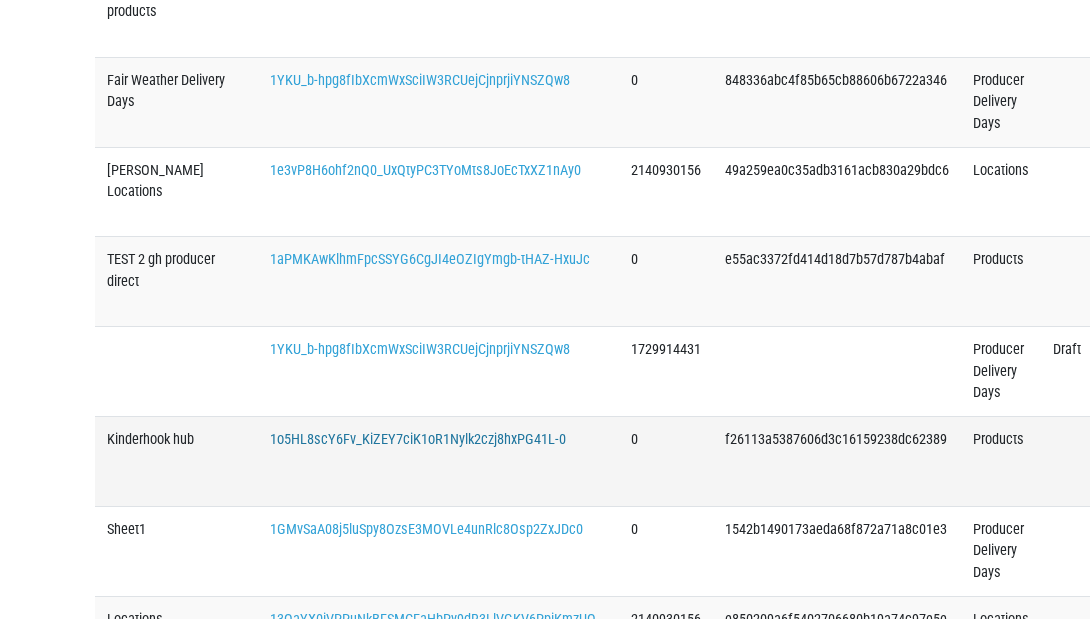 click on "1o5HL8scY6Fv_KiZEY7ciK1oR1Nylk2czj8hxPG41L-0" at bounding box center (418, 439) 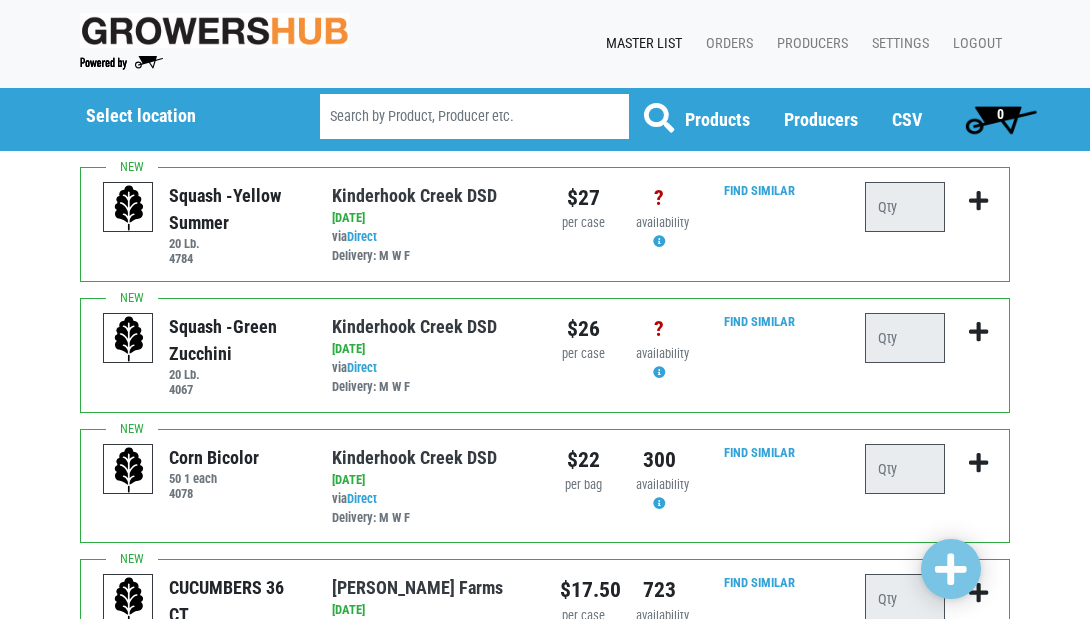 scroll, scrollTop: 0, scrollLeft: 0, axis: both 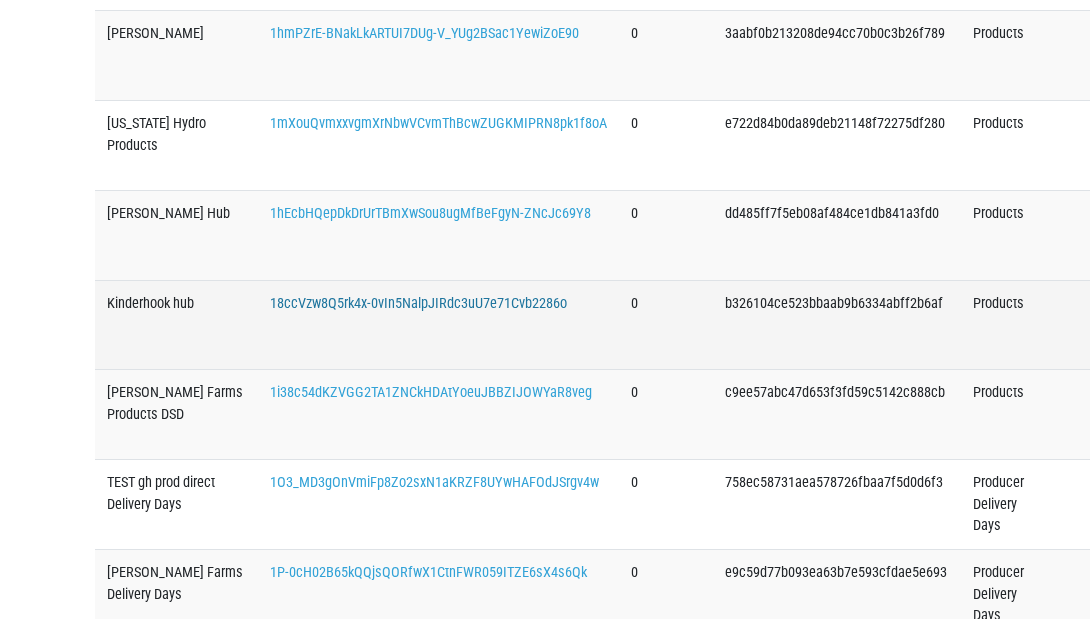 click on "18ccVzw8Q5rk4x-0vIn5NalpJIRdc3uU7e71Cvb2286o" at bounding box center (418, 303) 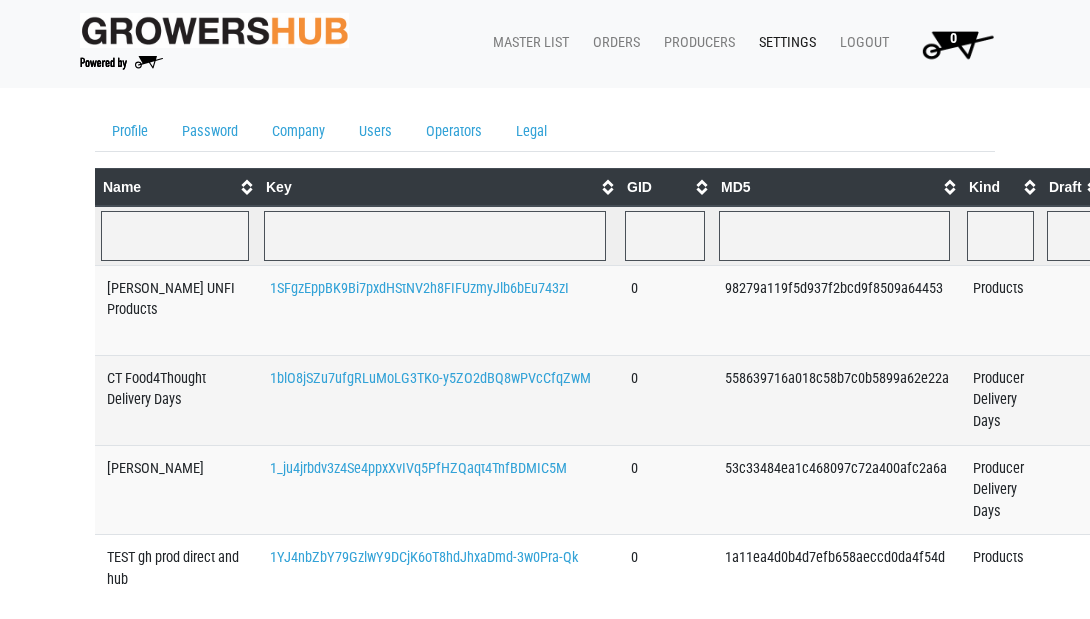scroll, scrollTop: 0, scrollLeft: 0, axis: both 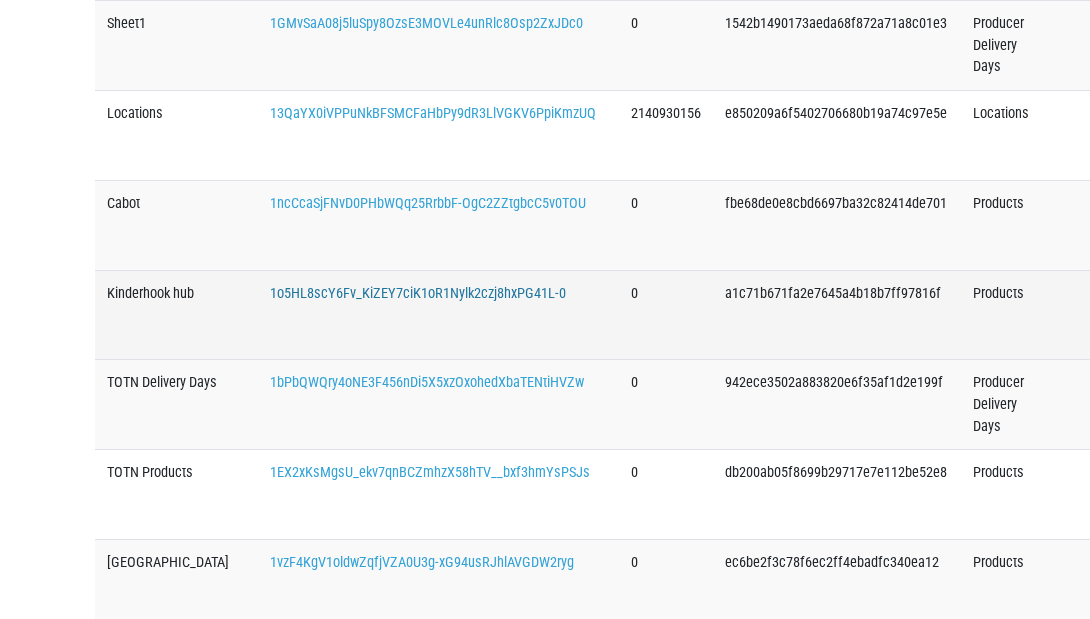 click on "1o5HL8scY6Fv_KiZEY7ciK1oR1Nylk2czj8hxPG41L-0" at bounding box center [418, 293] 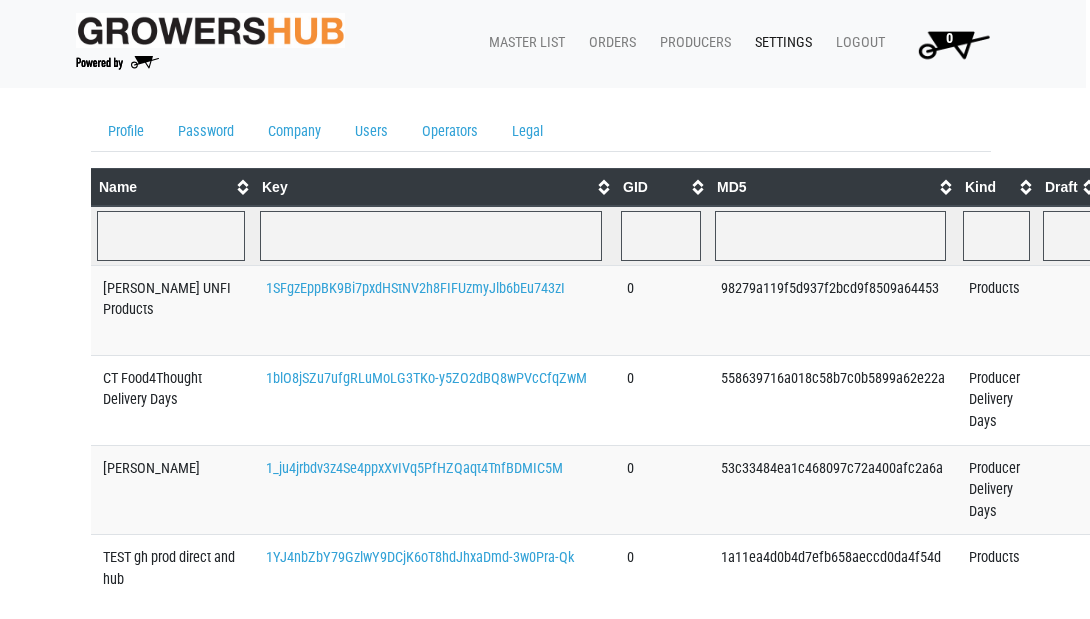 scroll, scrollTop: 0, scrollLeft: 8, axis: horizontal 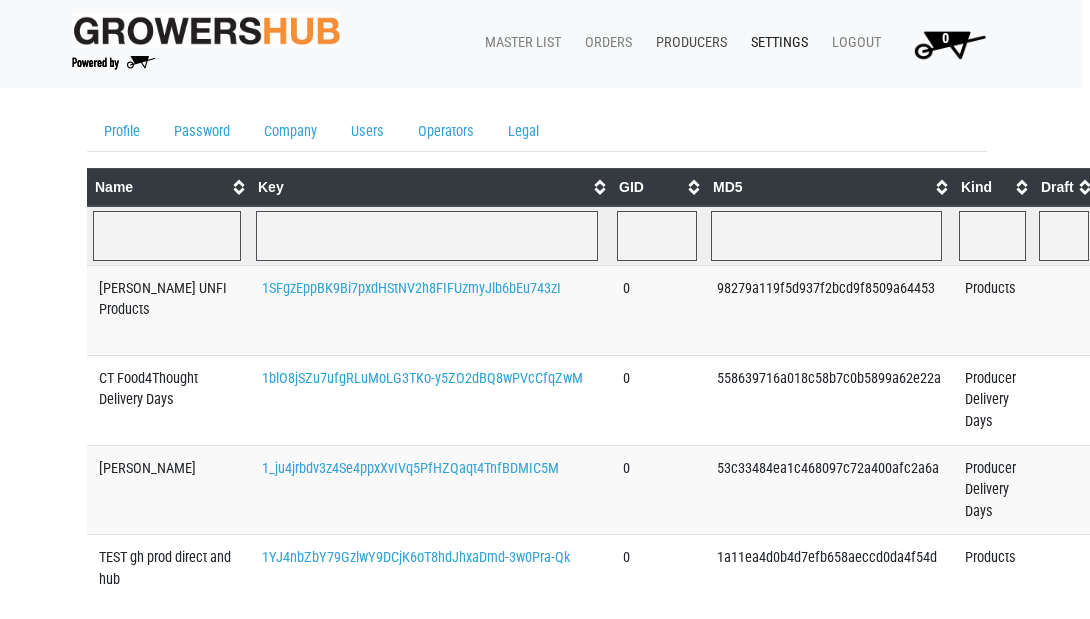 click on "Producers" at bounding box center [687, 43] 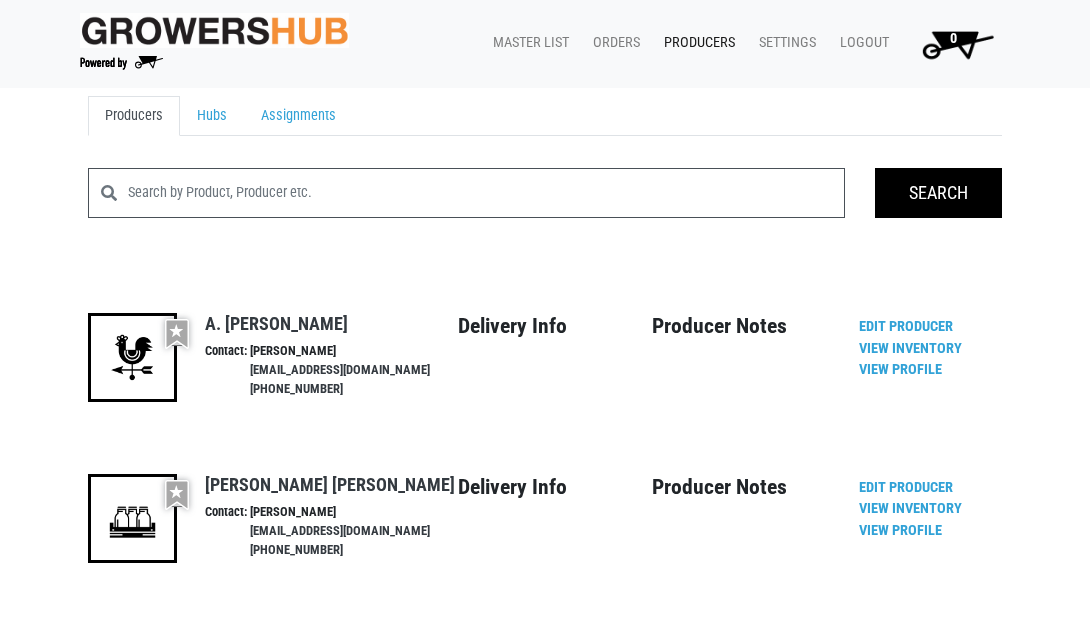scroll, scrollTop: 0, scrollLeft: 0, axis: both 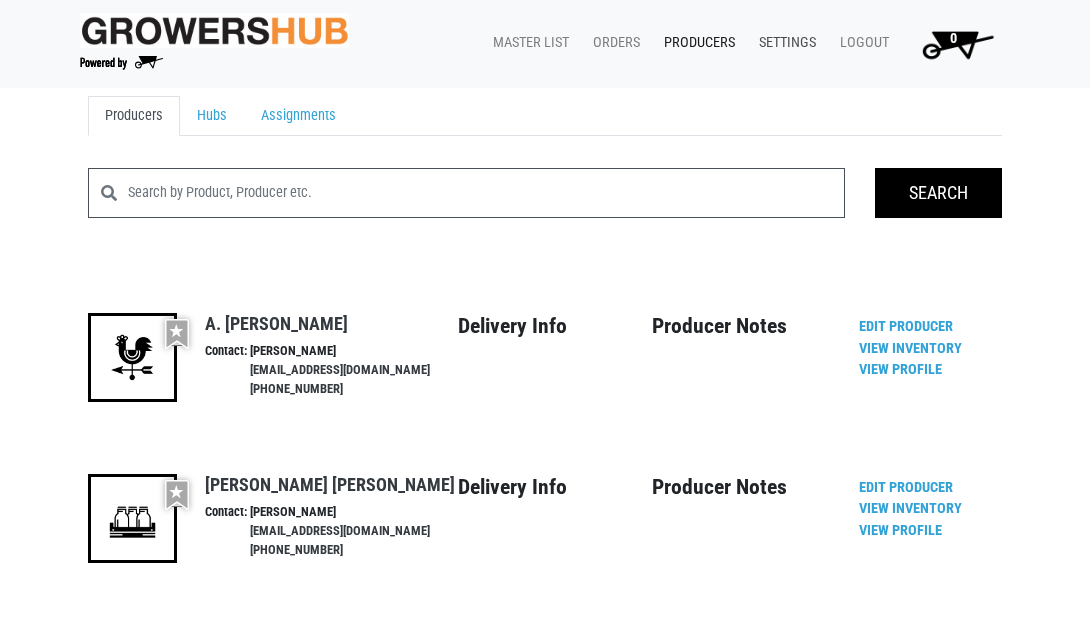 click on "Settings" at bounding box center (783, 43) 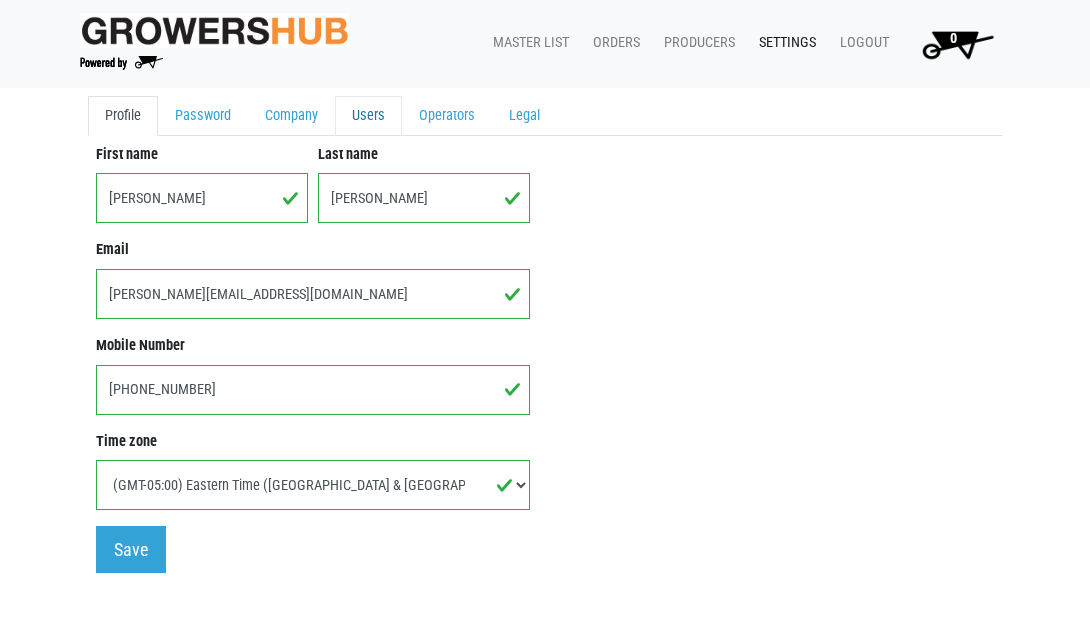 click on "Users" at bounding box center (368, 116) 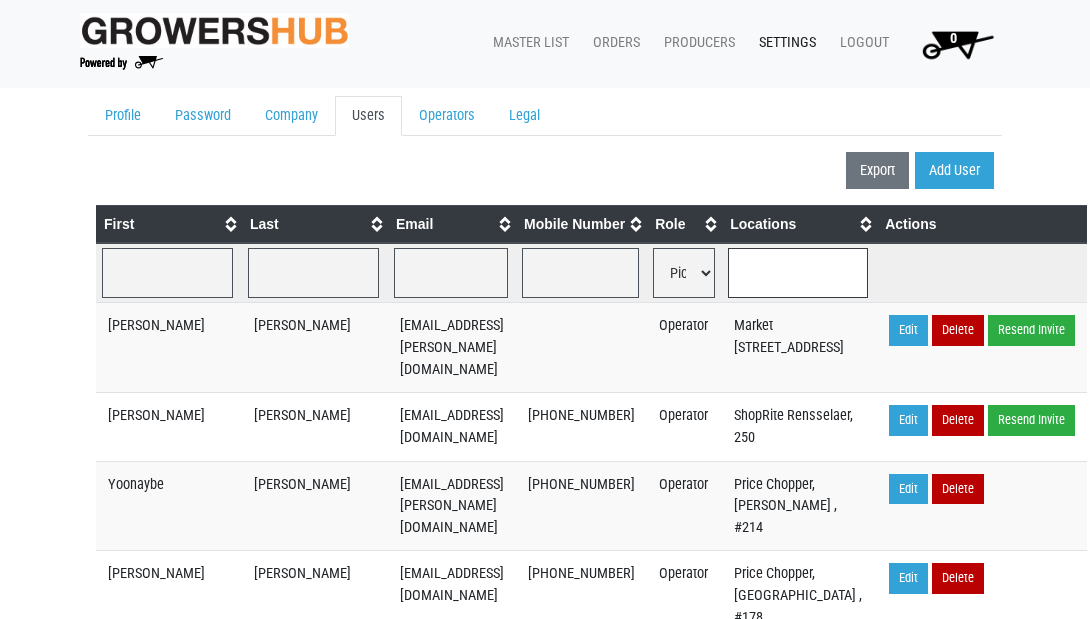 click at bounding box center [798, 273] 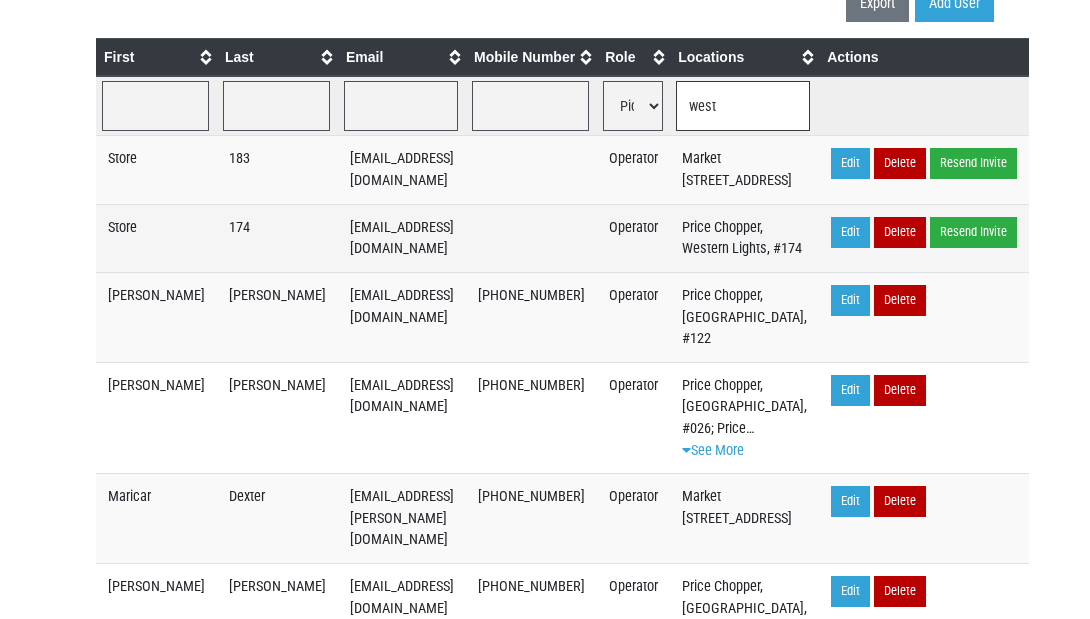 scroll, scrollTop: 165, scrollLeft: 0, axis: vertical 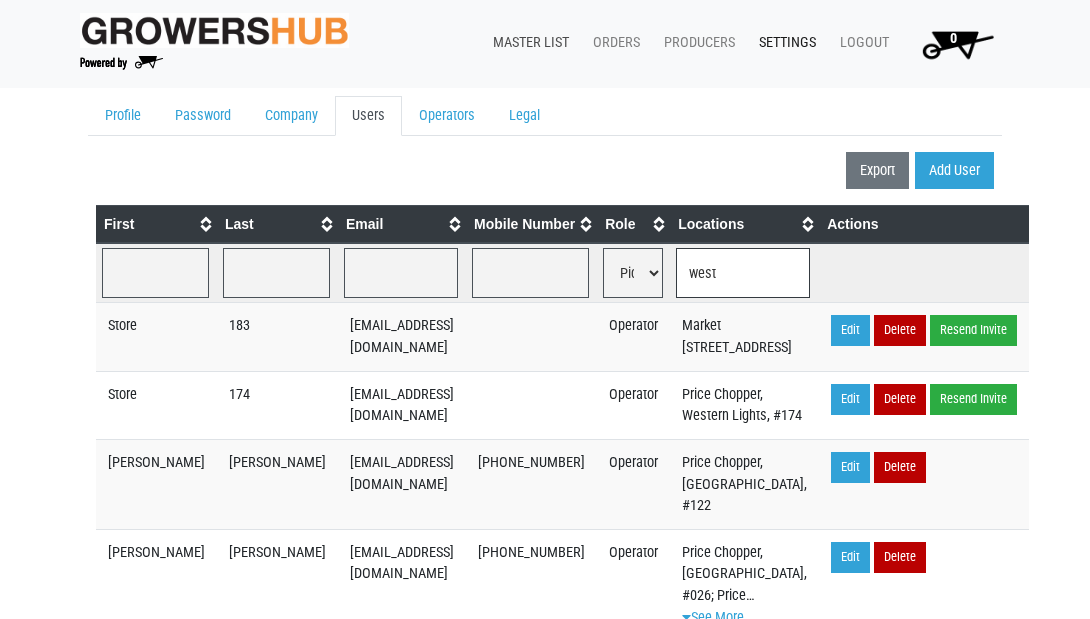 type on "west" 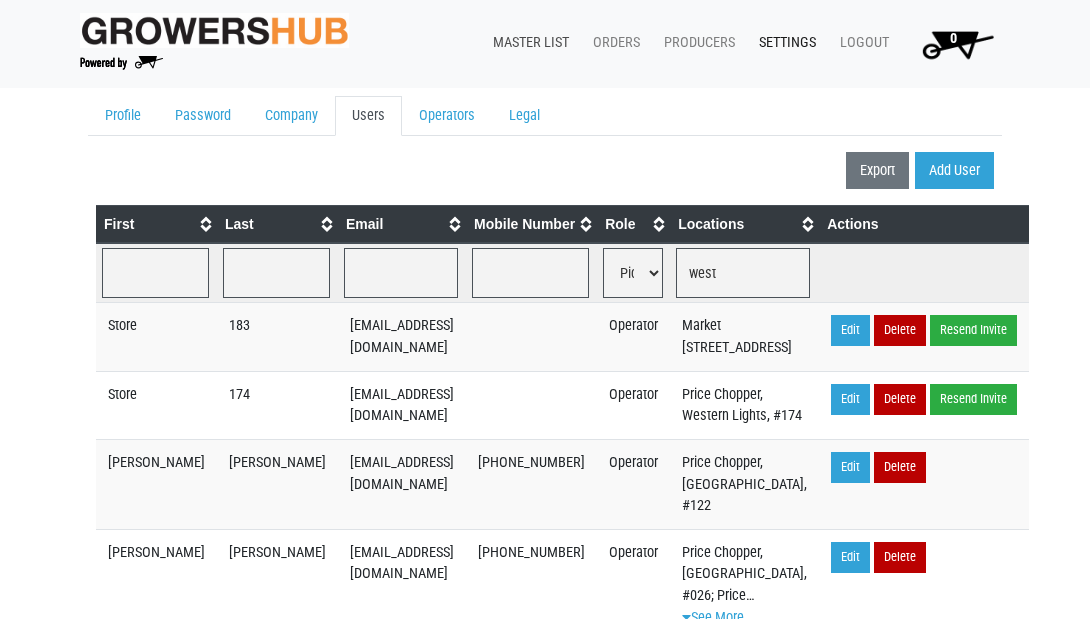 click on "Master List" at bounding box center (527, 43) 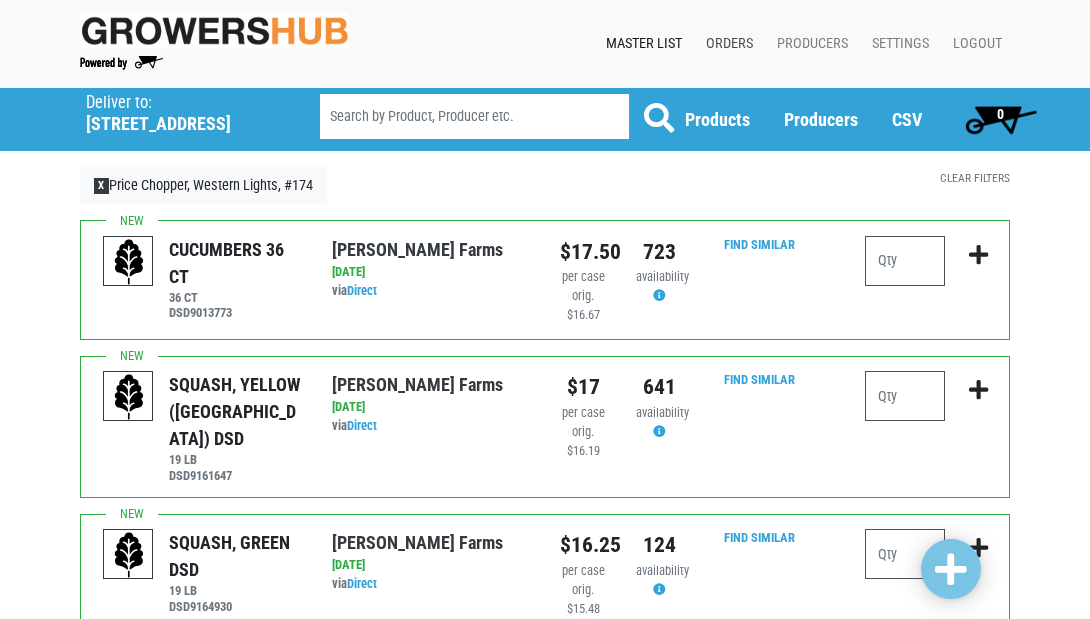 click on "Orders" at bounding box center (725, 44) 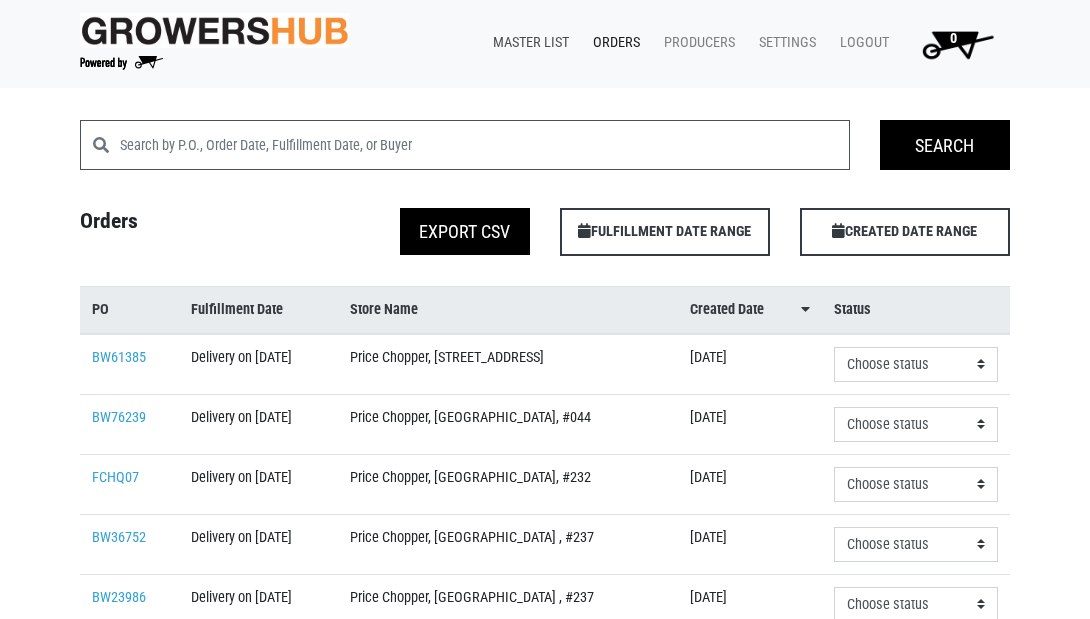 click on "Master List" at bounding box center (527, 43) 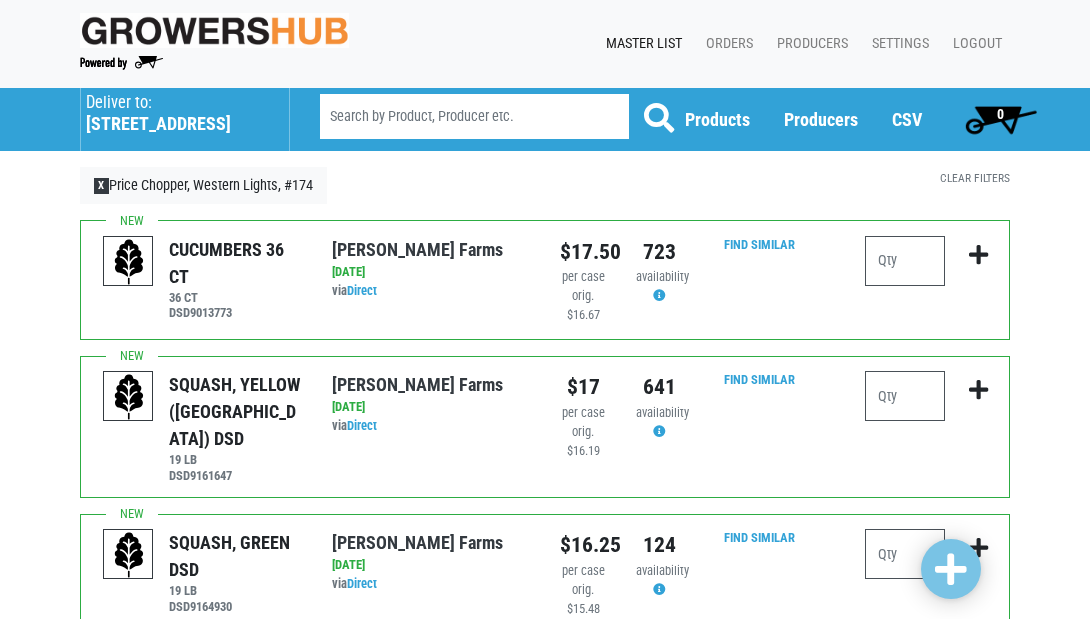click on "[STREET_ADDRESS]" at bounding box center (177, 124) 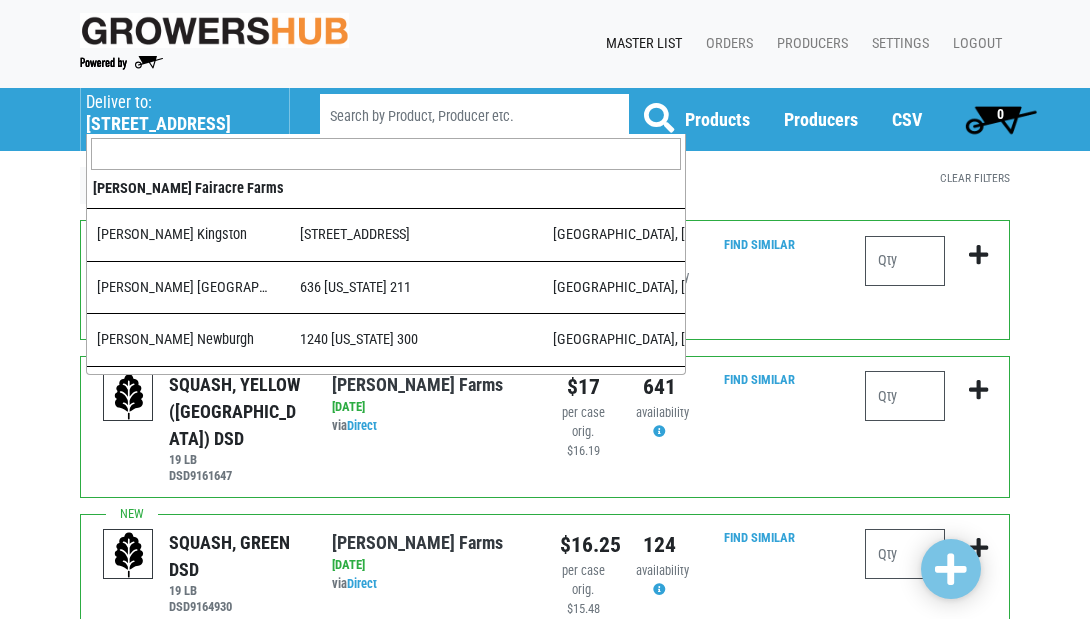 scroll, scrollTop: 3464, scrollLeft: 0, axis: vertical 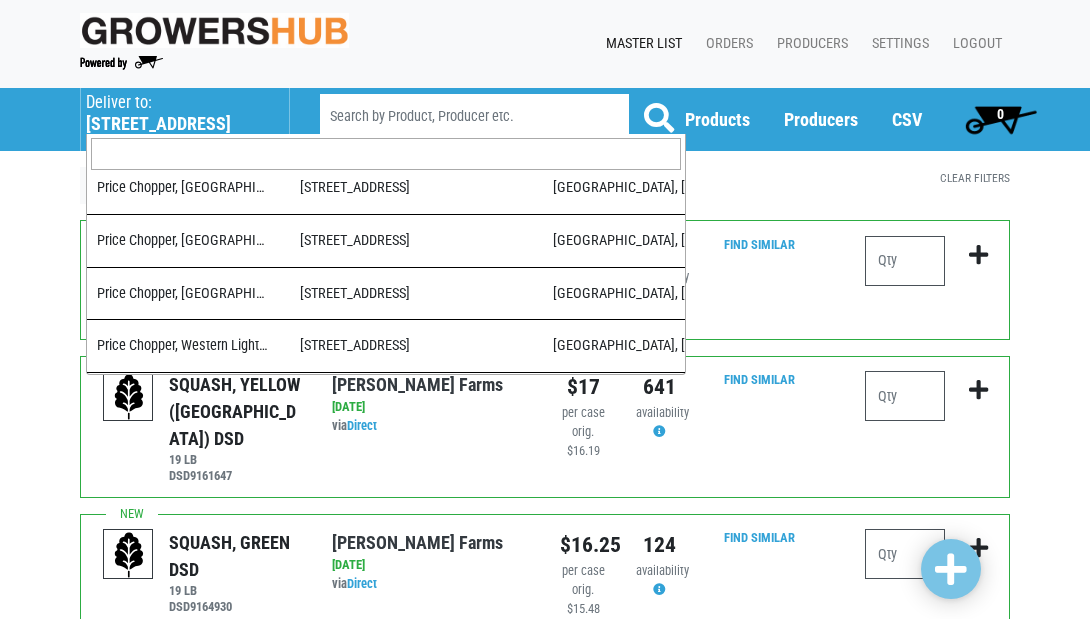 click at bounding box center (386, 154) 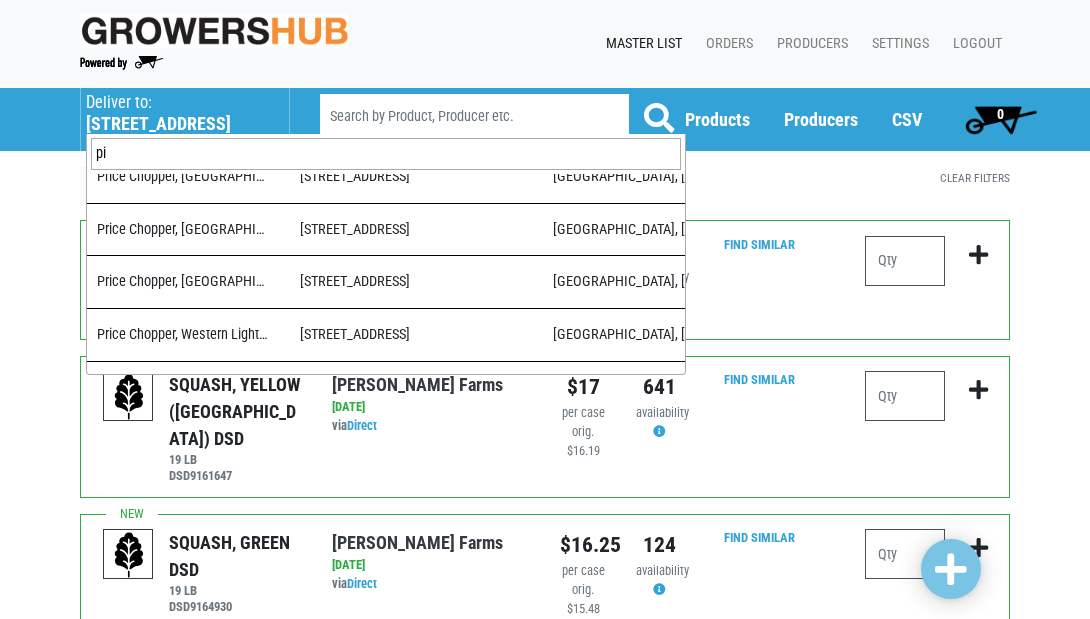 scroll, scrollTop: 0, scrollLeft: 0, axis: both 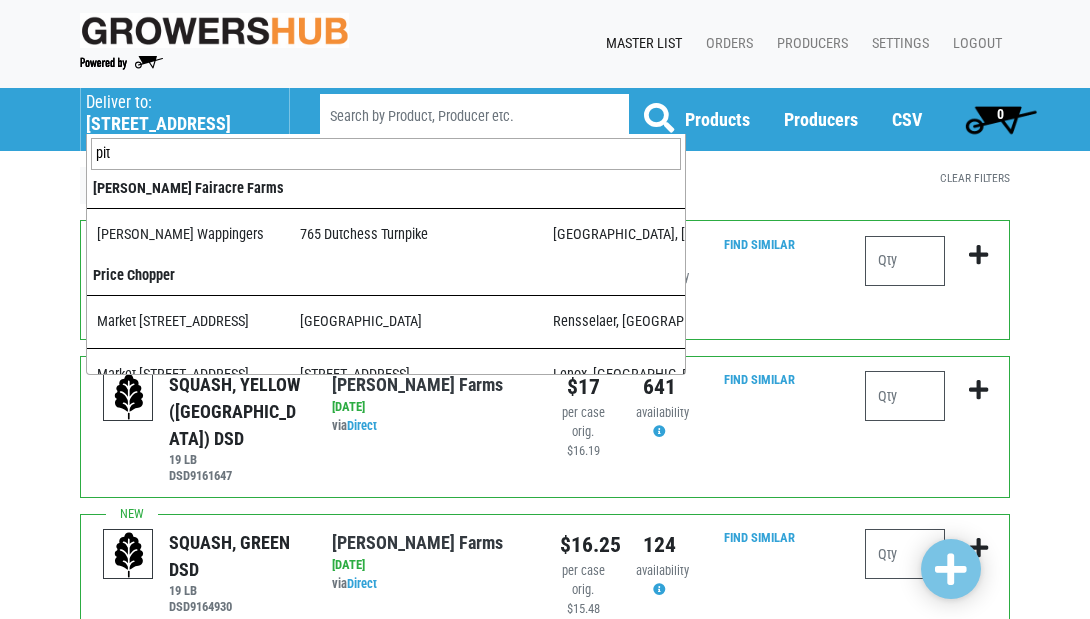 type on "pitt" 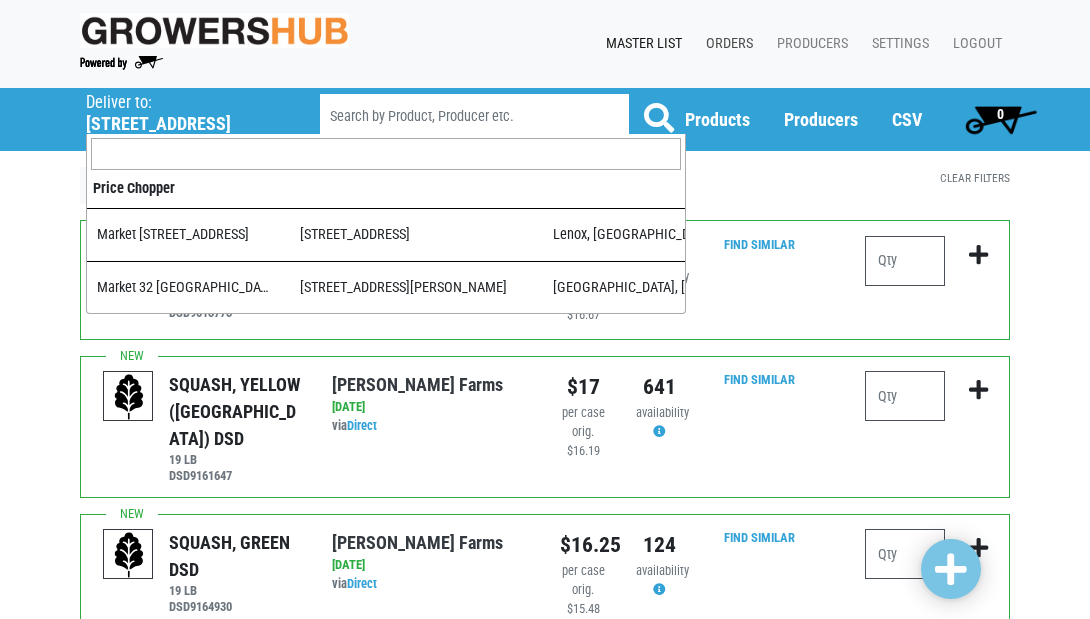 click on "Orders" at bounding box center (725, 44) 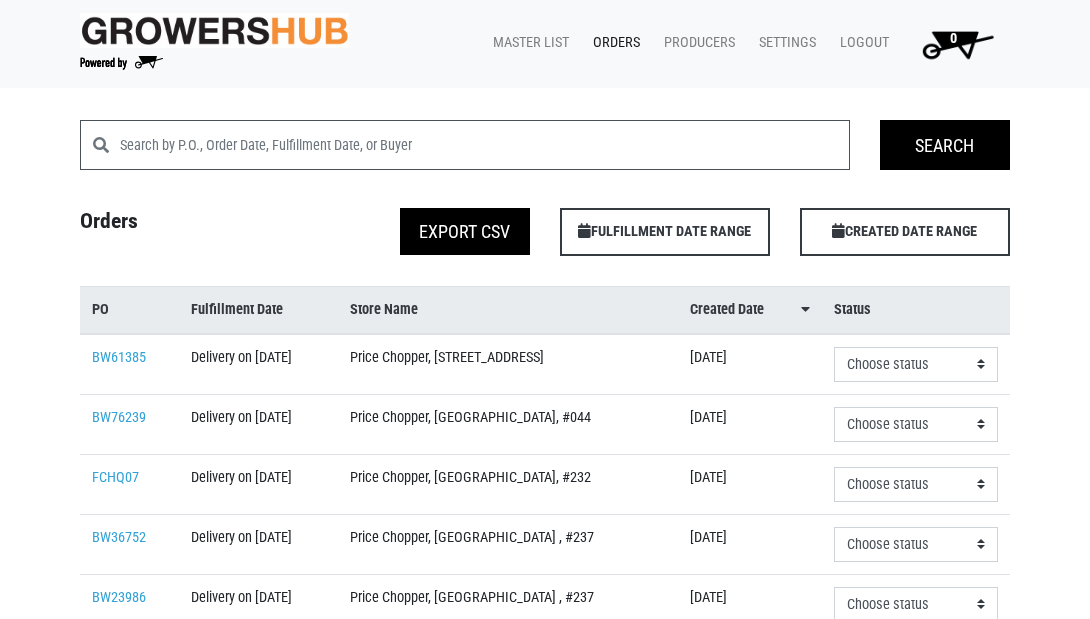 scroll, scrollTop: 0, scrollLeft: 0, axis: both 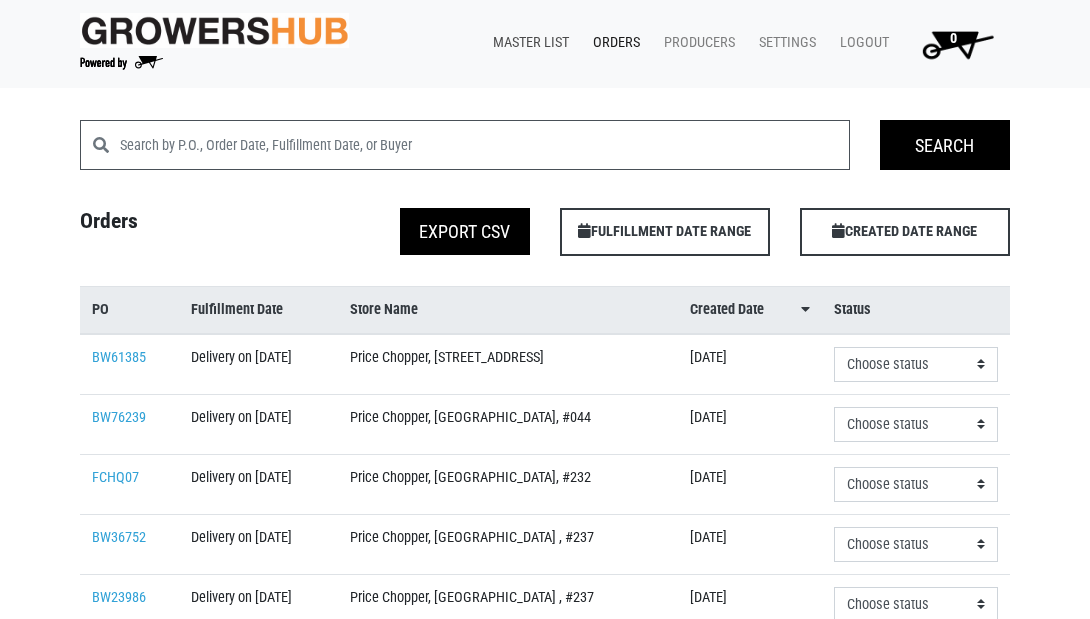 click on "Master List" at bounding box center [527, 43] 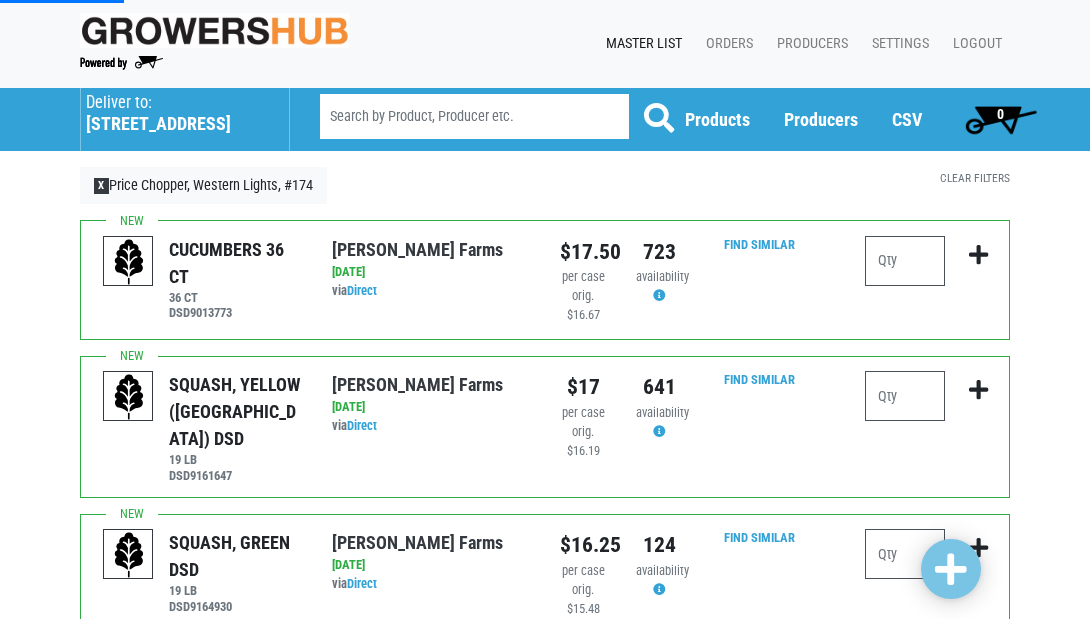click on "4713 Onondaga Boulevard" at bounding box center [177, 124] 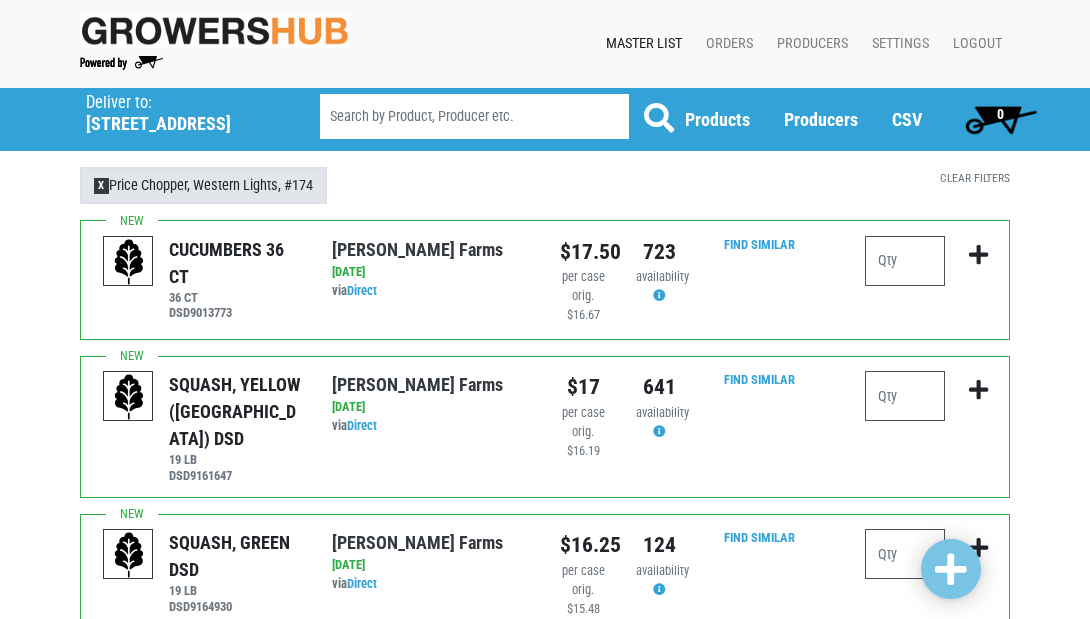 click on "X" at bounding box center [101, 186] 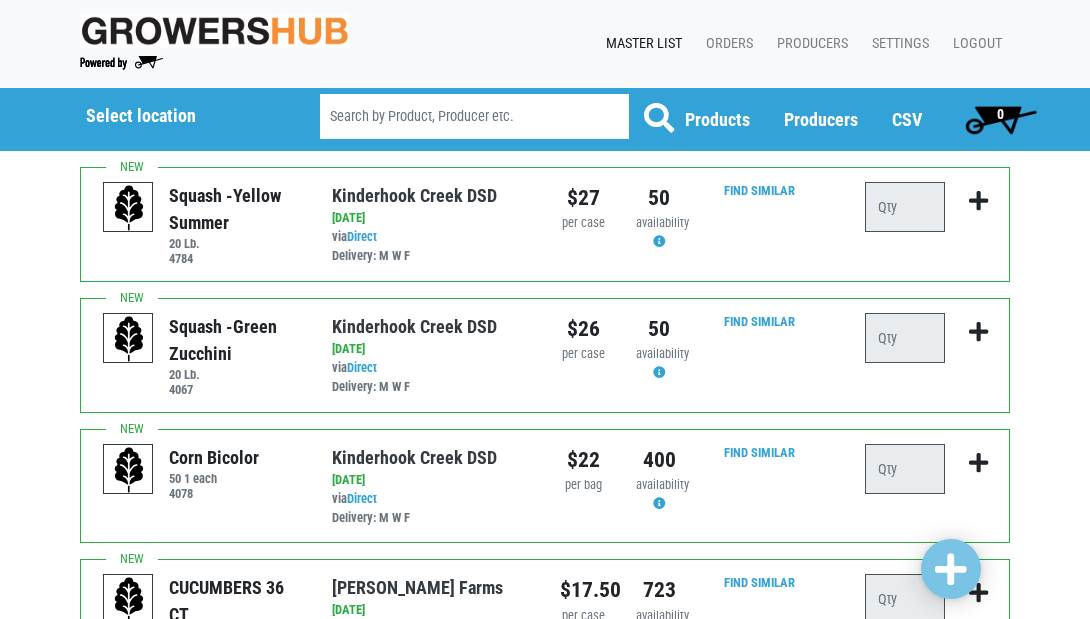 click at bounding box center (474, 116) 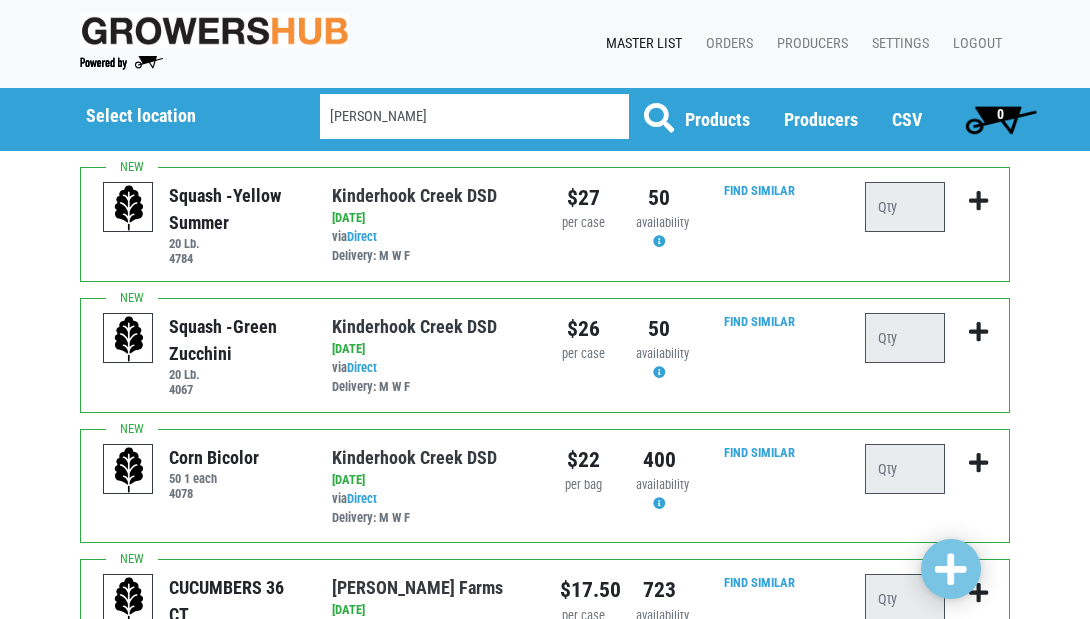 type on "[PERSON_NAME]" 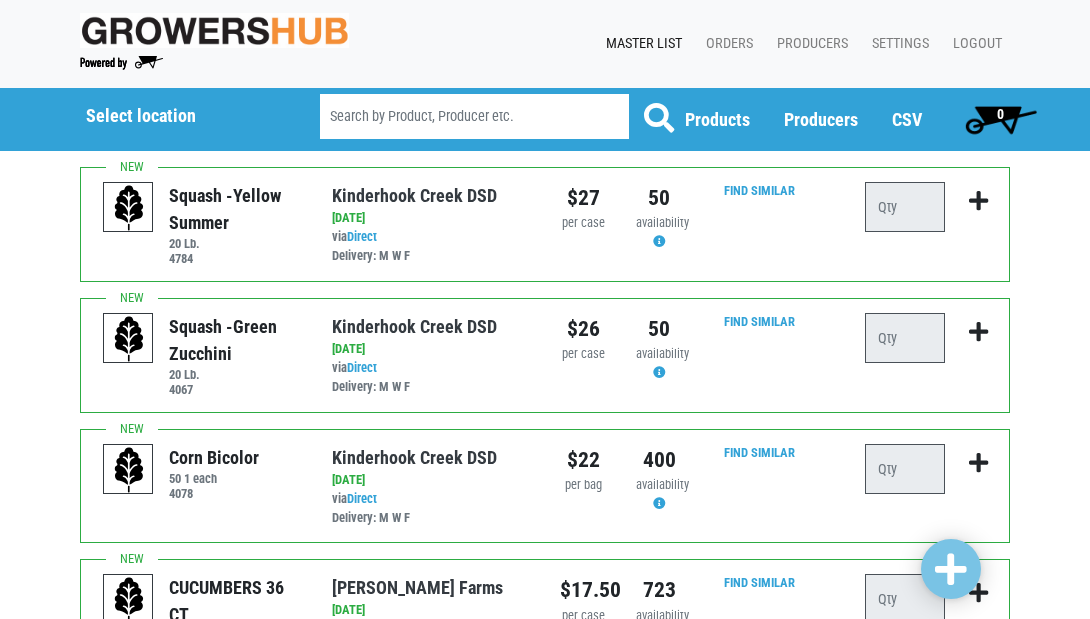 scroll, scrollTop: 0, scrollLeft: 0, axis: both 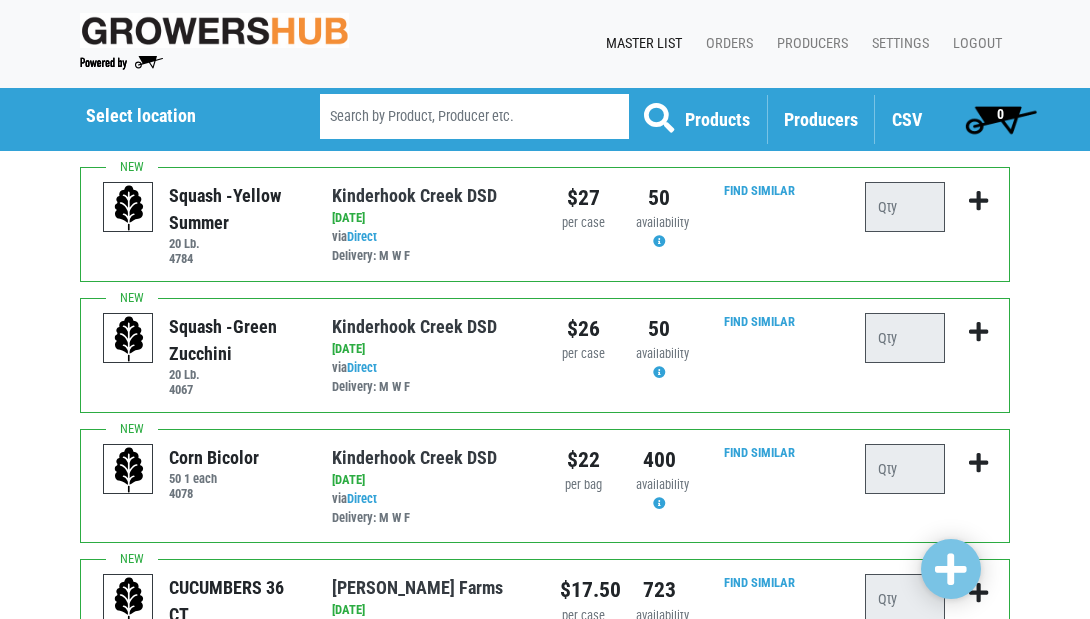 click on "Producers" at bounding box center (821, 119) 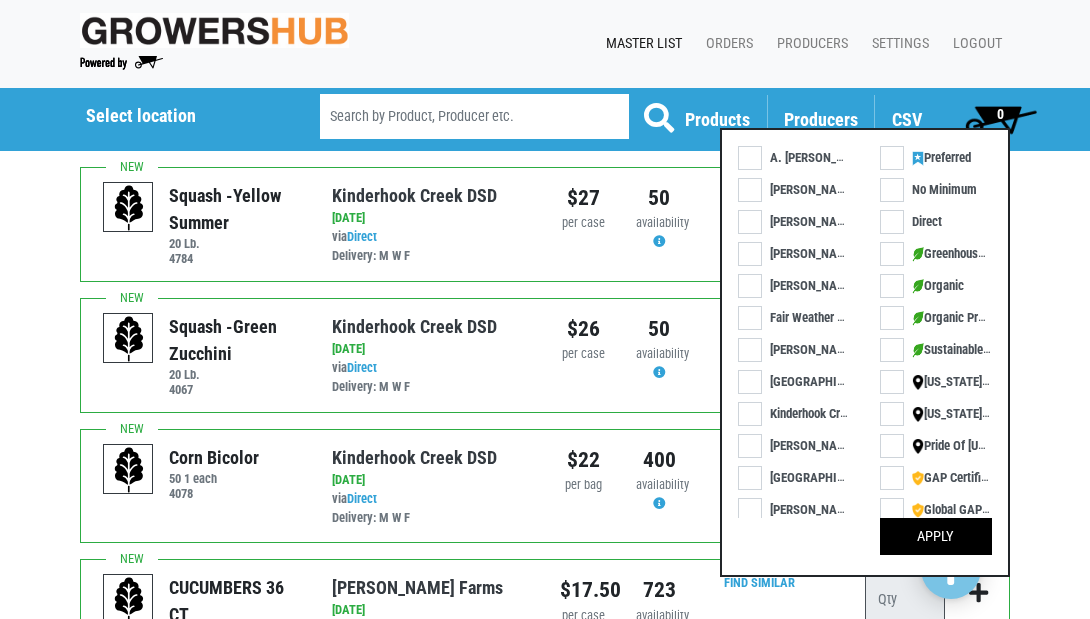 click on "Kinderhook Creek DSD" at bounding box center (814, 413) 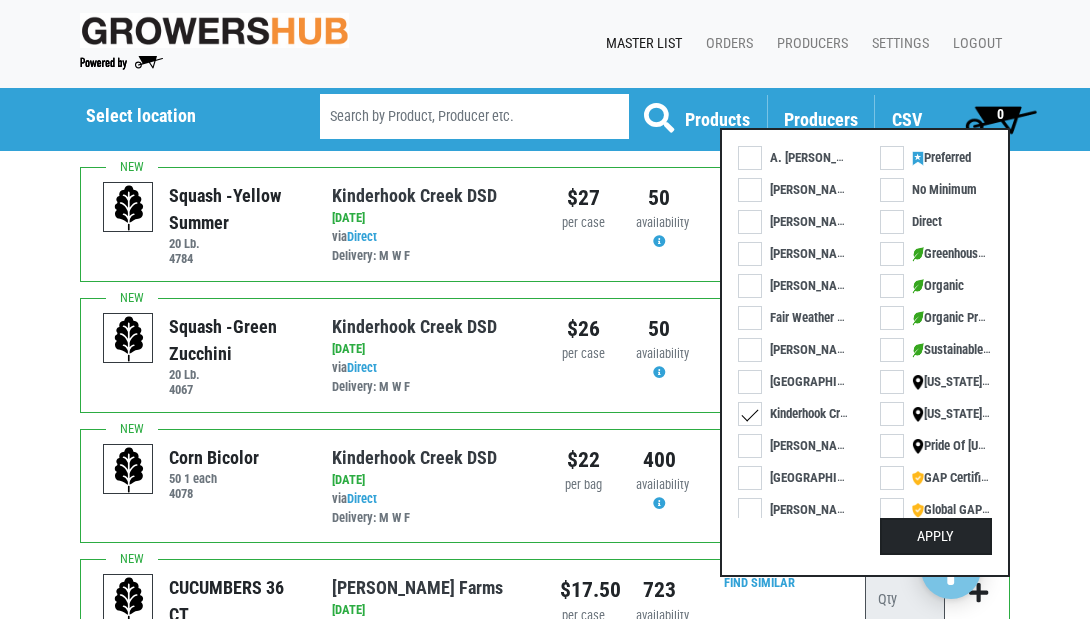 click on "Apply" at bounding box center (936, 537) 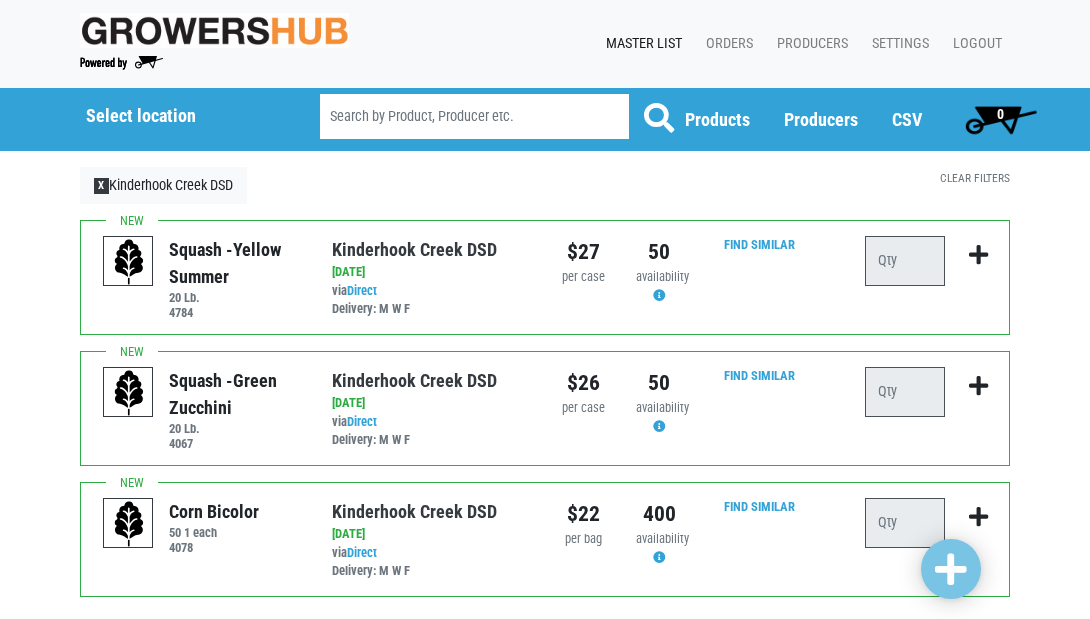 scroll, scrollTop: 0, scrollLeft: 0, axis: both 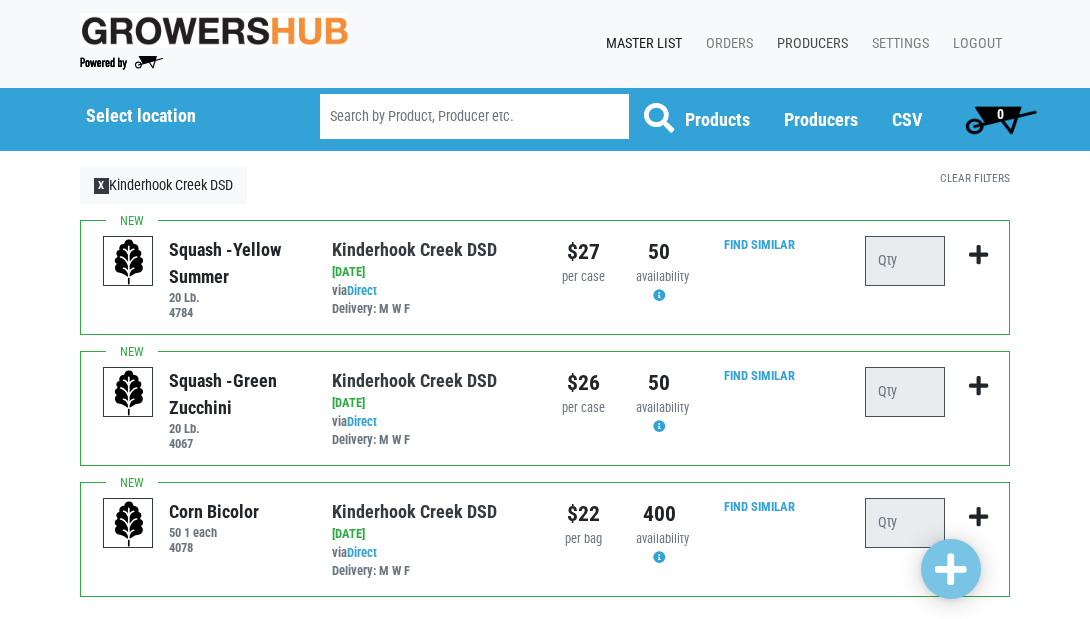 click on "Producers" at bounding box center [808, 44] 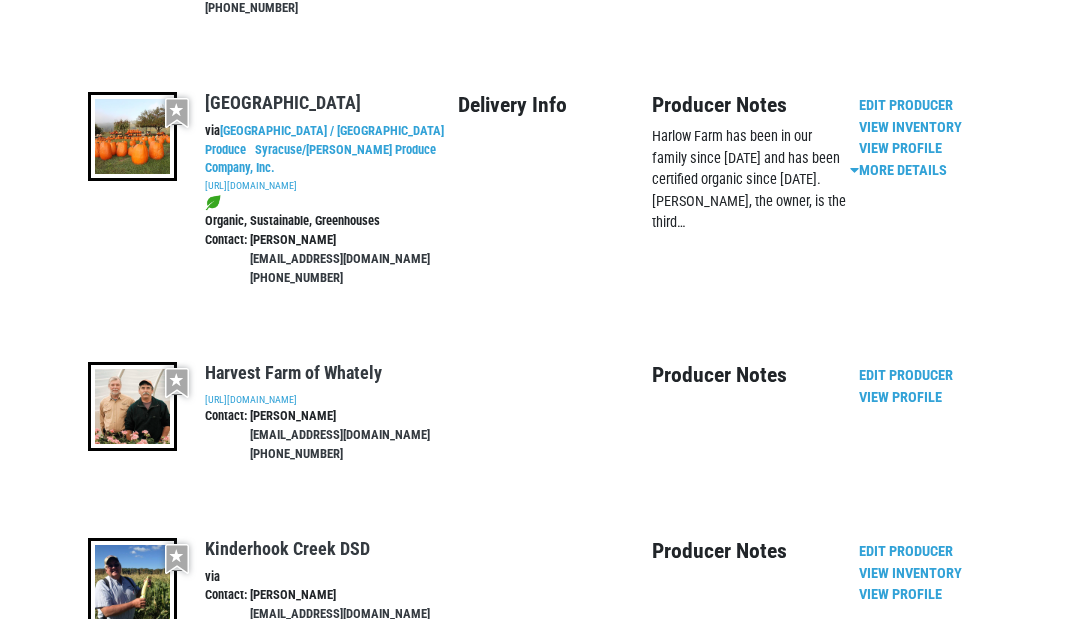 scroll, scrollTop: 3483, scrollLeft: 0, axis: vertical 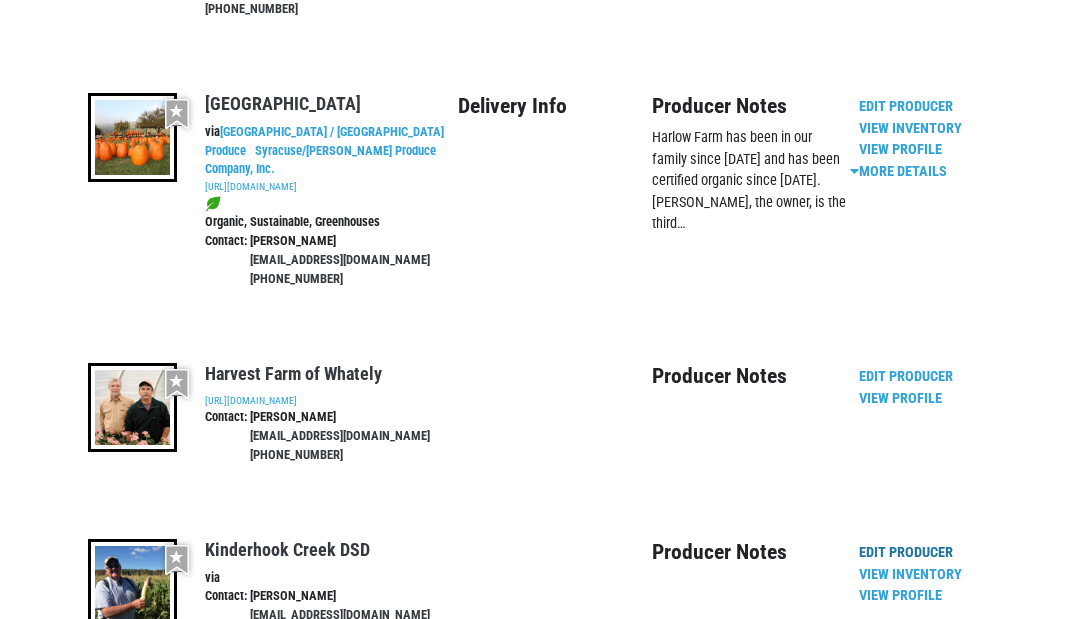 click on "Edit Producer" at bounding box center (906, 552) 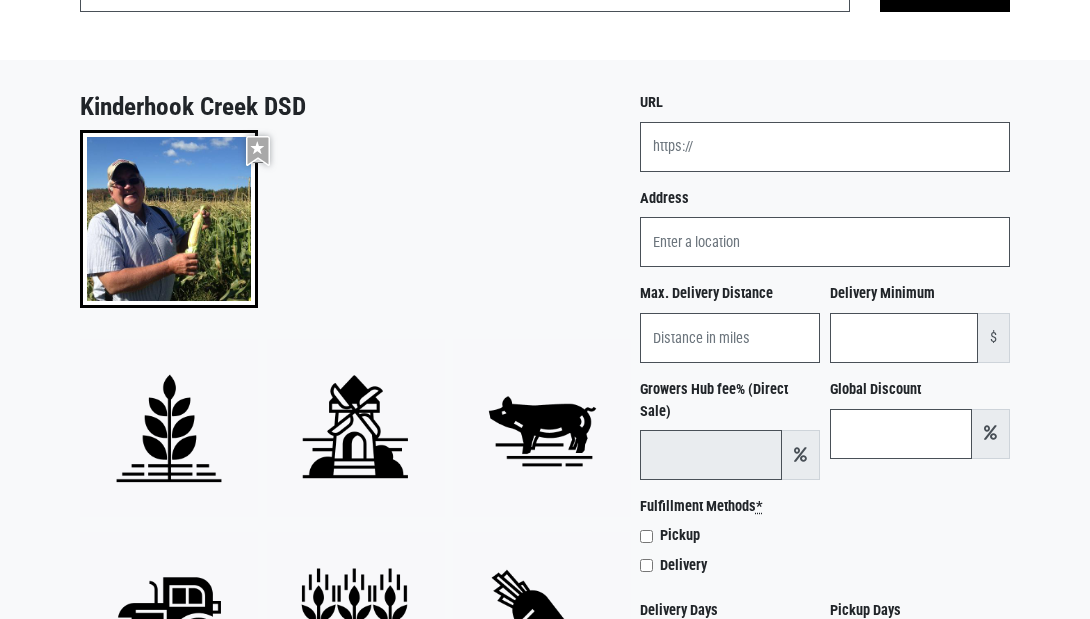 scroll, scrollTop: 162, scrollLeft: 0, axis: vertical 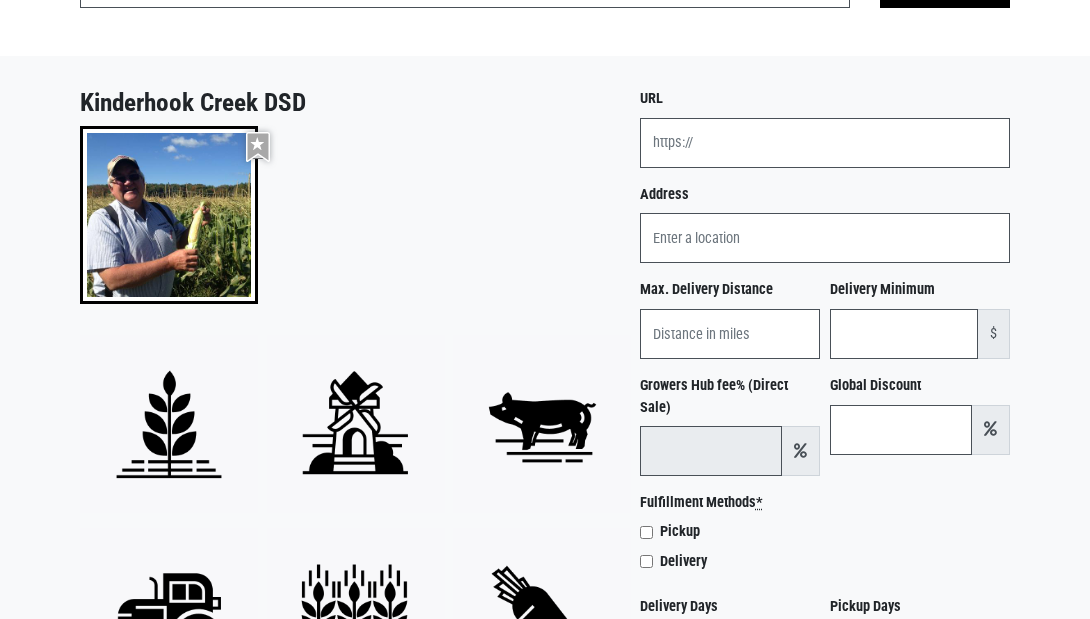 click at bounding box center [800, 451] 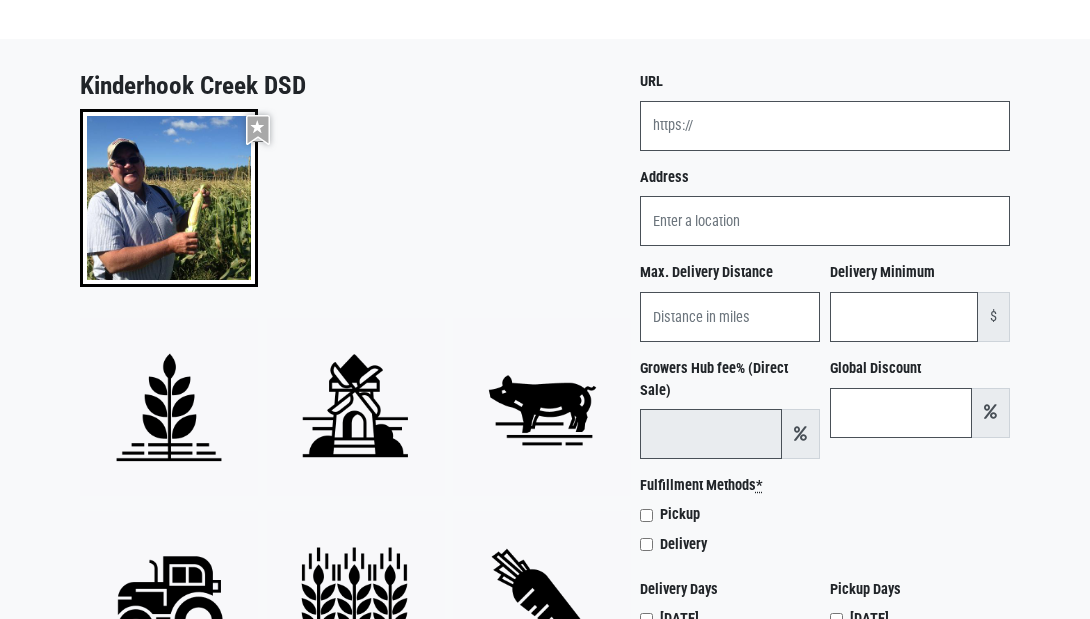 scroll, scrollTop: 192, scrollLeft: 0, axis: vertical 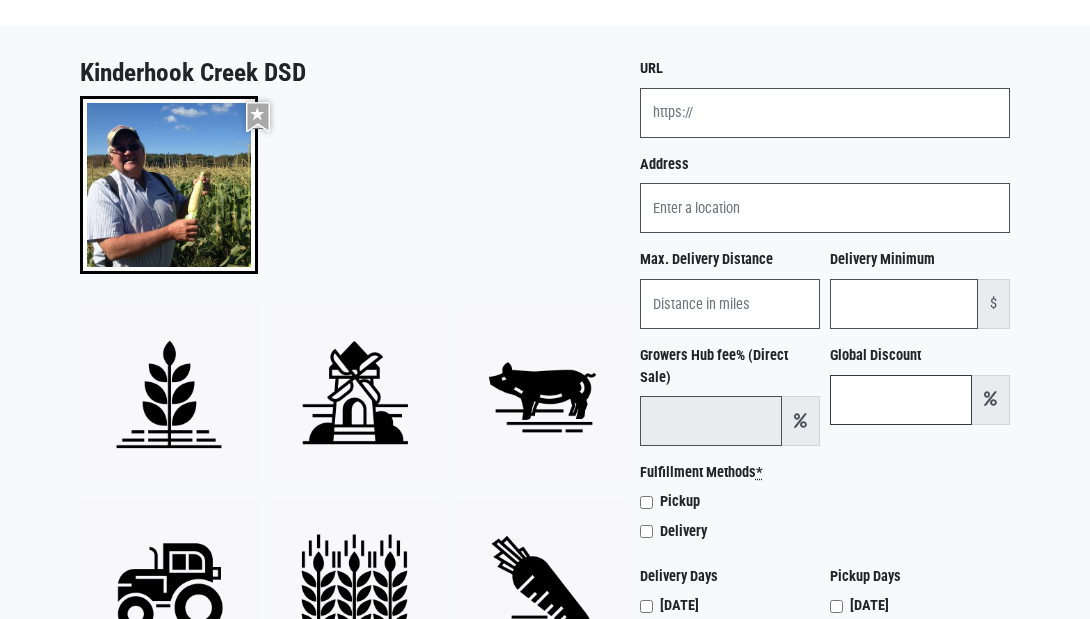 click on "Global Discount" at bounding box center [901, 400] 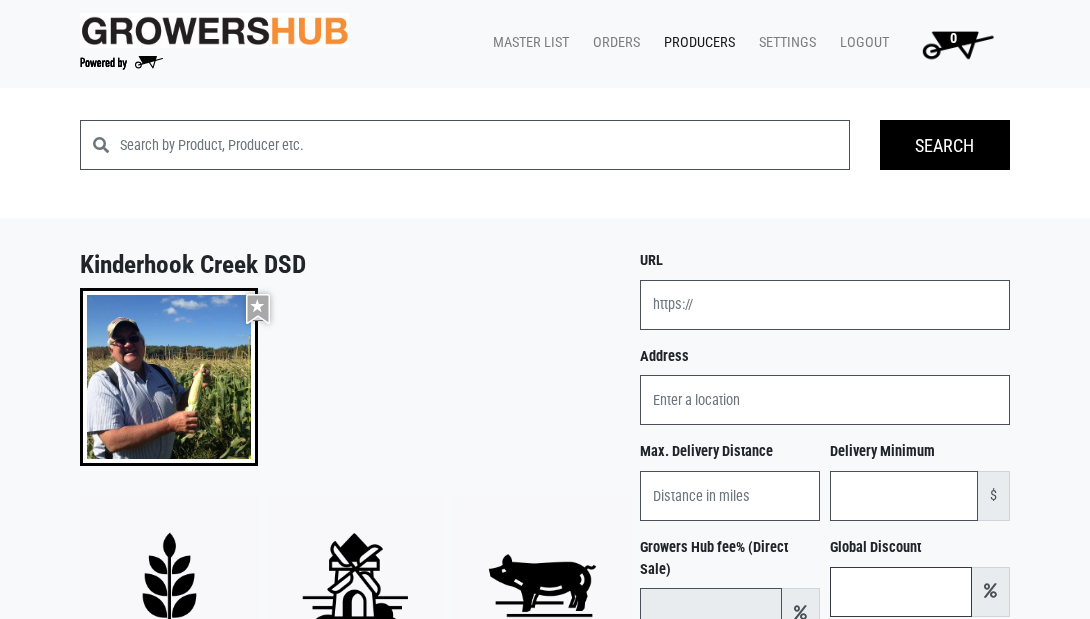 scroll, scrollTop: 0, scrollLeft: 0, axis: both 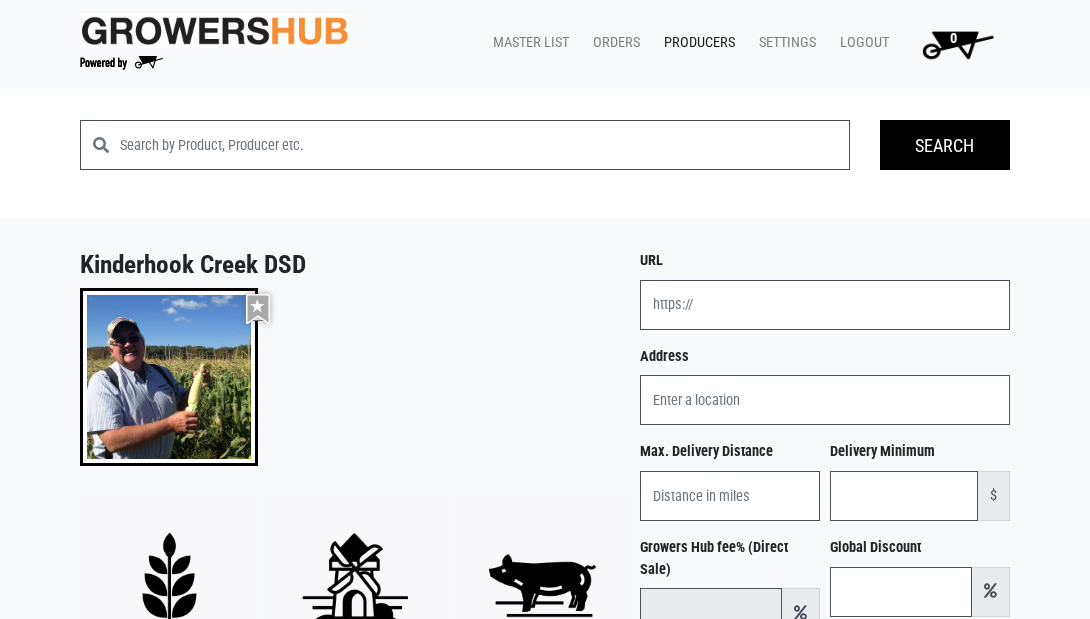 click on "Producers" at bounding box center (695, 43) 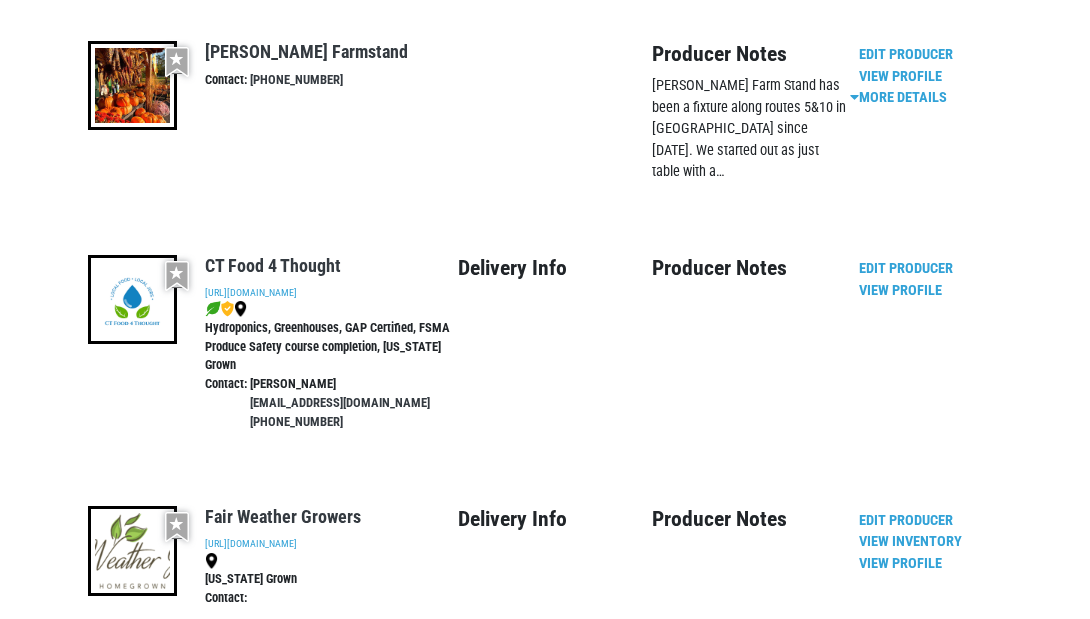 scroll, scrollTop: 2575, scrollLeft: 0, axis: vertical 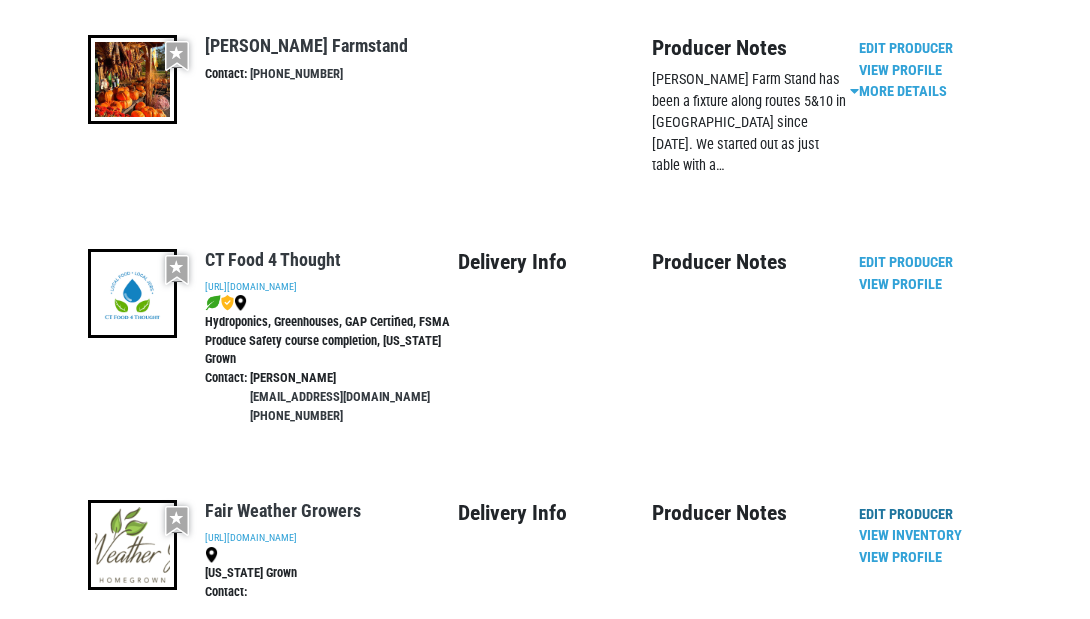 click on "Edit Producer" at bounding box center [906, 514] 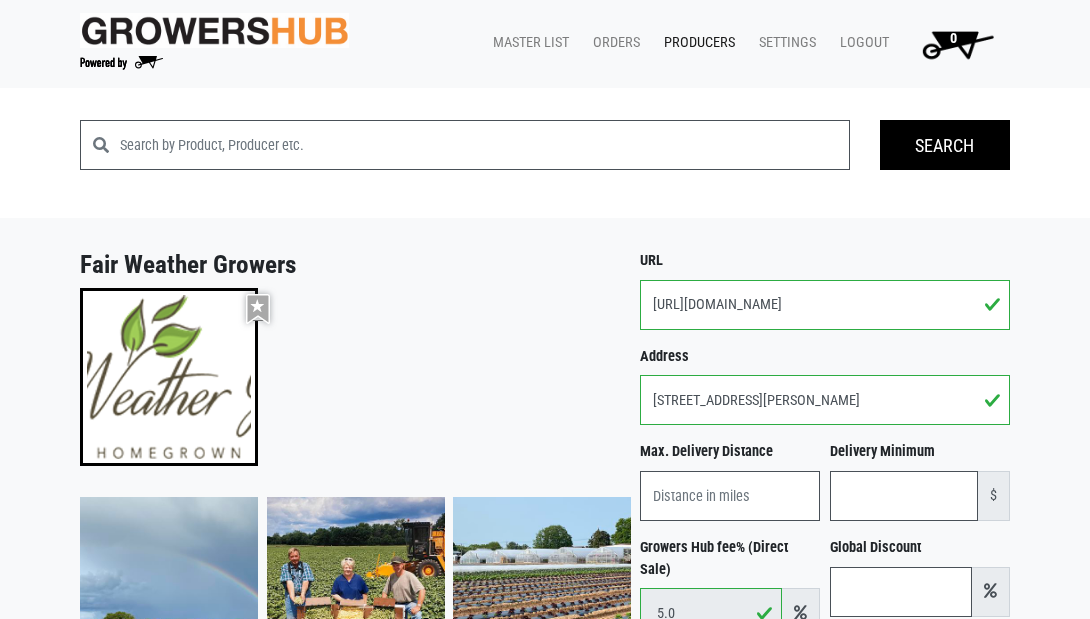 scroll, scrollTop: 0, scrollLeft: 0, axis: both 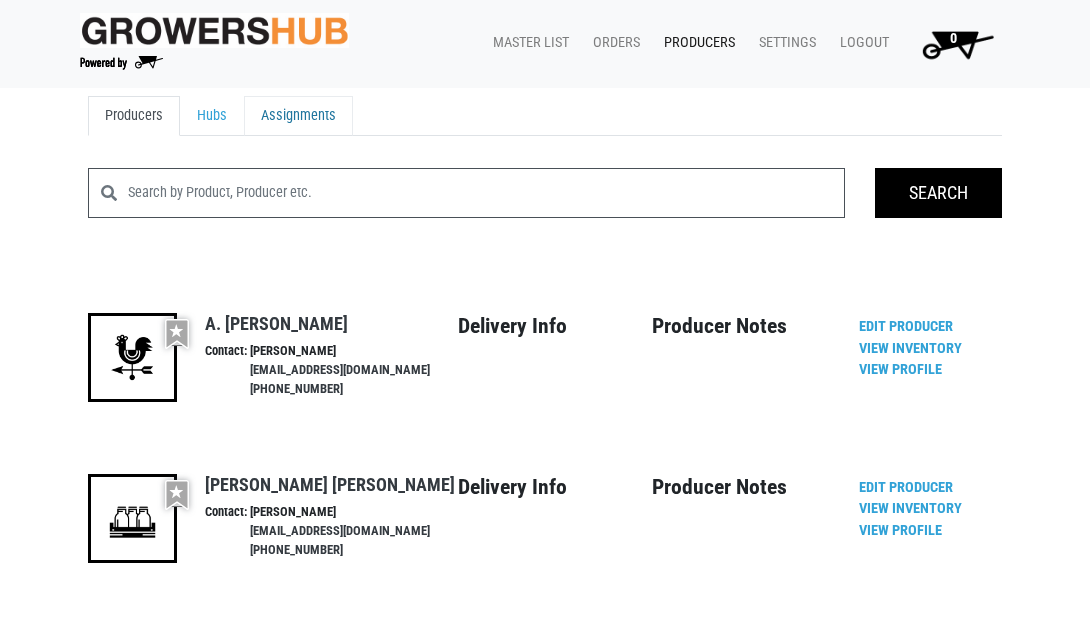 click on "Assignments" at bounding box center (298, 116) 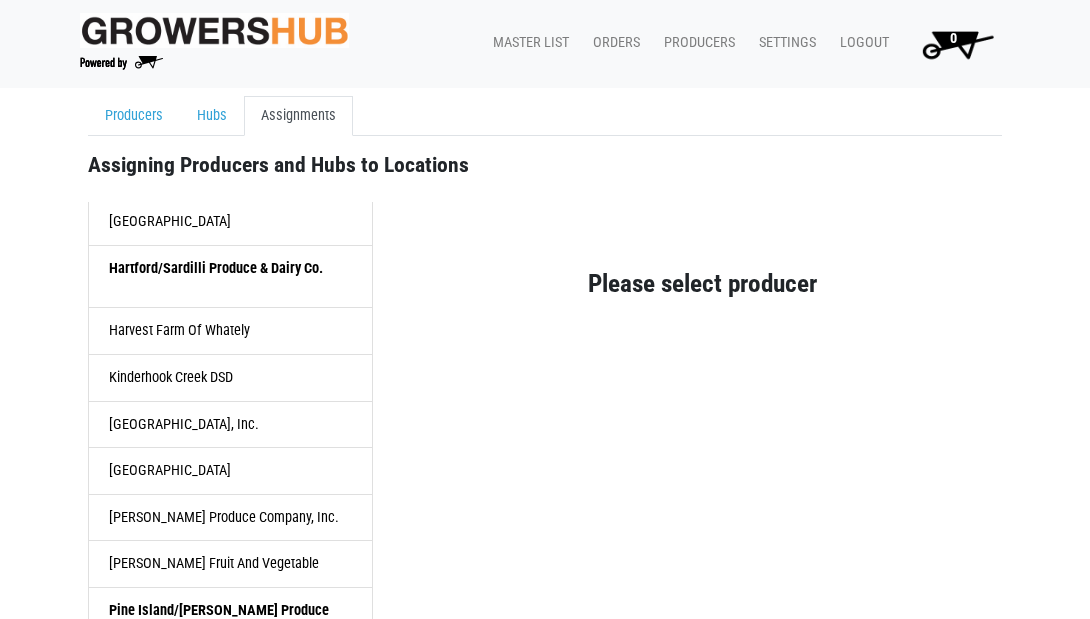 scroll, scrollTop: 1057, scrollLeft: 0, axis: vertical 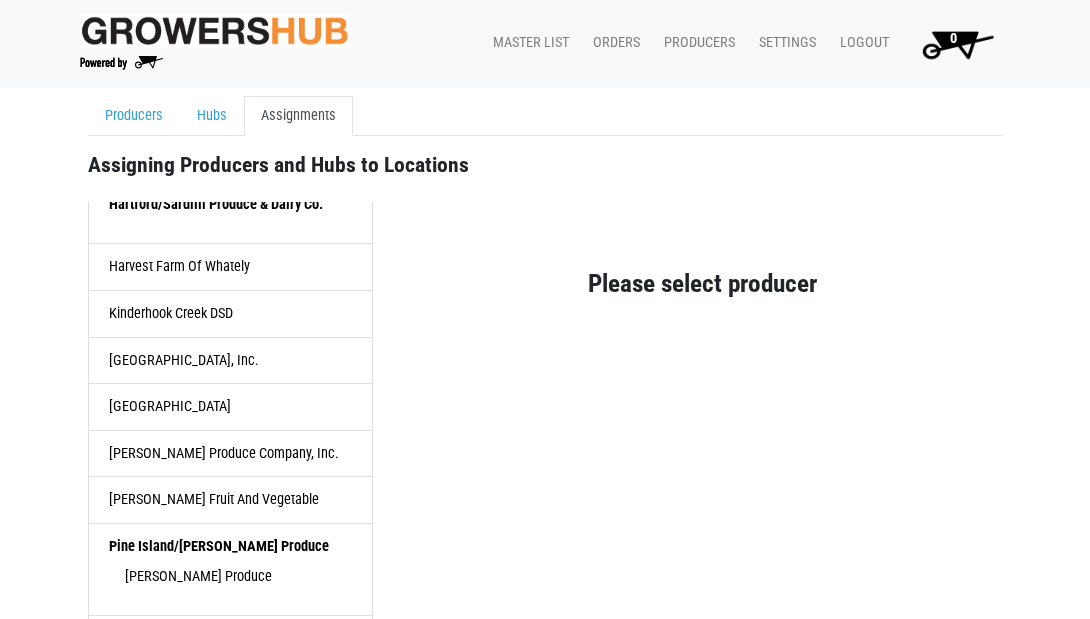 click on "Kinderhook Creek DSD" at bounding box center [230, 314] 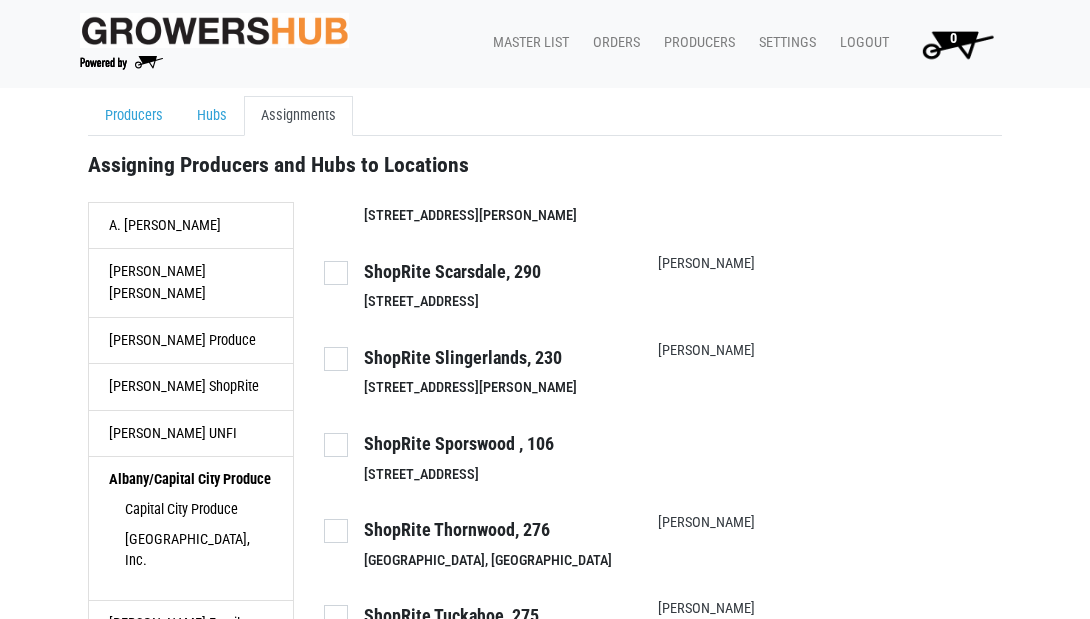 scroll, scrollTop: 9426, scrollLeft: 0, axis: vertical 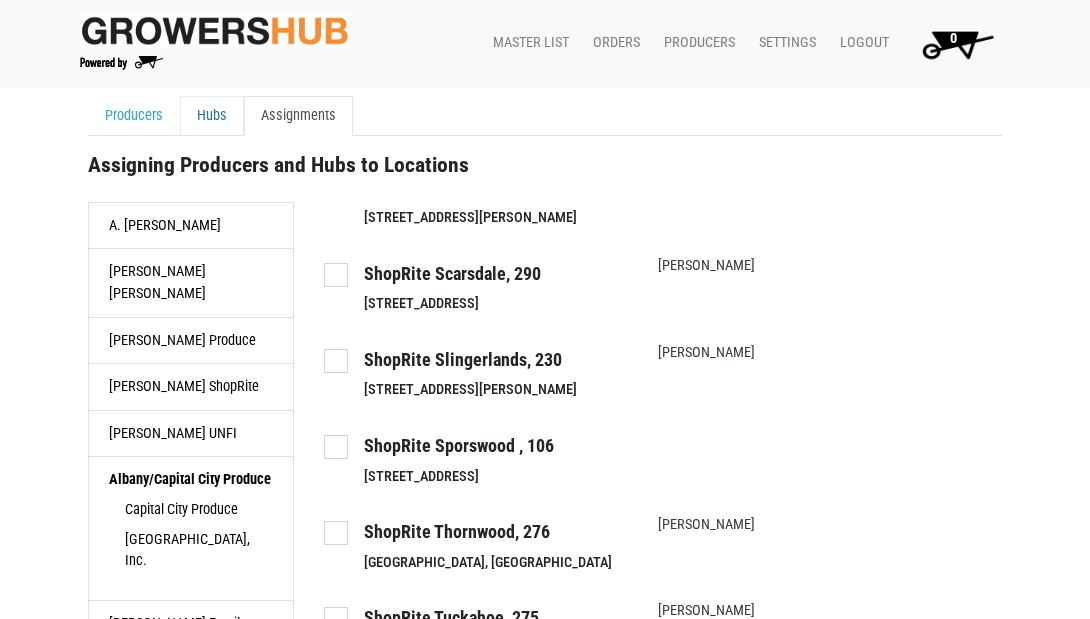 click on "Hubs" at bounding box center (212, 116) 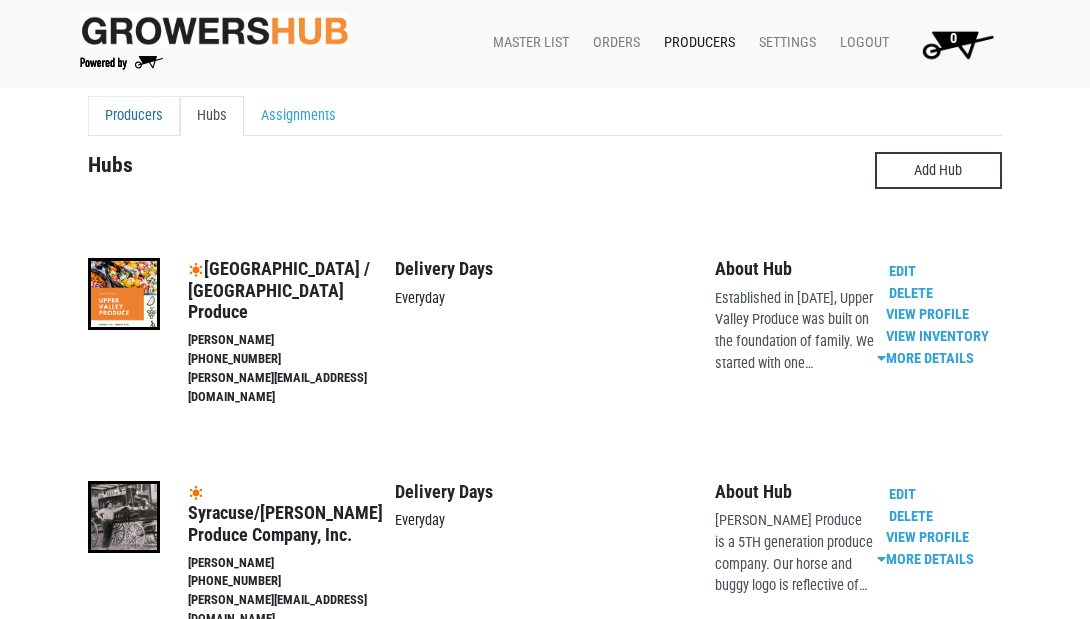 click on "Producers" at bounding box center [134, 116] 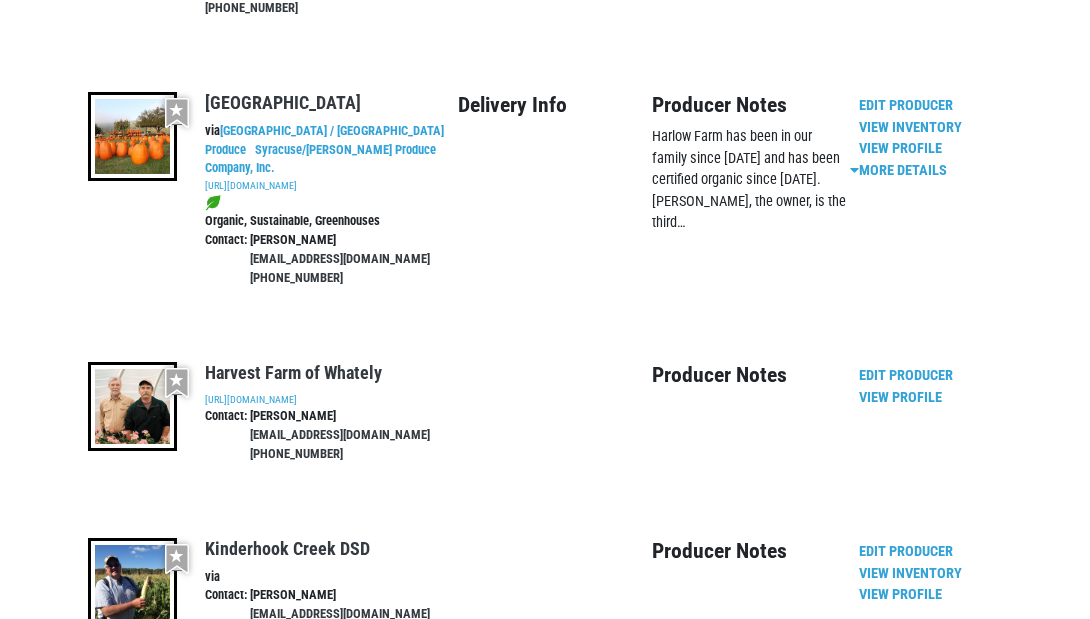 scroll, scrollTop: 3483, scrollLeft: 0, axis: vertical 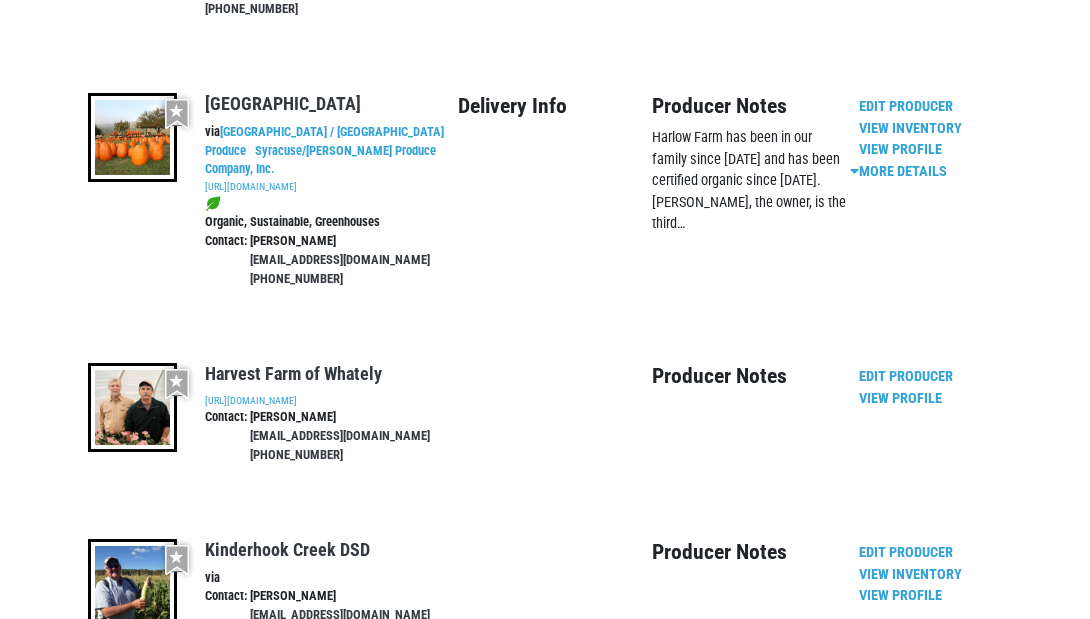 click on "Edit Producer" at bounding box center (906, 732) 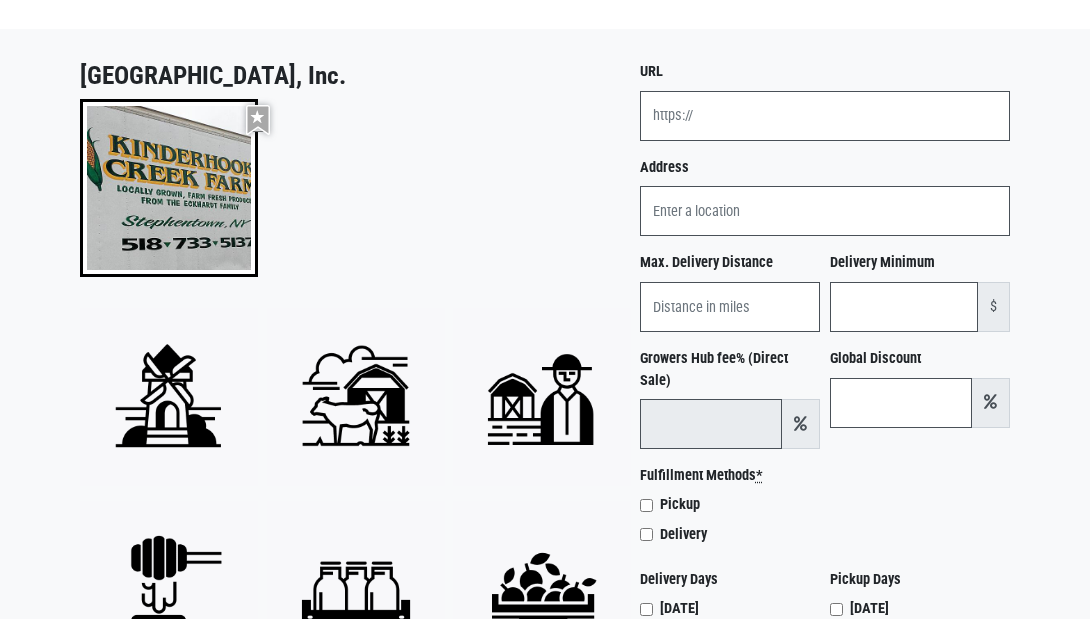 scroll, scrollTop: 195, scrollLeft: 0, axis: vertical 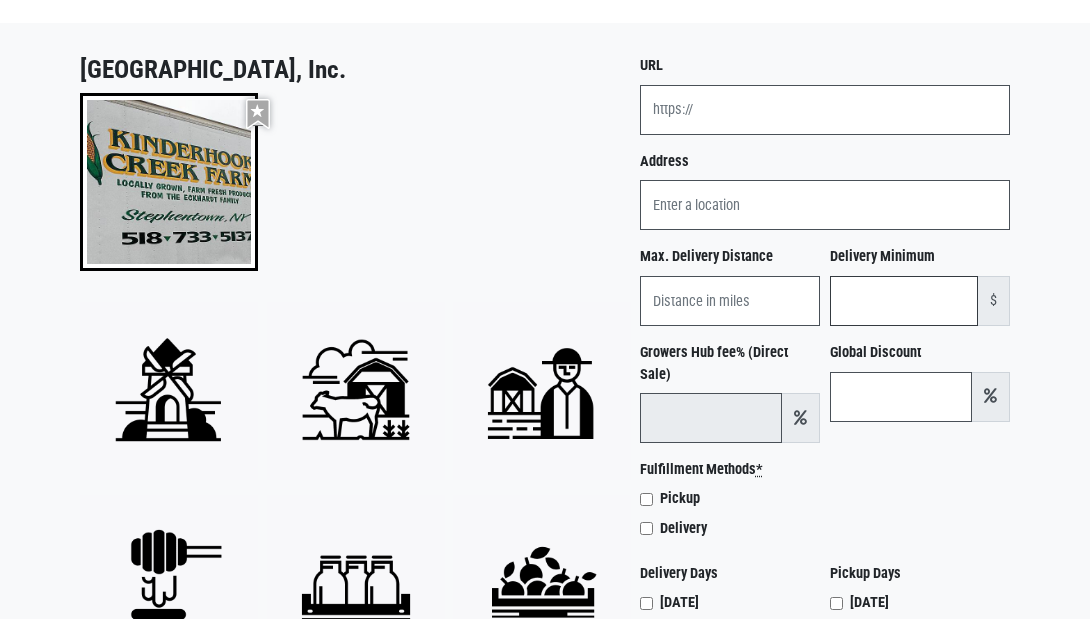 click on "Delivery Minimum" at bounding box center [904, 301] 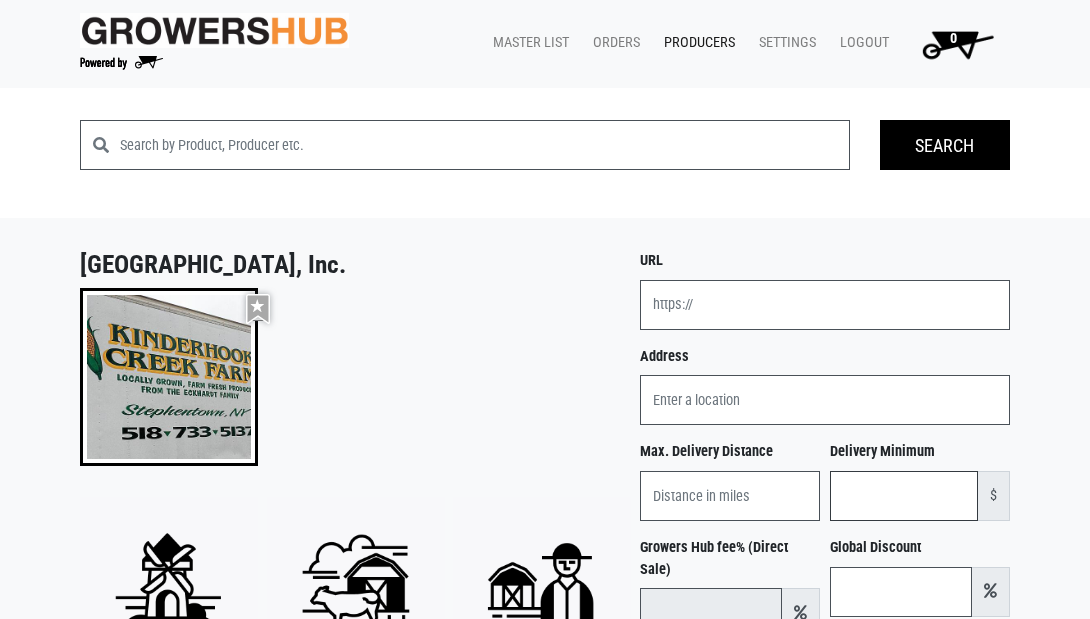 scroll, scrollTop: 0, scrollLeft: 0, axis: both 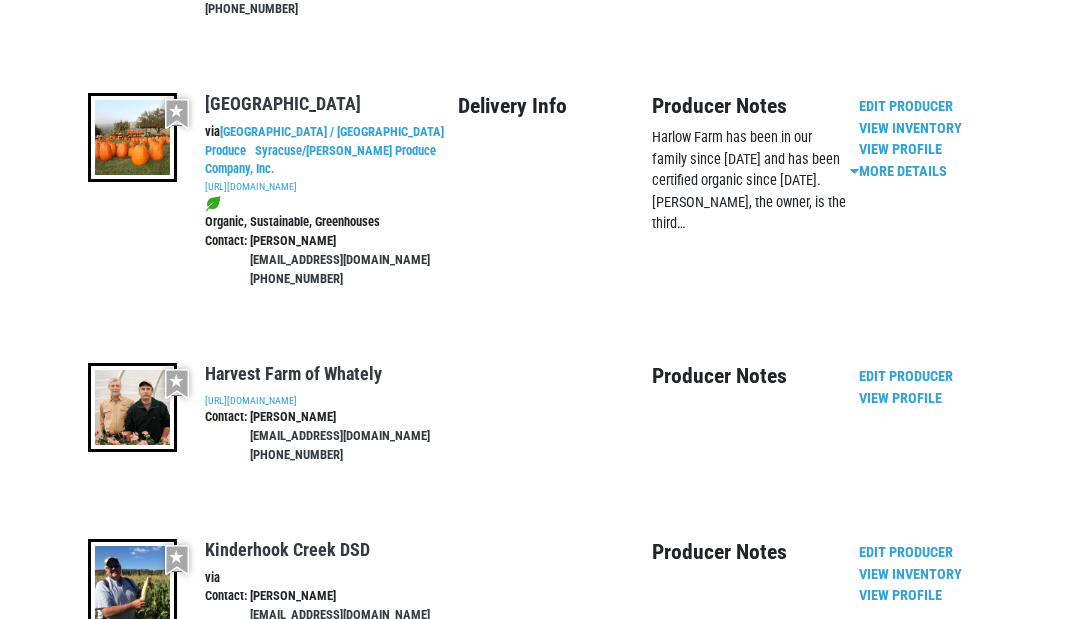 click on "Kinderhook Creek Farm, Inc." at bounding box center [300, 729] 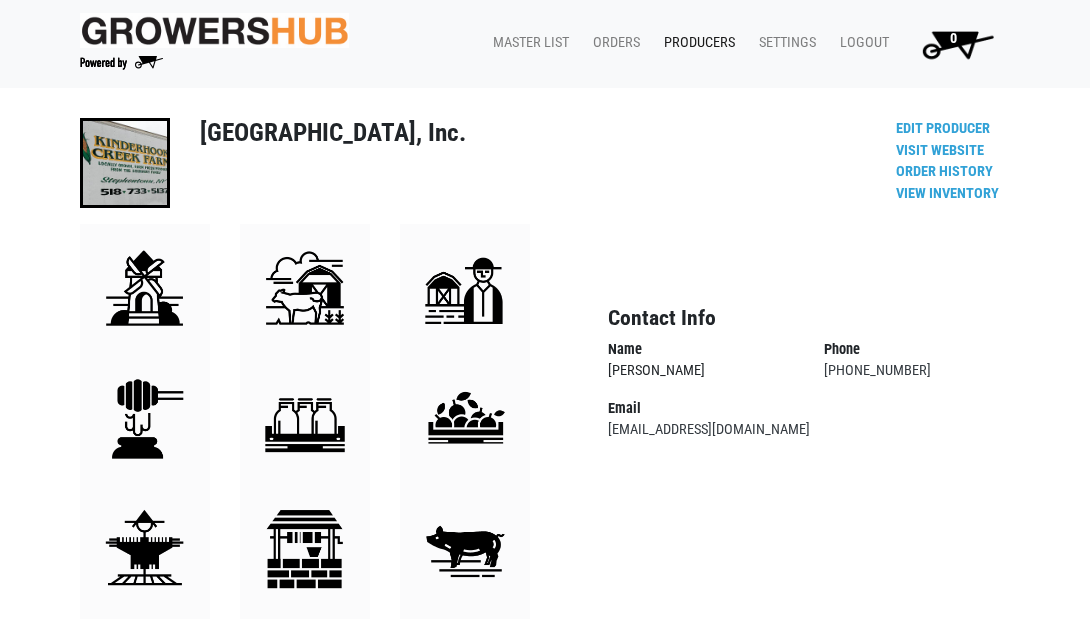 scroll, scrollTop: 0, scrollLeft: 0, axis: both 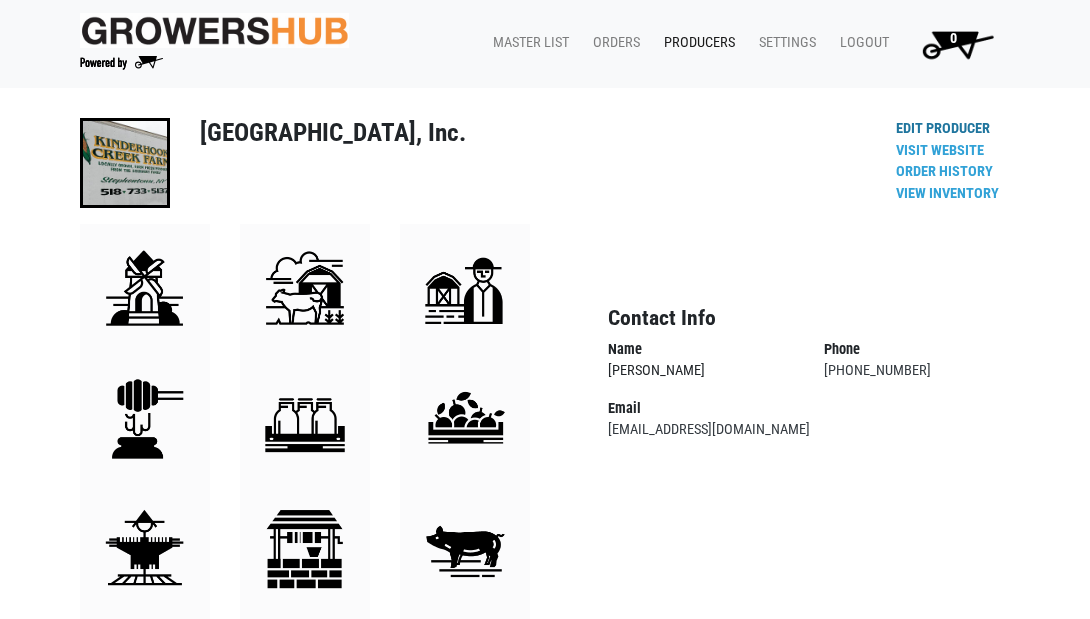 click on "Edit Producer" at bounding box center (943, 128) 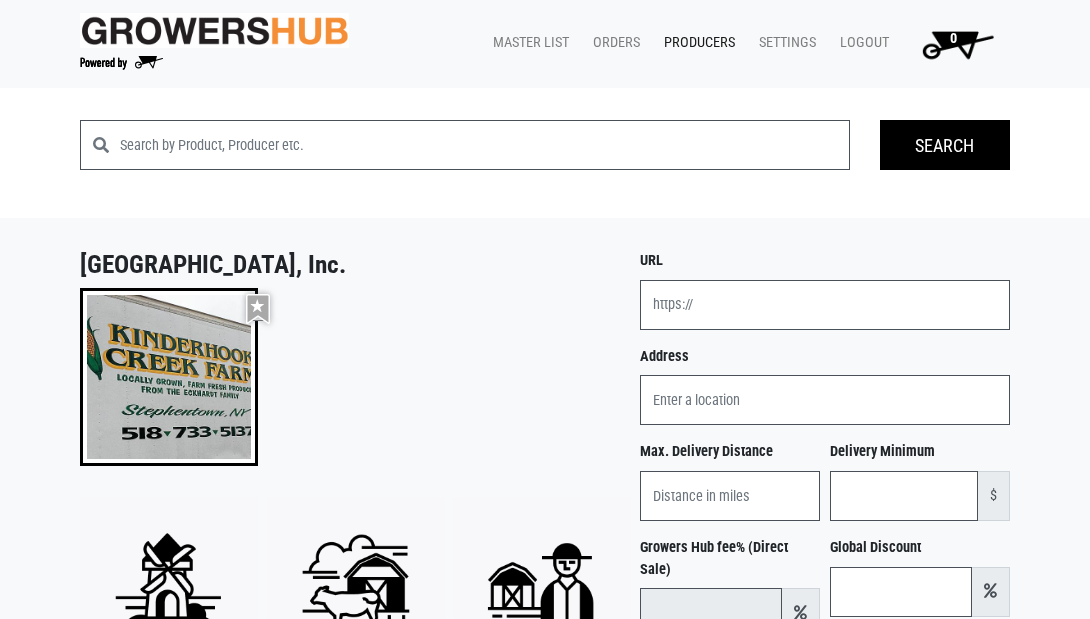 scroll, scrollTop: 0, scrollLeft: 0, axis: both 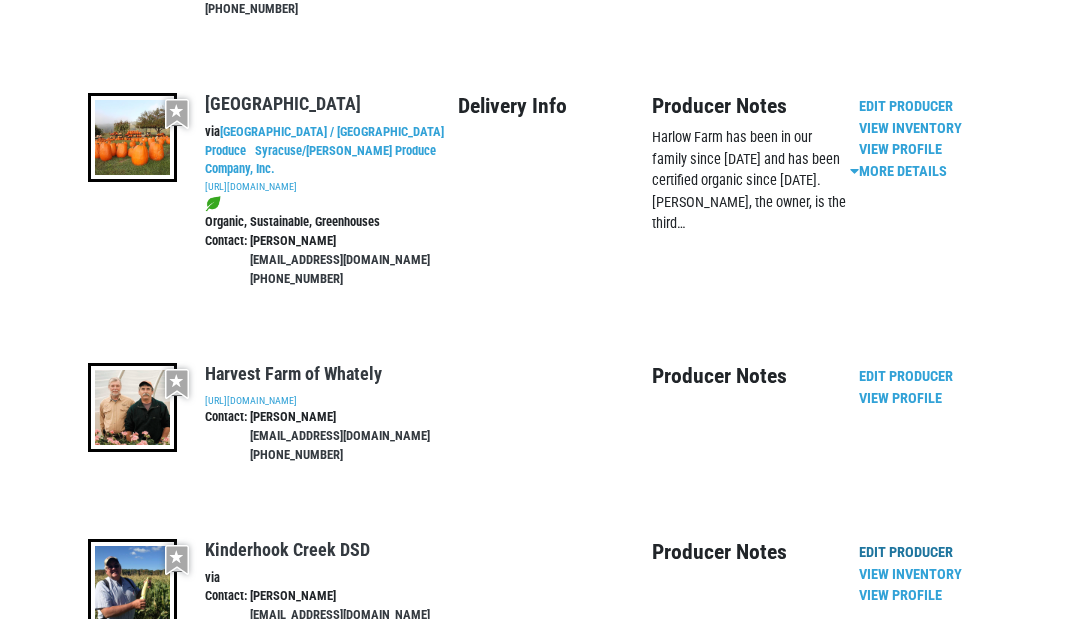 click on "Edit Producer" at bounding box center [906, 552] 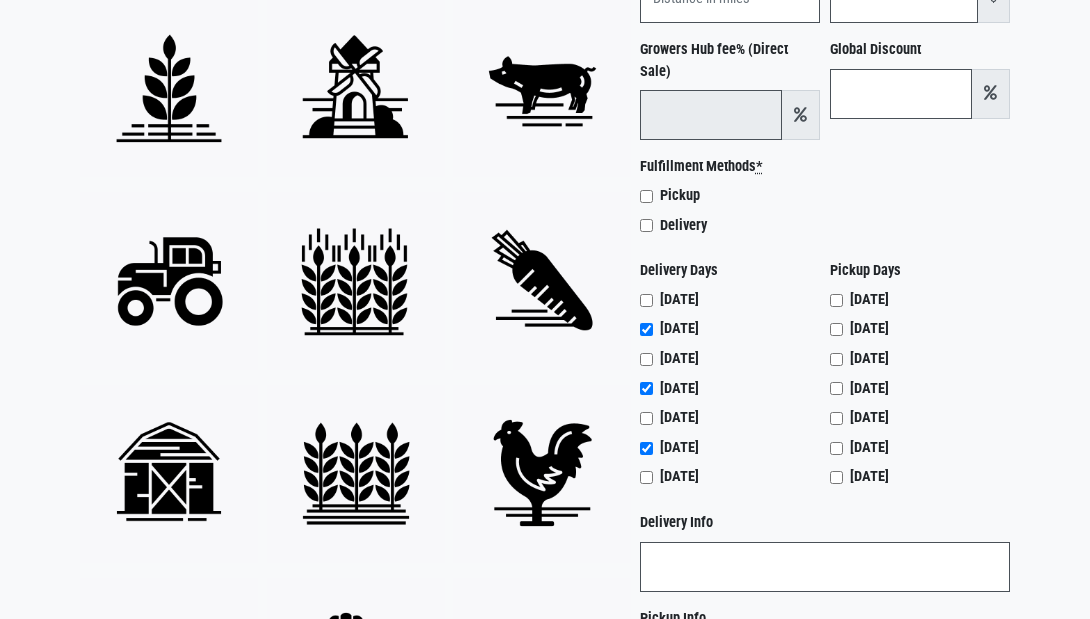 scroll, scrollTop: 497, scrollLeft: 0, axis: vertical 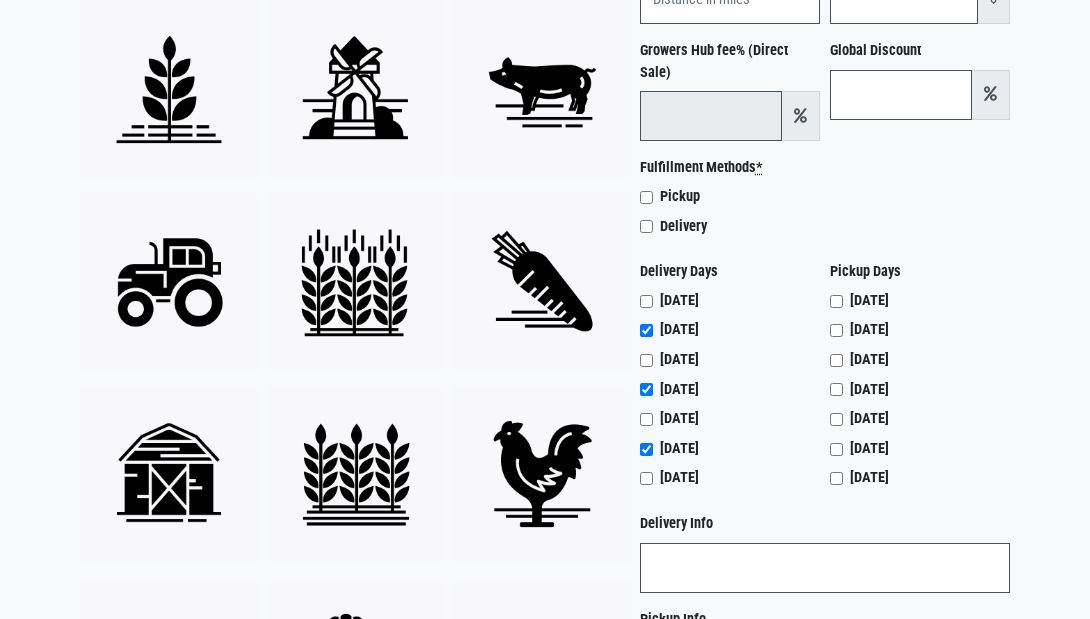click on "Delivery" at bounding box center [646, 226] 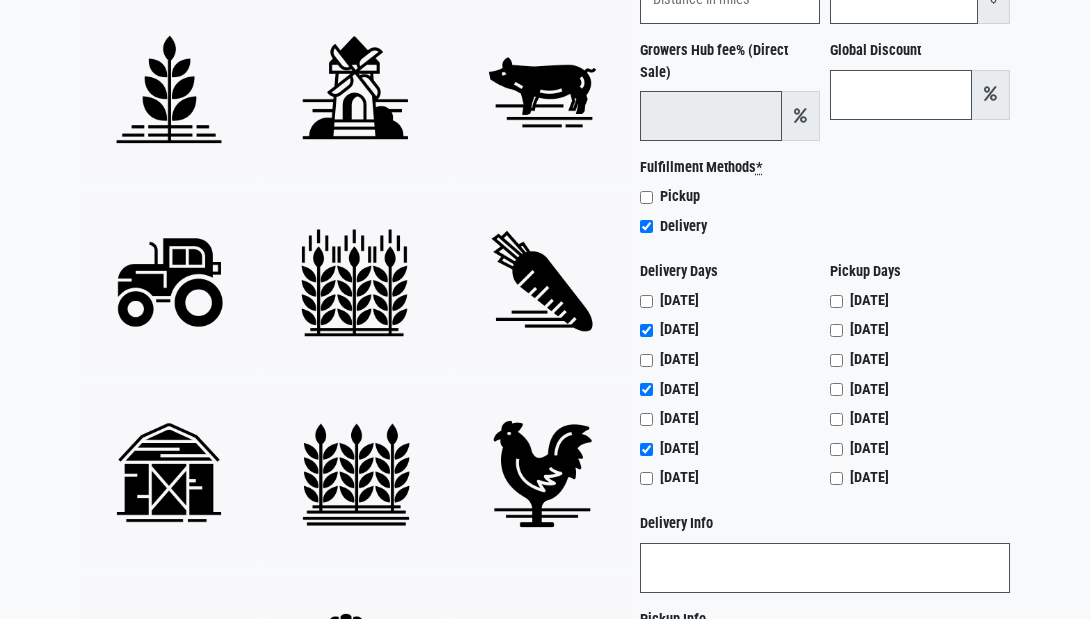 click on "Delivery" at bounding box center [646, 226] 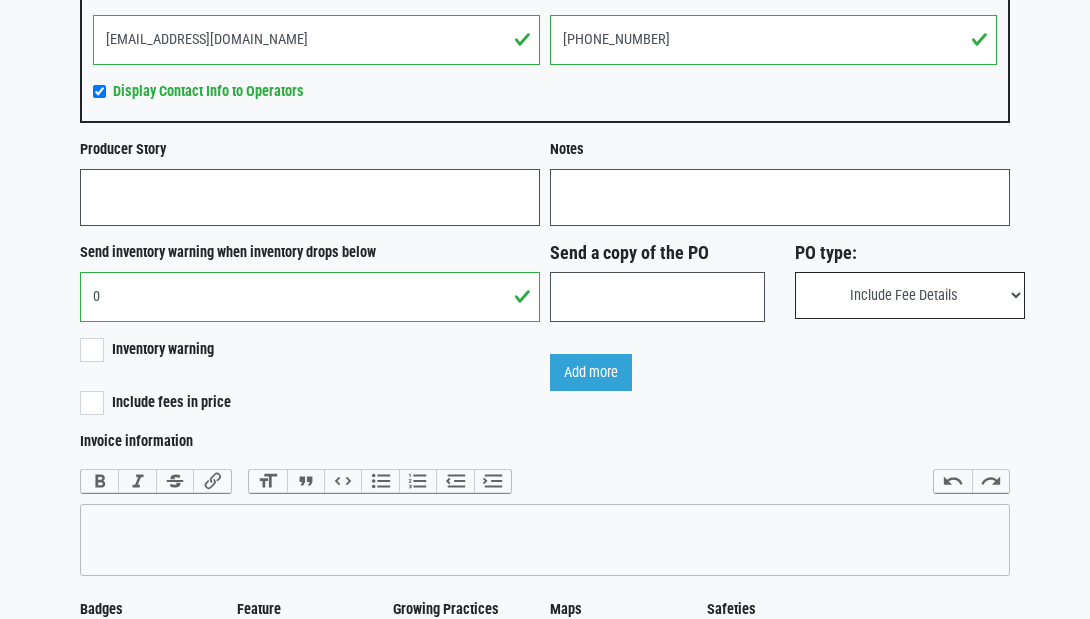 scroll, scrollTop: 1439, scrollLeft: 0, axis: vertical 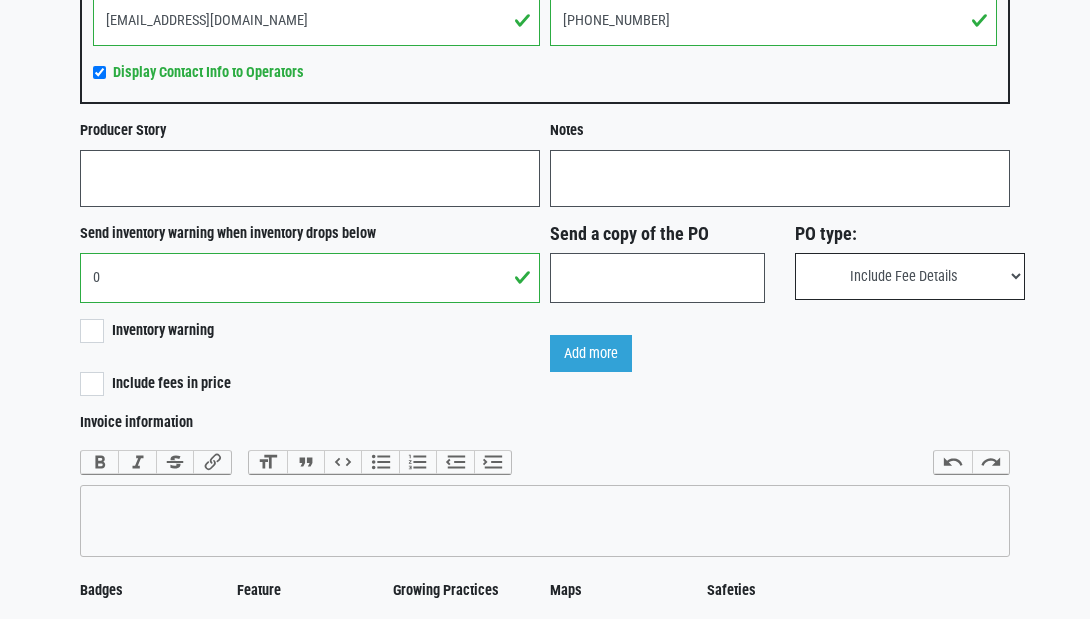 click on "Inventory warning" at bounding box center [151, 330] 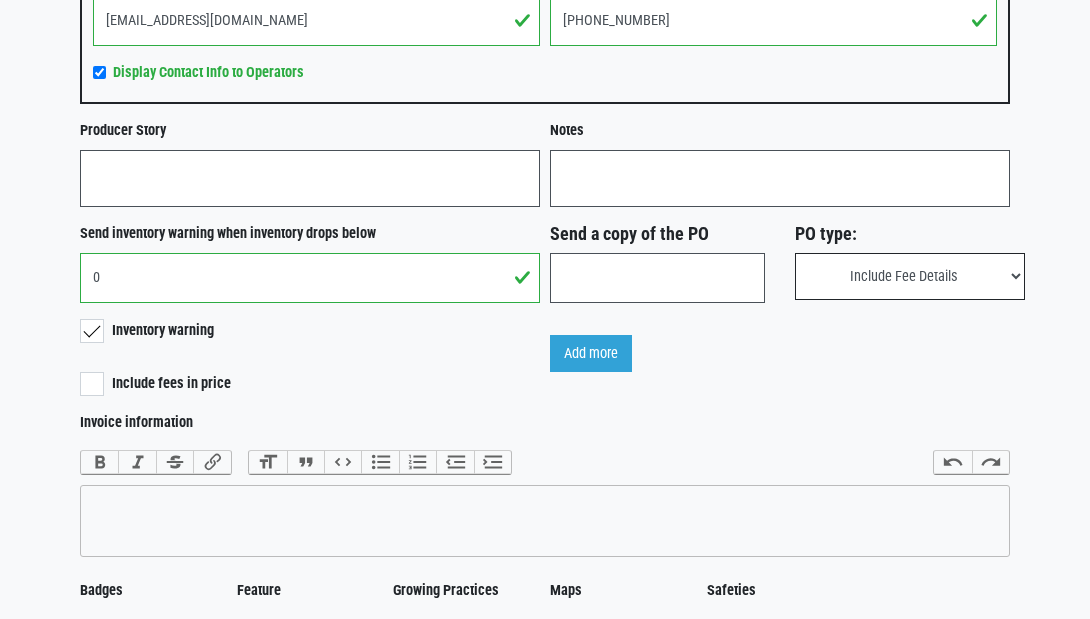 click on "Inventory warning" at bounding box center (151, 330) 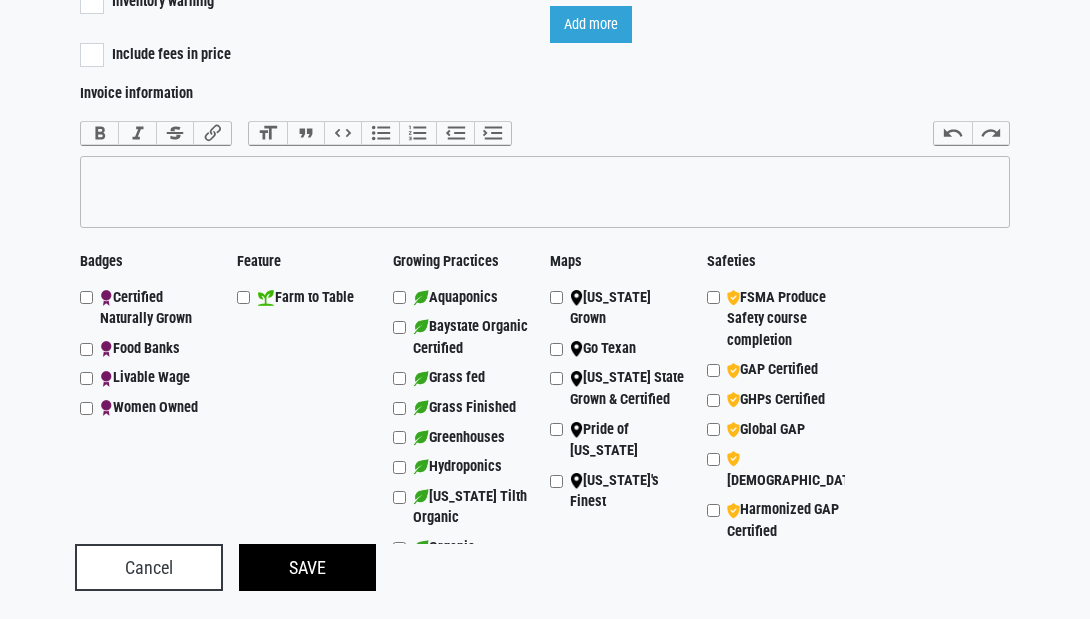 scroll, scrollTop: 1767, scrollLeft: 0, axis: vertical 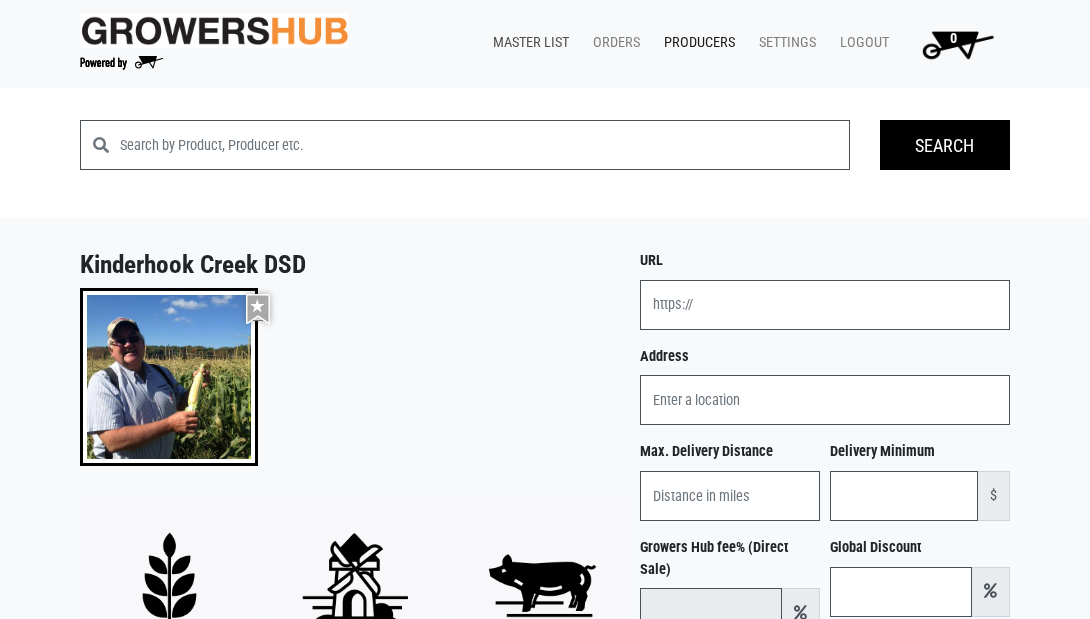 click on "Master List" at bounding box center [527, 43] 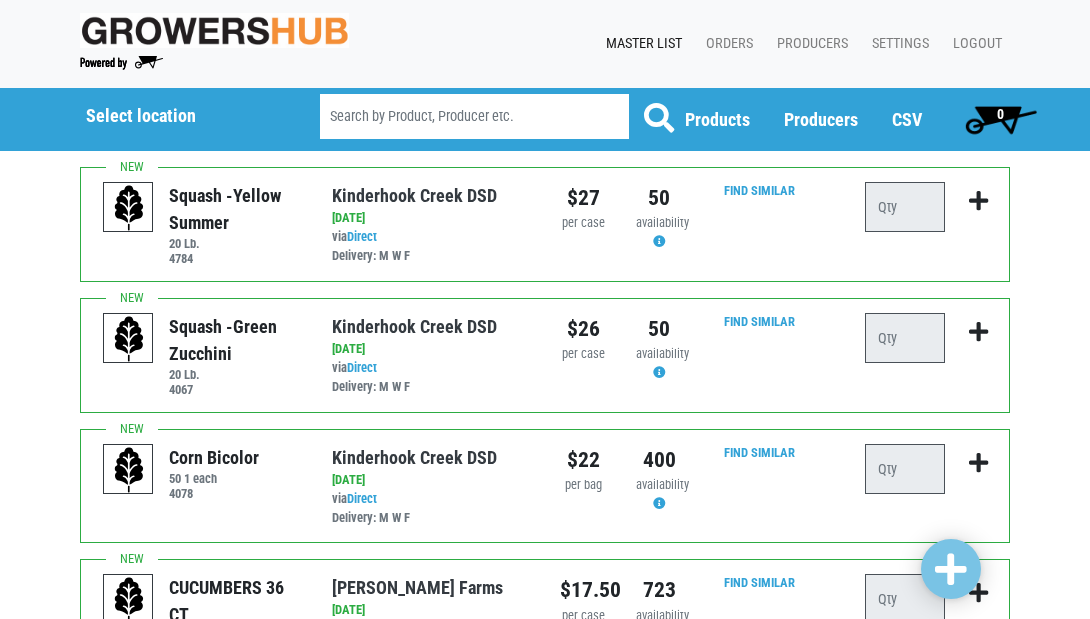 scroll, scrollTop: 0, scrollLeft: 0, axis: both 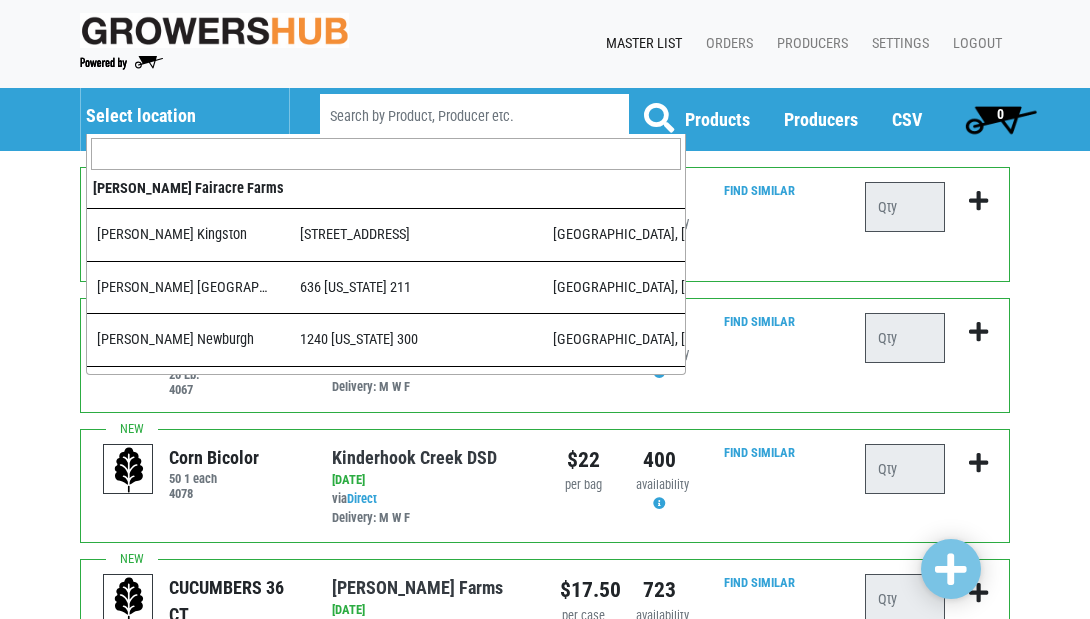 click on "Select location" at bounding box center [177, 116] 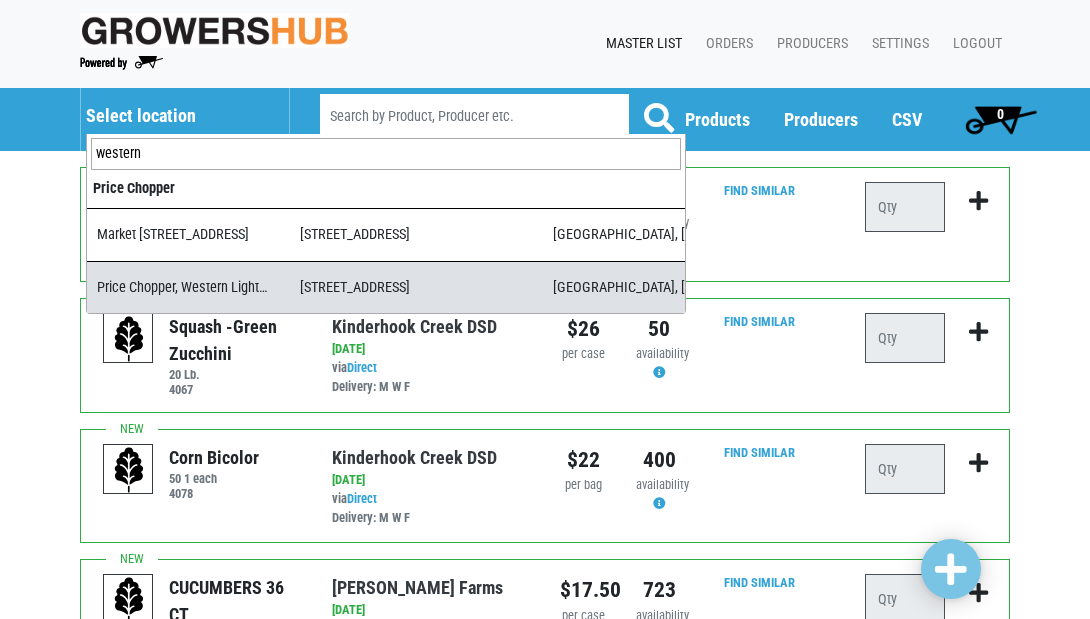 type on "western" 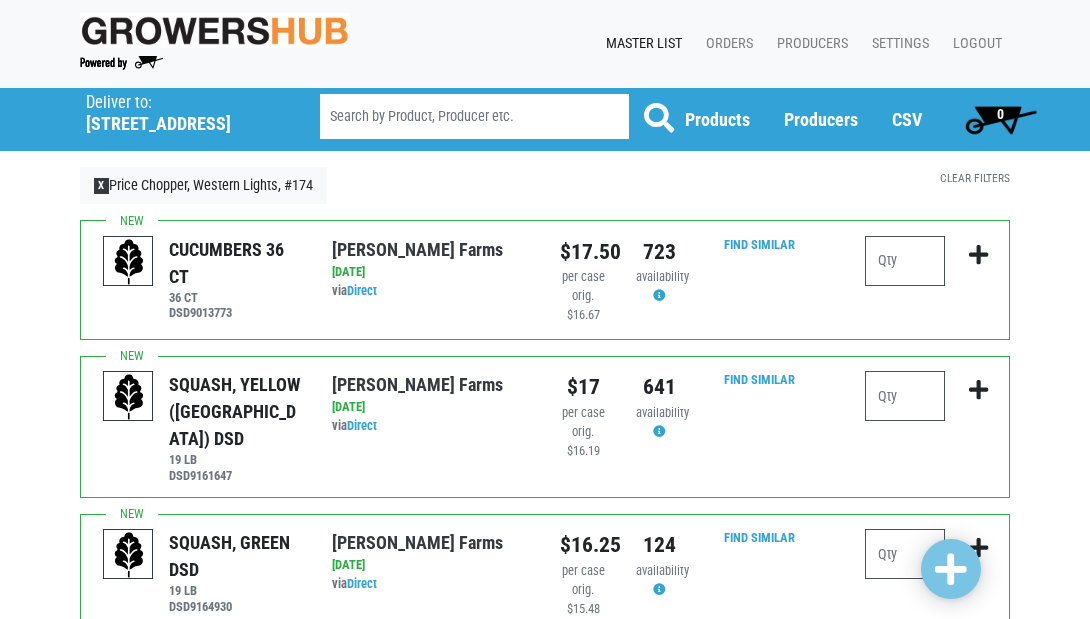 scroll, scrollTop: 0, scrollLeft: 0, axis: both 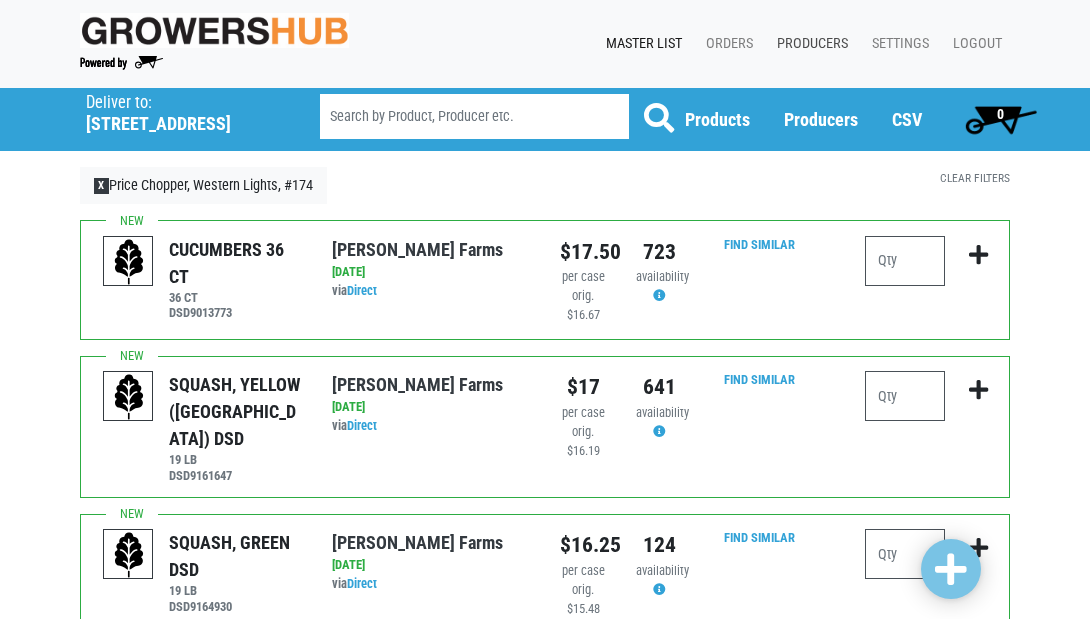 click on "Producers" at bounding box center (808, 44) 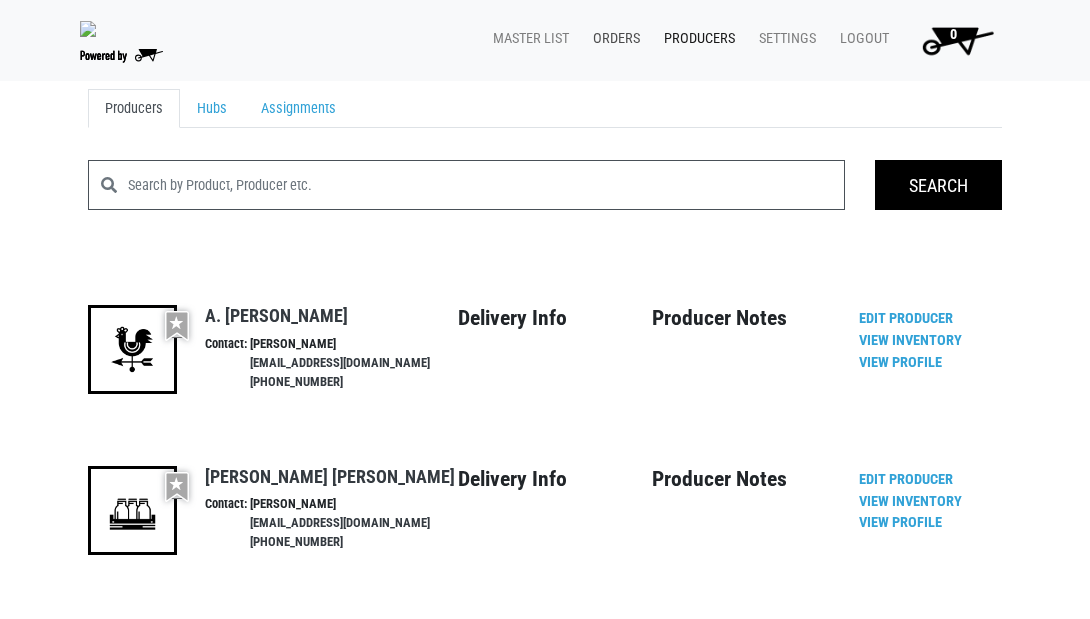click on "Orders" at bounding box center (612, 39) 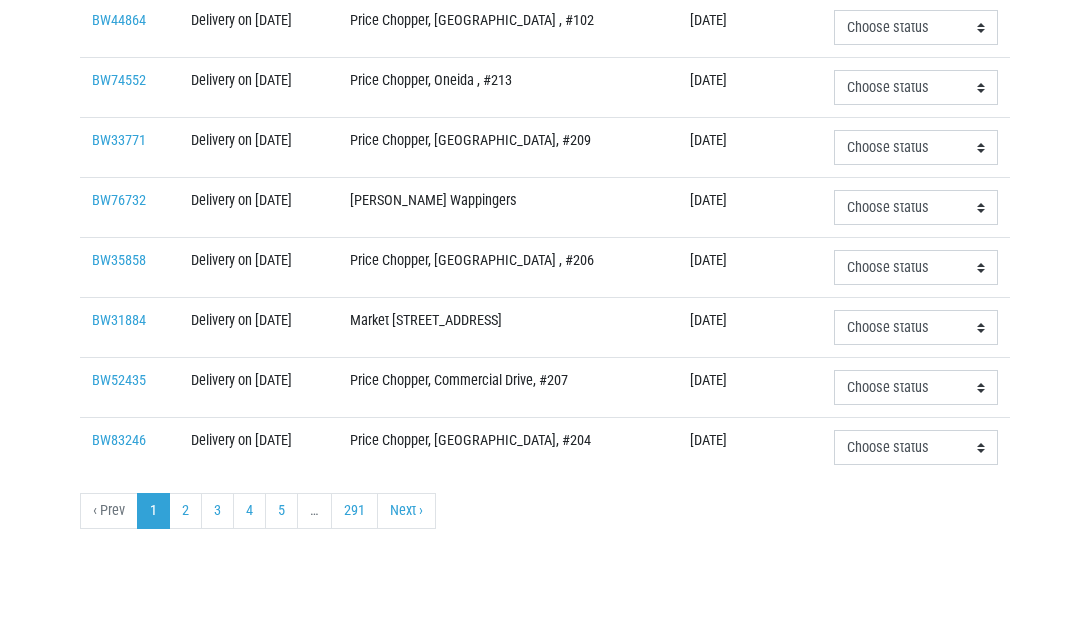 scroll, scrollTop: 776, scrollLeft: 0, axis: vertical 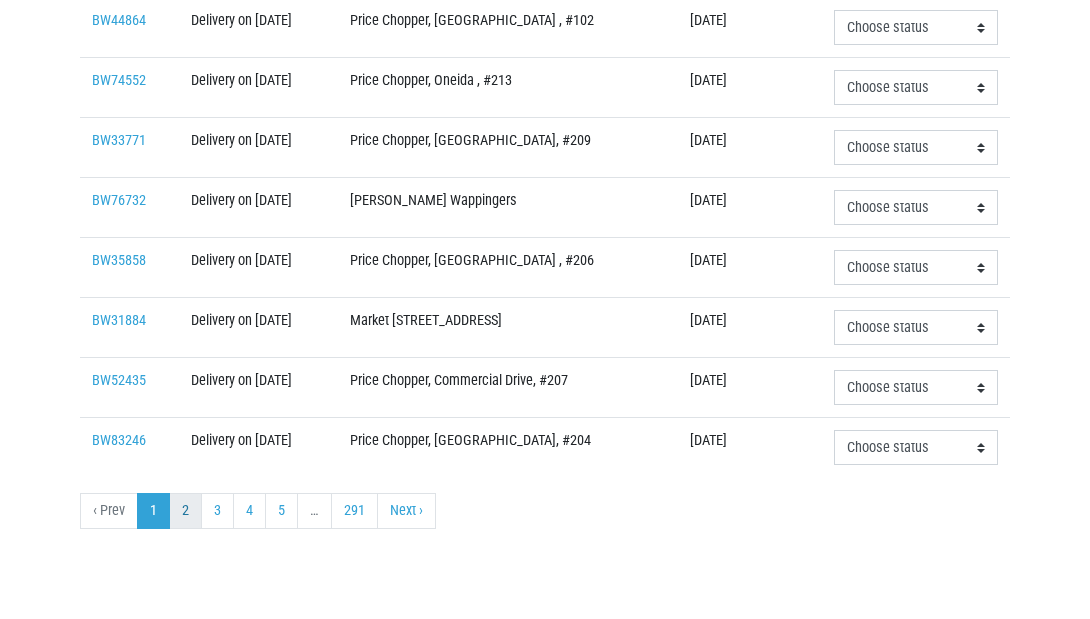 click on "2" at bounding box center (185, 511) 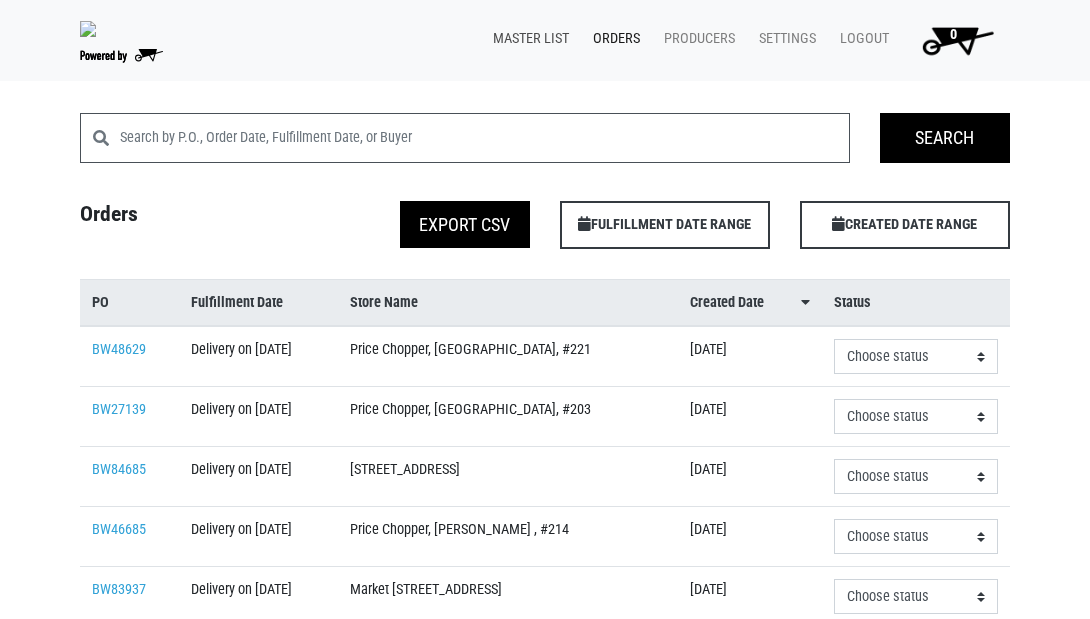 scroll, scrollTop: 0, scrollLeft: 0, axis: both 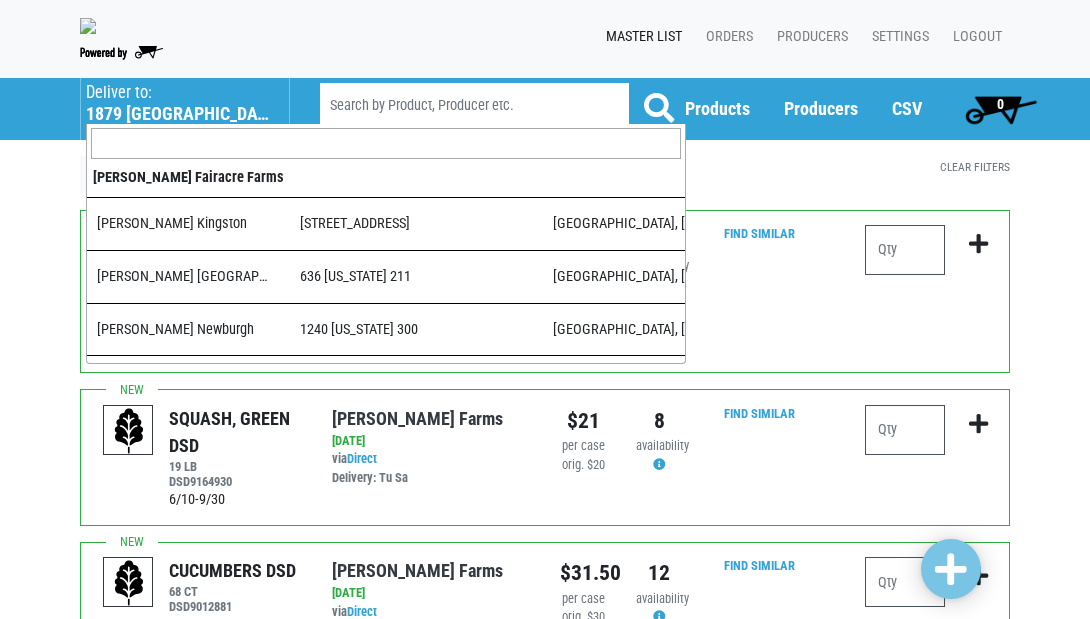 click on "1879 Altamont Avenue" at bounding box center [177, 114] 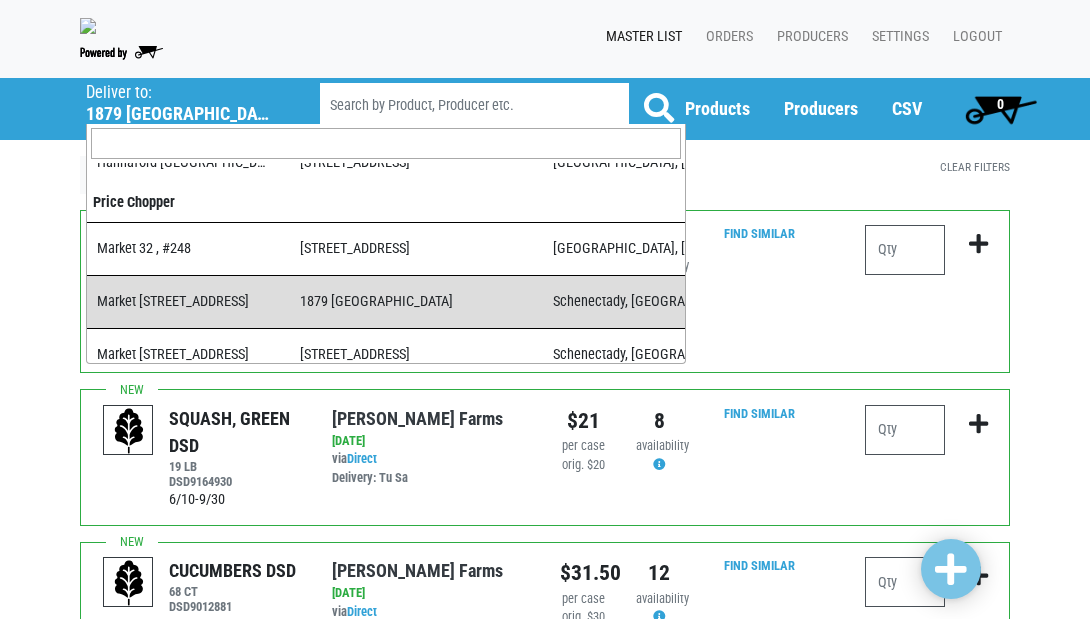 click on "X  Market 32 Altamont Ave, #175" at bounding box center [465, 175] 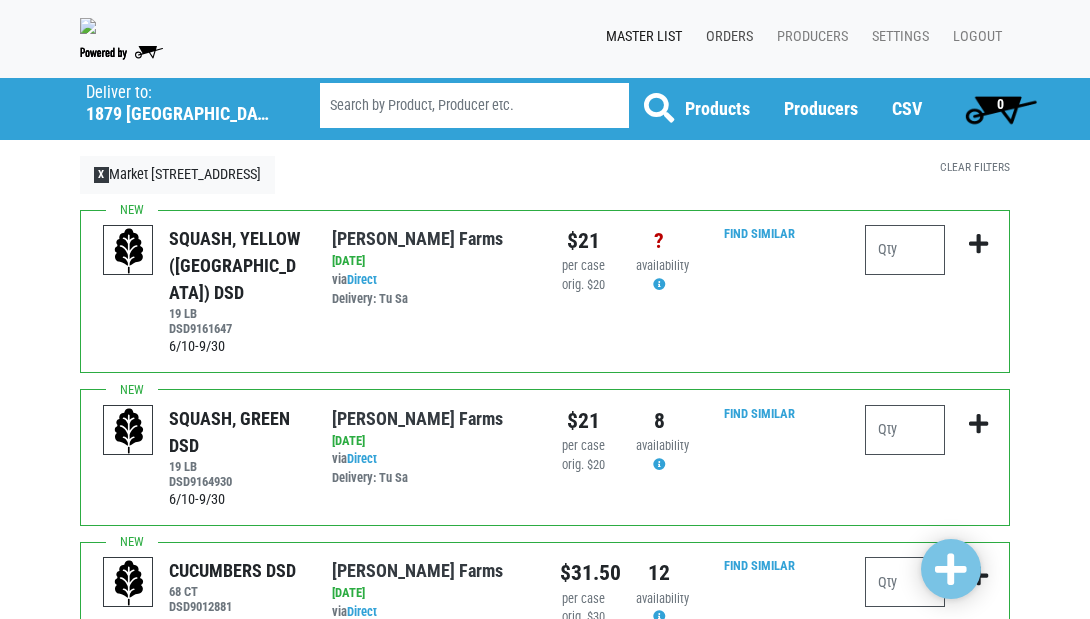 click on "Orders" at bounding box center (725, 37) 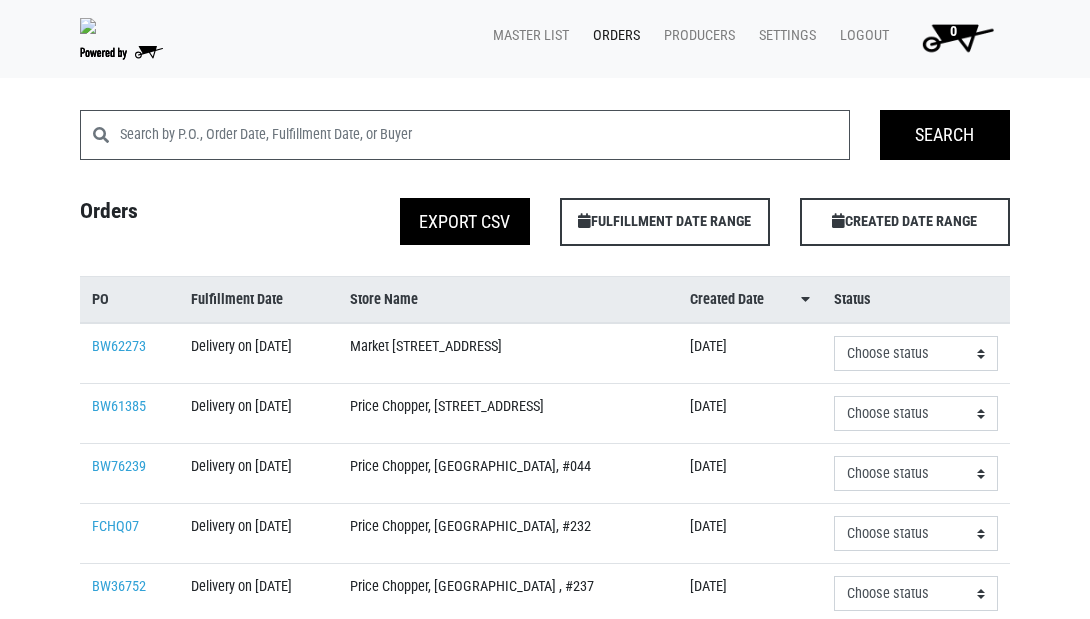 scroll, scrollTop: 0, scrollLeft: 0, axis: both 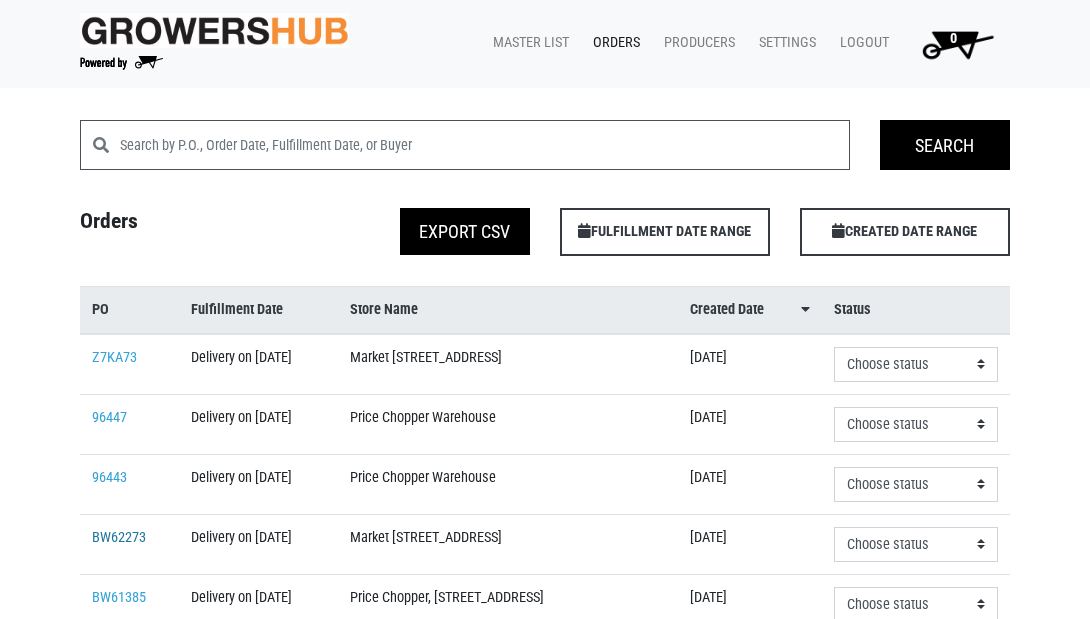 click on "BW62273" at bounding box center [119, 537] 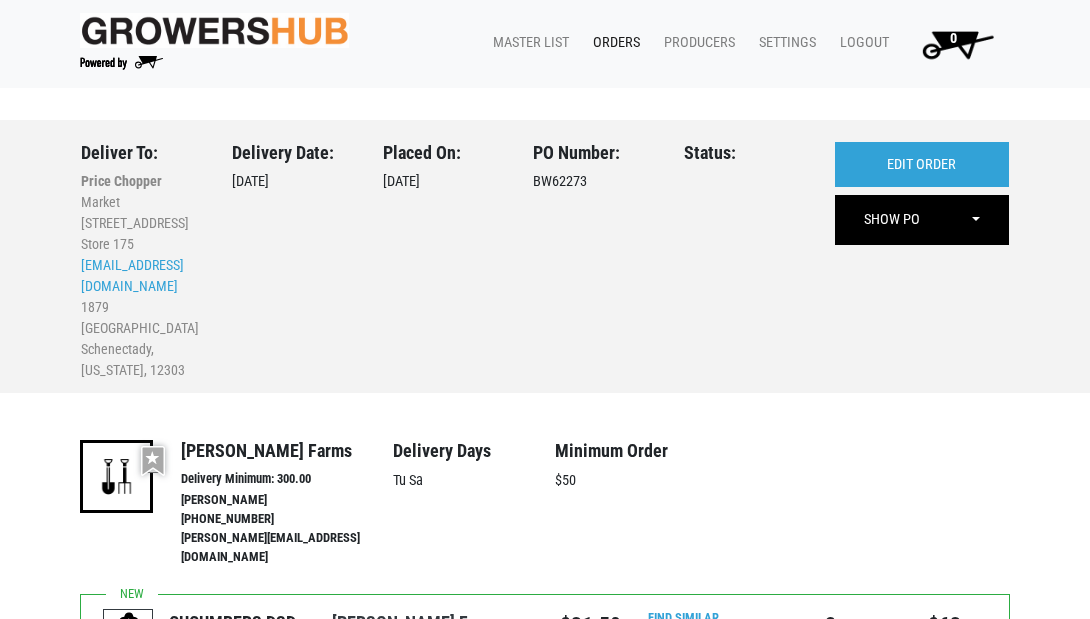 scroll, scrollTop: 0, scrollLeft: 0, axis: both 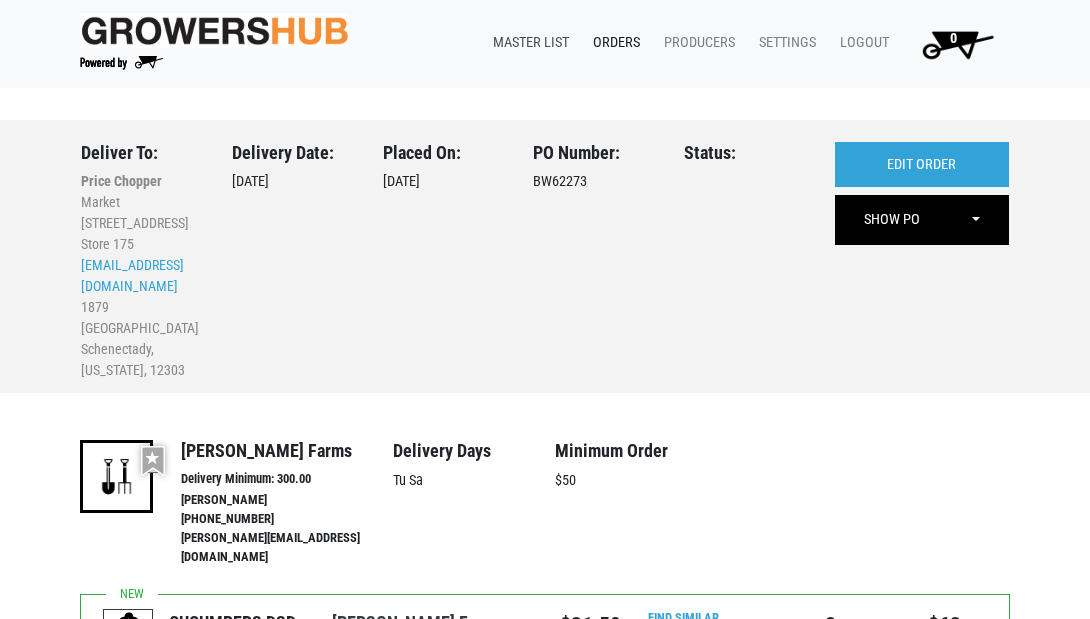 click on "Master List" at bounding box center (527, 43) 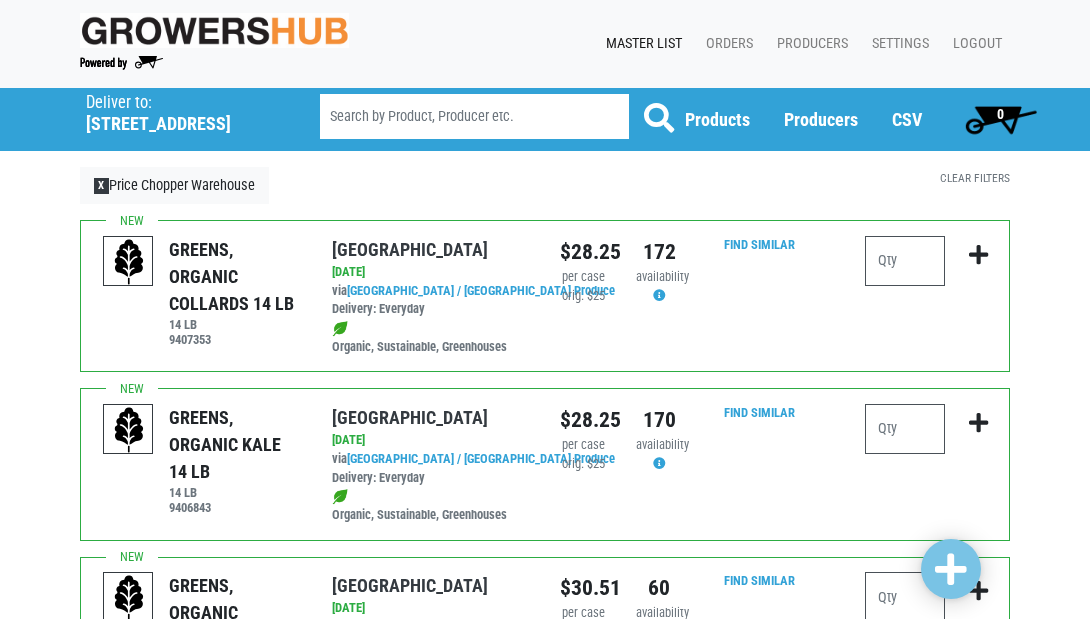 click on "Master List" at bounding box center [640, 44] 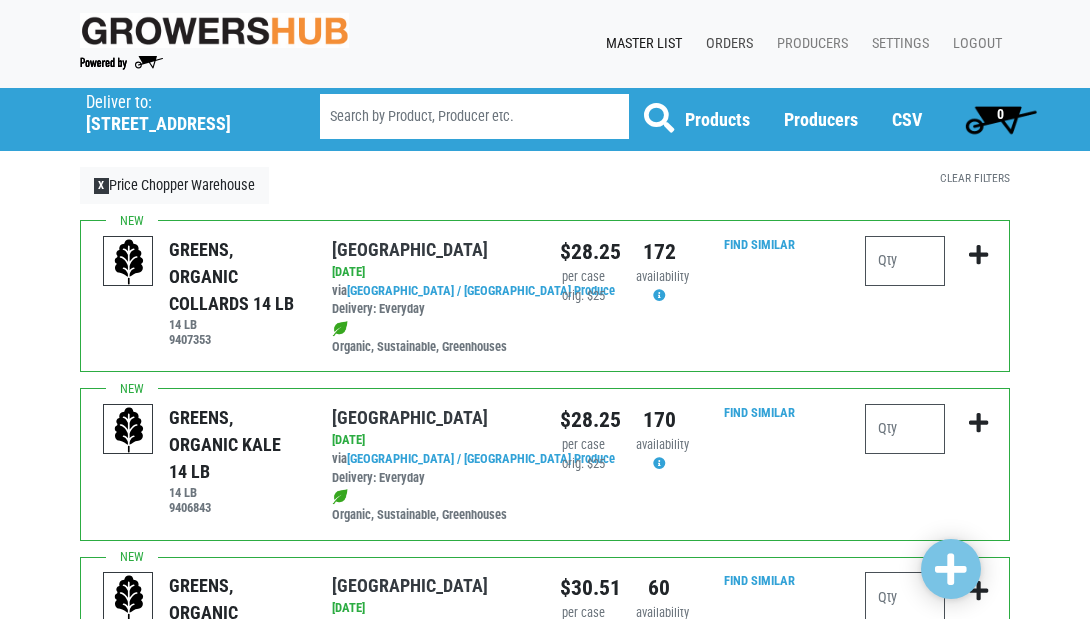 click on "Orders" at bounding box center (725, 44) 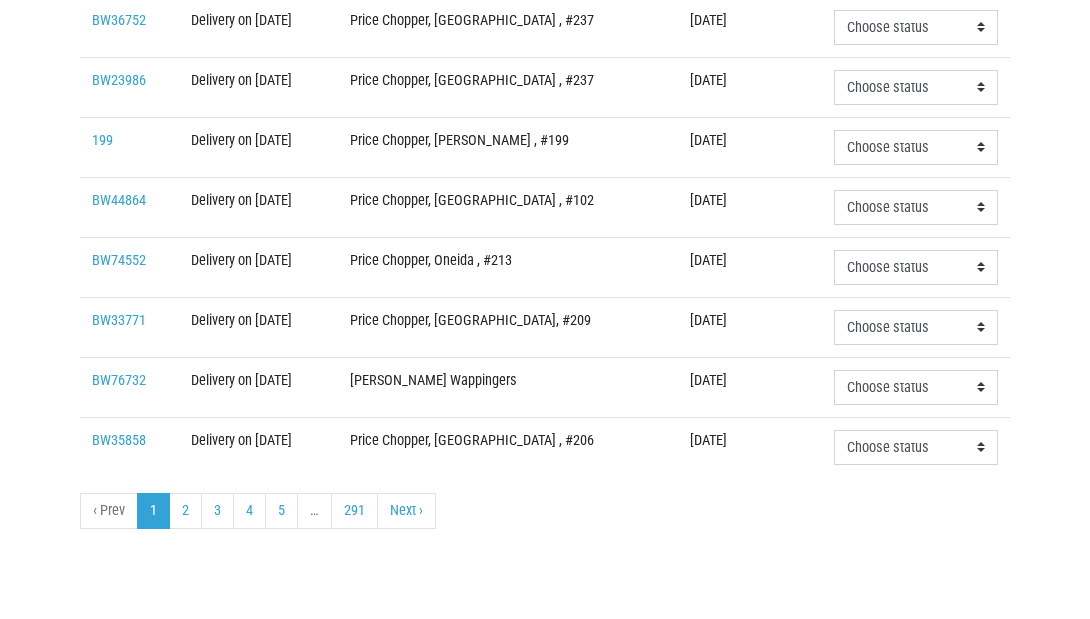 scroll, scrollTop: 773, scrollLeft: 0, axis: vertical 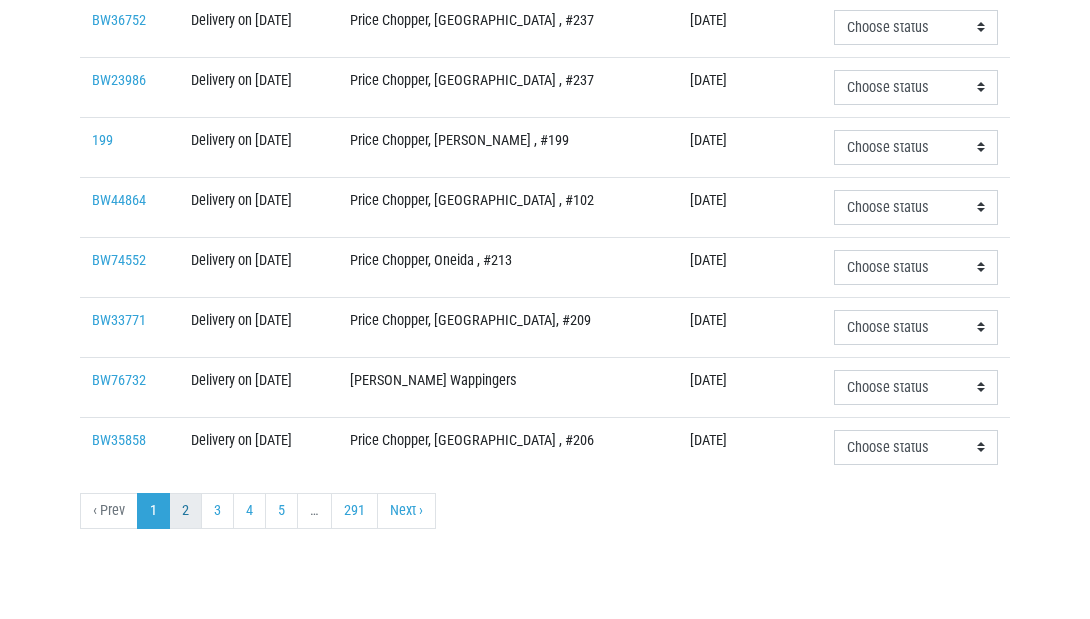 click on "2" at bounding box center (185, 511) 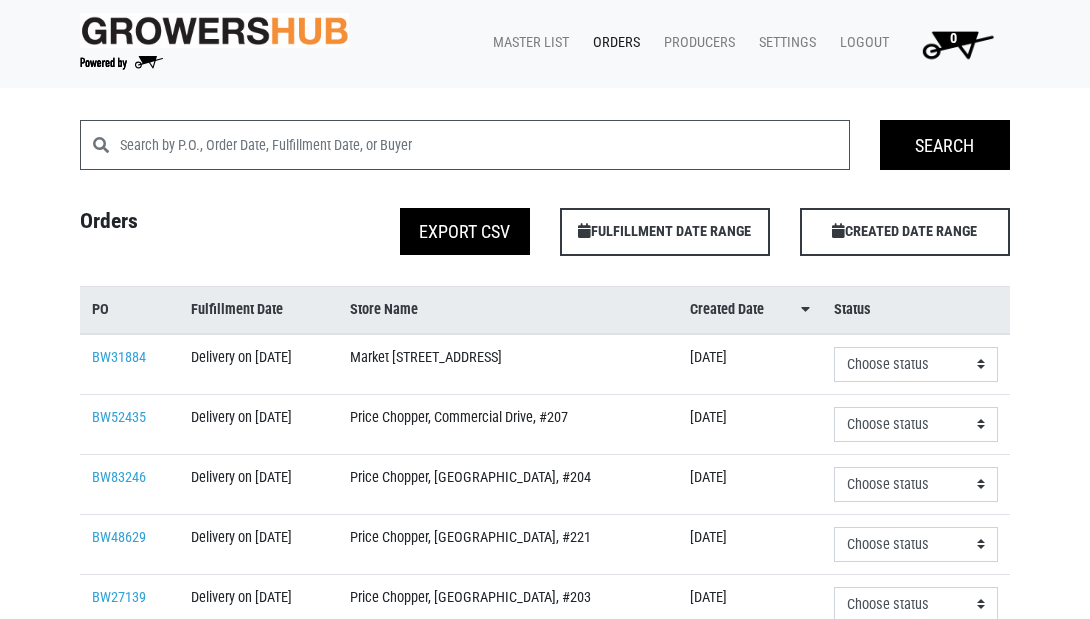 scroll, scrollTop: 0, scrollLeft: 0, axis: both 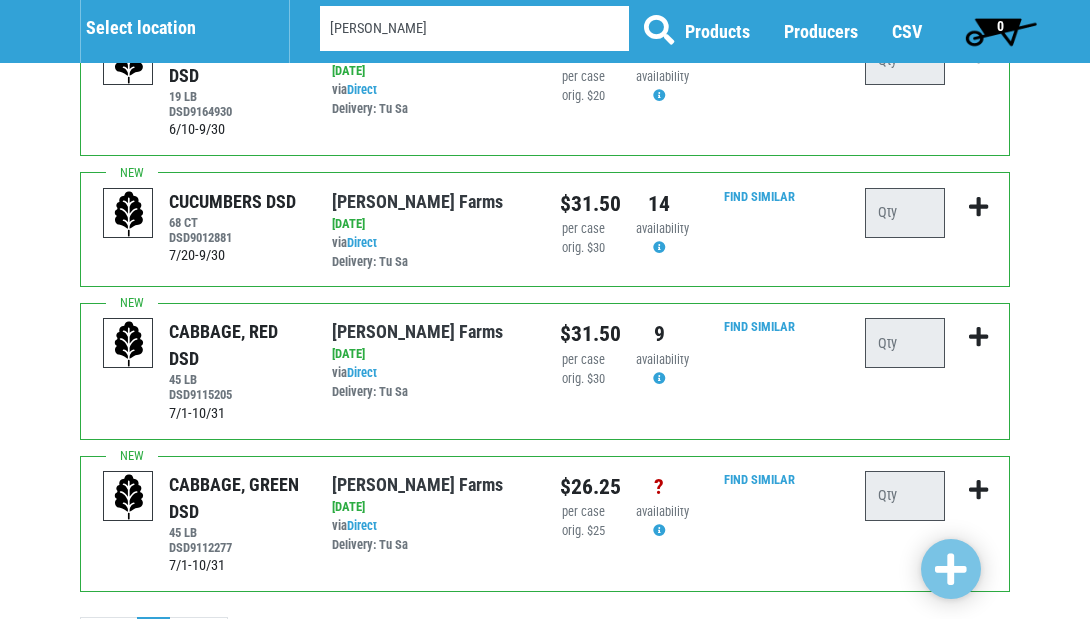 click on "Select location" at bounding box center [177, 28] 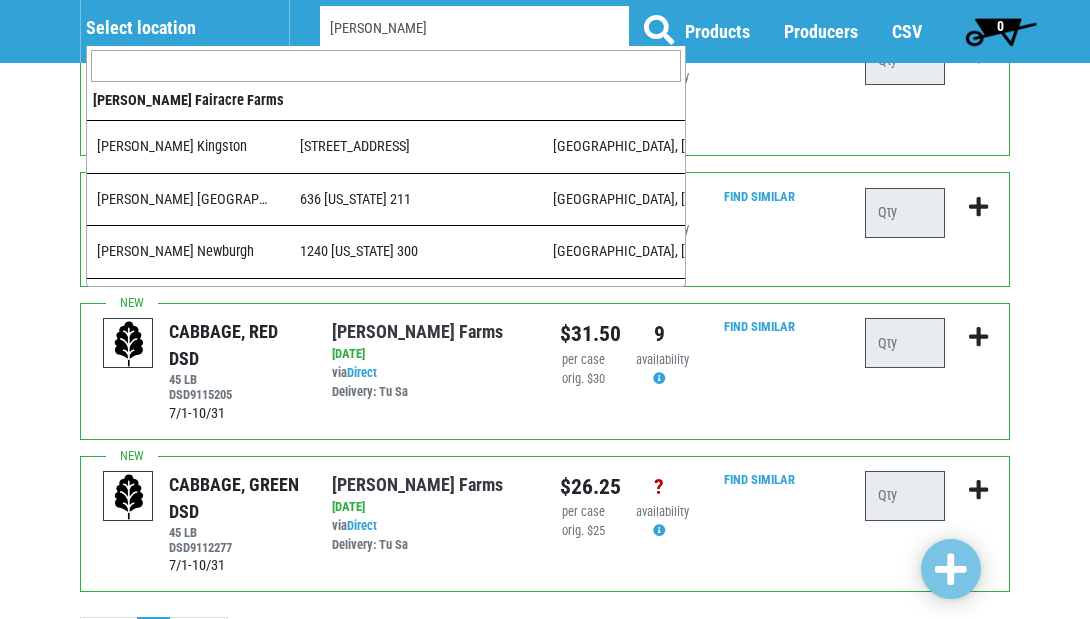 click at bounding box center (386, 66) 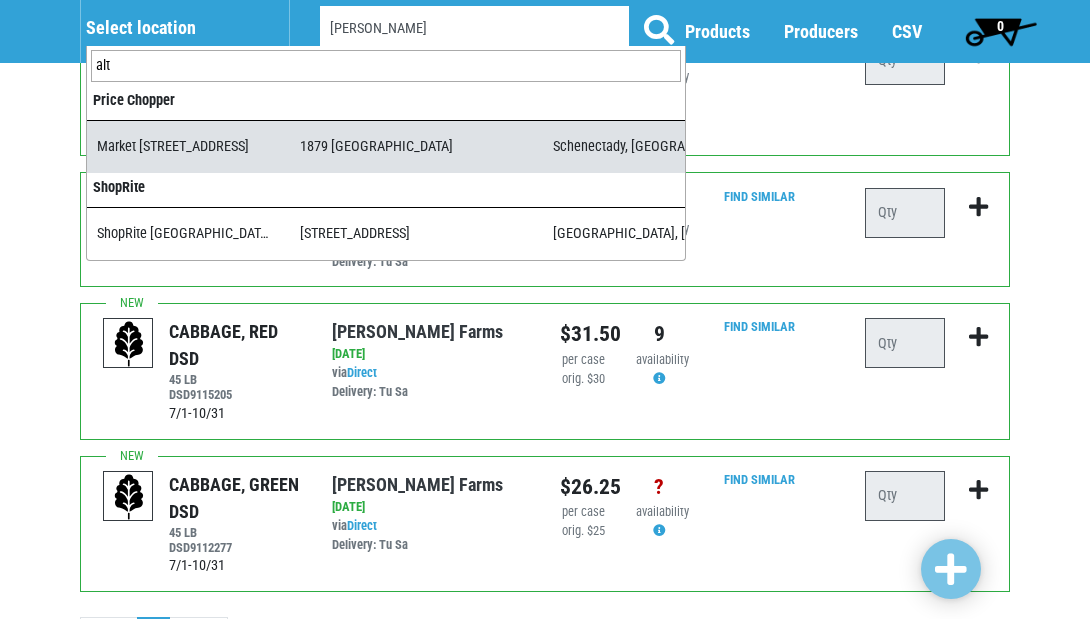 type on "alt" 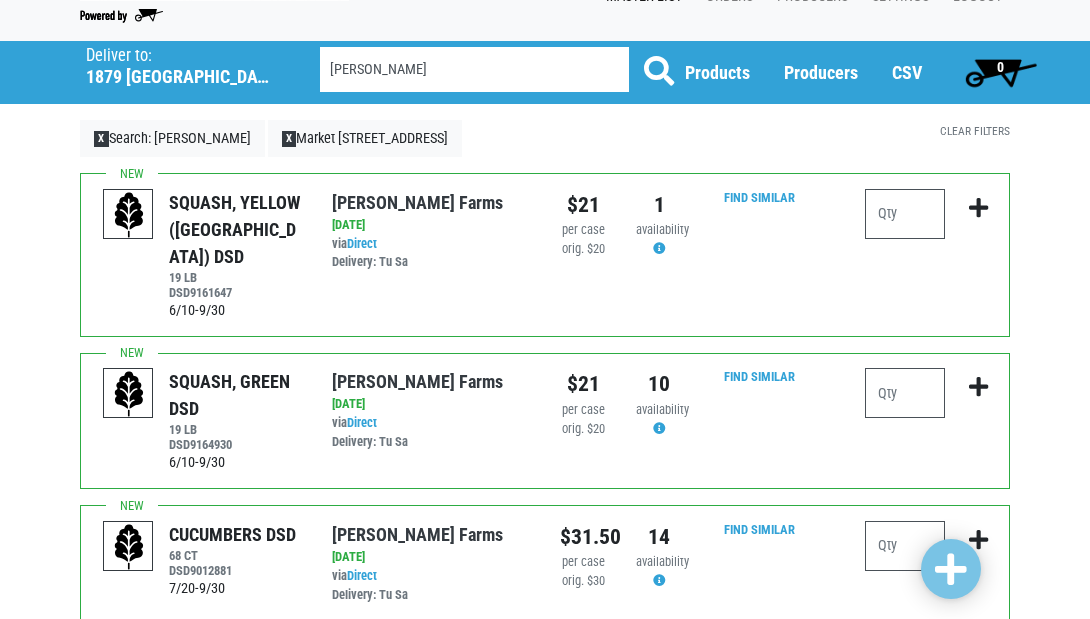 scroll, scrollTop: 6, scrollLeft: 0, axis: vertical 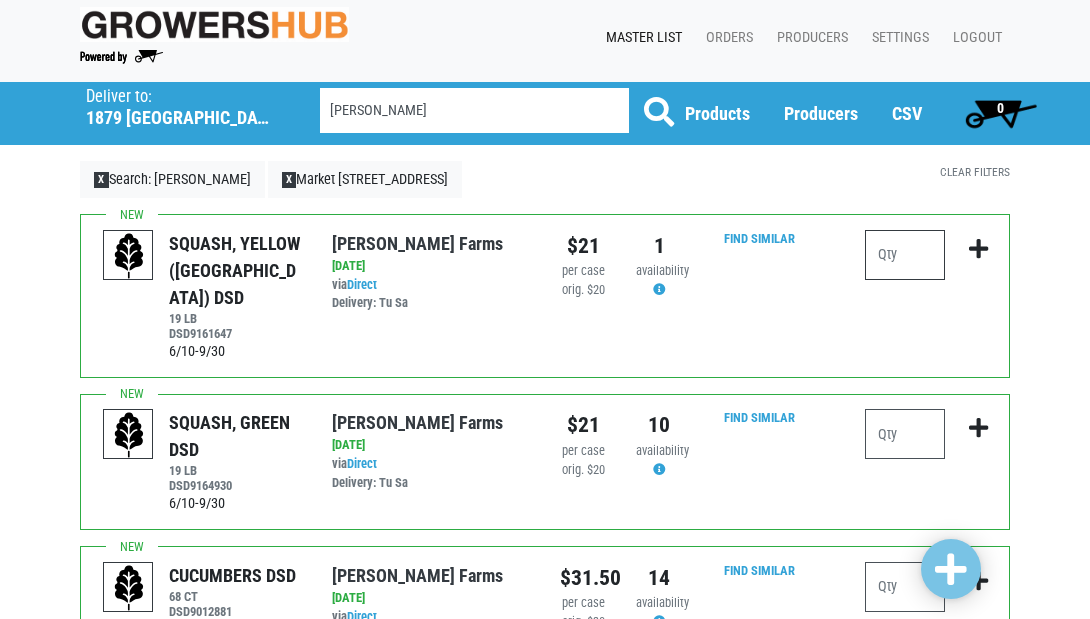 click at bounding box center [905, 255] 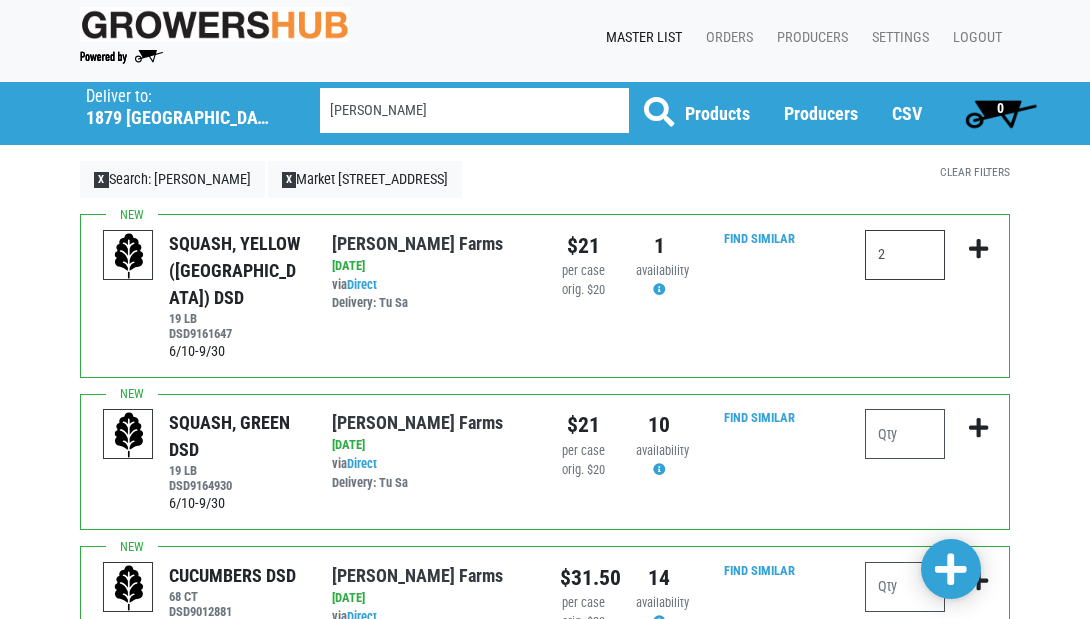 type on "2" 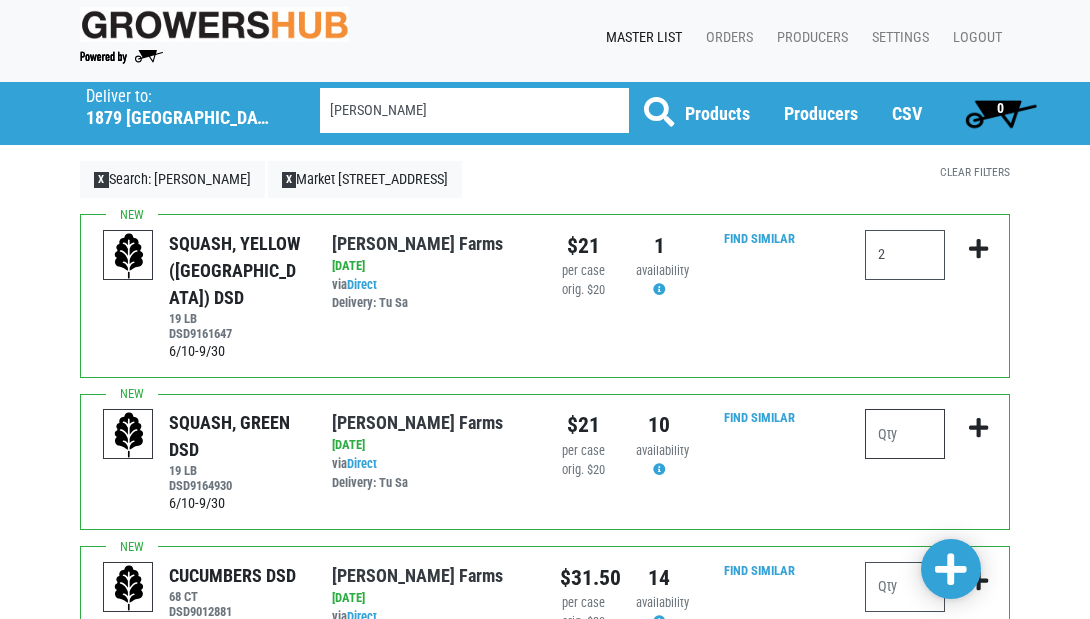 click at bounding box center [905, 434] 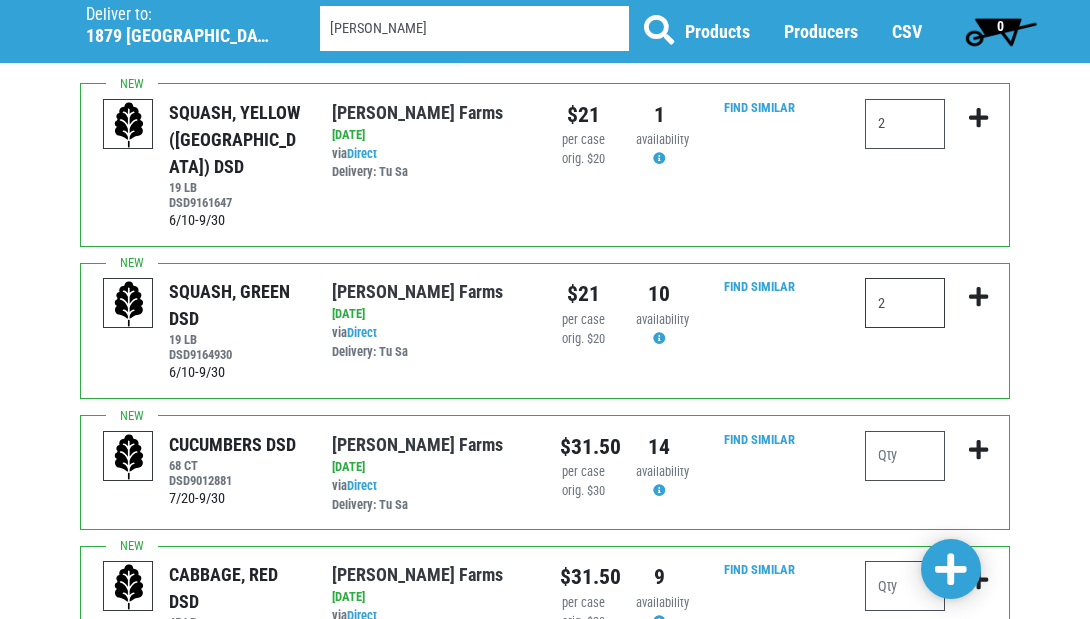 scroll, scrollTop: 161, scrollLeft: 0, axis: vertical 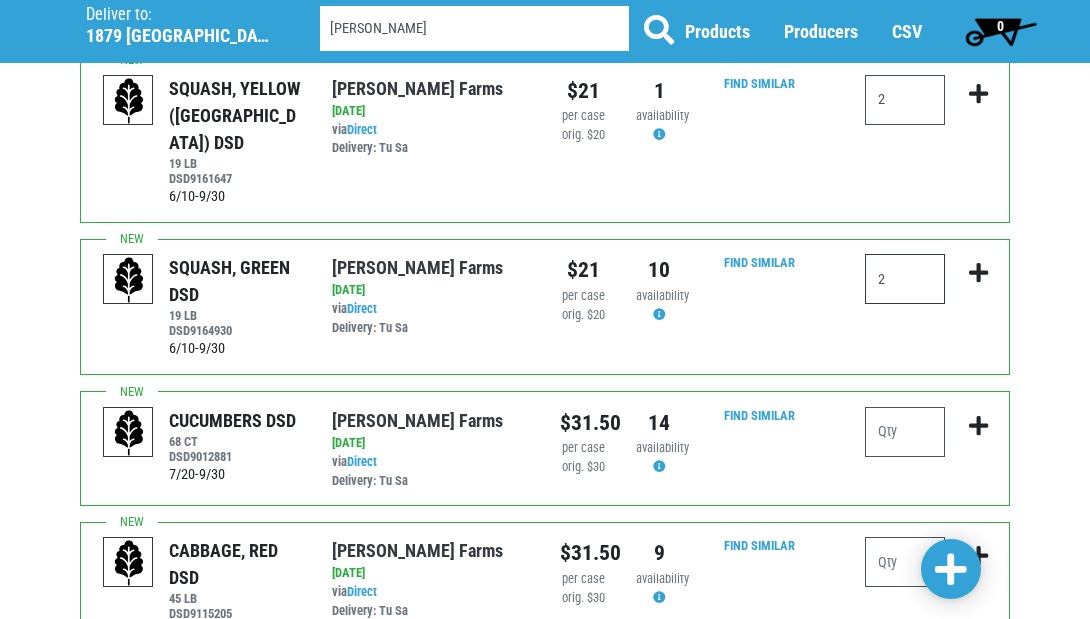 type on "2" 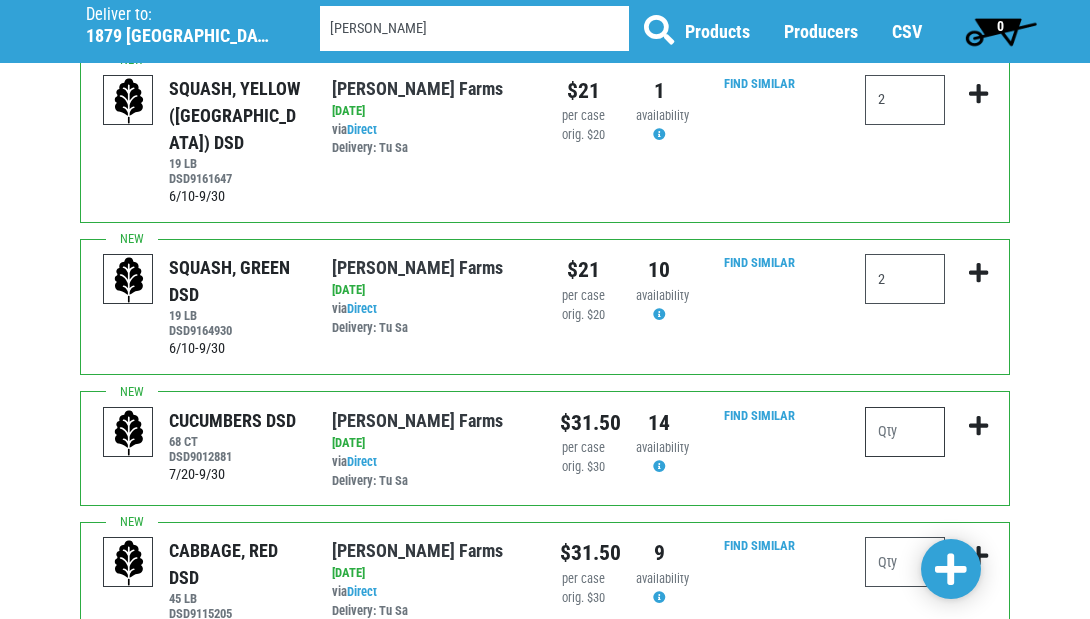 click at bounding box center (905, 432) 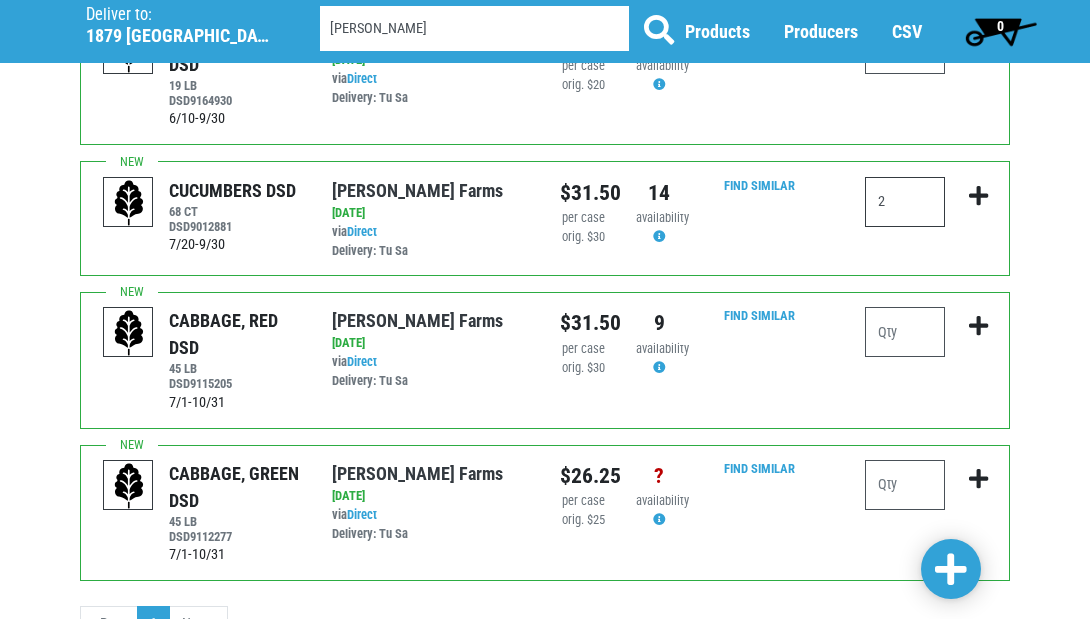 scroll, scrollTop: 390, scrollLeft: 0, axis: vertical 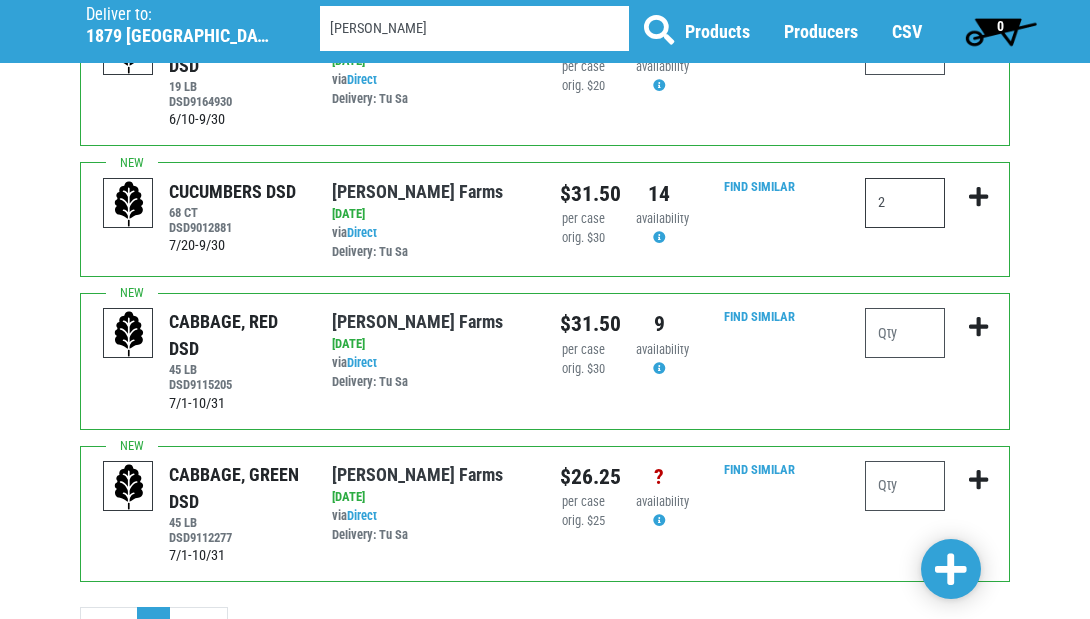 type on "2" 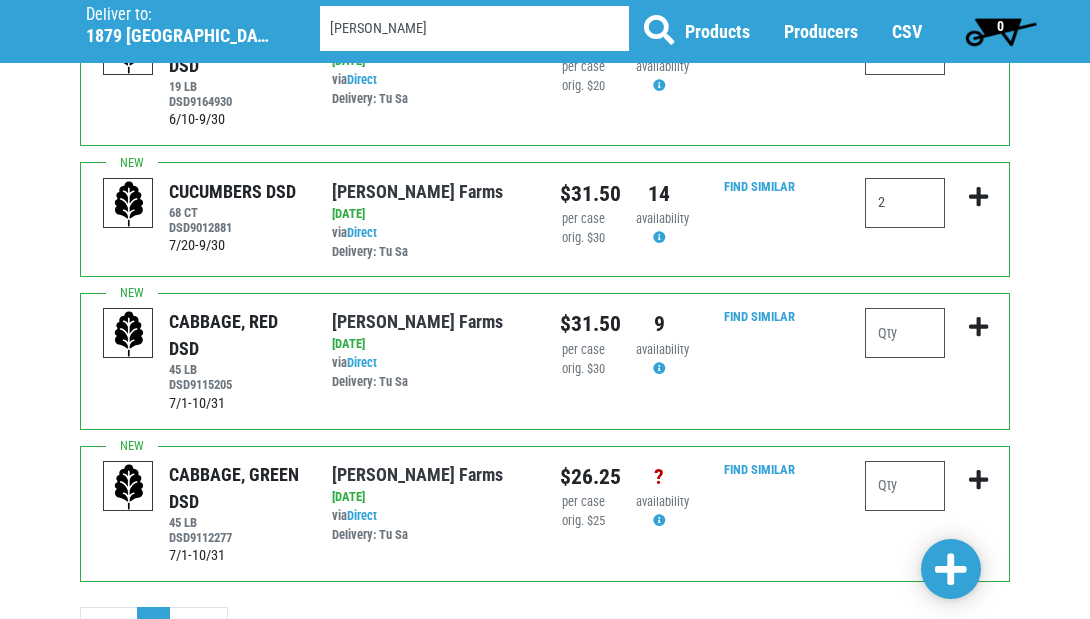 click at bounding box center [951, 570] 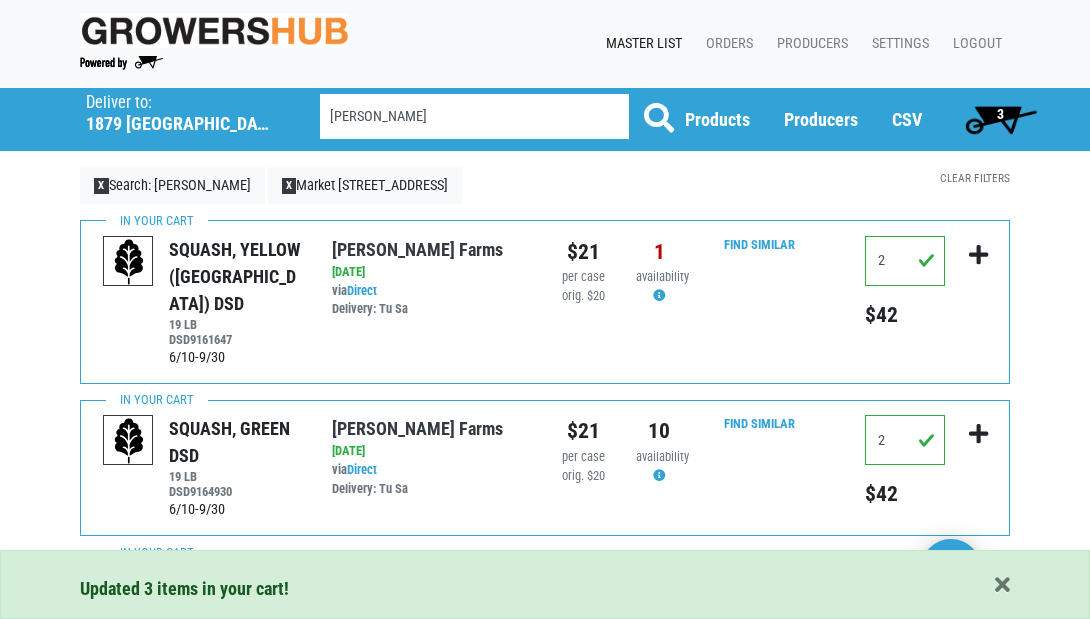 scroll, scrollTop: 0, scrollLeft: 0, axis: both 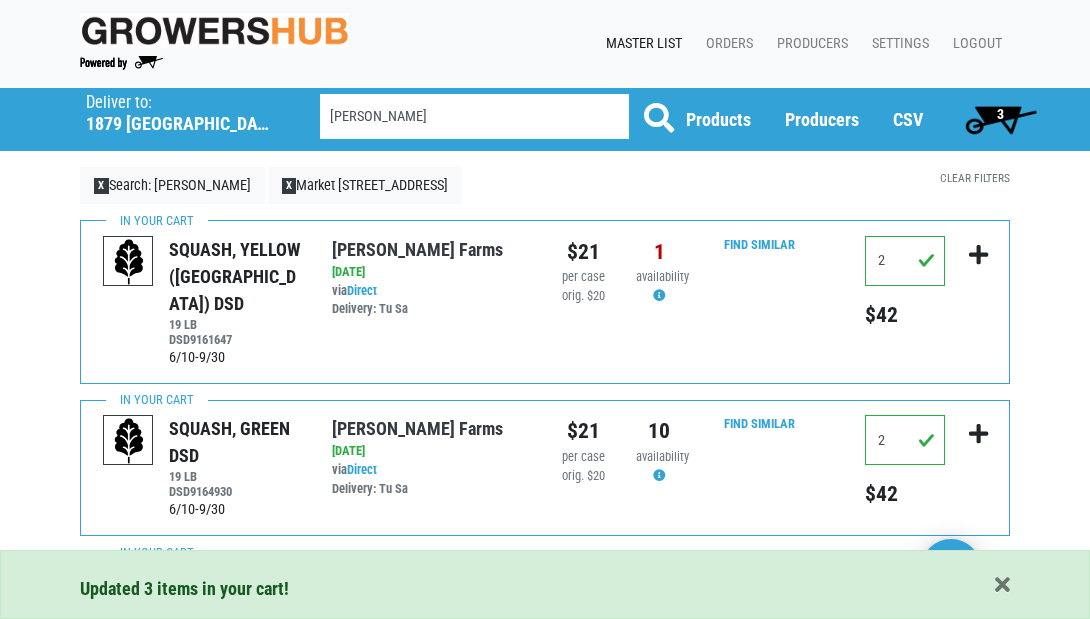 click on "3" at bounding box center (1000, 119) 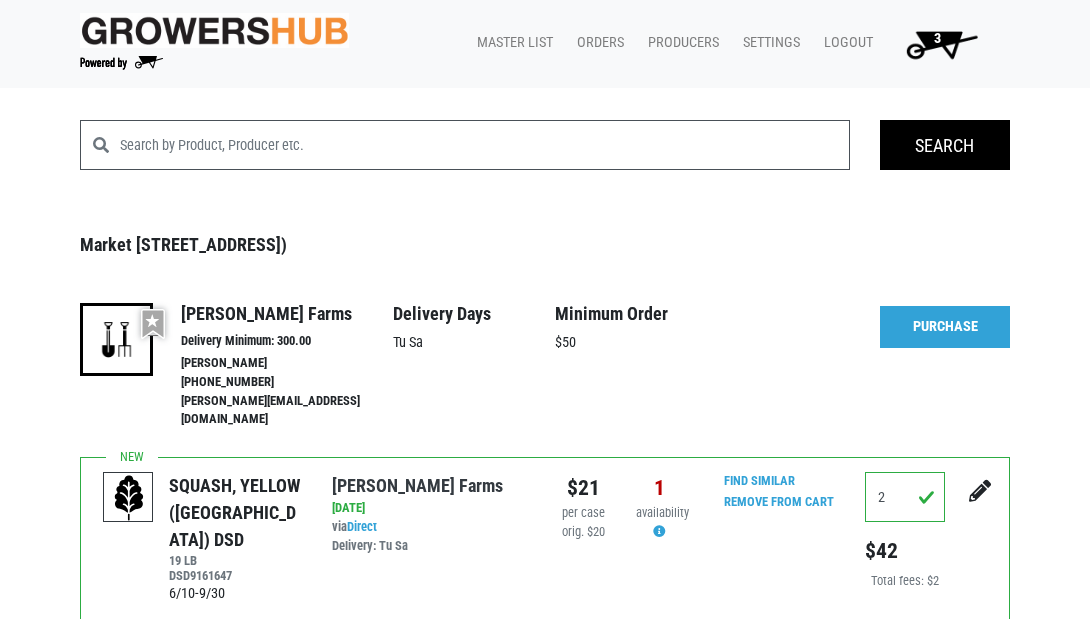 scroll, scrollTop: 0, scrollLeft: 0, axis: both 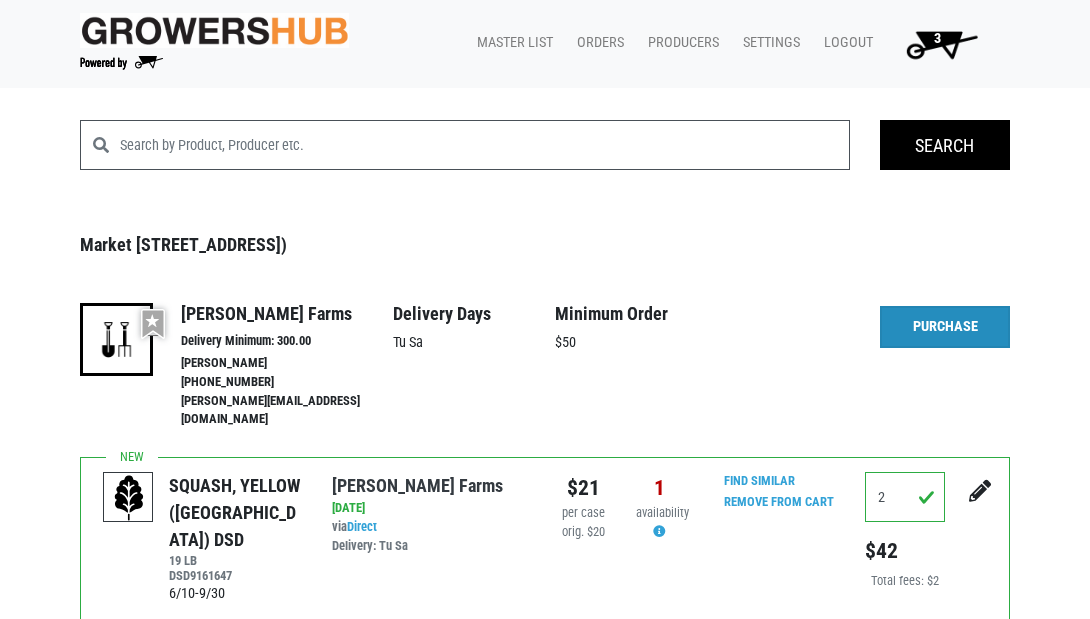 click on "Purchase" at bounding box center (945, 327) 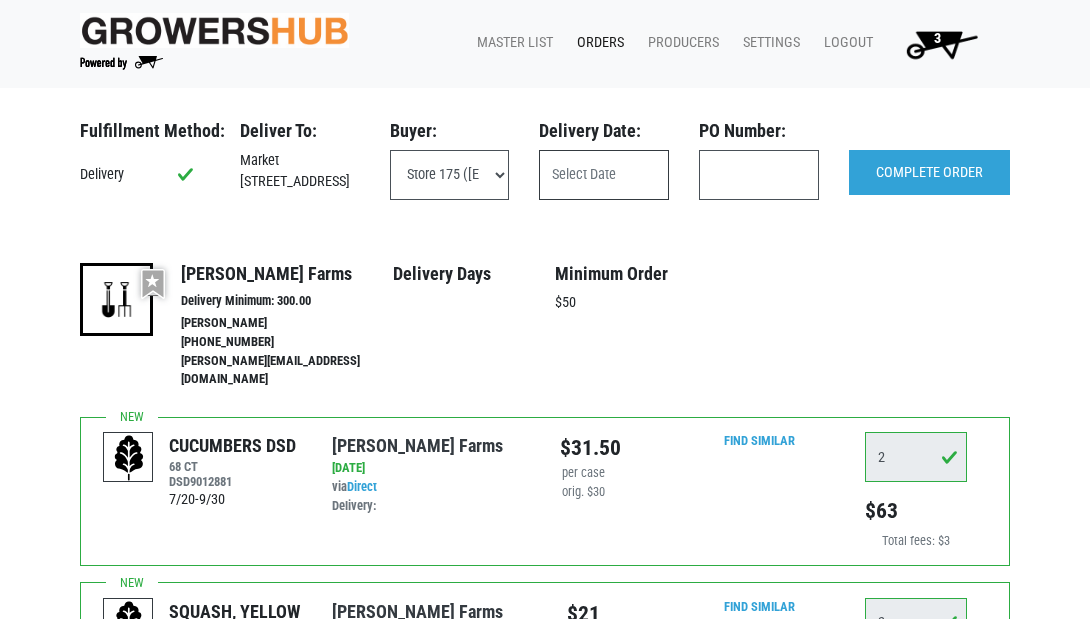 click at bounding box center (604, 175) 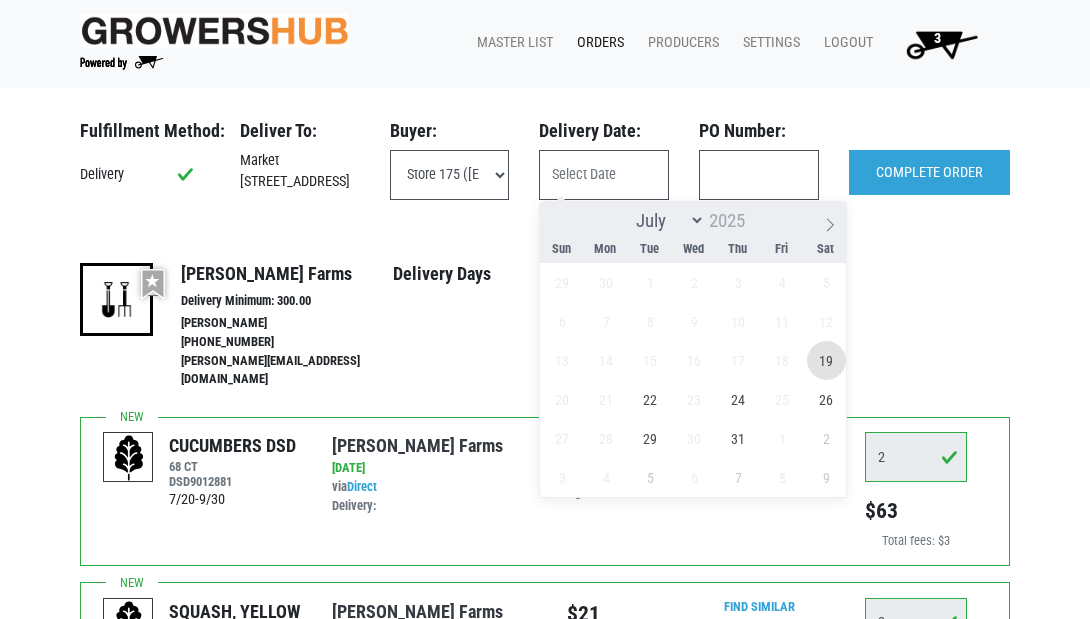 click on "19" at bounding box center (826, 360) 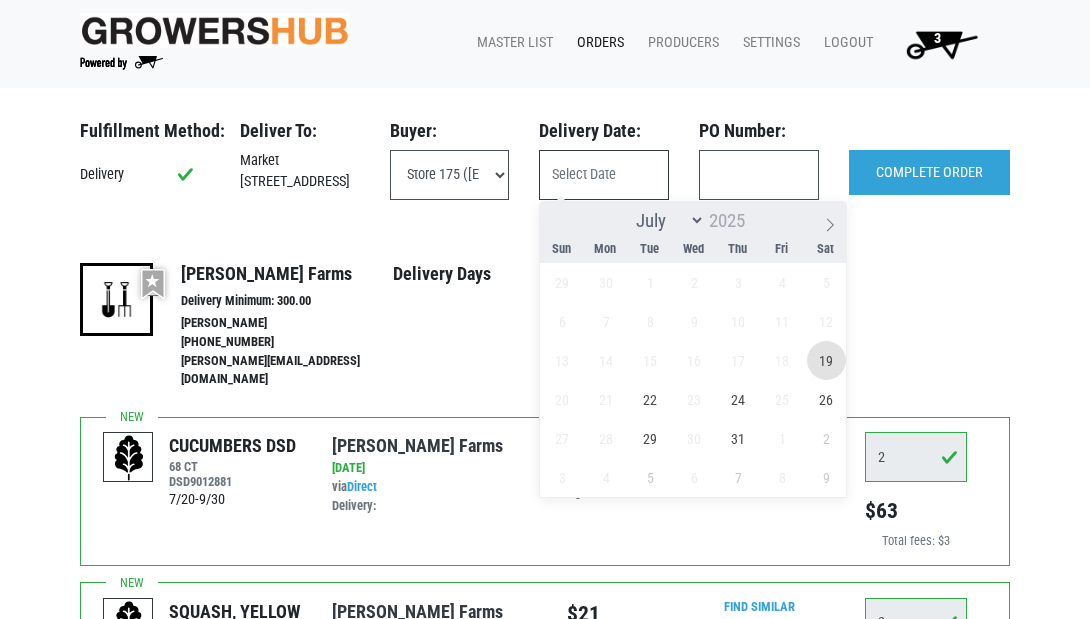 type on "2025-07-19" 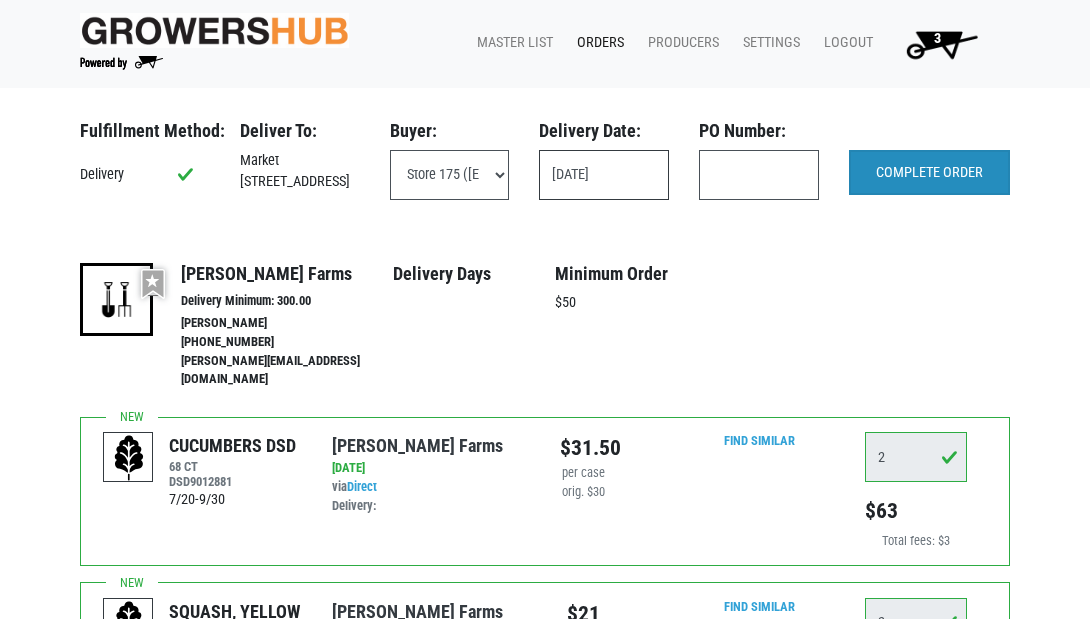 scroll, scrollTop: 0, scrollLeft: 0, axis: both 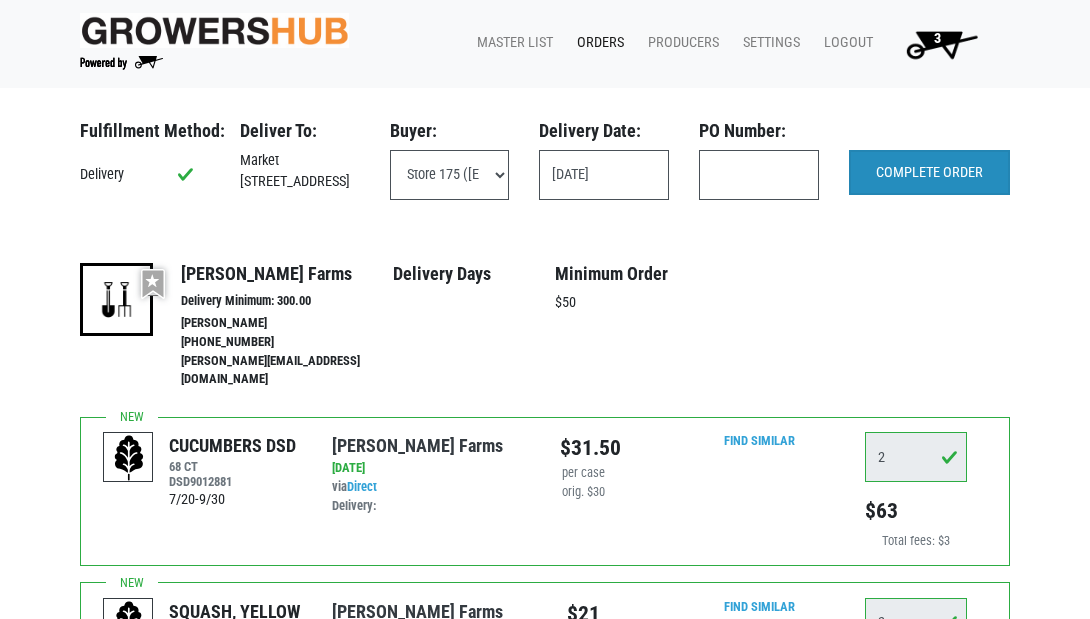 click on "COMPLETE ORDER" at bounding box center [929, 173] 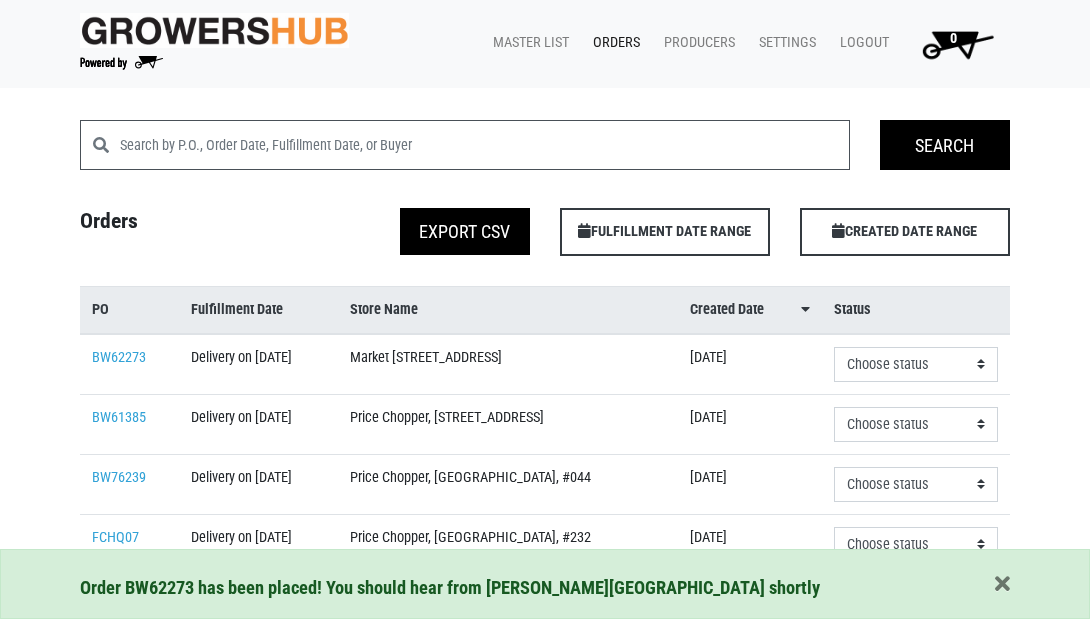 scroll, scrollTop: 0, scrollLeft: 0, axis: both 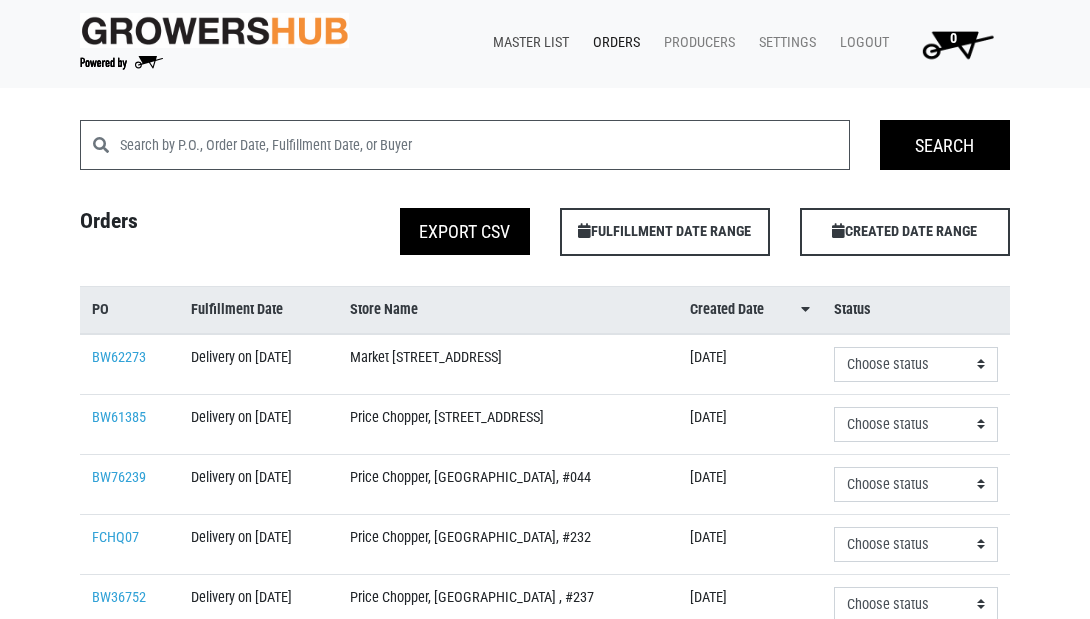 click on "Master List" at bounding box center (527, 43) 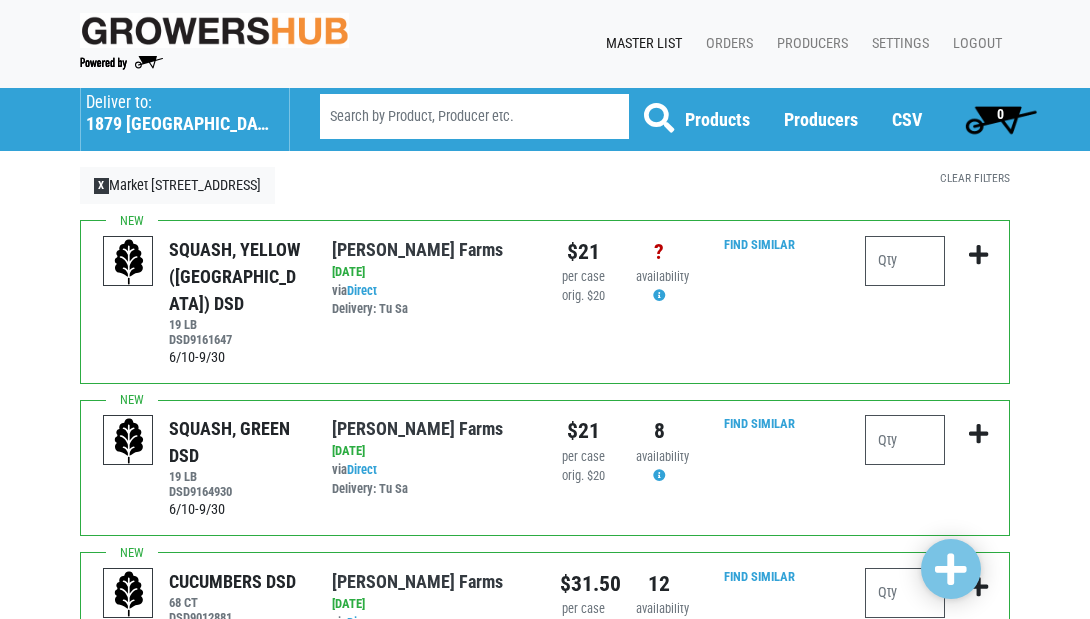 click on "1879 [GEOGRAPHIC_DATA]" at bounding box center (177, 124) 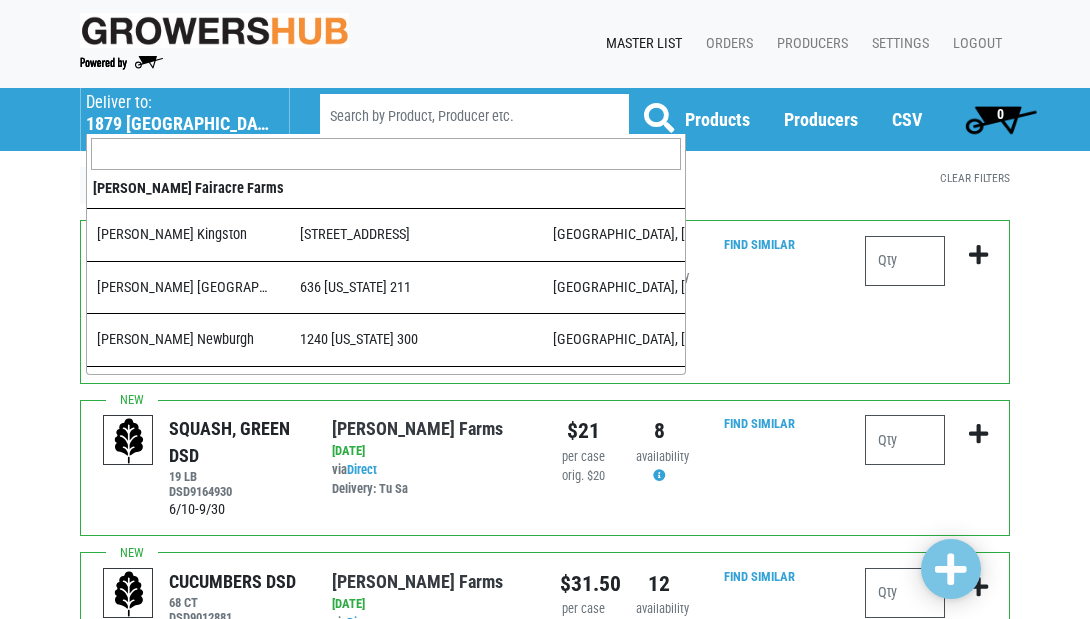 scroll, scrollTop: 604, scrollLeft: 0, axis: vertical 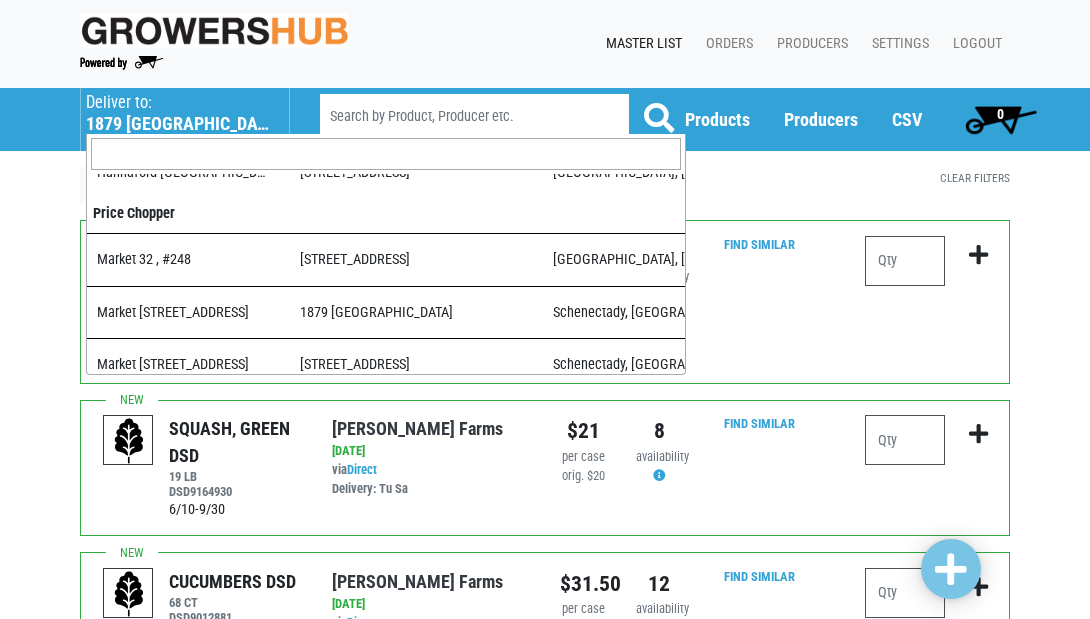 click at bounding box center [386, 154] 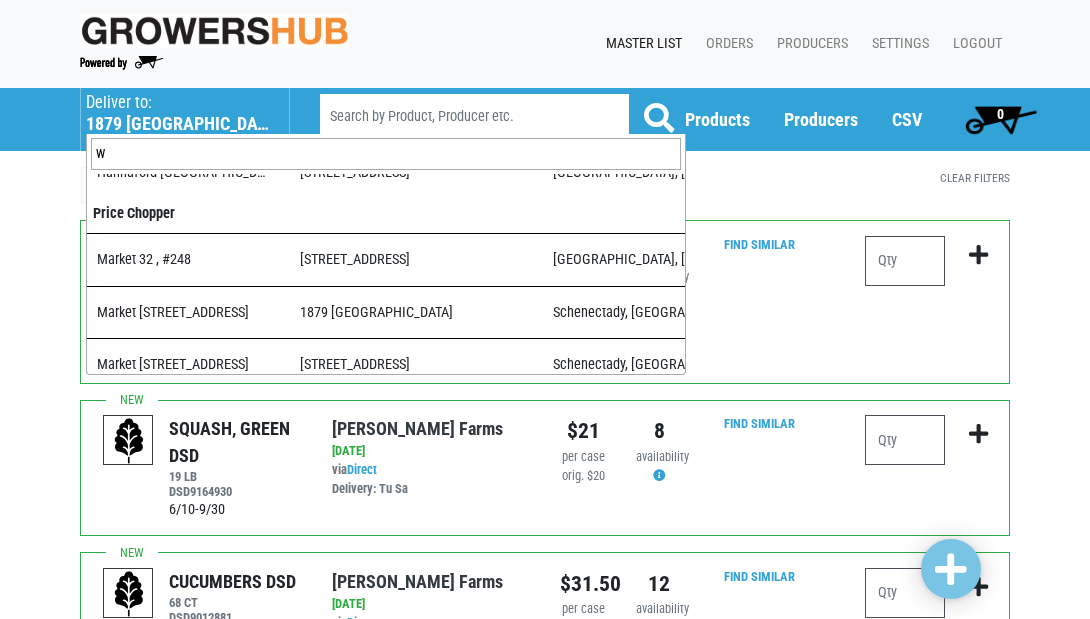 scroll, scrollTop: 0, scrollLeft: 0, axis: both 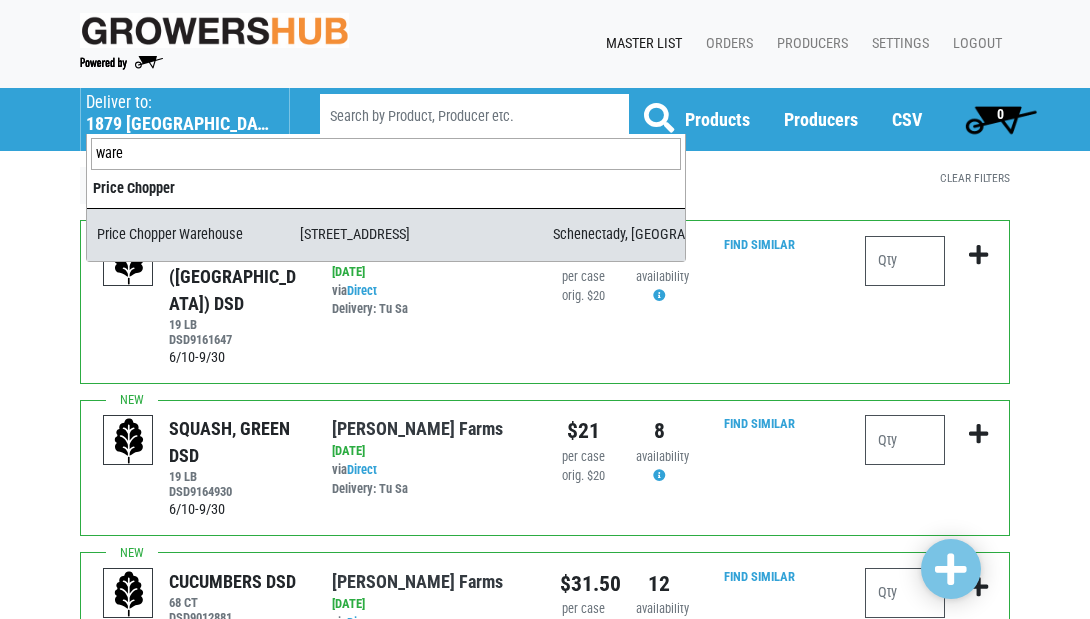 type on "ware" 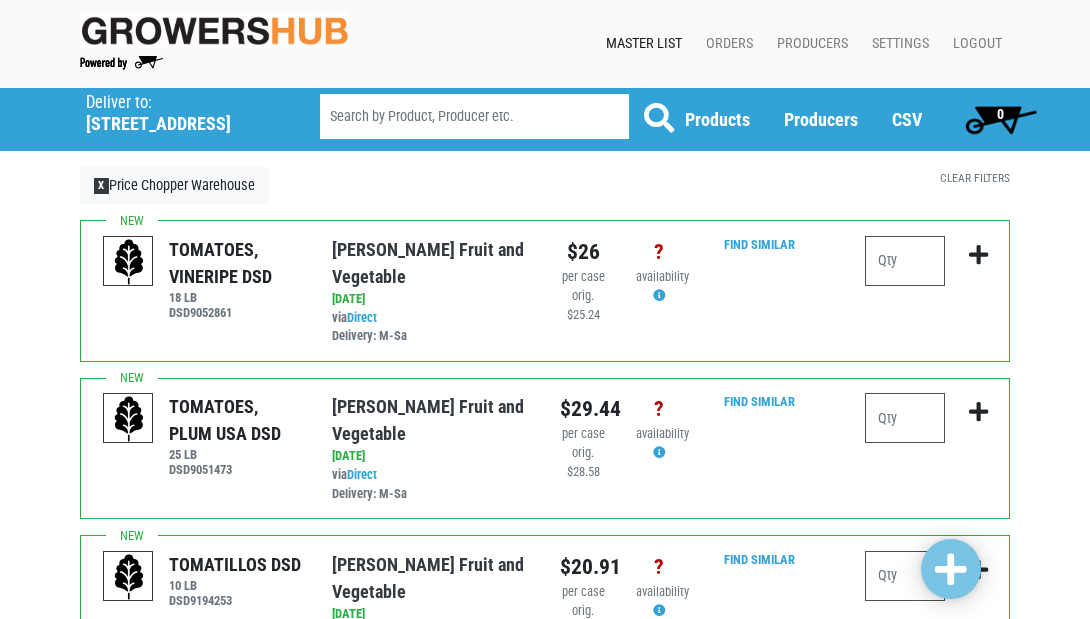 scroll, scrollTop: 0, scrollLeft: 0, axis: both 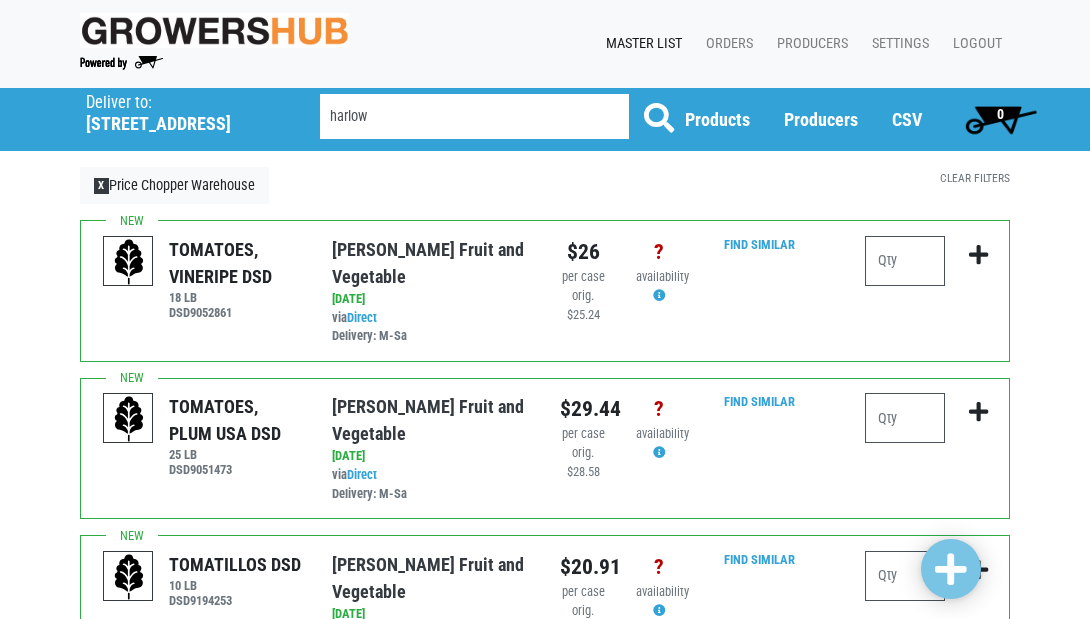 type on "harlow" 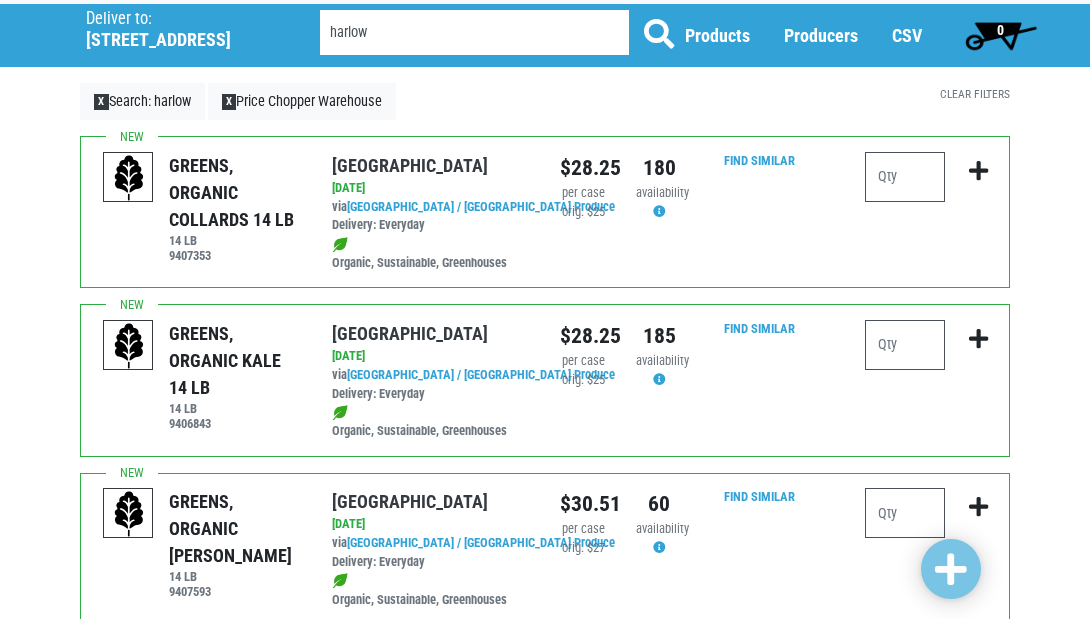scroll, scrollTop: 87, scrollLeft: 0, axis: vertical 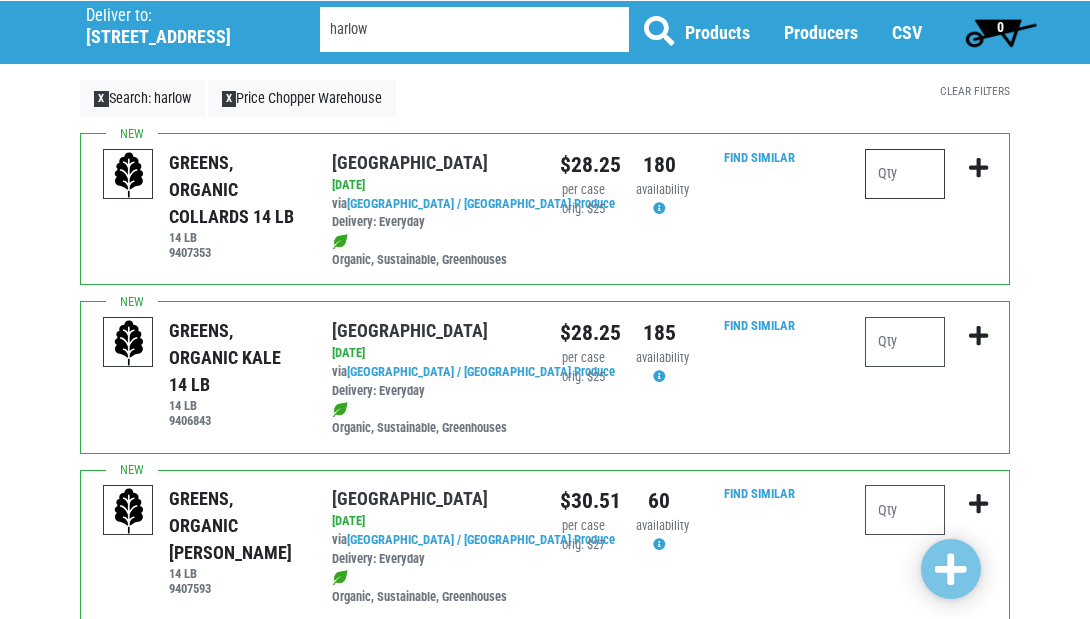 click at bounding box center [905, 174] 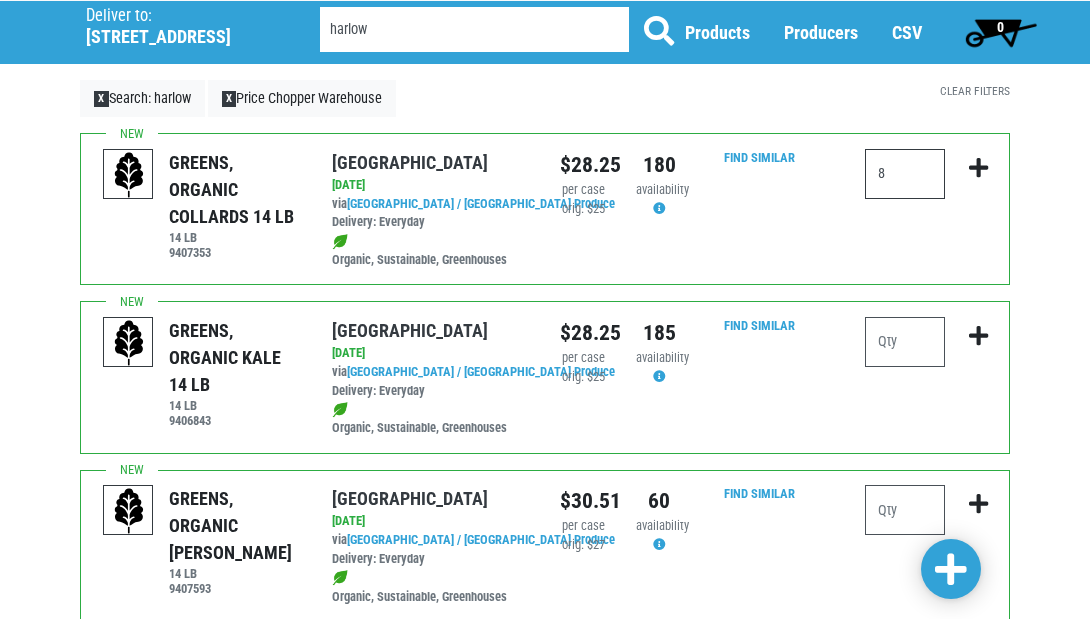 type on "8" 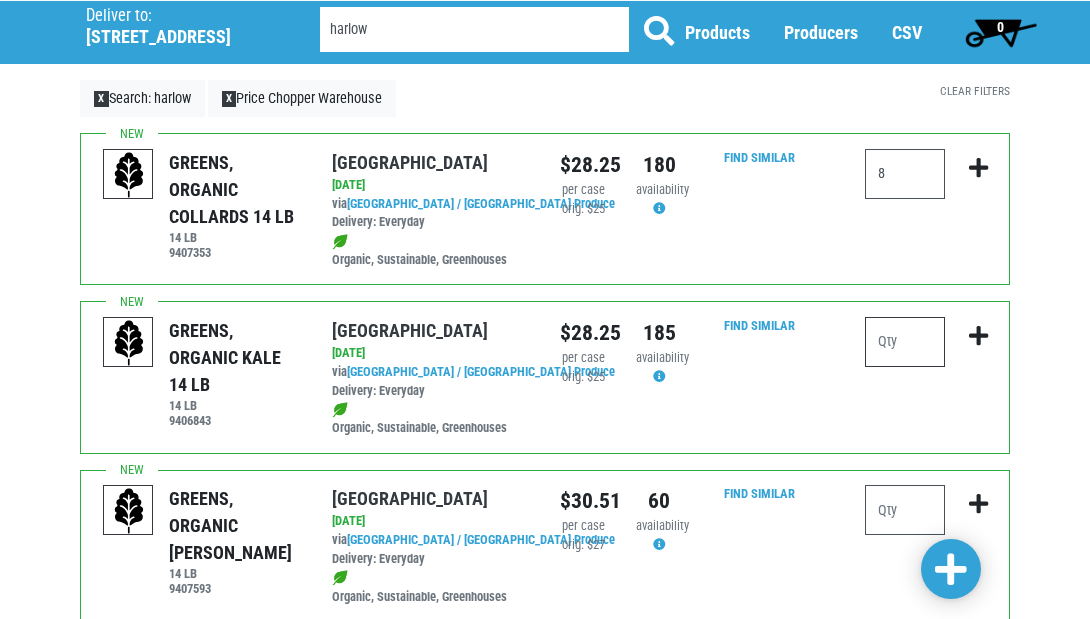 click at bounding box center (905, 342) 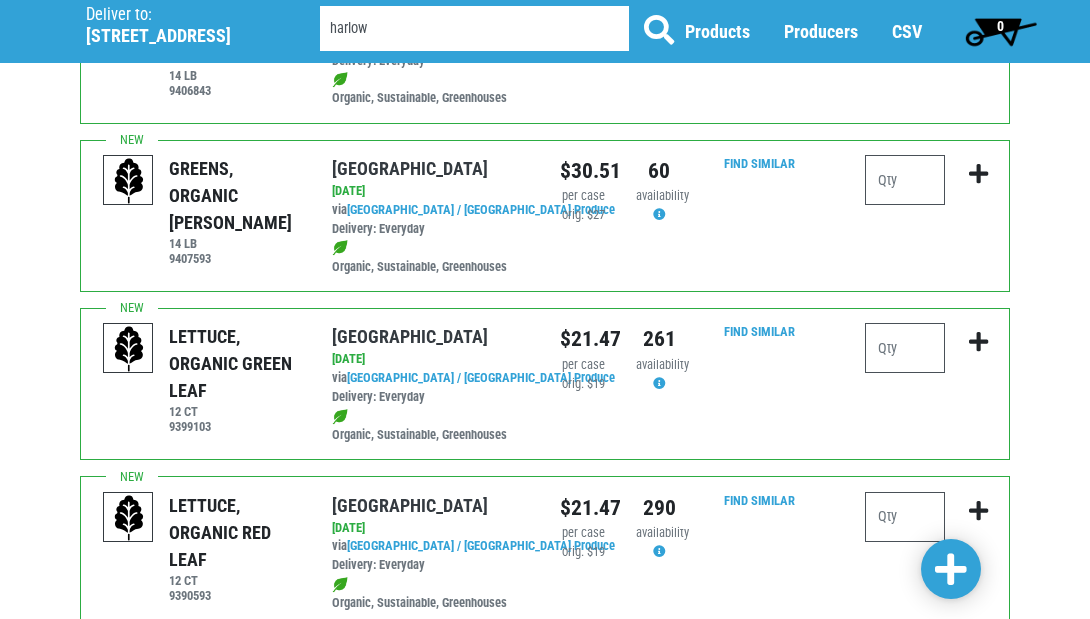 scroll, scrollTop: 418, scrollLeft: 0, axis: vertical 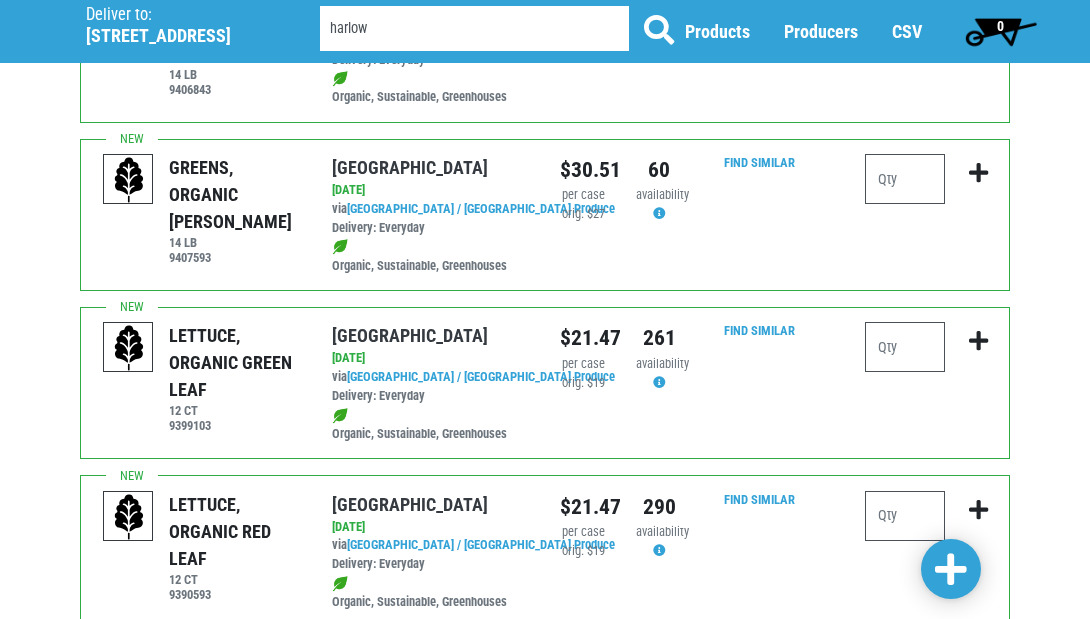 type on "15" 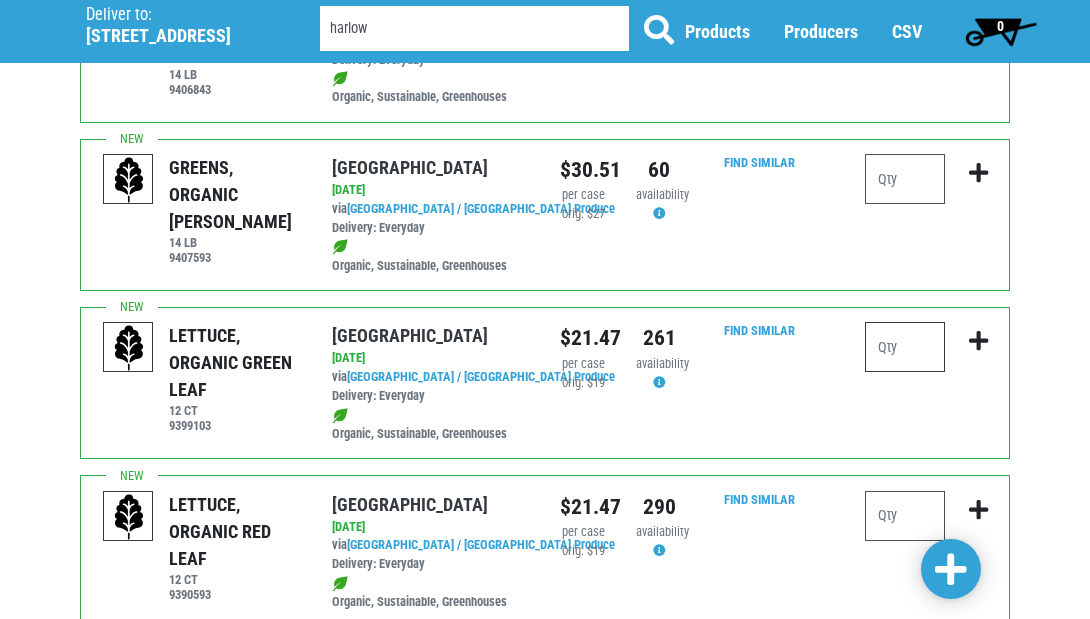 click at bounding box center [905, 347] 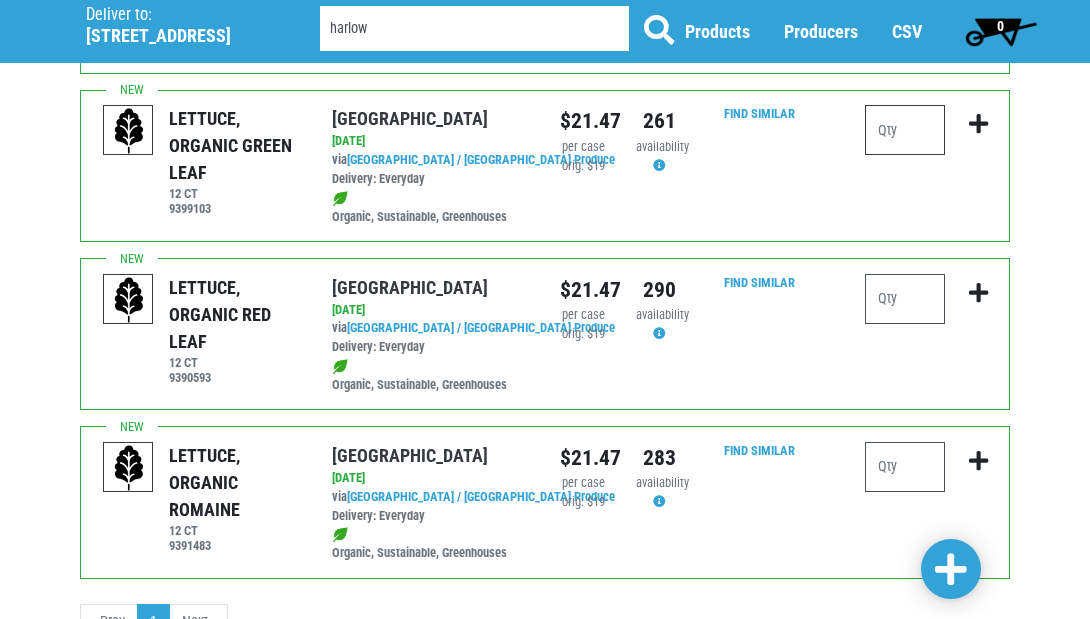 scroll, scrollTop: 644, scrollLeft: 0, axis: vertical 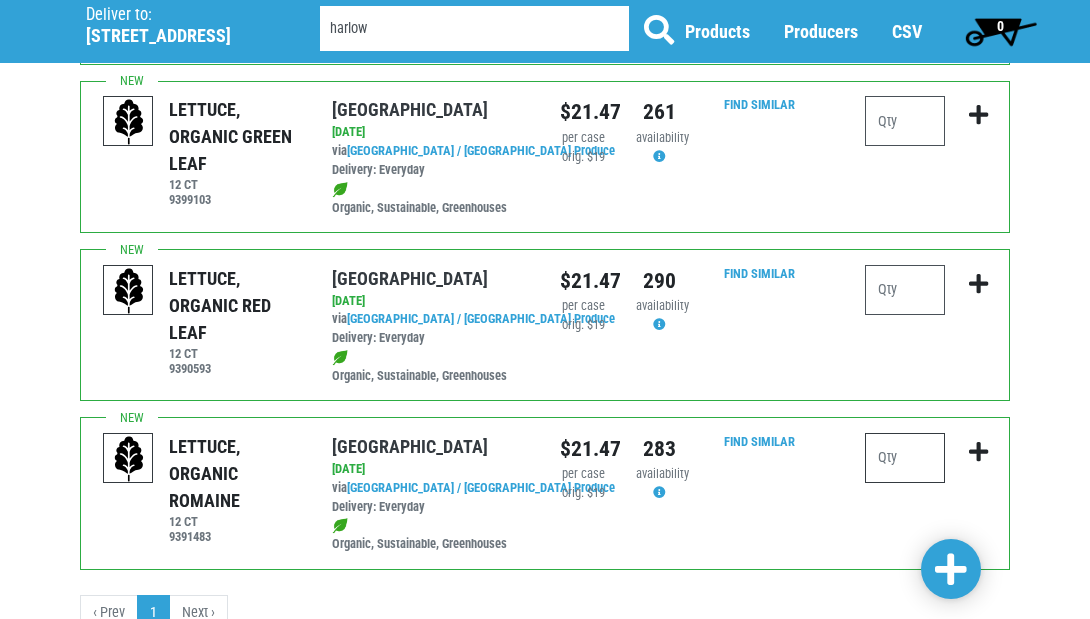 click at bounding box center [905, 458] 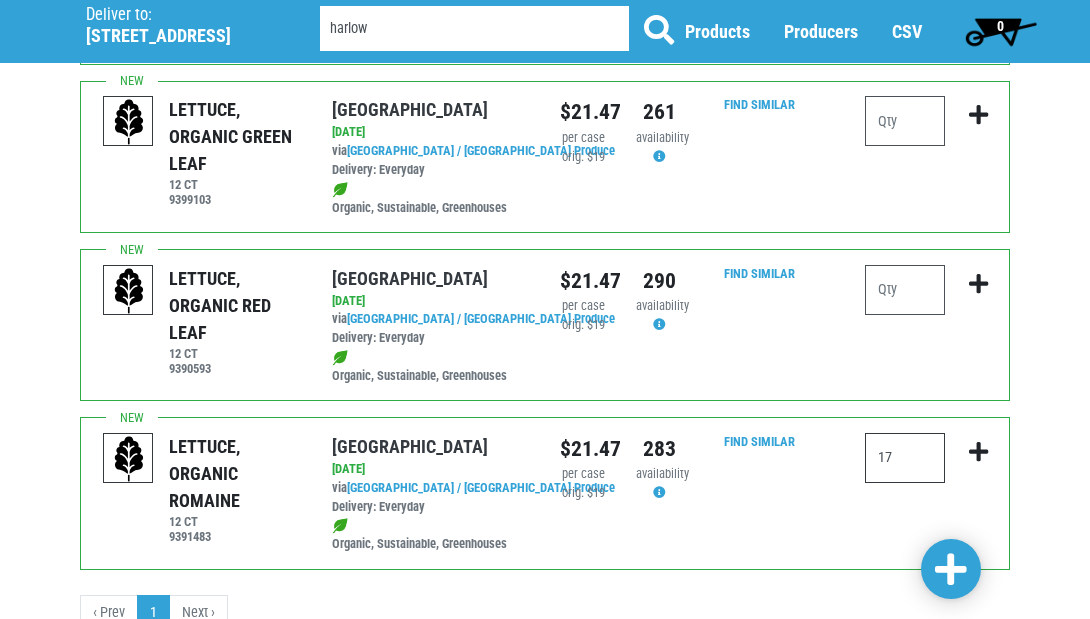 type on "17" 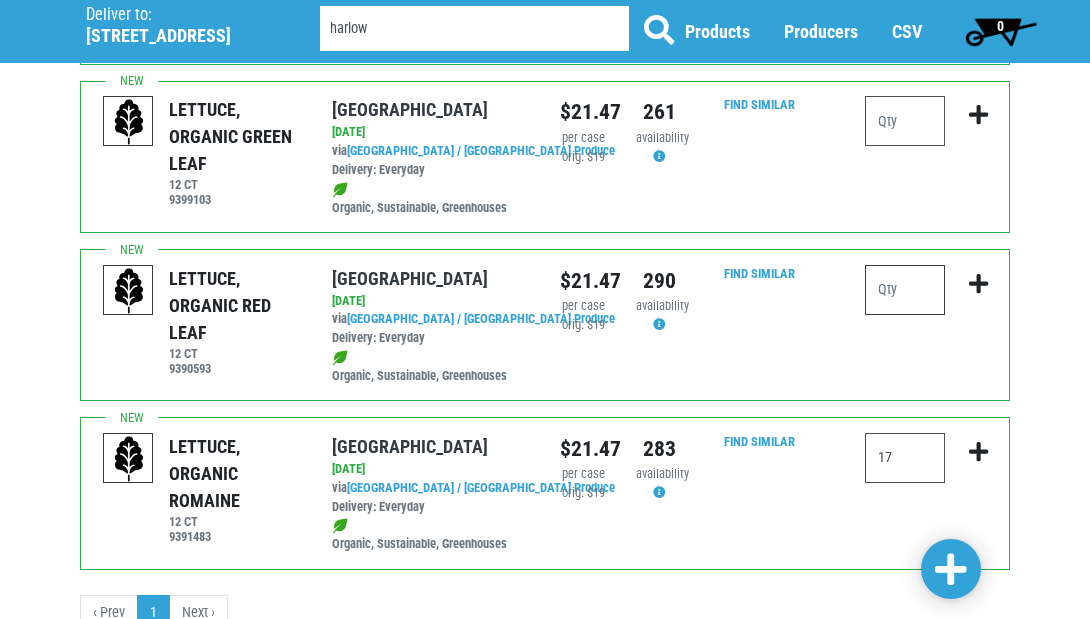 click at bounding box center [905, 290] 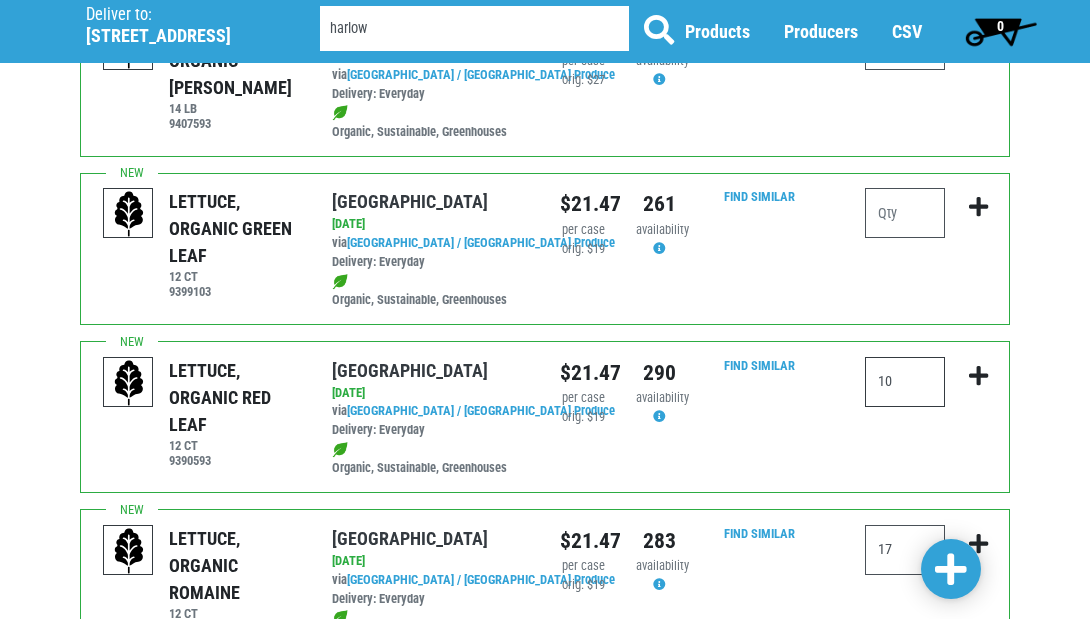 scroll, scrollTop: 550, scrollLeft: 0, axis: vertical 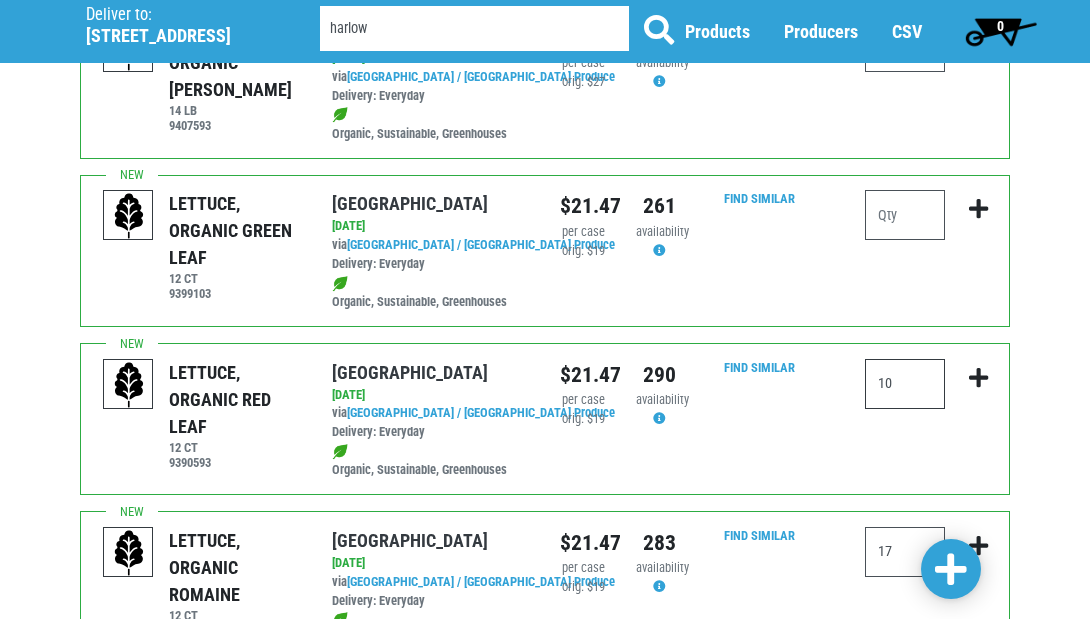 type on "10" 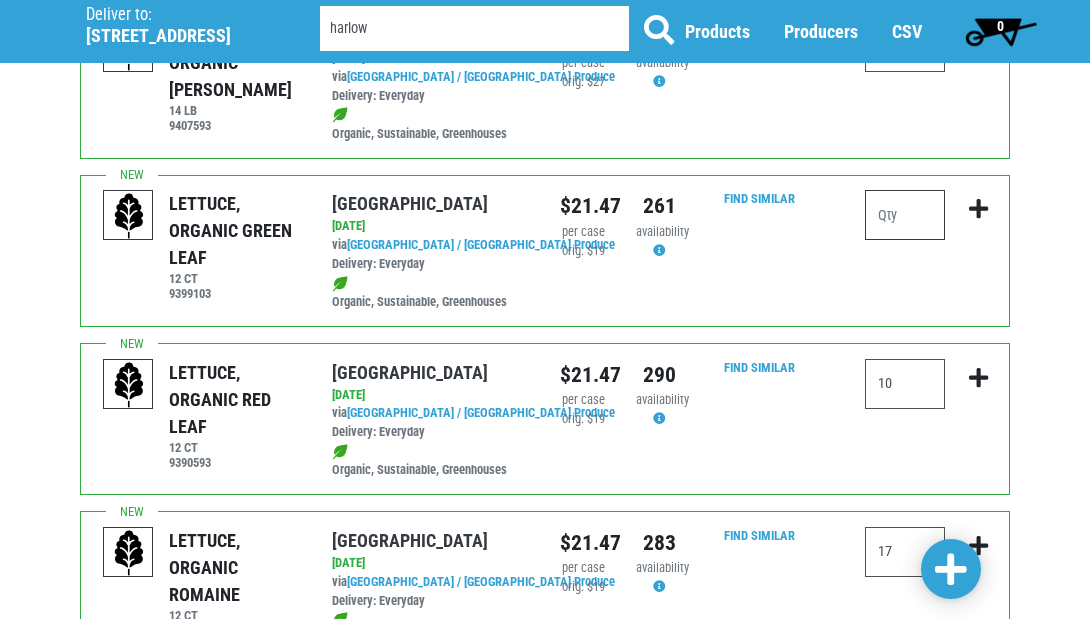 click at bounding box center [905, 215] 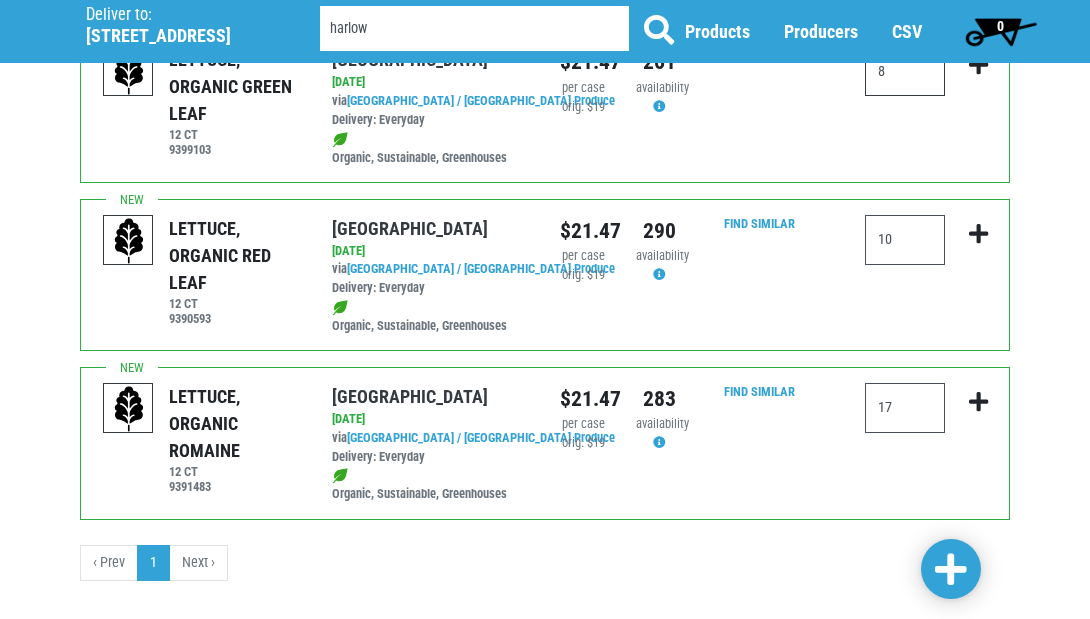 scroll, scrollTop: 693, scrollLeft: 0, axis: vertical 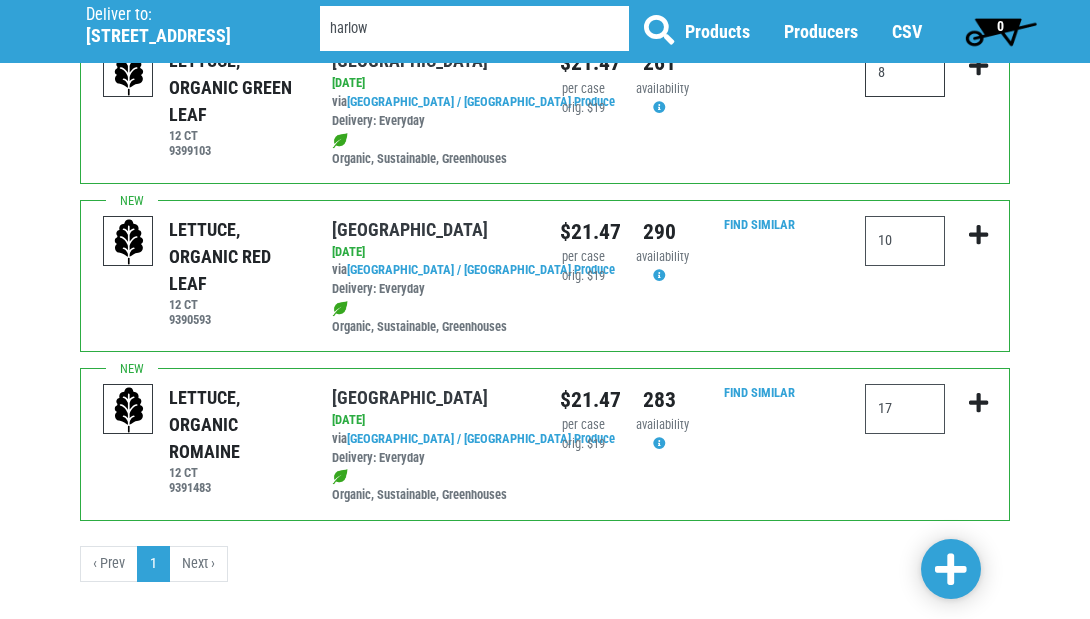 type on "8" 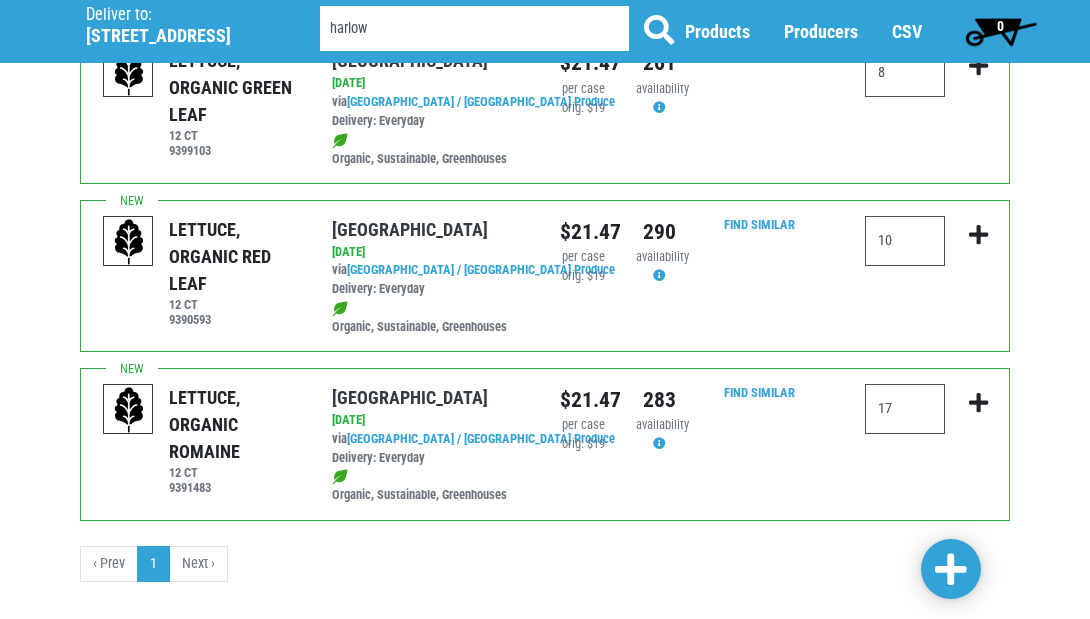 click at bounding box center (951, 570) 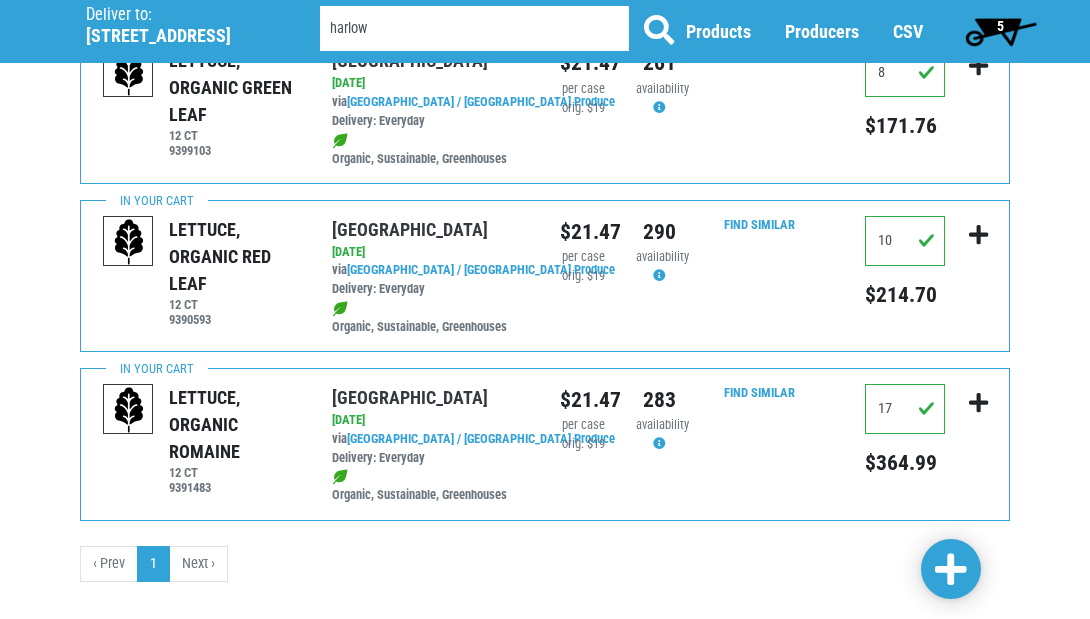 click on "5" at bounding box center (1000, 26) 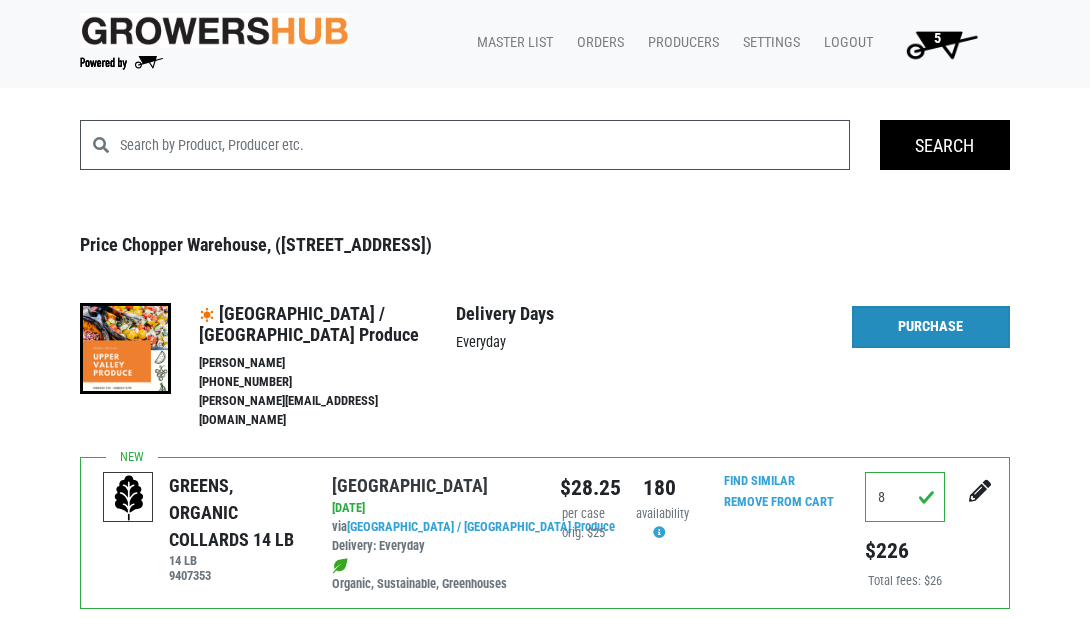 scroll, scrollTop: 0, scrollLeft: 0, axis: both 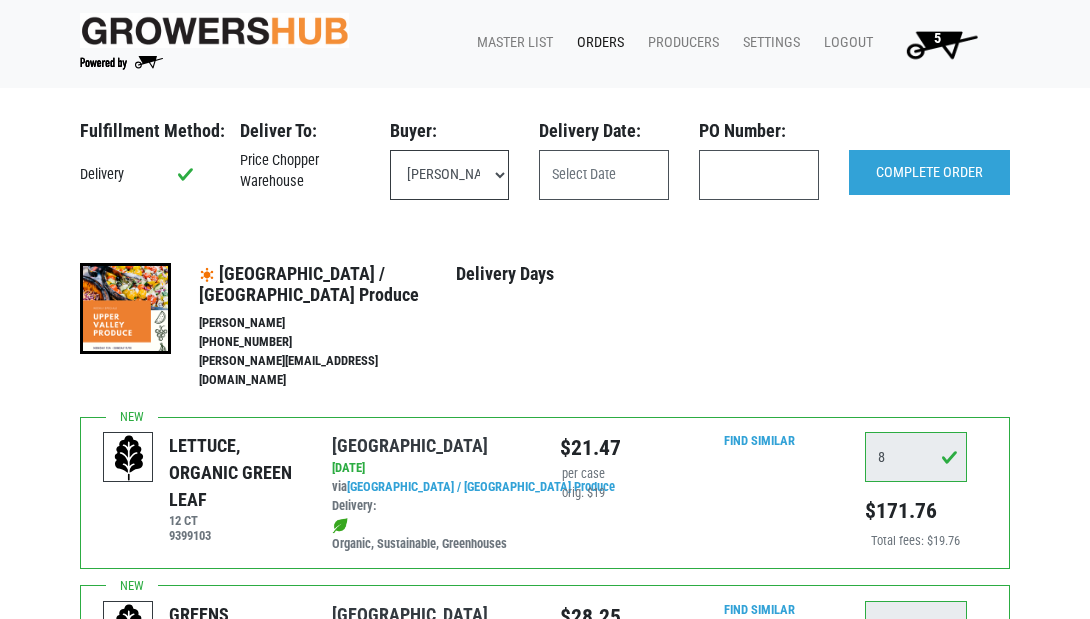 select on "eadb7b86-3440-4ccf-b1a2-9cf7cd704454" 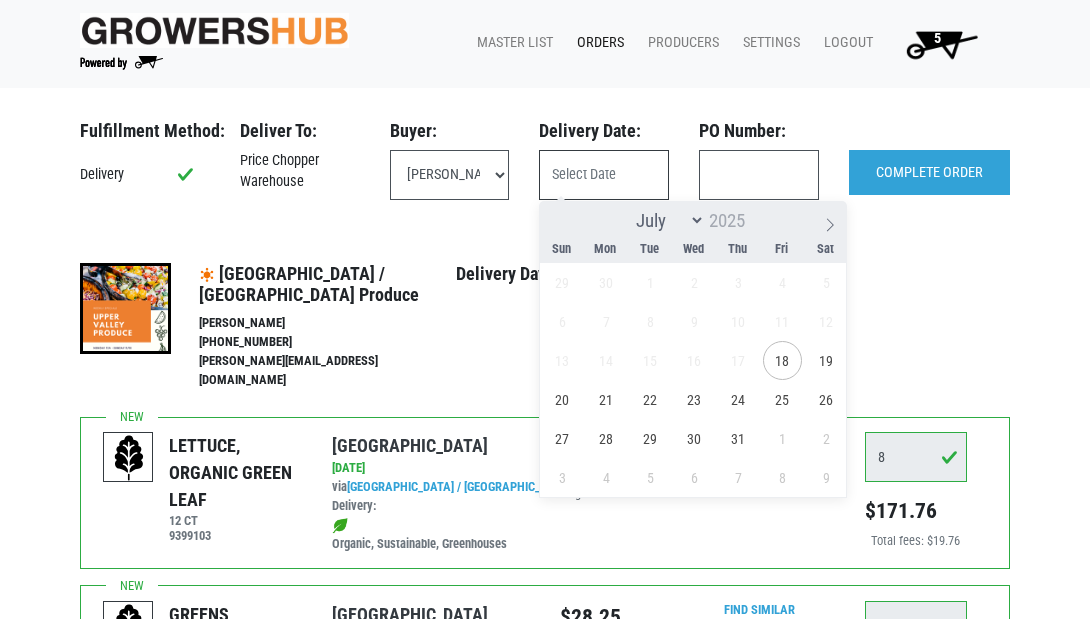 click at bounding box center (604, 175) 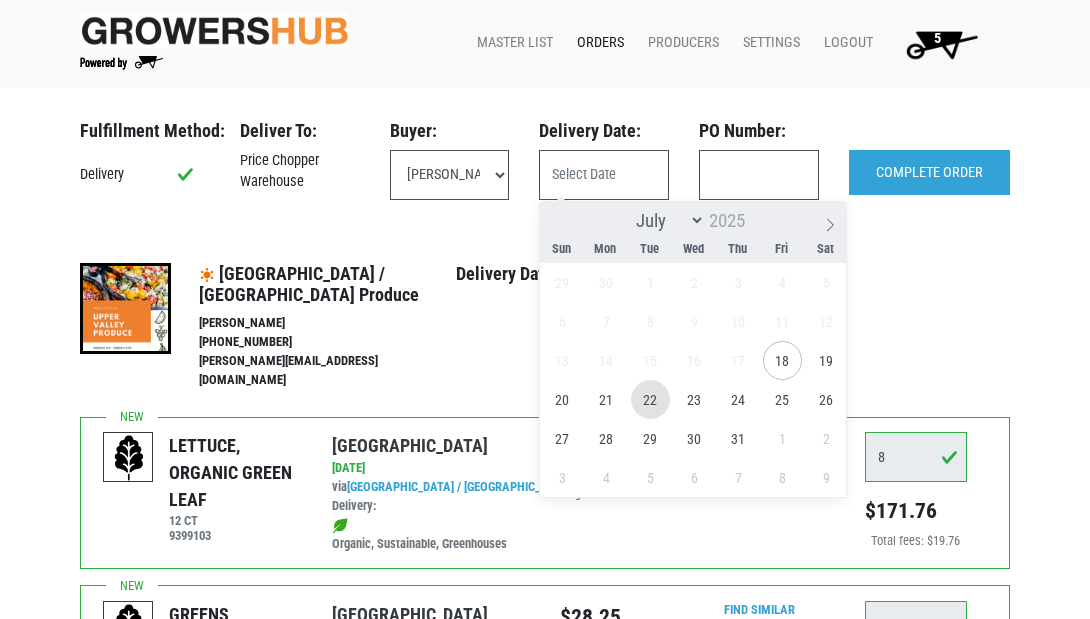 click on "22" at bounding box center (650, 399) 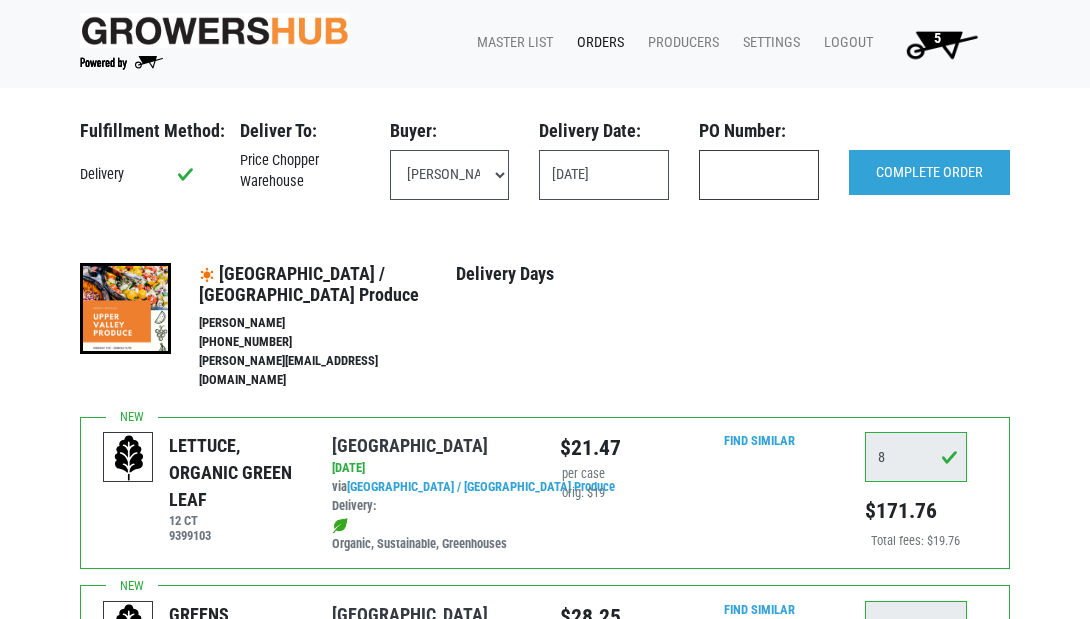 click at bounding box center [759, 175] 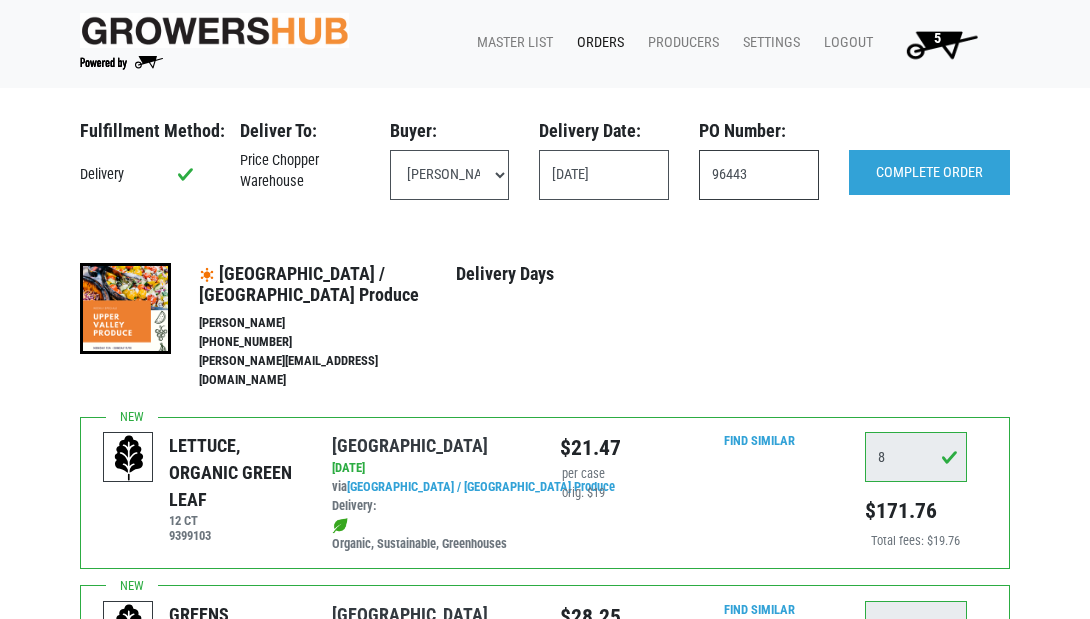 scroll, scrollTop: 0, scrollLeft: 0, axis: both 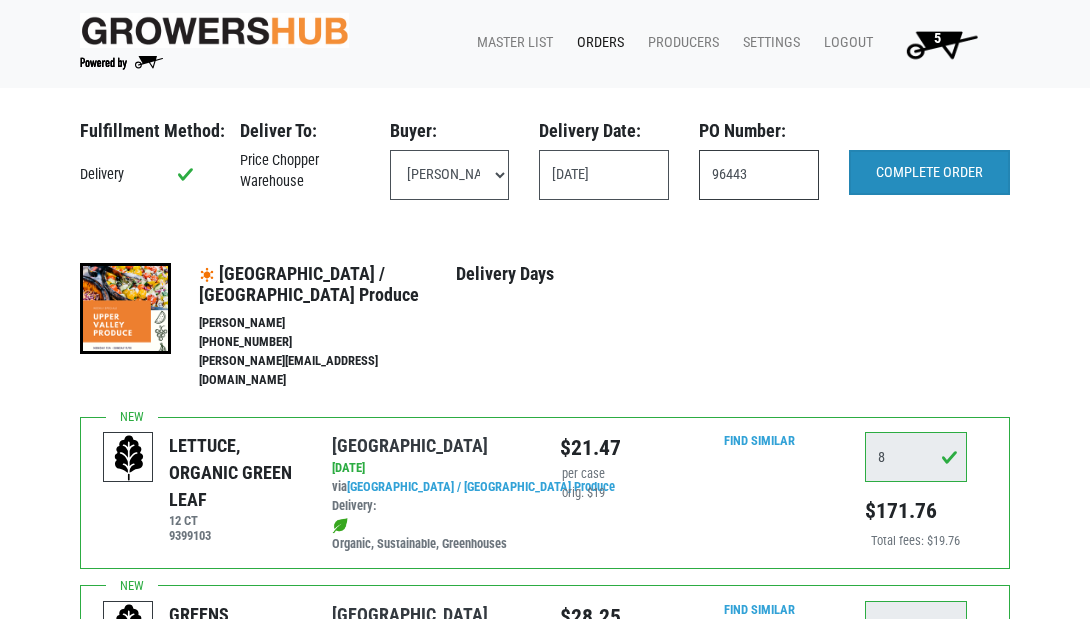 type on "96443" 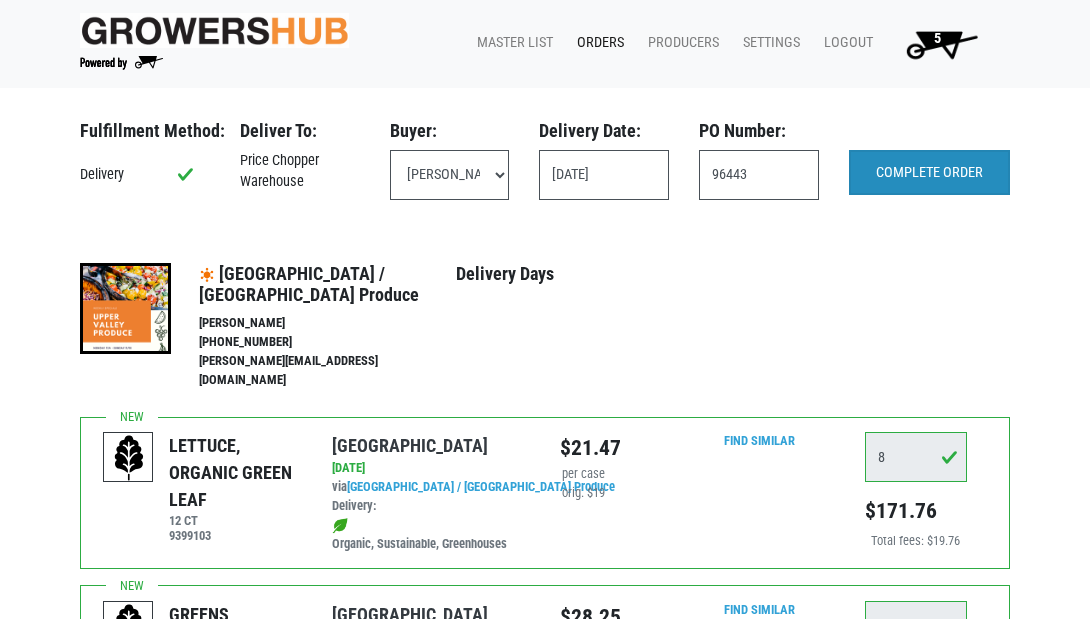click on "COMPLETE ORDER" at bounding box center [929, 173] 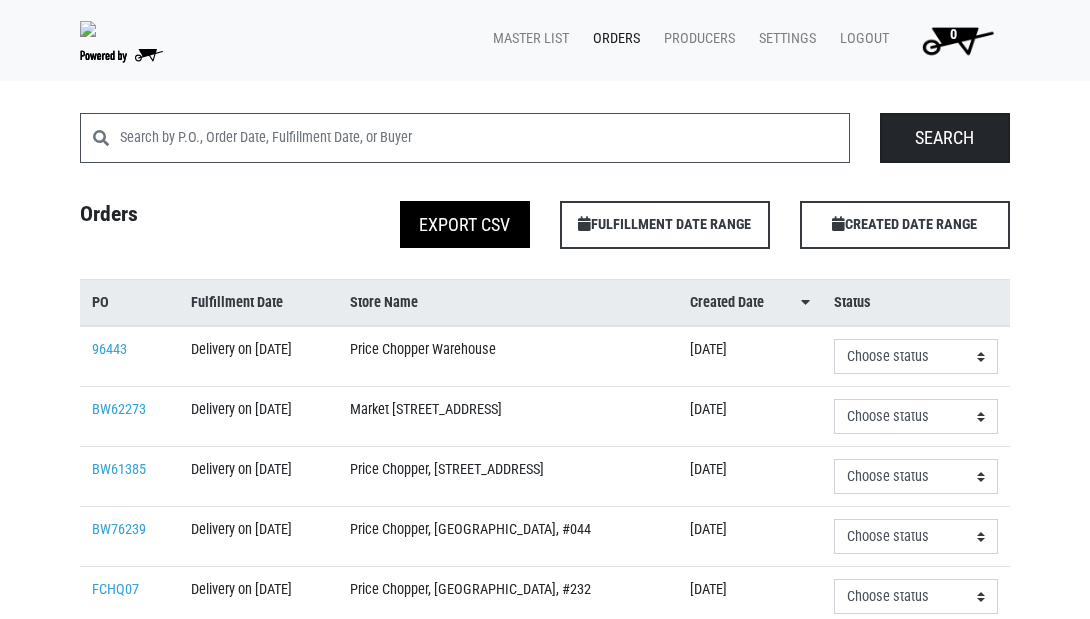 scroll, scrollTop: 0, scrollLeft: 0, axis: both 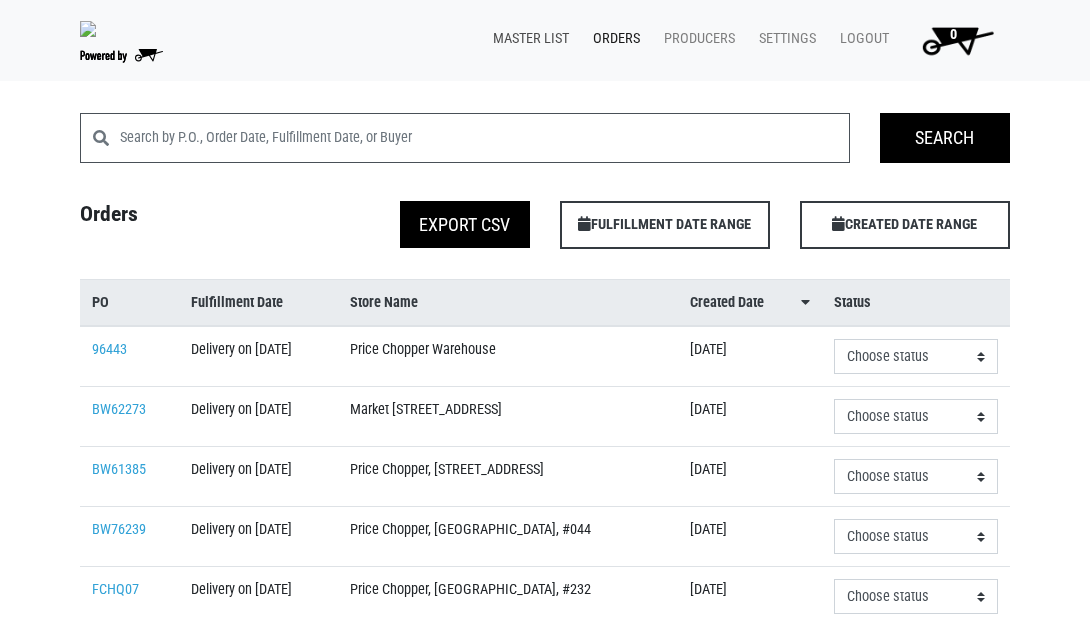 click on "Master List" at bounding box center (527, 39) 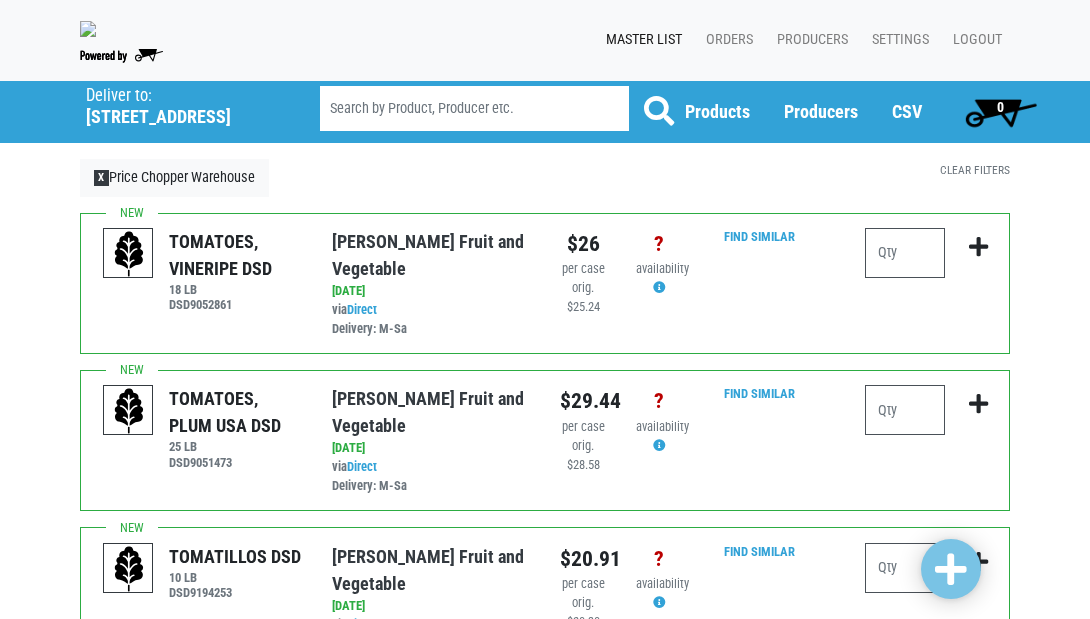 click at bounding box center [474, 108] 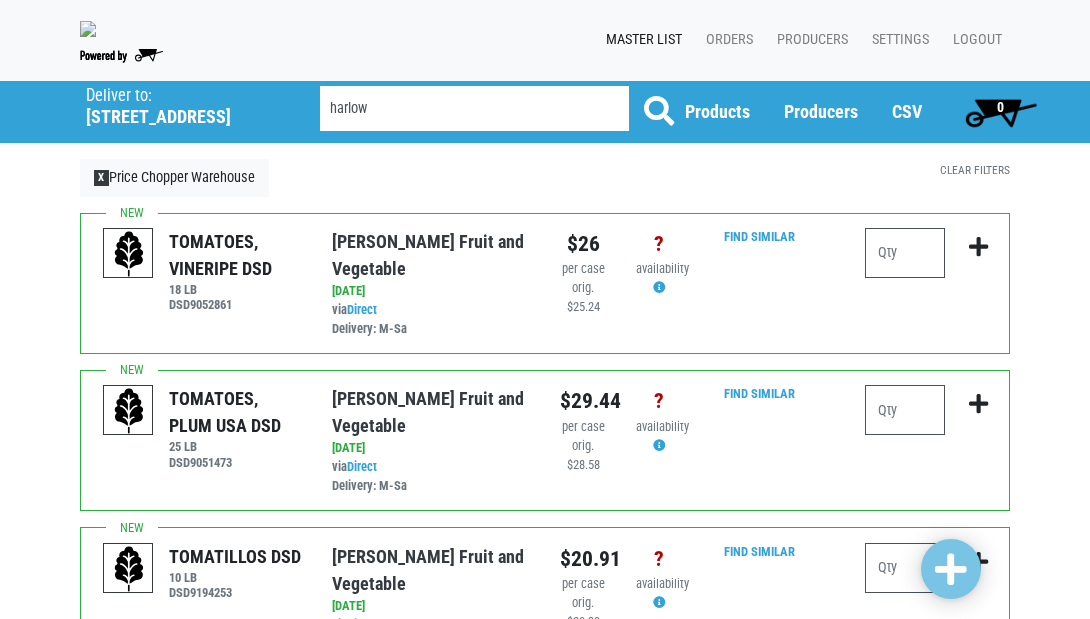type on "harlow" 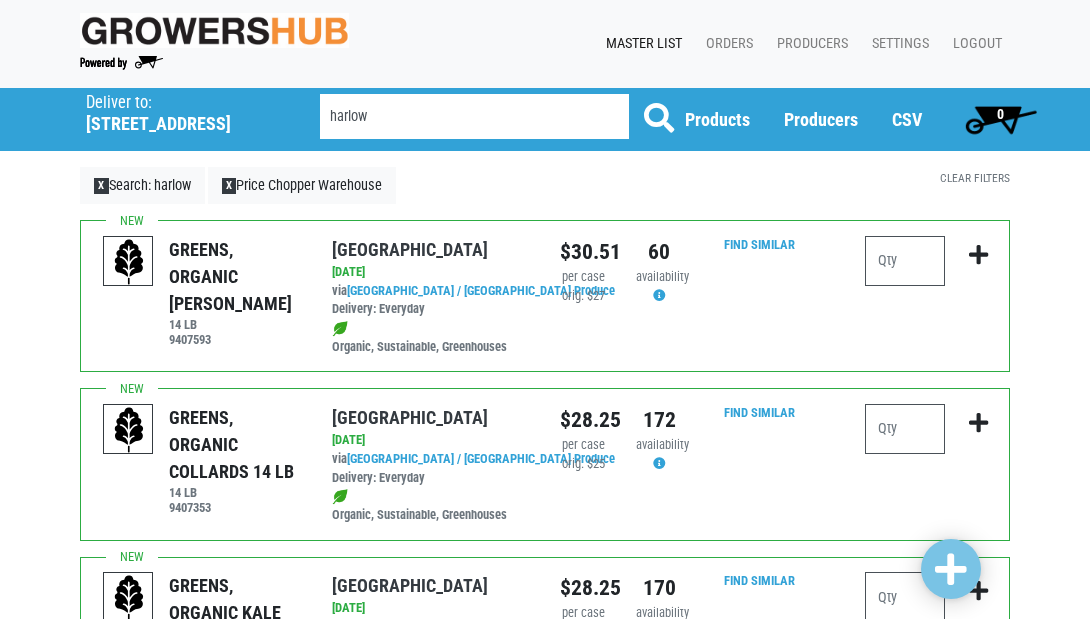 scroll, scrollTop: 0, scrollLeft: 0, axis: both 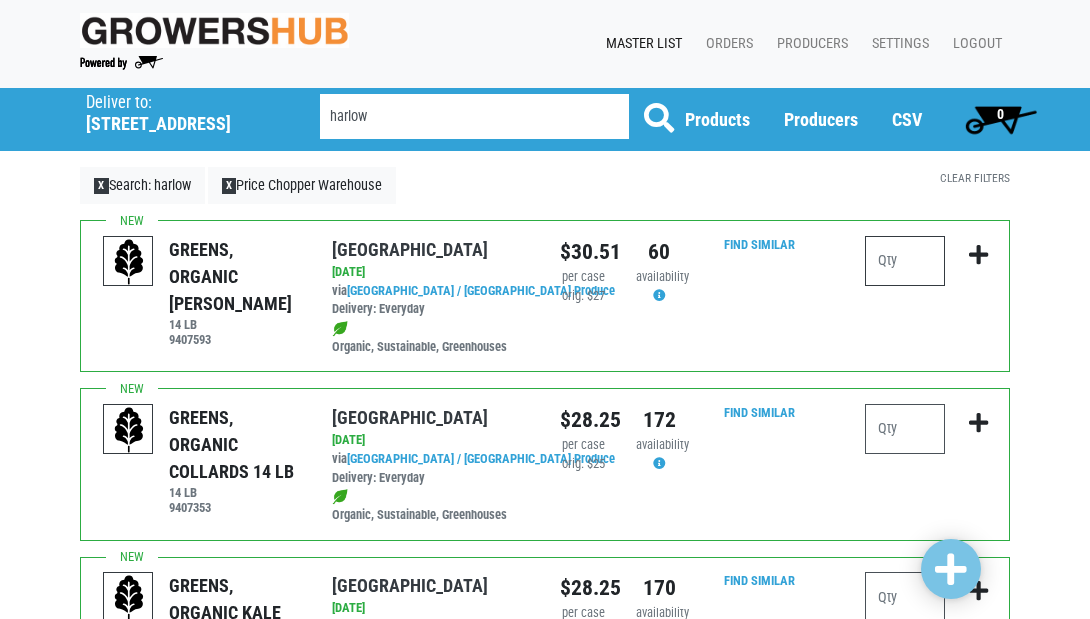 click at bounding box center (905, 261) 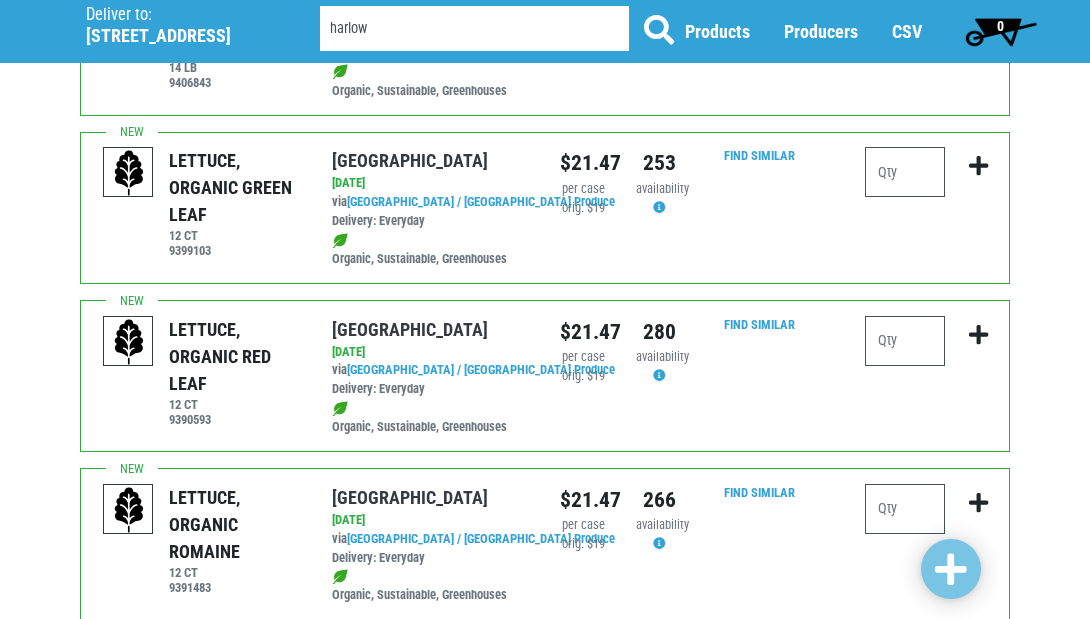 scroll, scrollTop: 590, scrollLeft: 0, axis: vertical 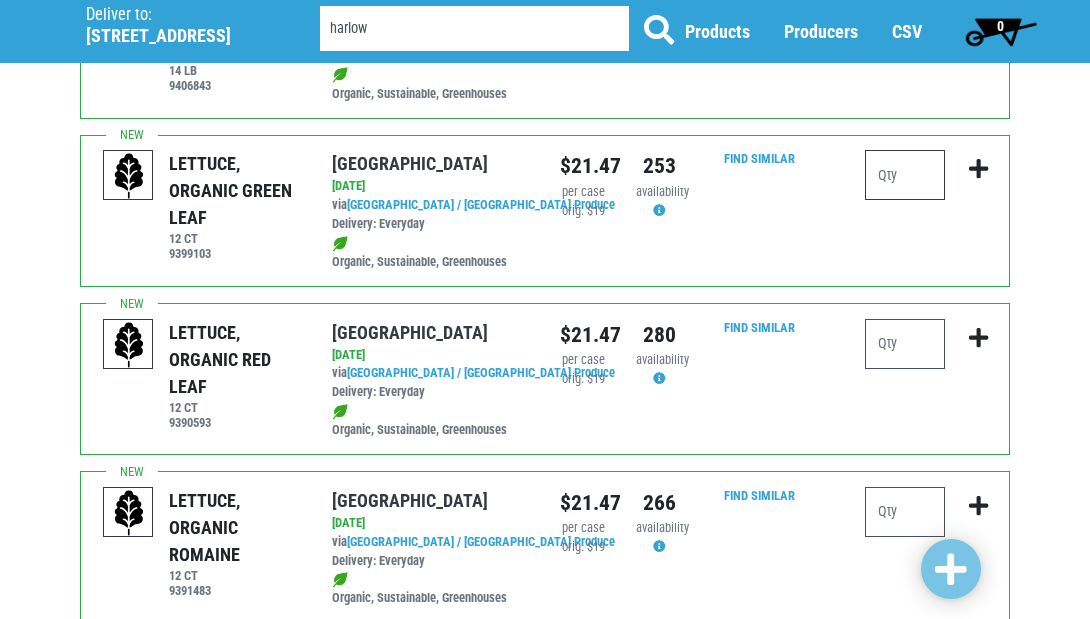 click at bounding box center (905, 175) 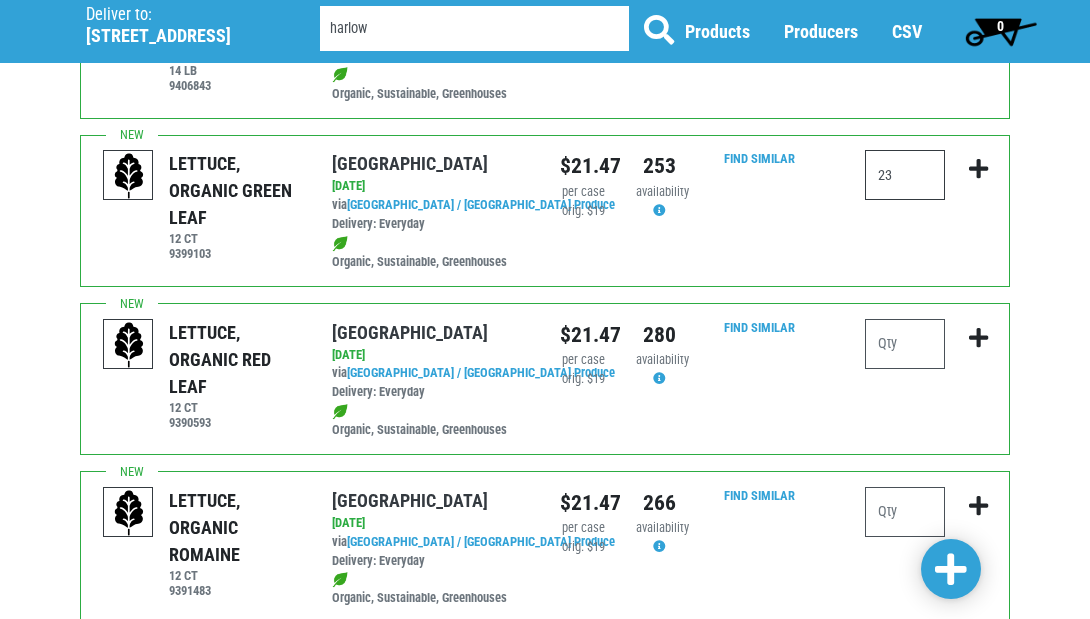 type on "23" 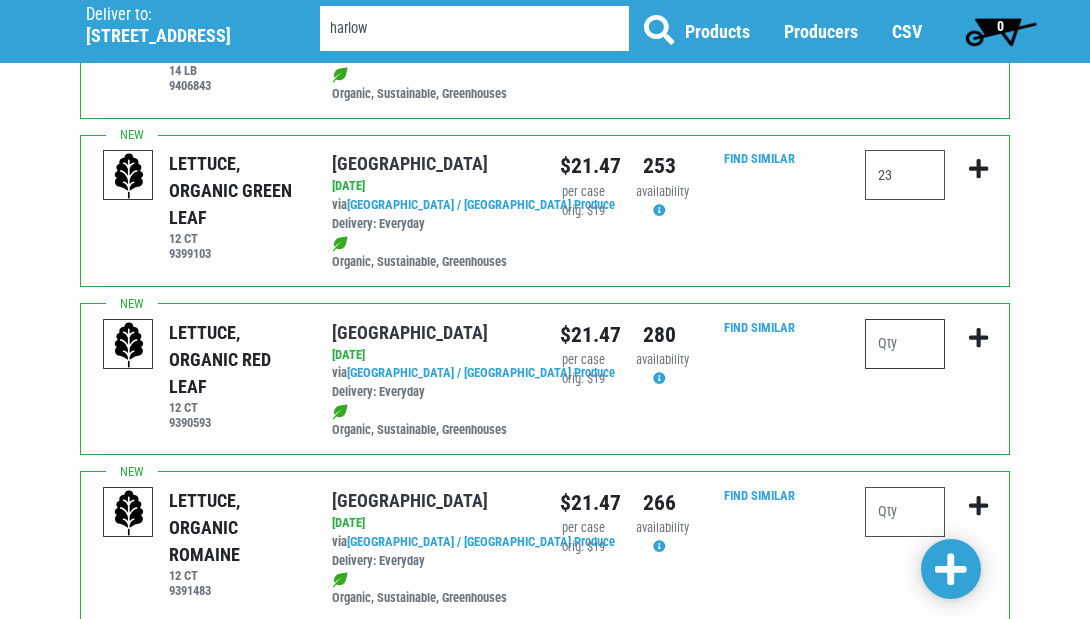 click at bounding box center (905, 344) 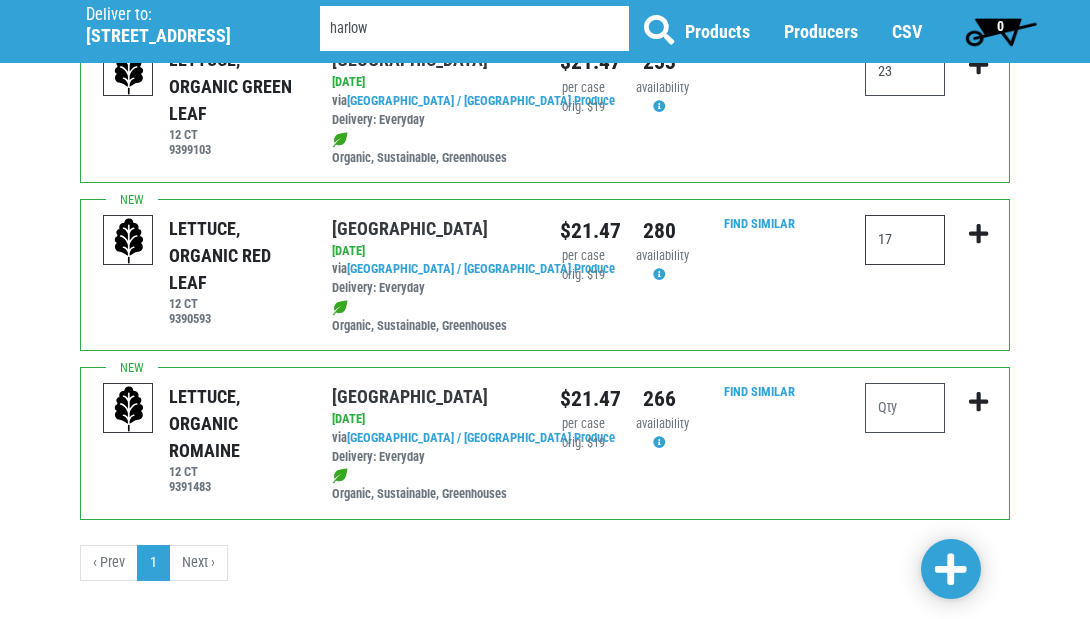 scroll, scrollTop: 693, scrollLeft: 0, axis: vertical 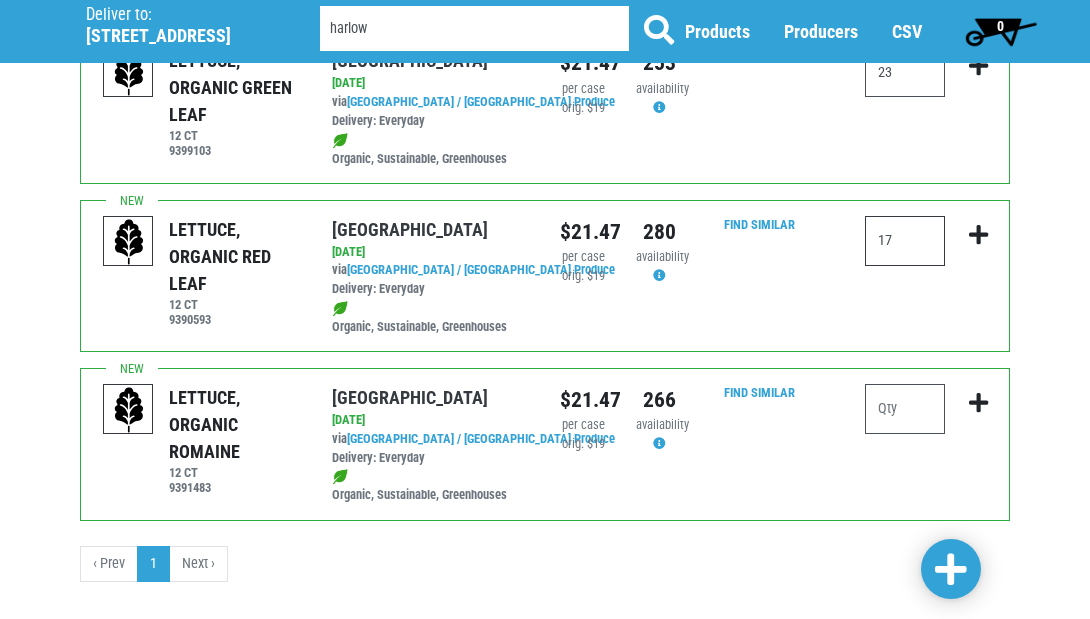 type on "17" 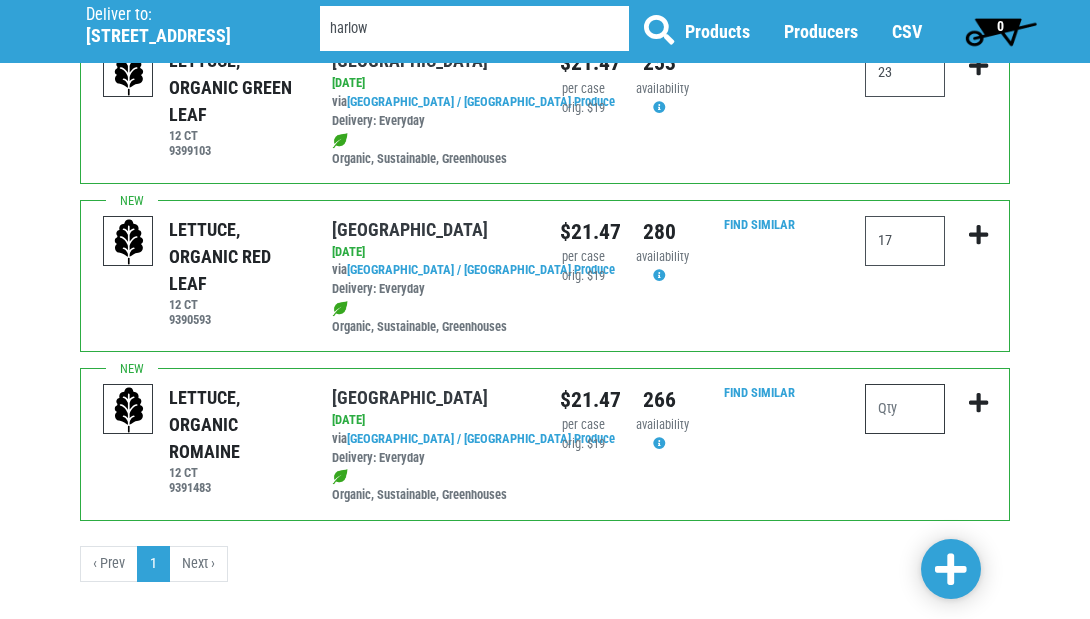click at bounding box center (905, 409) 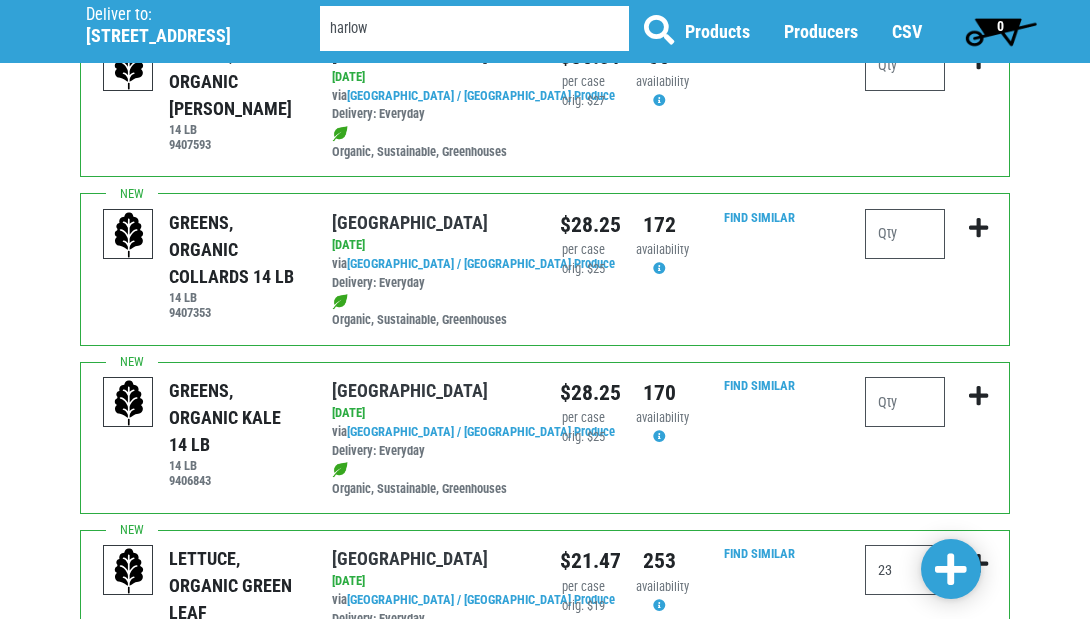 scroll, scrollTop: 203, scrollLeft: 0, axis: vertical 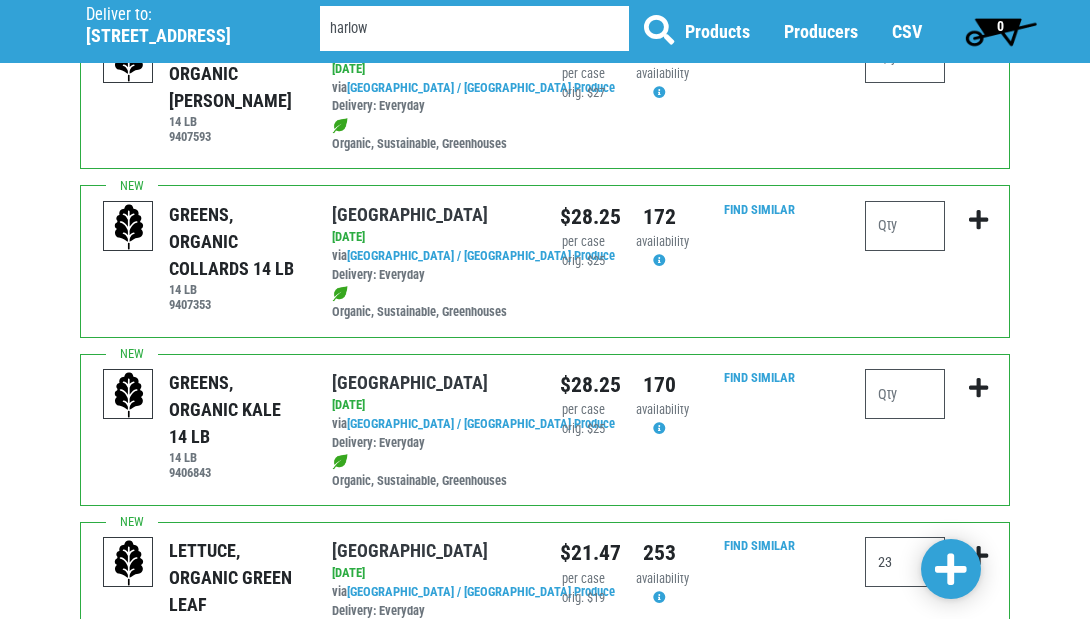 type on "27" 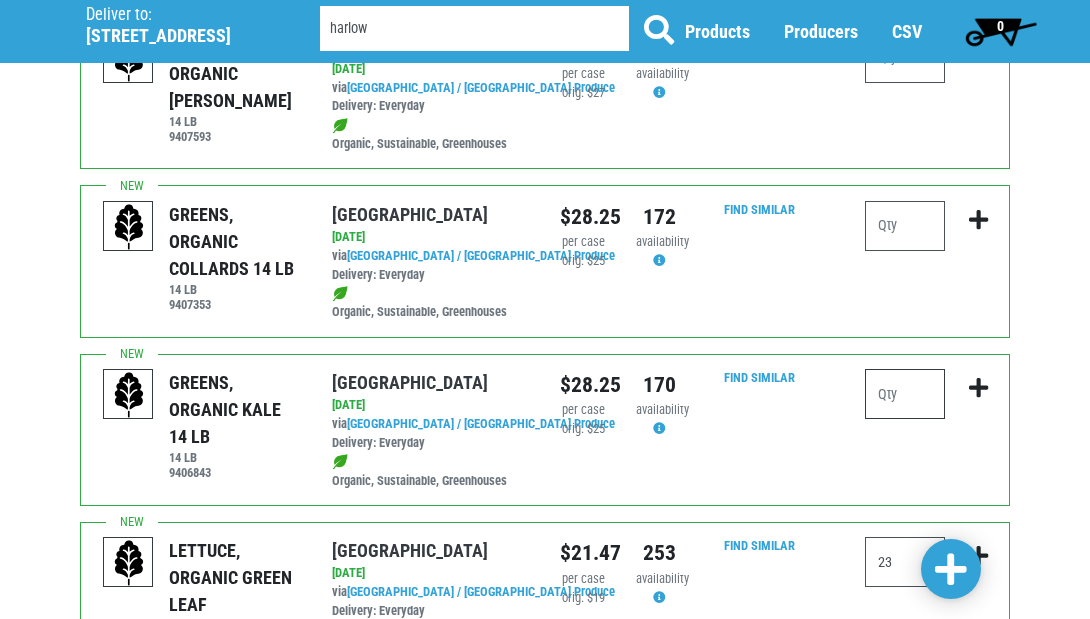 click at bounding box center [905, 394] 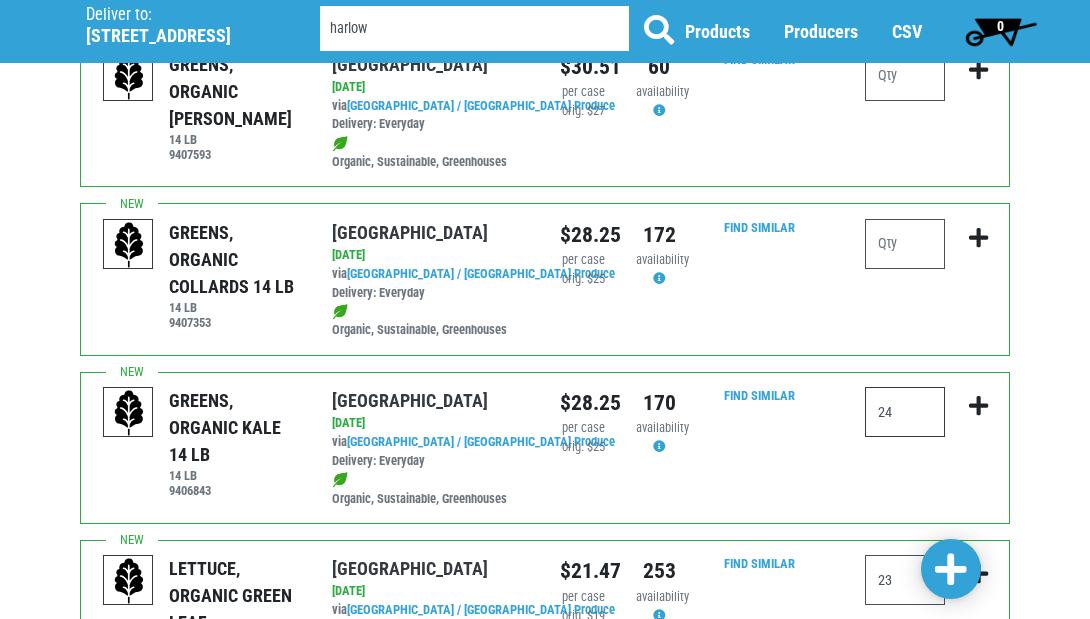 scroll, scrollTop: 156, scrollLeft: 0, axis: vertical 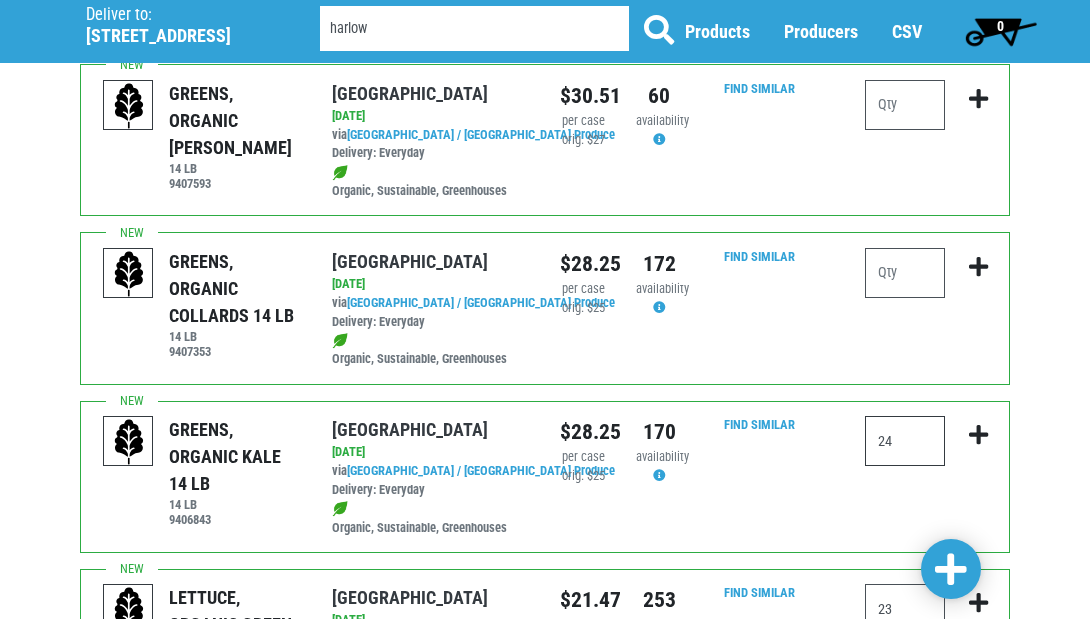 type on "24" 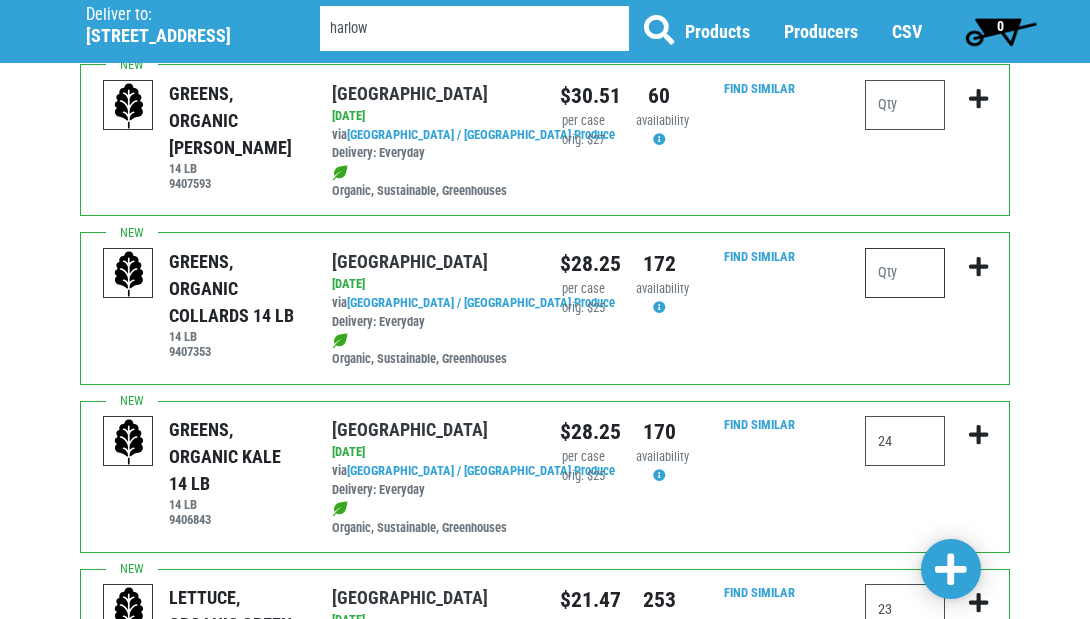 click at bounding box center [905, 273] 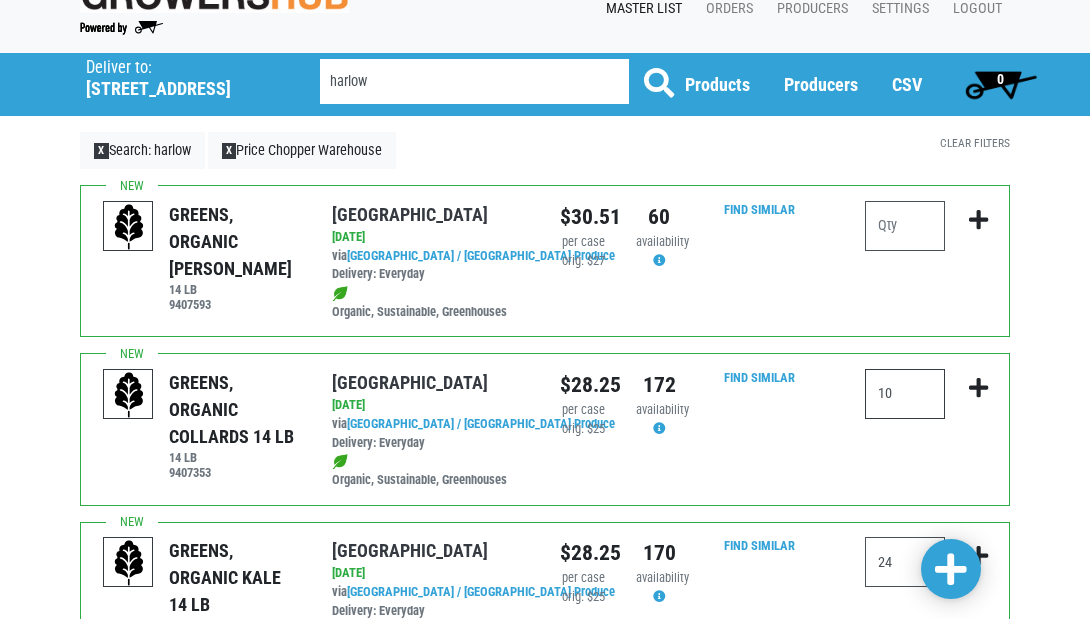 scroll, scrollTop: 16, scrollLeft: 0, axis: vertical 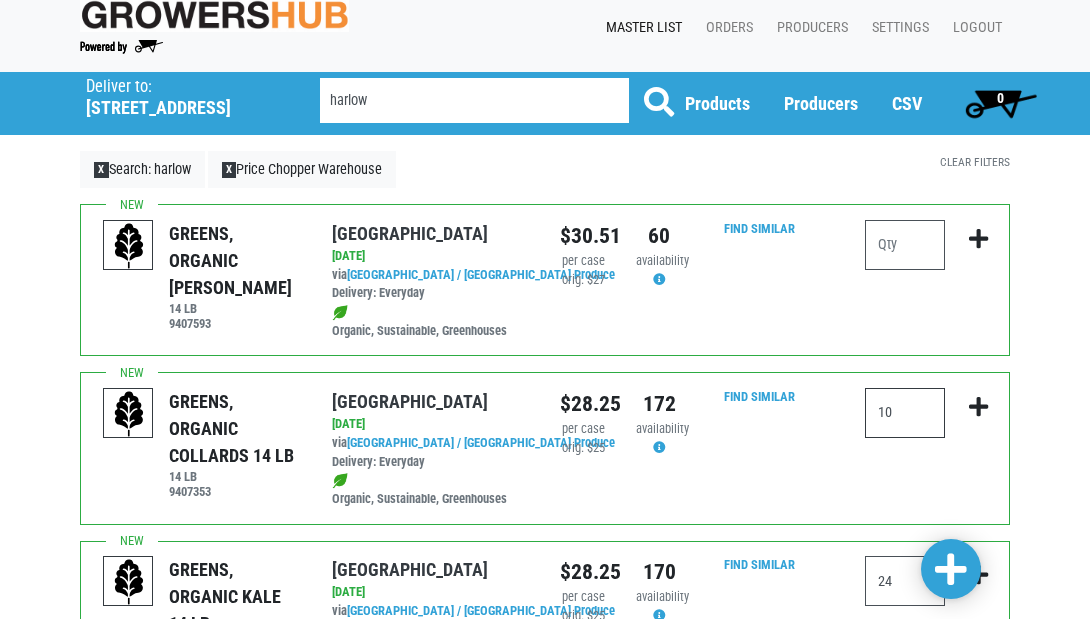 type on "10" 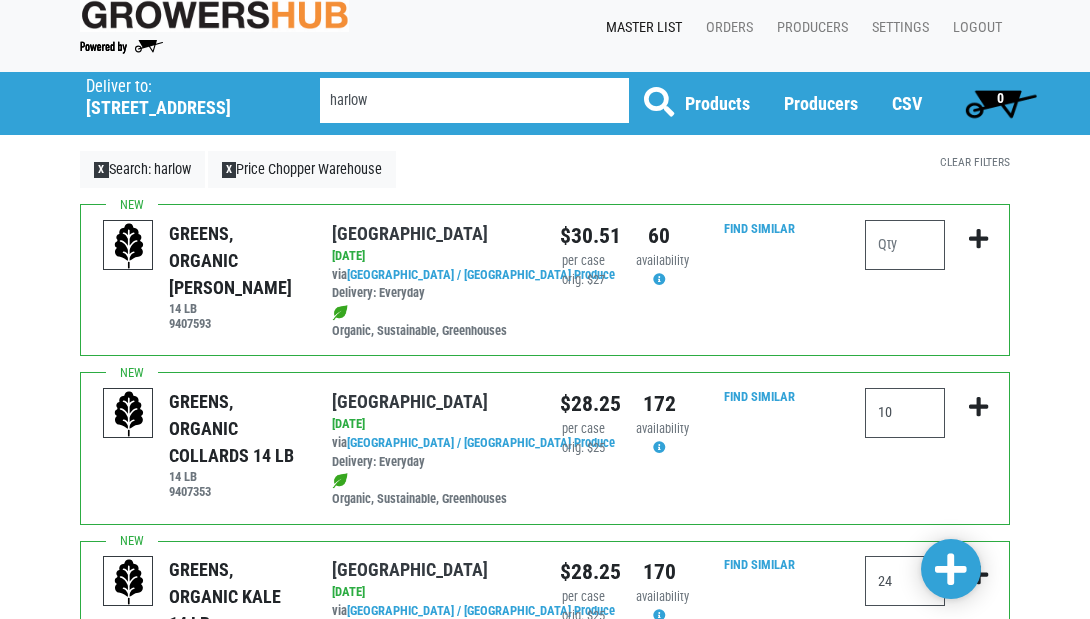 click at bounding box center (951, 570) 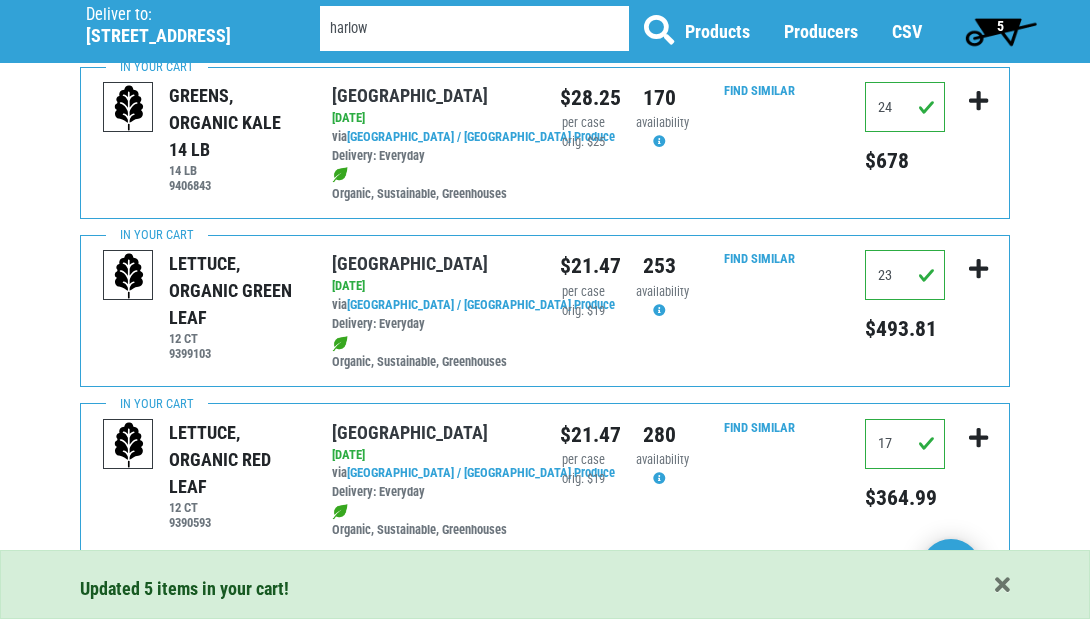 scroll, scrollTop: 0, scrollLeft: 0, axis: both 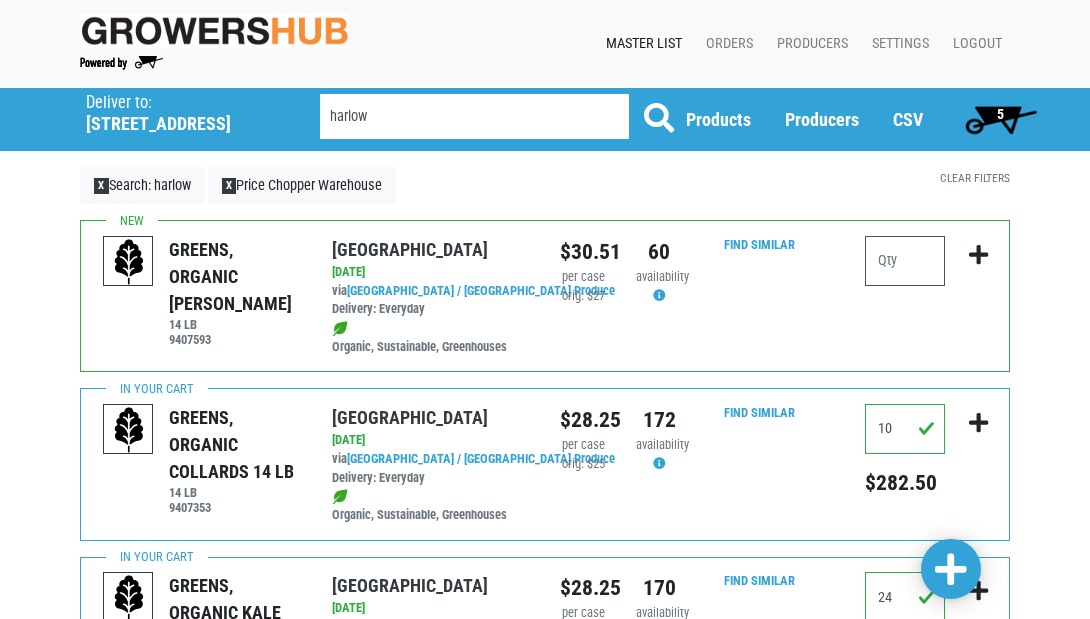 click on "5" at bounding box center (1000, 114) 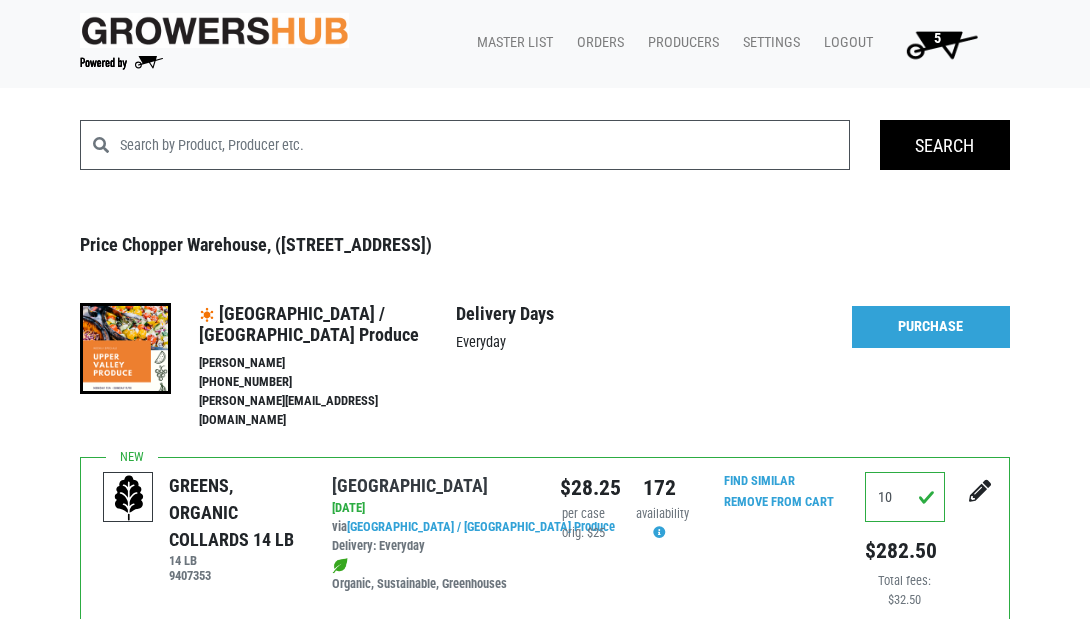 scroll, scrollTop: 0, scrollLeft: 0, axis: both 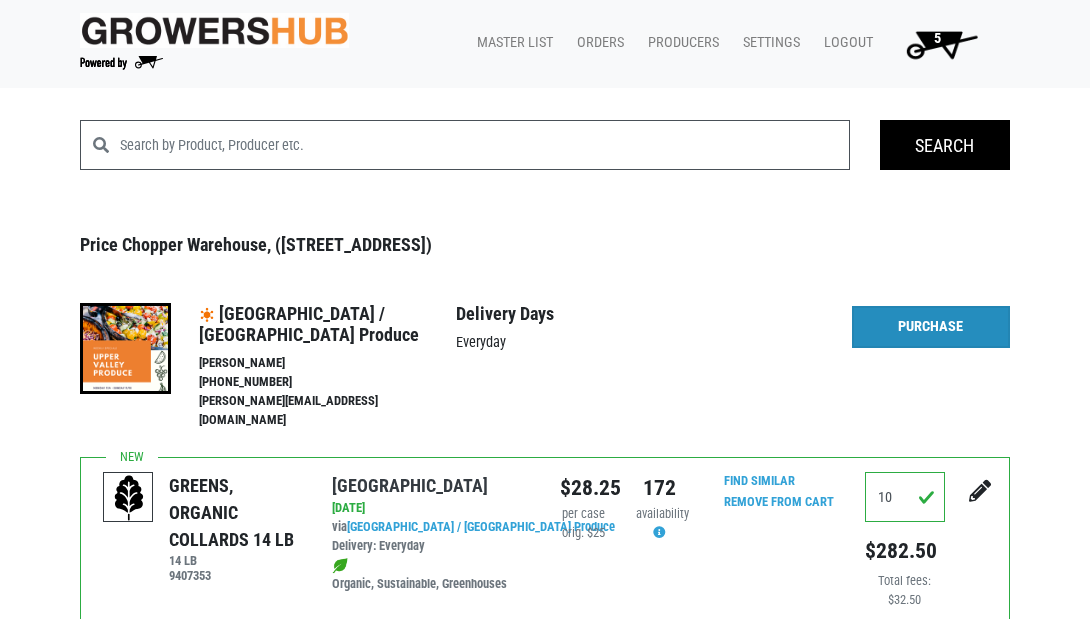 click on "Purchase" at bounding box center [931, 327] 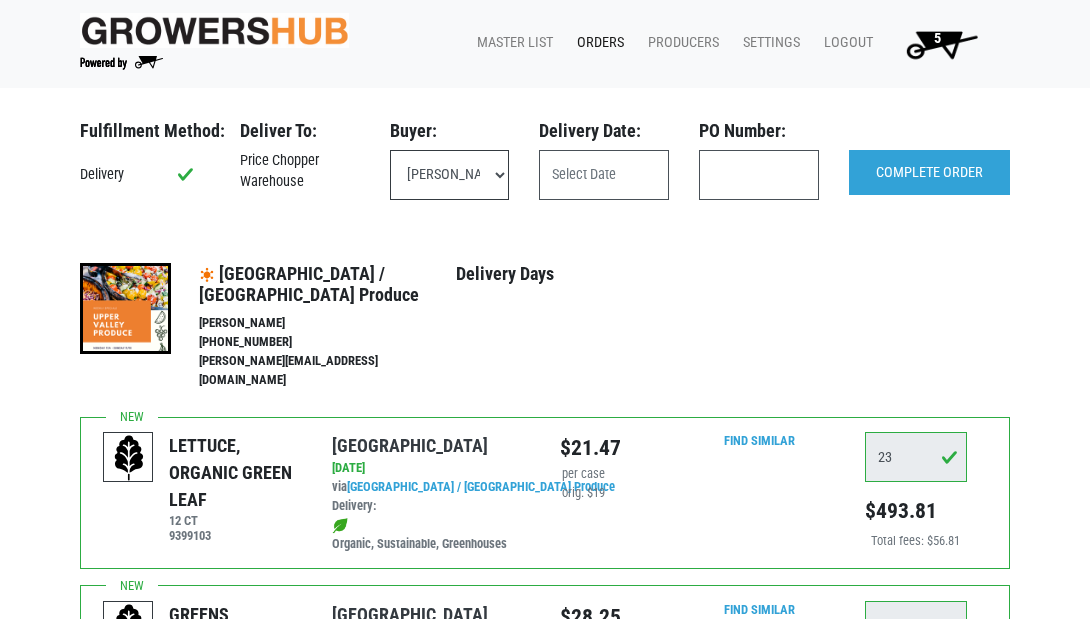 select on "eadb7b86-3440-4ccf-b1a2-9cf7cd704454" 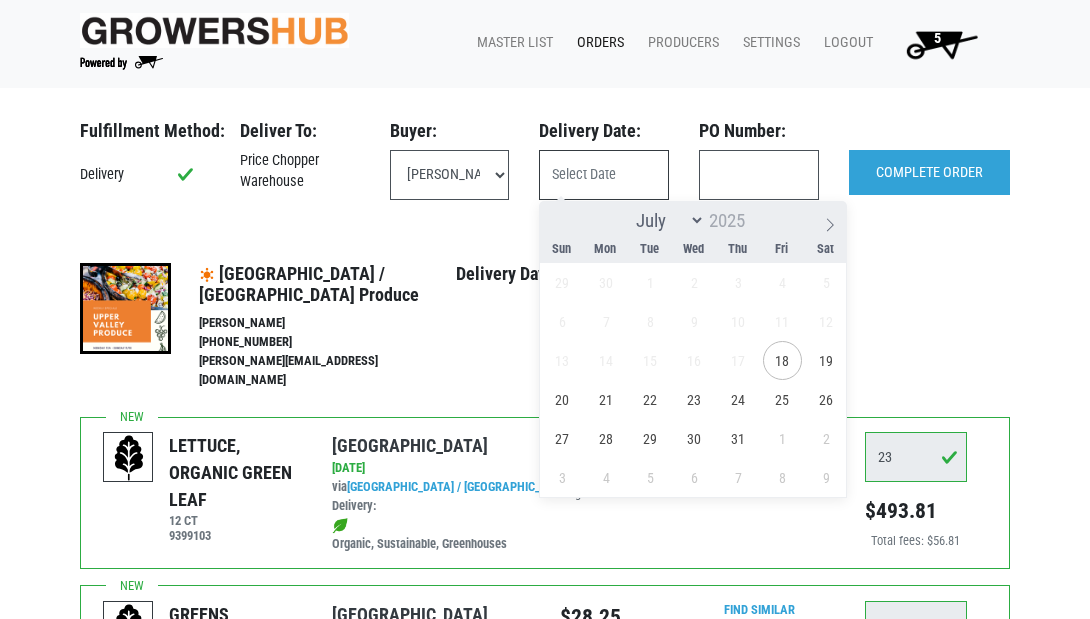 click at bounding box center (604, 175) 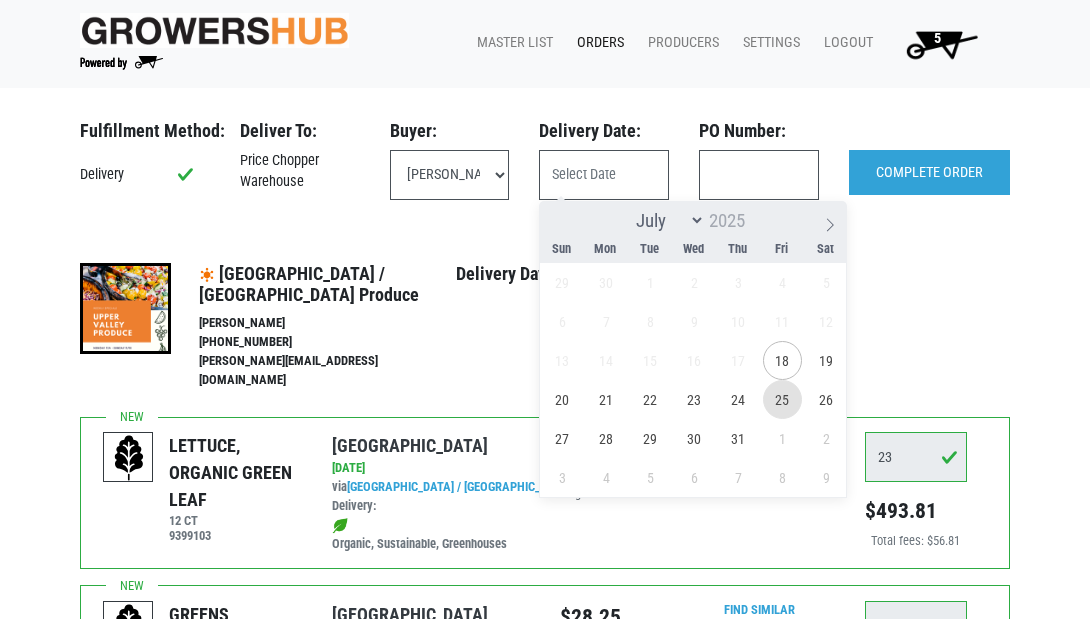 click on "25" at bounding box center [782, 399] 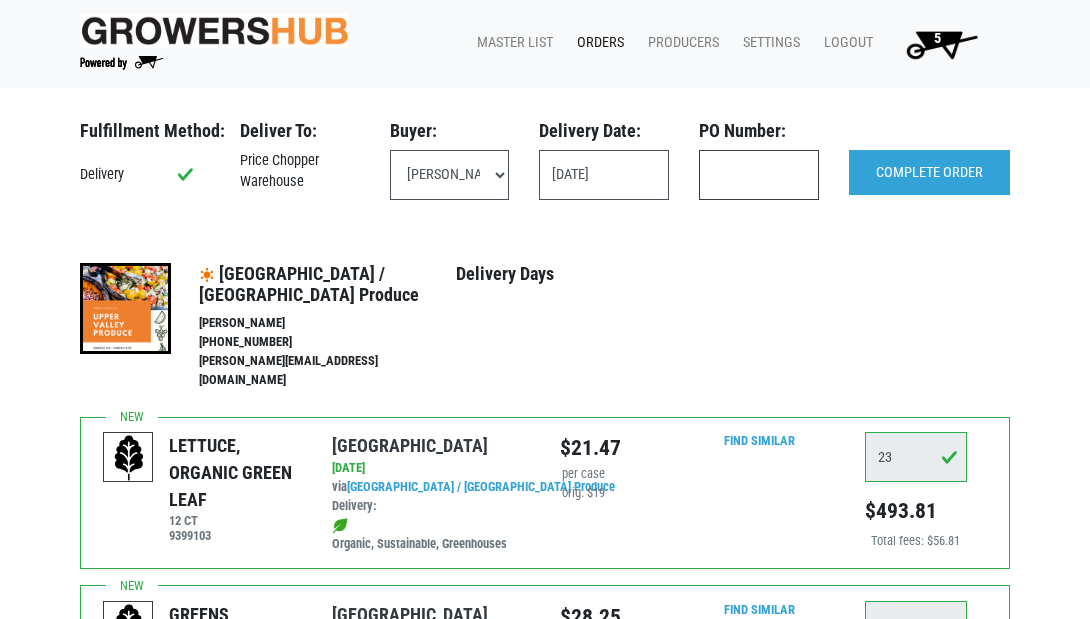 click at bounding box center (759, 175) 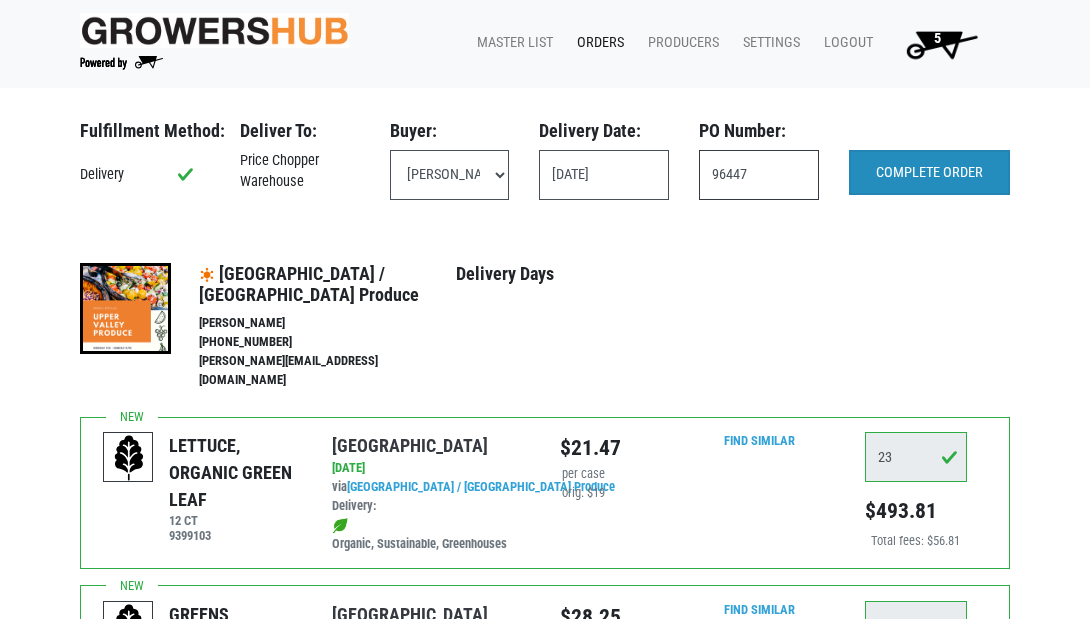 type on "96447" 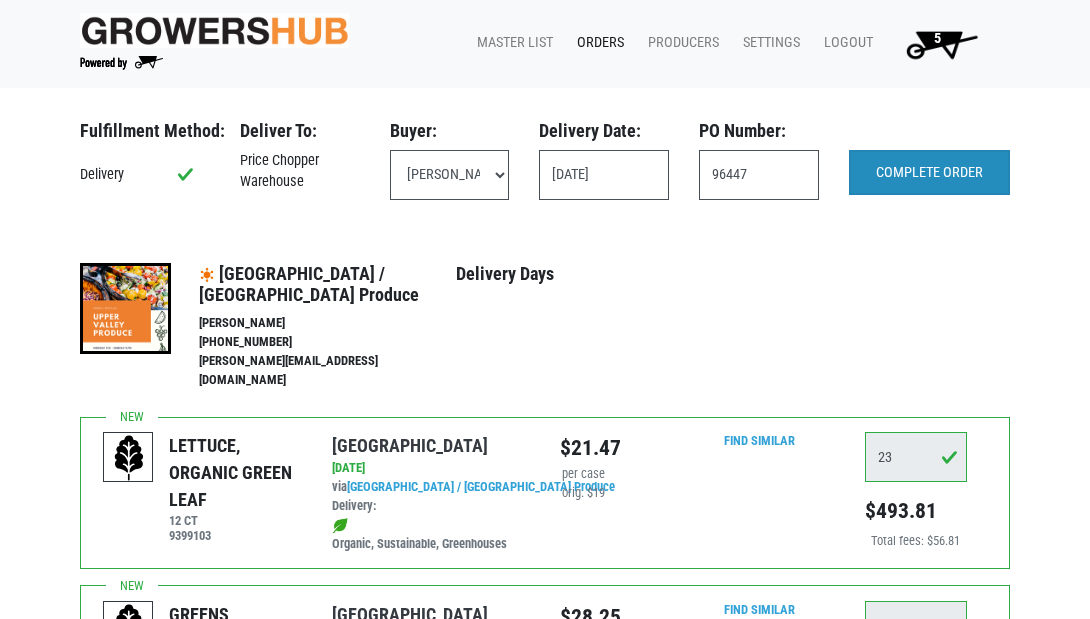 click on "COMPLETE ORDER" at bounding box center (929, 173) 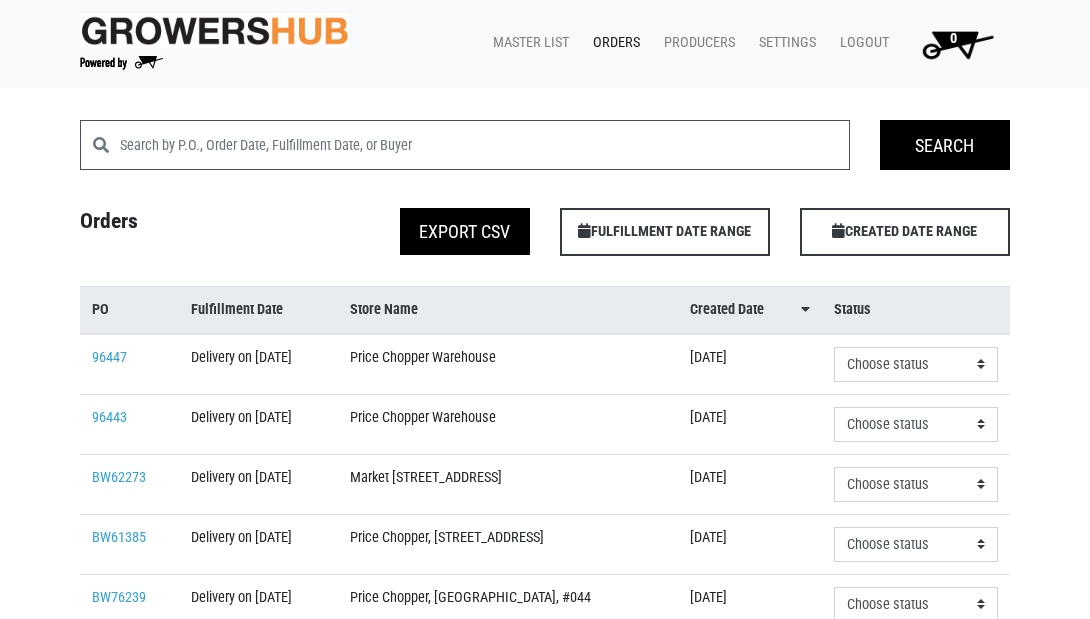scroll, scrollTop: 0, scrollLeft: 0, axis: both 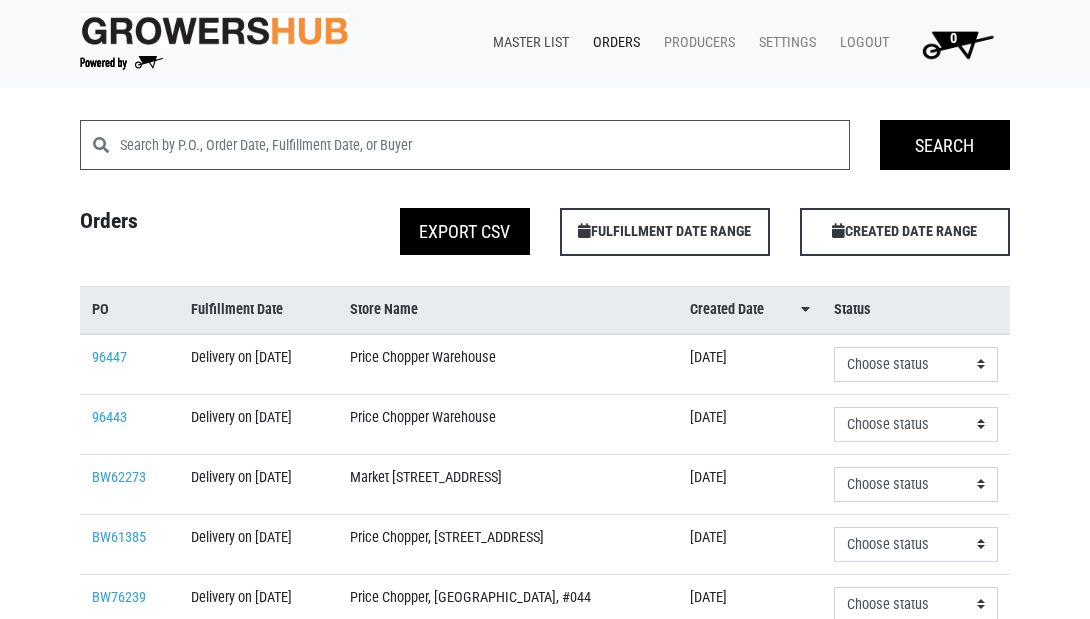 click on "Master List" at bounding box center [527, 43] 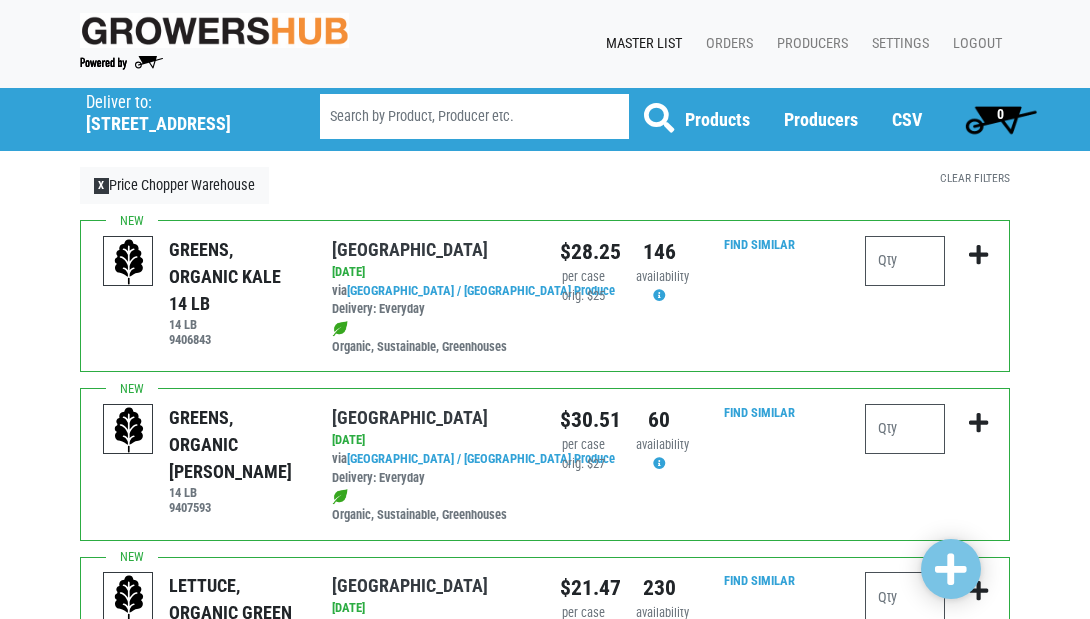 scroll, scrollTop: 0, scrollLeft: 0, axis: both 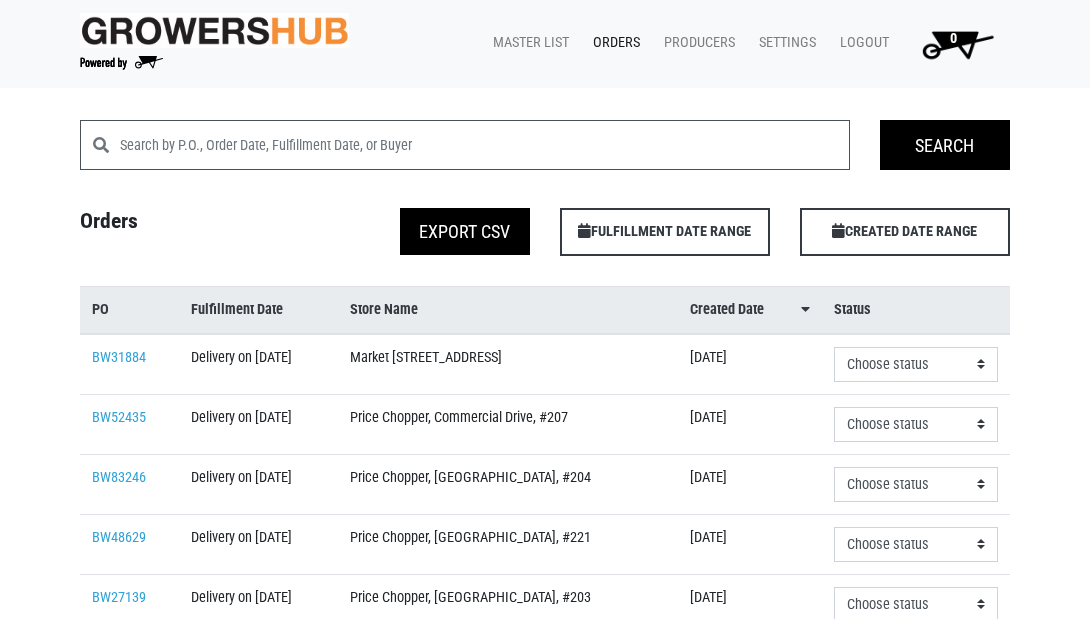 drag, startPoint x: 498, startPoint y: 39, endPoint x: 586, endPoint y: 75, distance: 95.07891 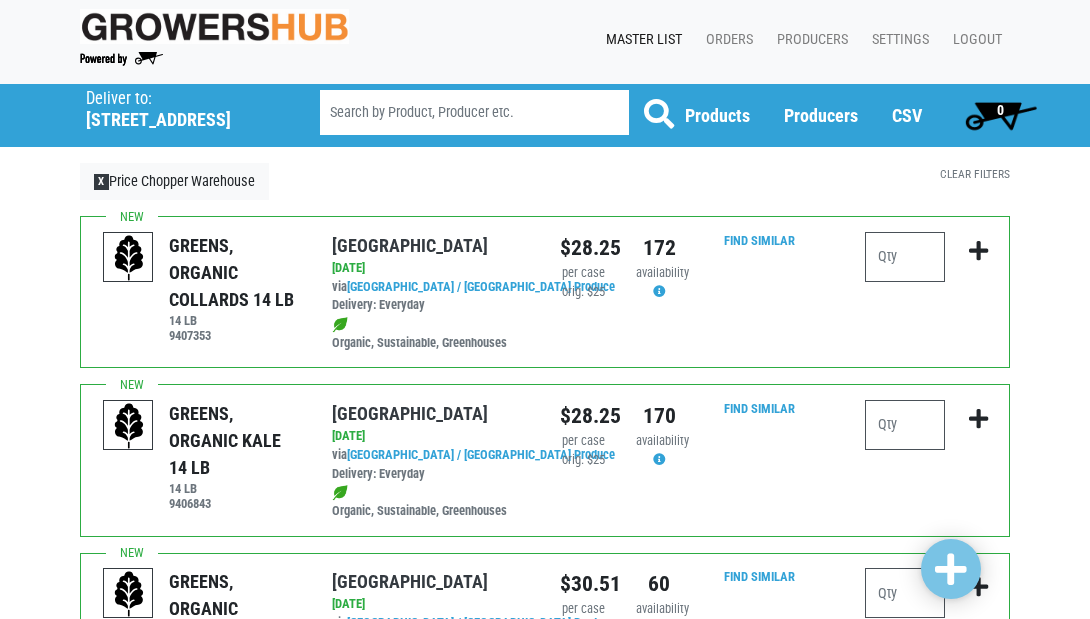 scroll, scrollTop: 0, scrollLeft: 0, axis: both 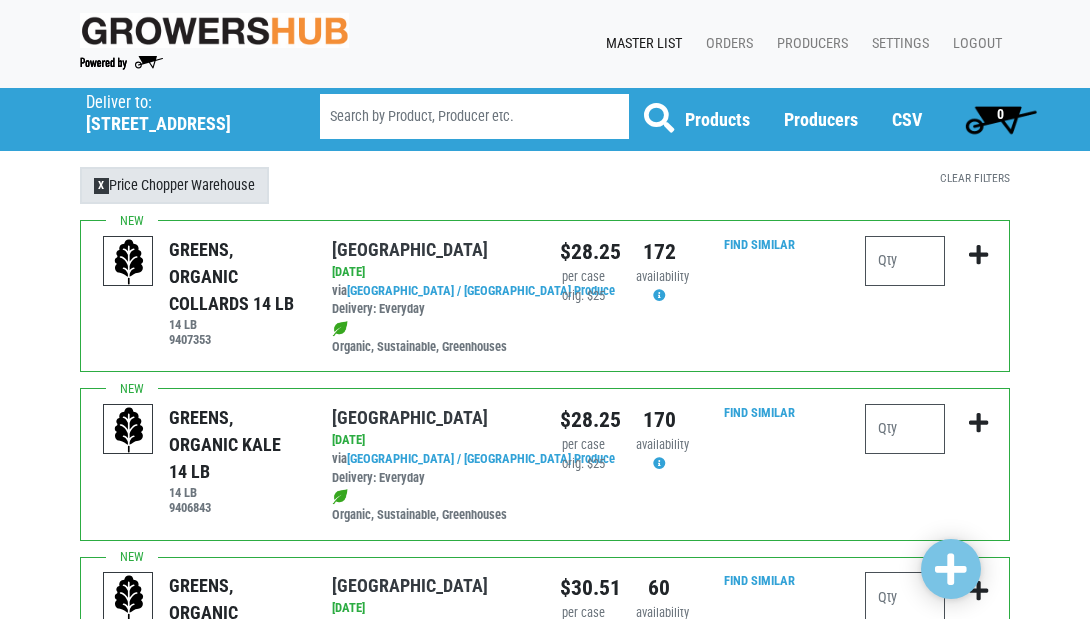 click on "X" at bounding box center [101, 186] 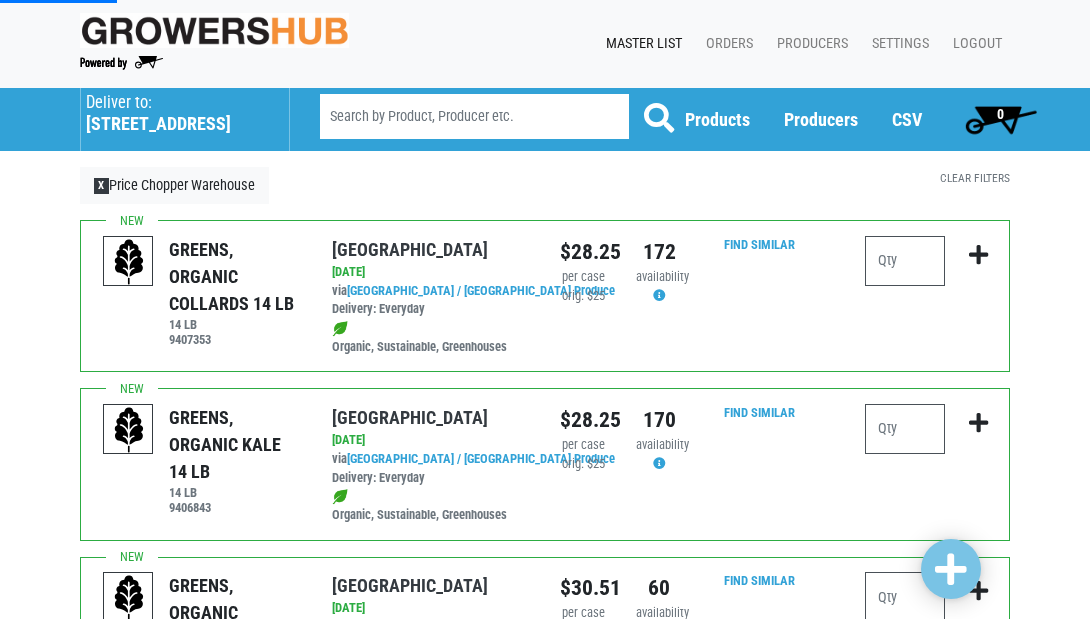 click on "501 Duanesburg Road" at bounding box center [177, 124] 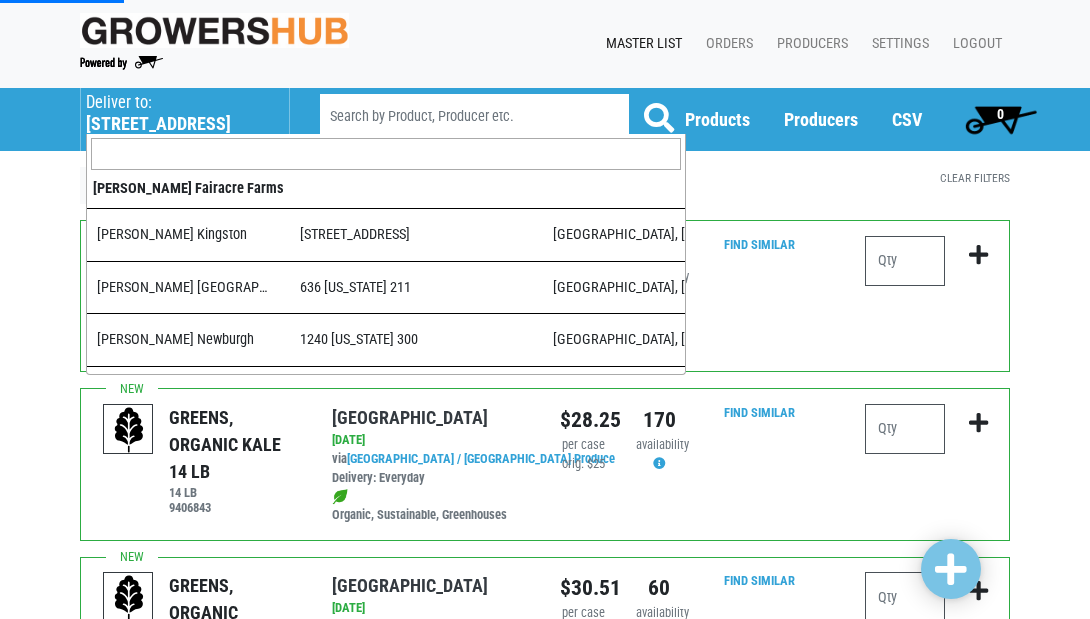 scroll, scrollTop: 1332, scrollLeft: 0, axis: vertical 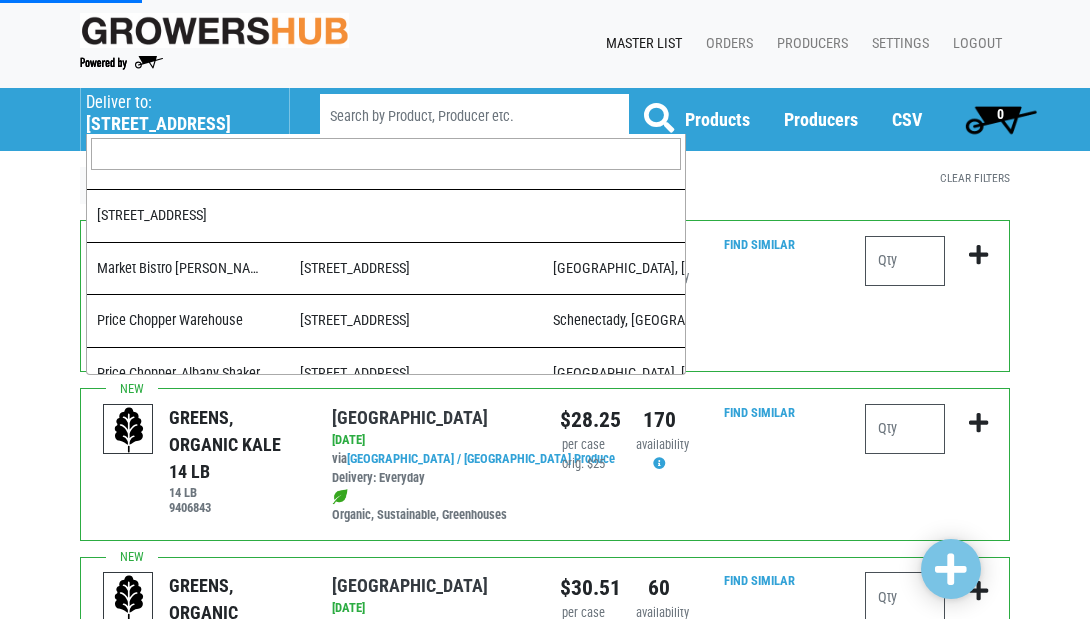 click at bounding box center [386, 154] 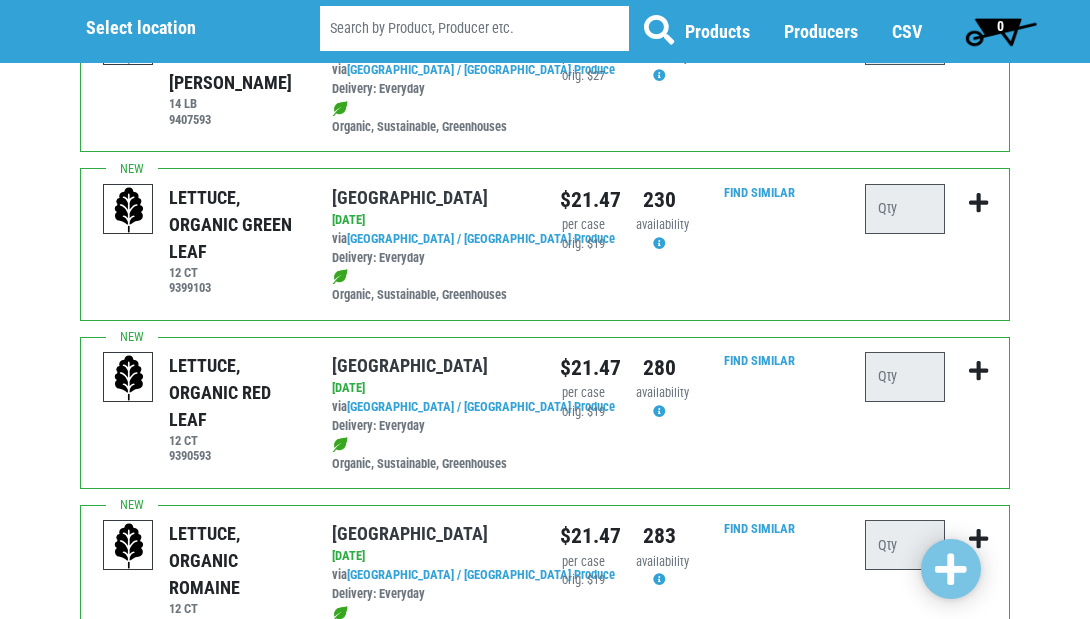 scroll, scrollTop: 579, scrollLeft: 0, axis: vertical 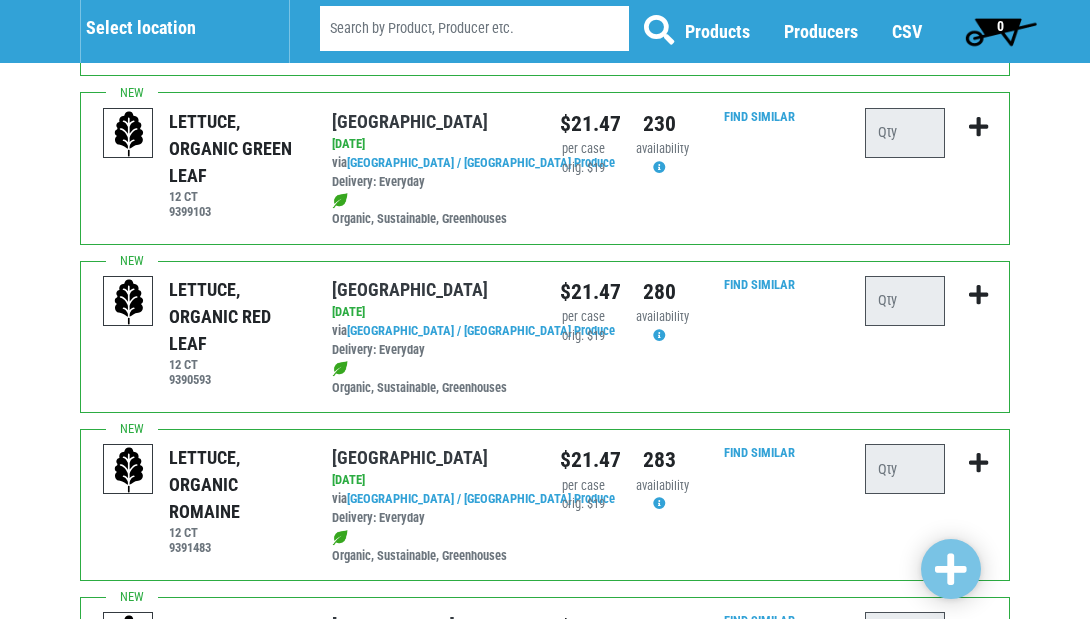 click on "Select location" at bounding box center (185, 23) 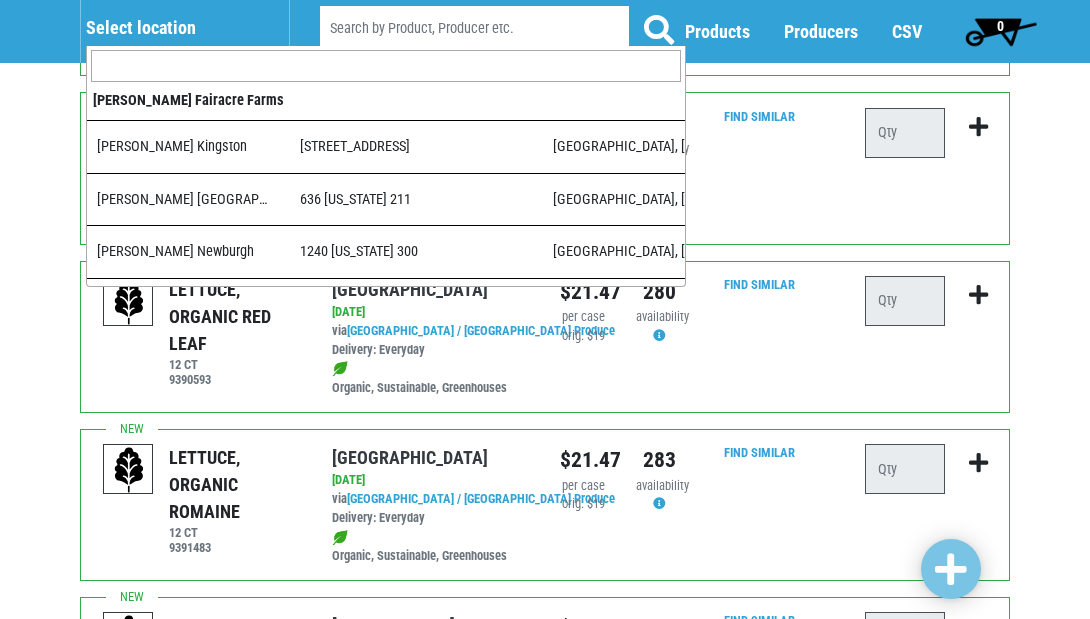 click at bounding box center [386, 66] 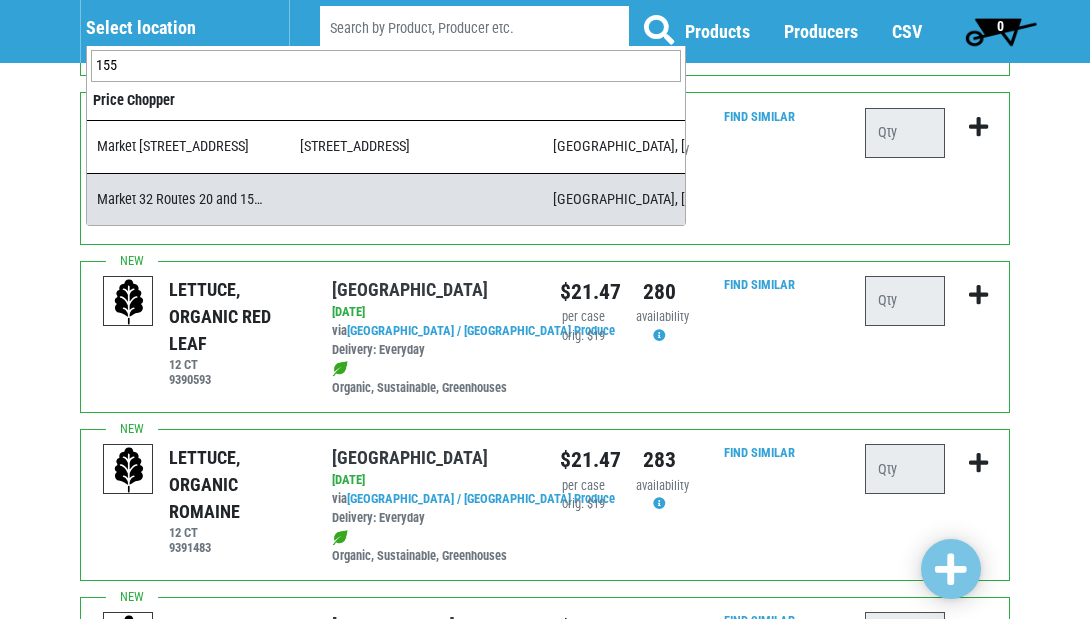 type on "155" 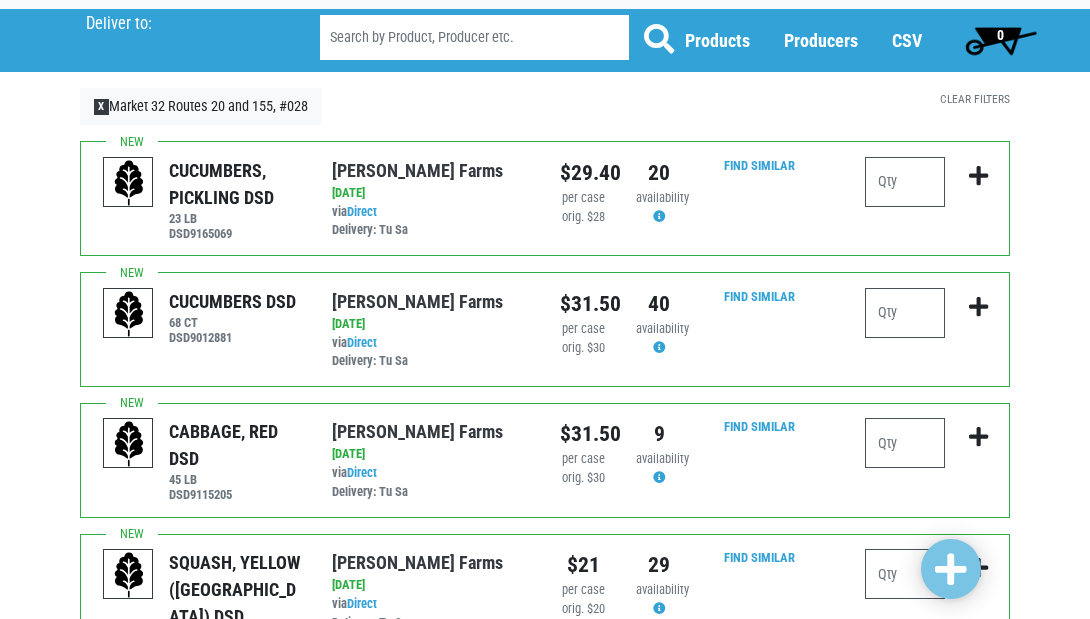 scroll, scrollTop: 94, scrollLeft: 0, axis: vertical 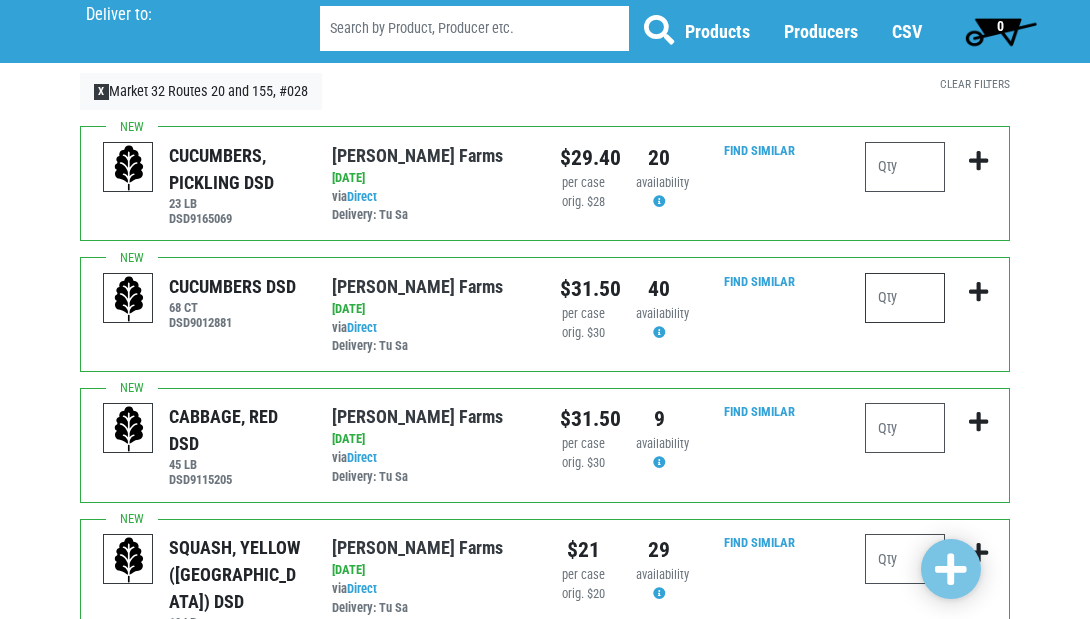 click at bounding box center (905, 298) 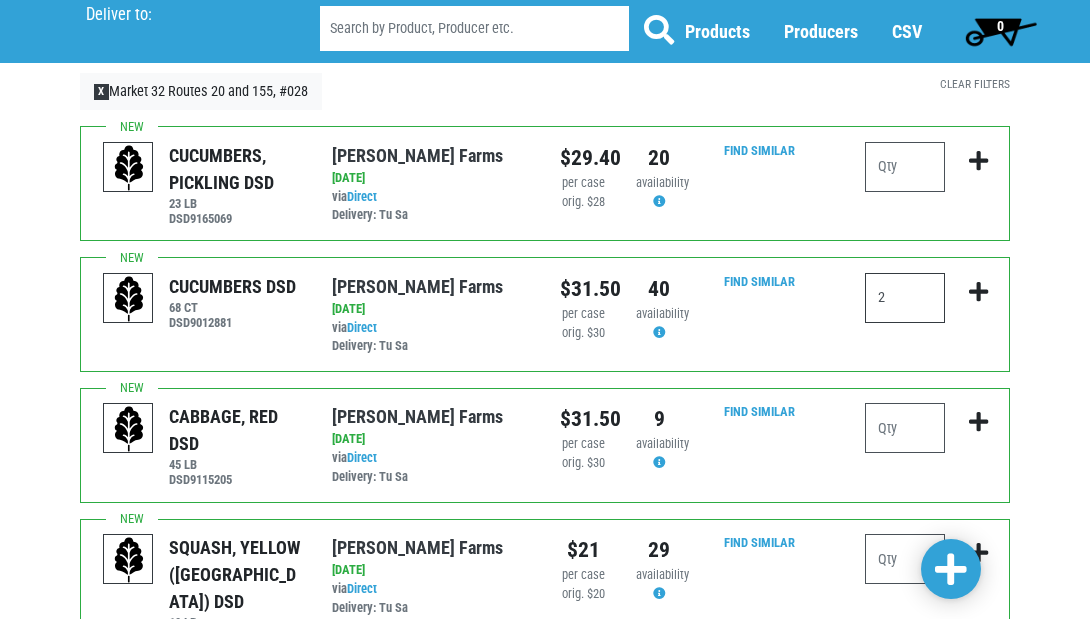 type on "2" 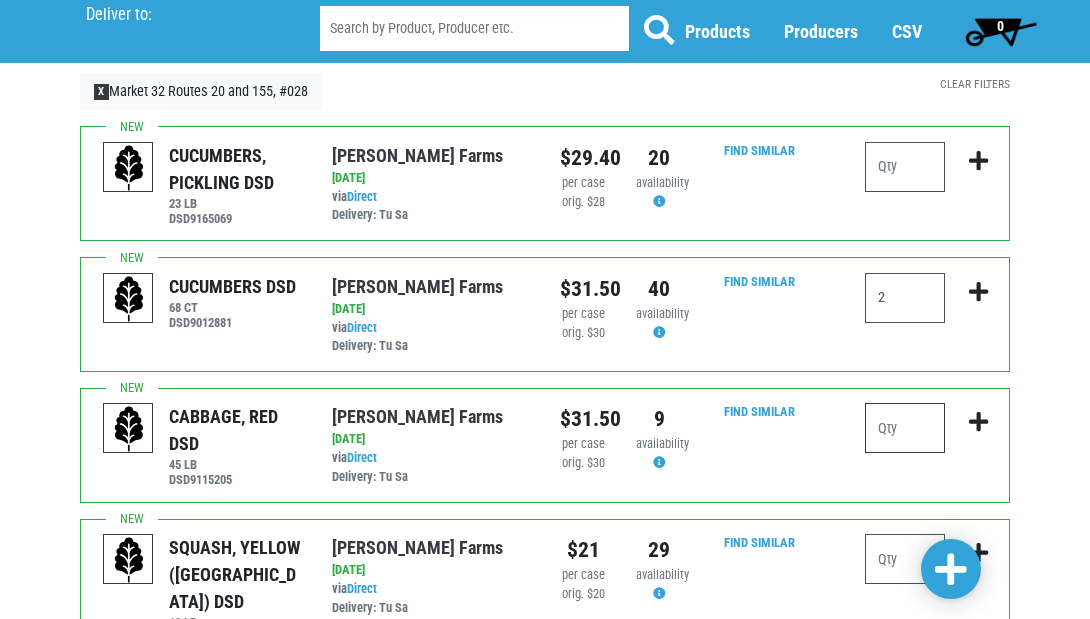 click at bounding box center (905, 428) 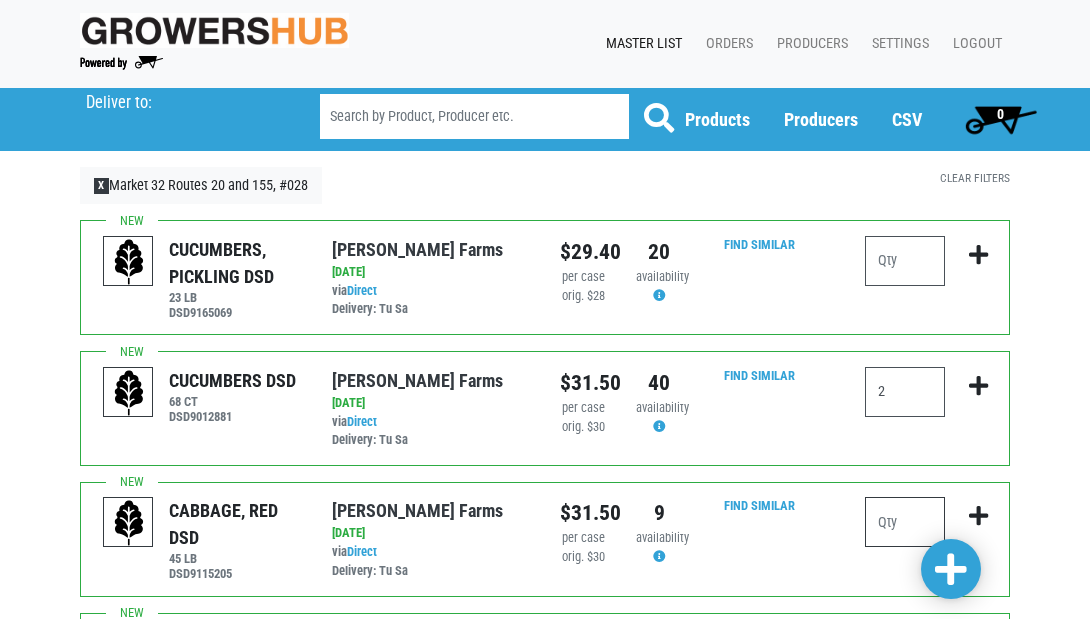 scroll, scrollTop: 0, scrollLeft: 0, axis: both 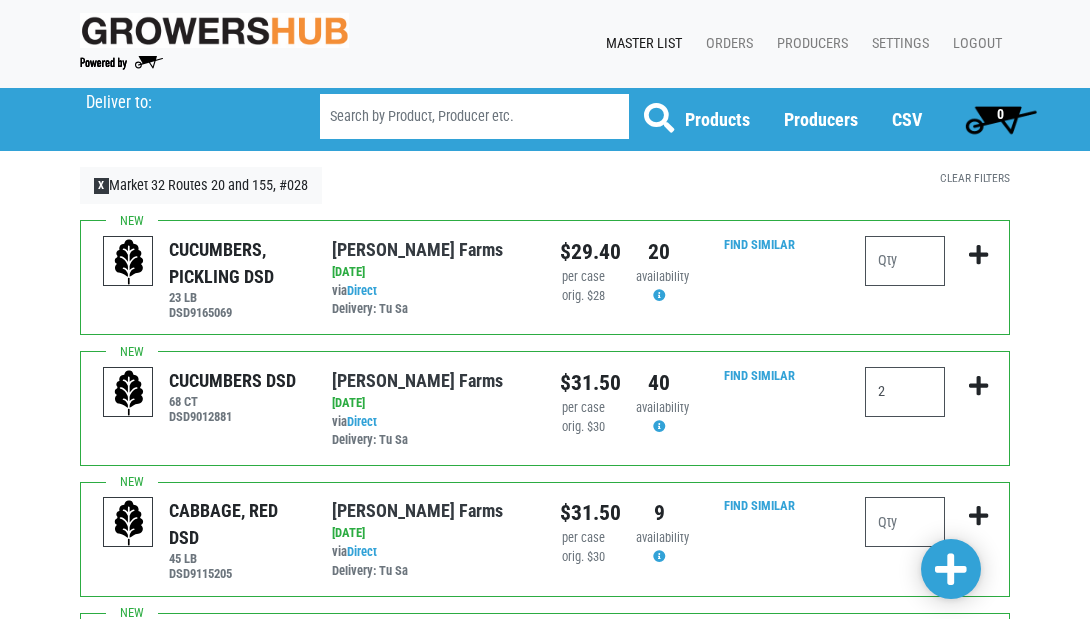 click at bounding box center (474, 116) 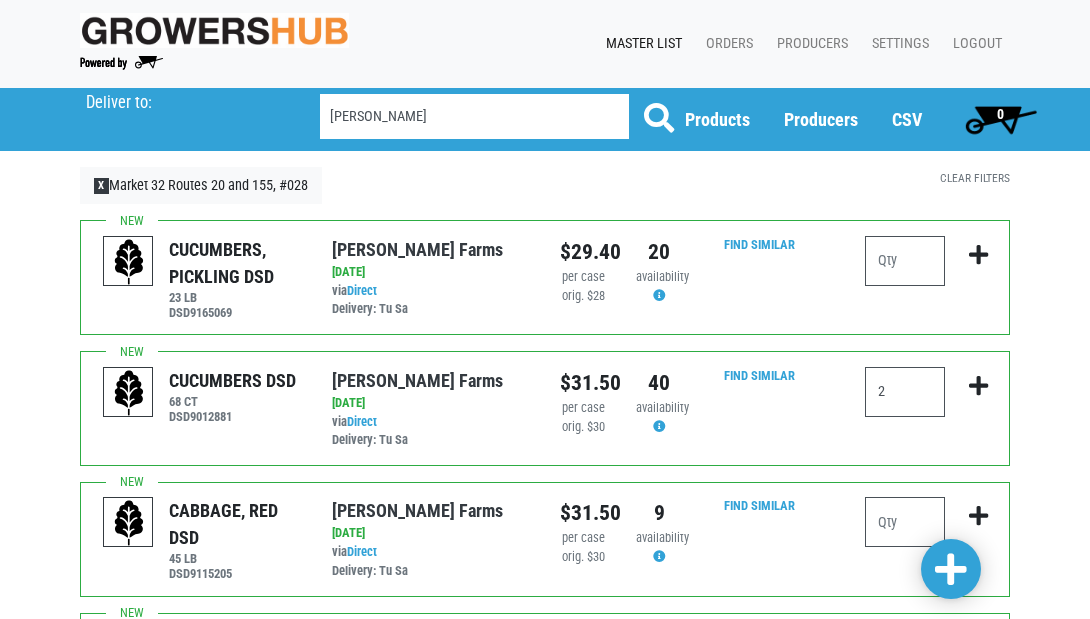 type on "[PERSON_NAME]" 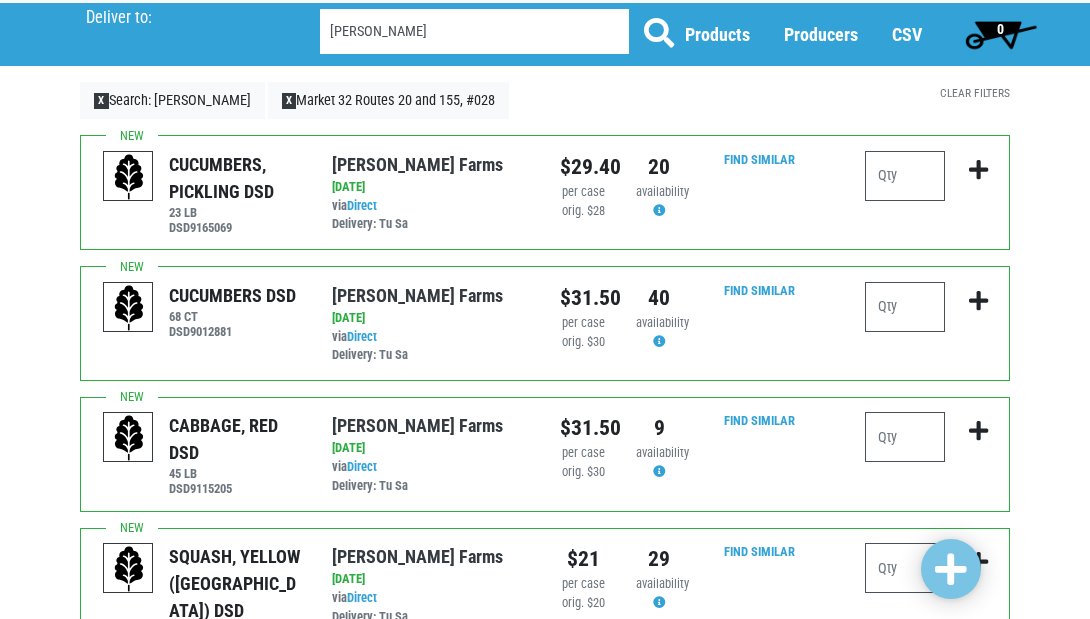scroll, scrollTop: 96, scrollLeft: 0, axis: vertical 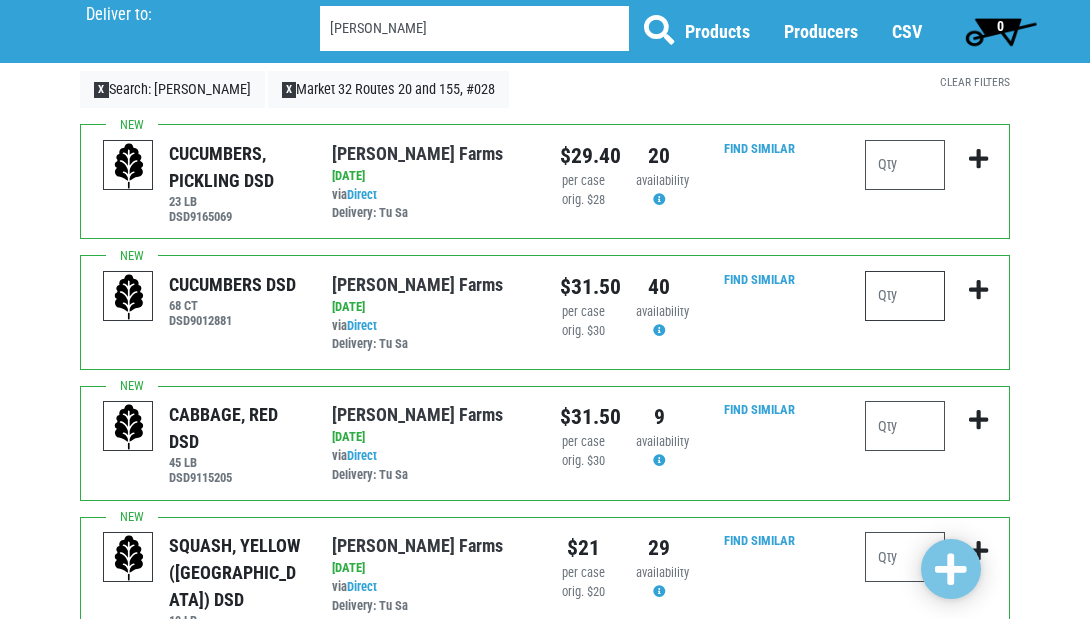 click at bounding box center [905, 296] 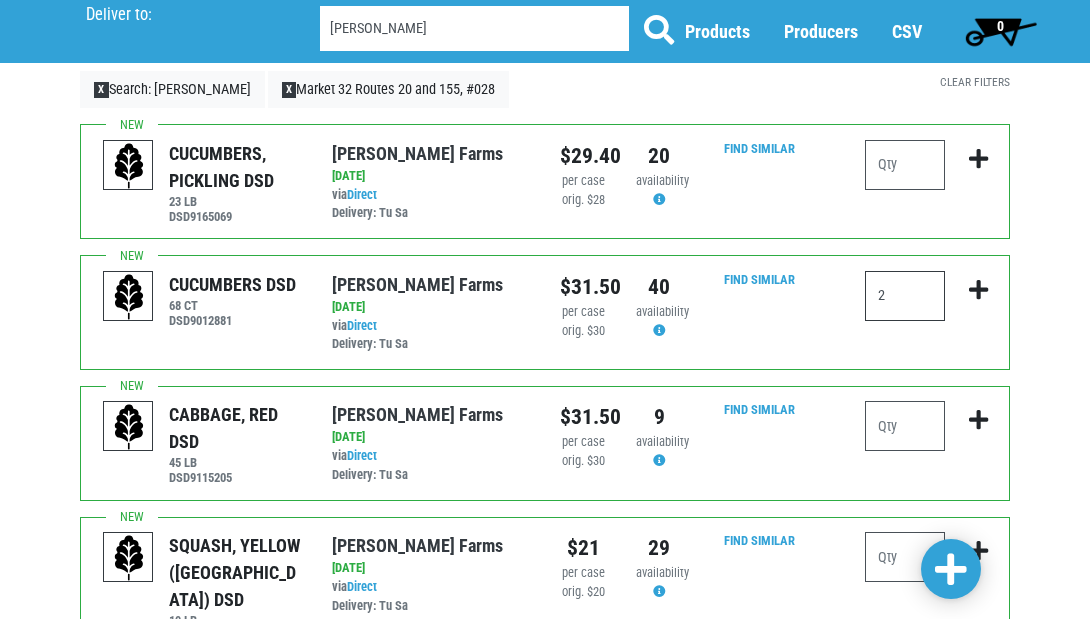 type on "2" 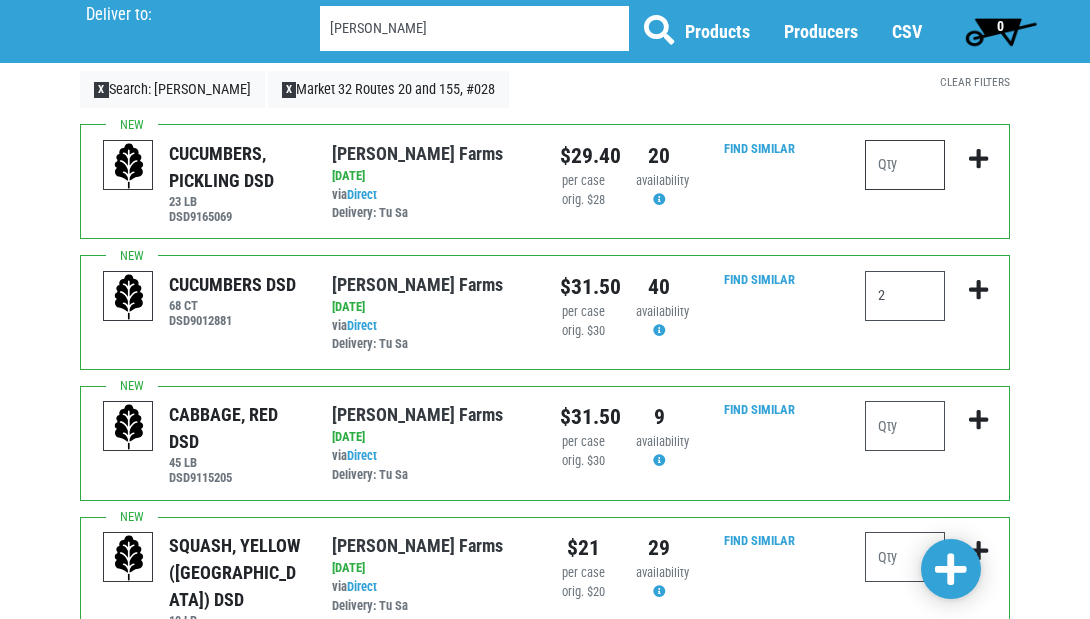 click at bounding box center [905, 165] 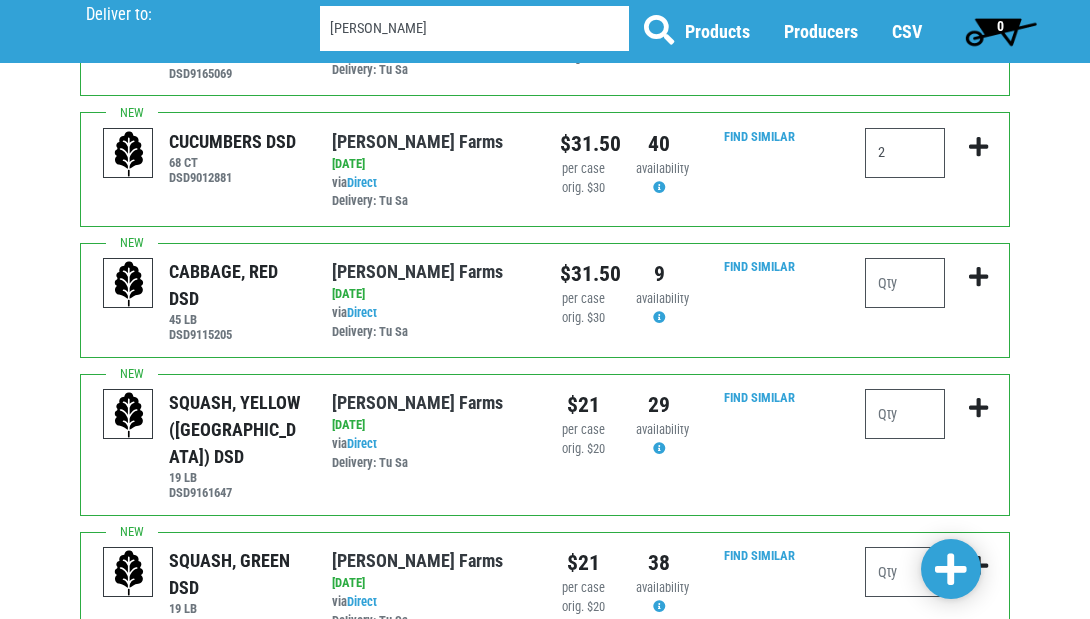 scroll, scrollTop: 249, scrollLeft: 0, axis: vertical 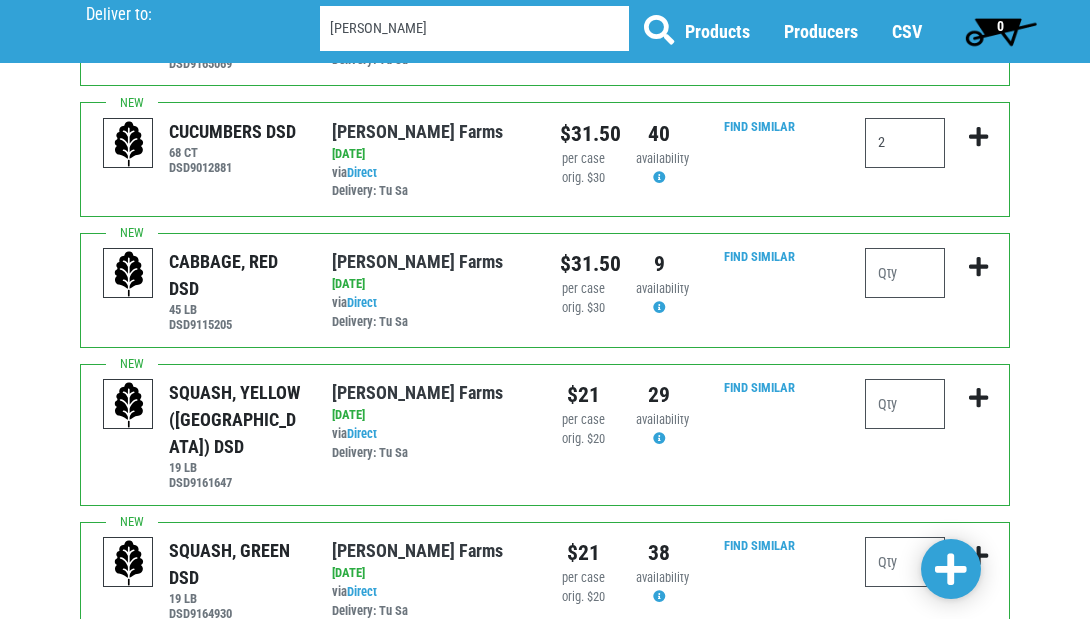 type on "2" 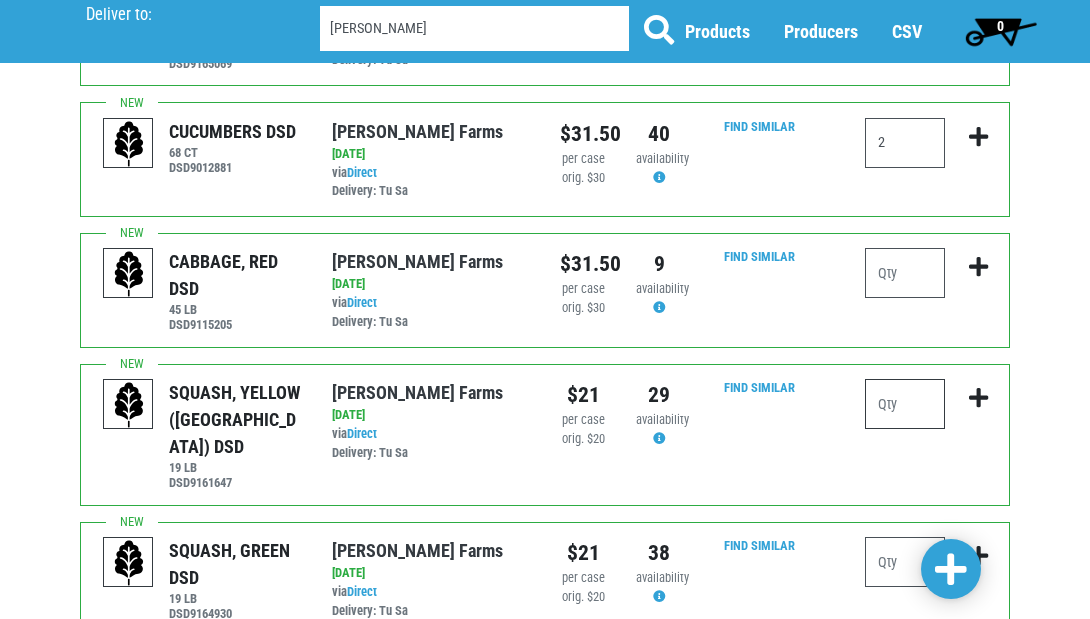 click at bounding box center (905, 404) 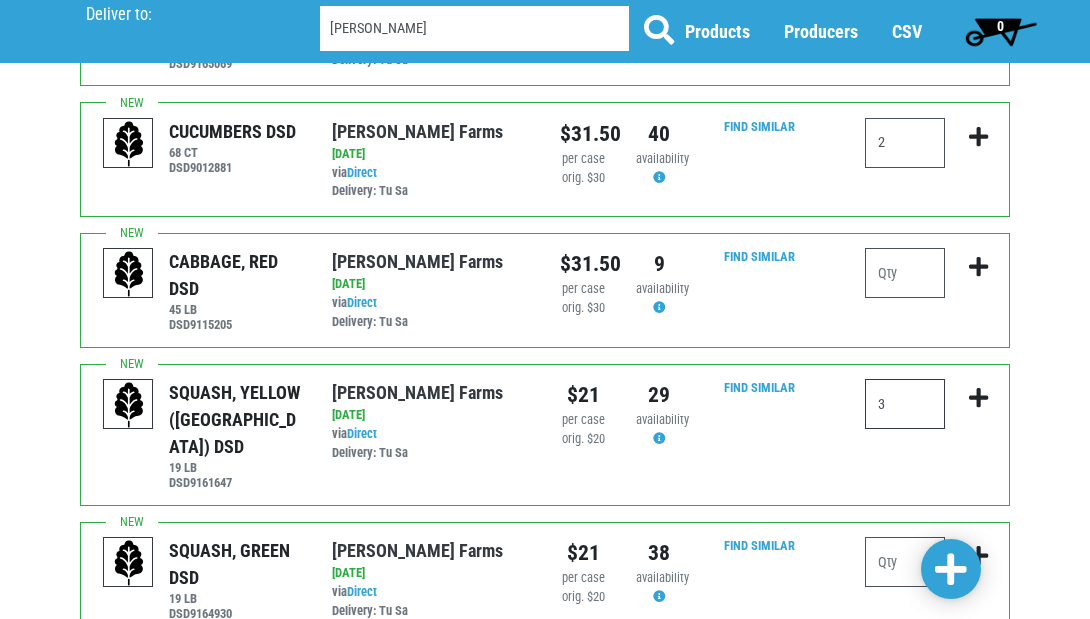 type on "3" 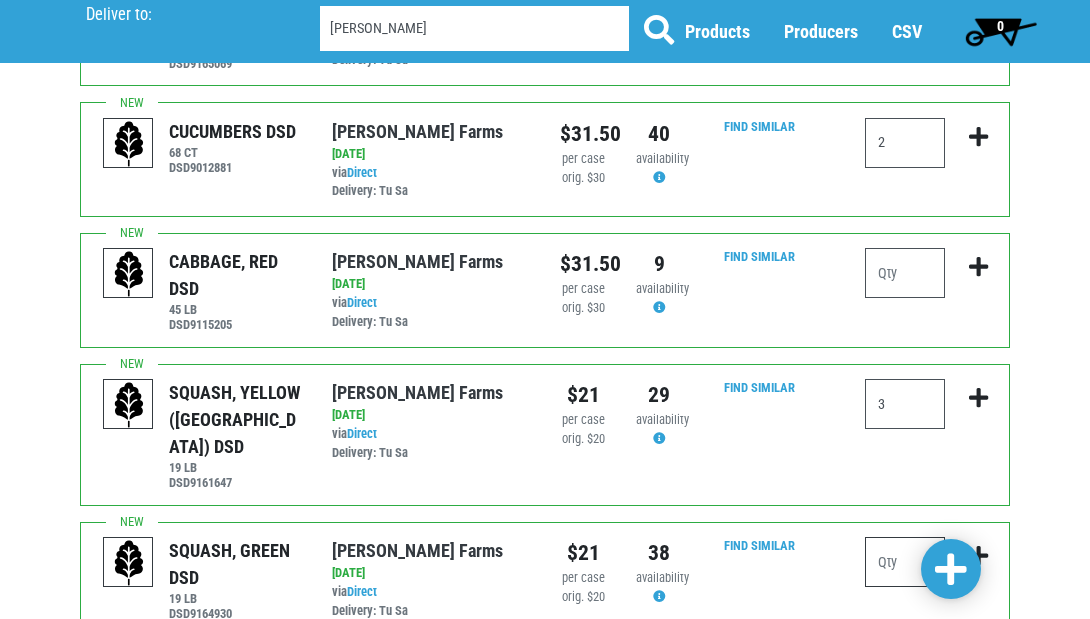 click at bounding box center [905, 562] 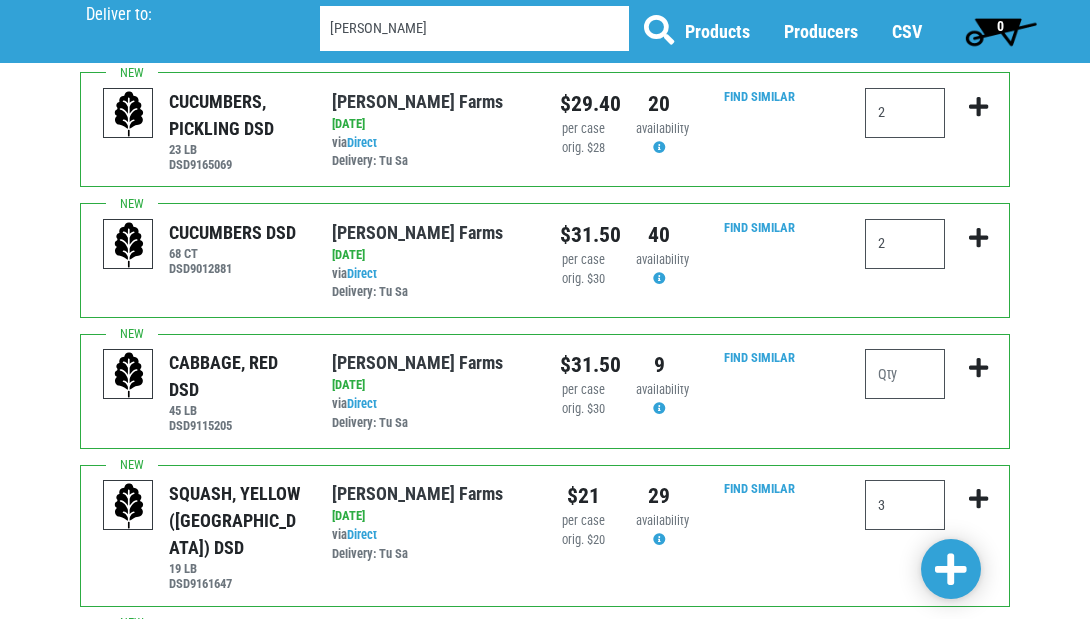 scroll, scrollTop: 150, scrollLeft: 0, axis: vertical 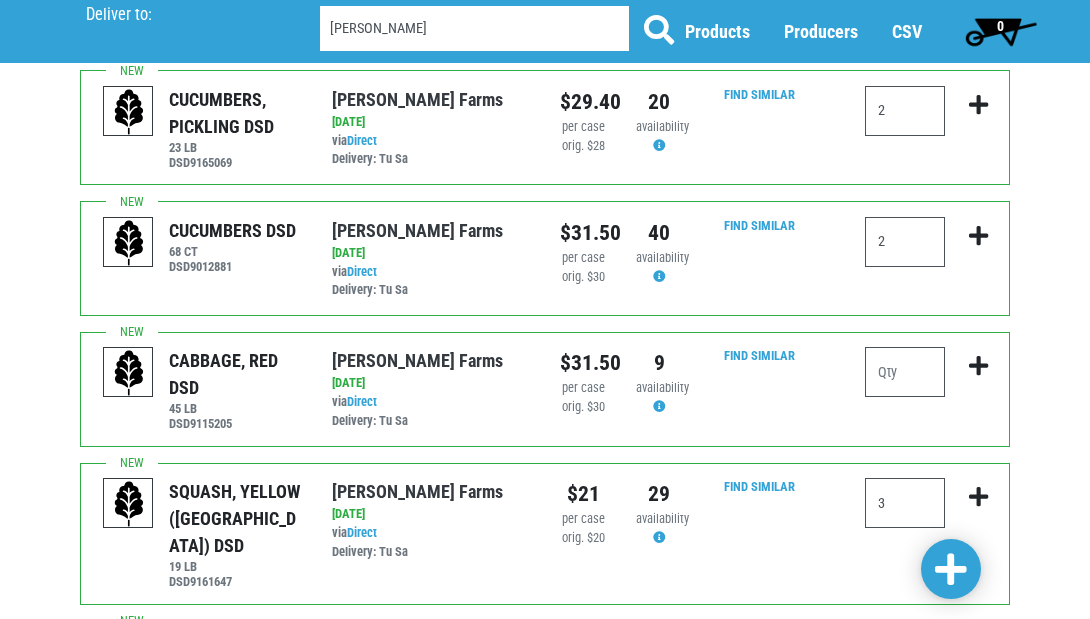 type on "3" 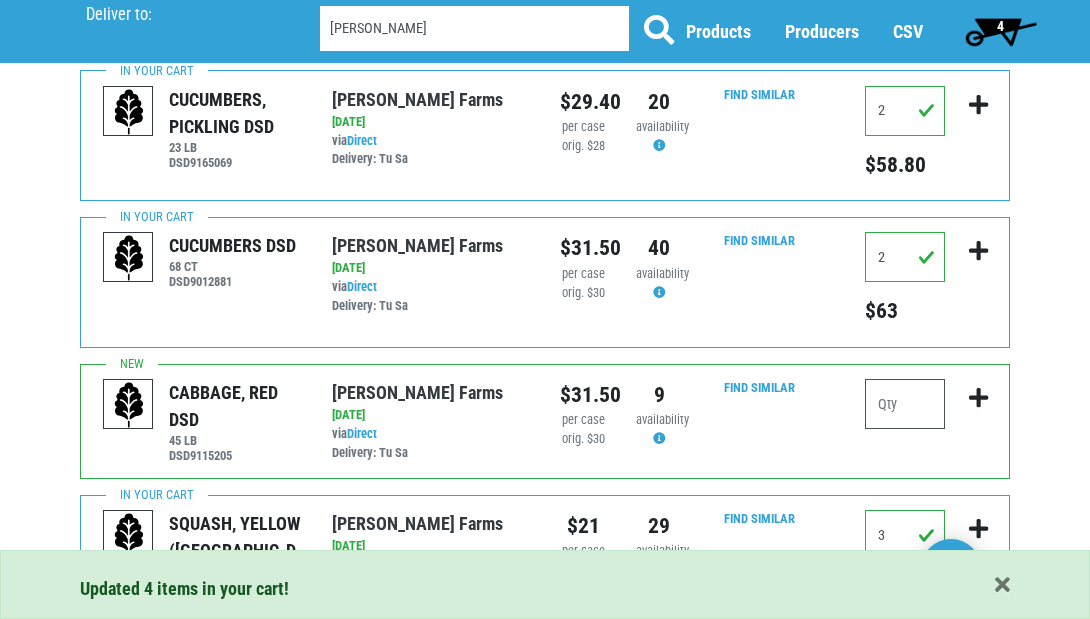 click on "4" at bounding box center (1000, 31) 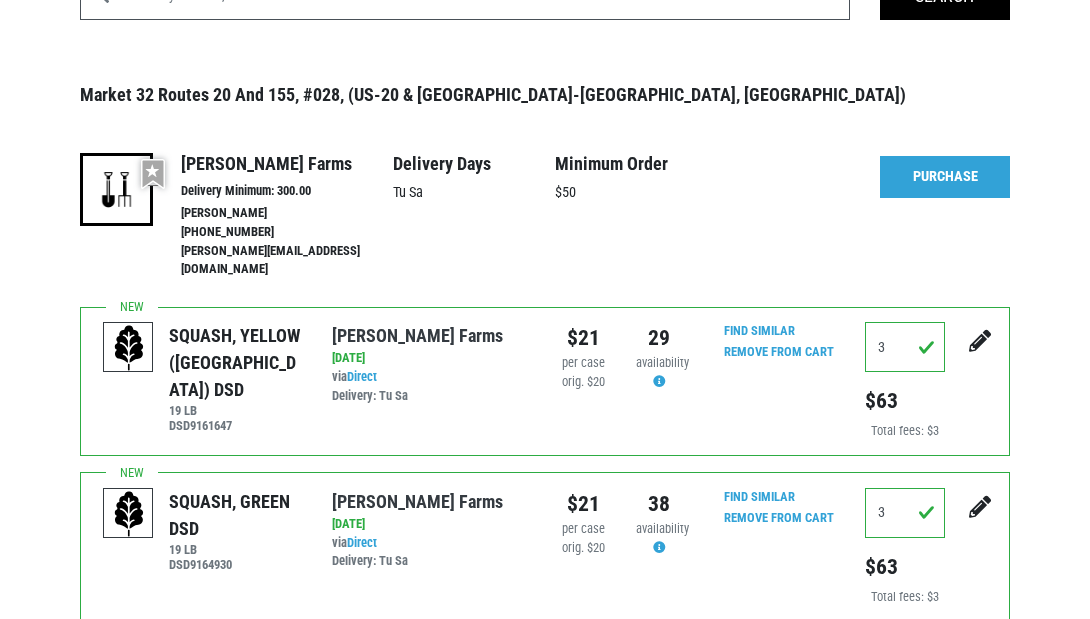 scroll, scrollTop: 0, scrollLeft: 0, axis: both 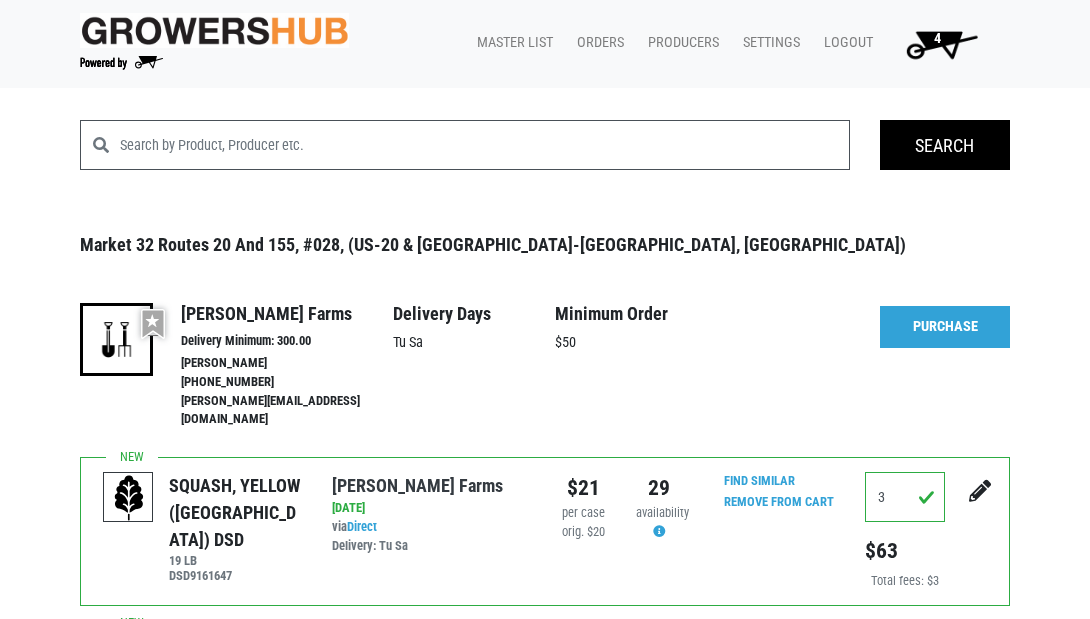 click on "4" at bounding box center [937, 38] 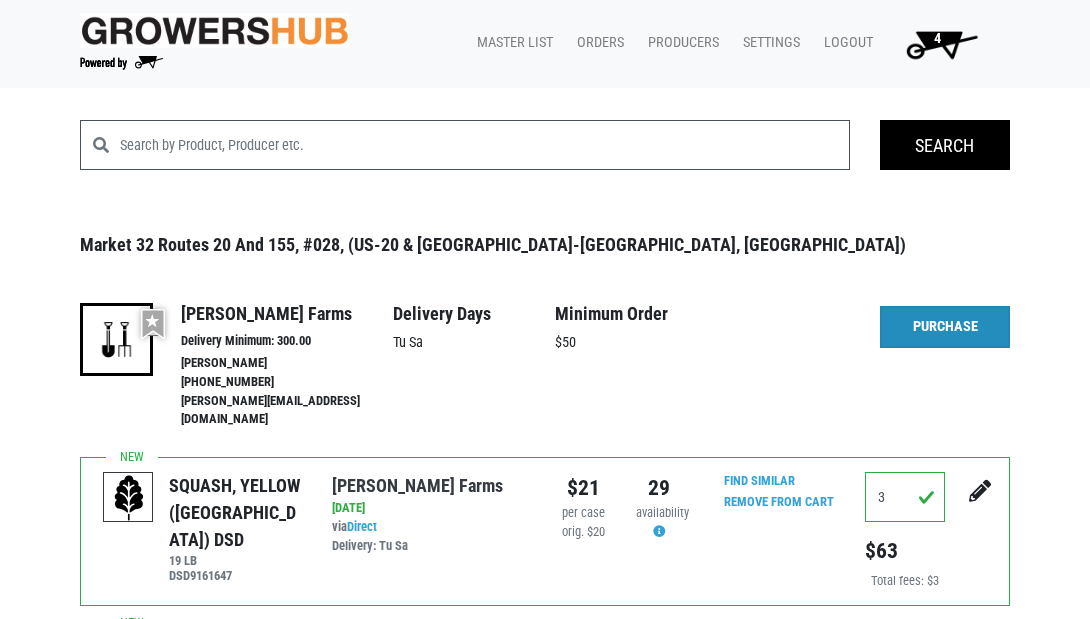 scroll, scrollTop: 0, scrollLeft: 0, axis: both 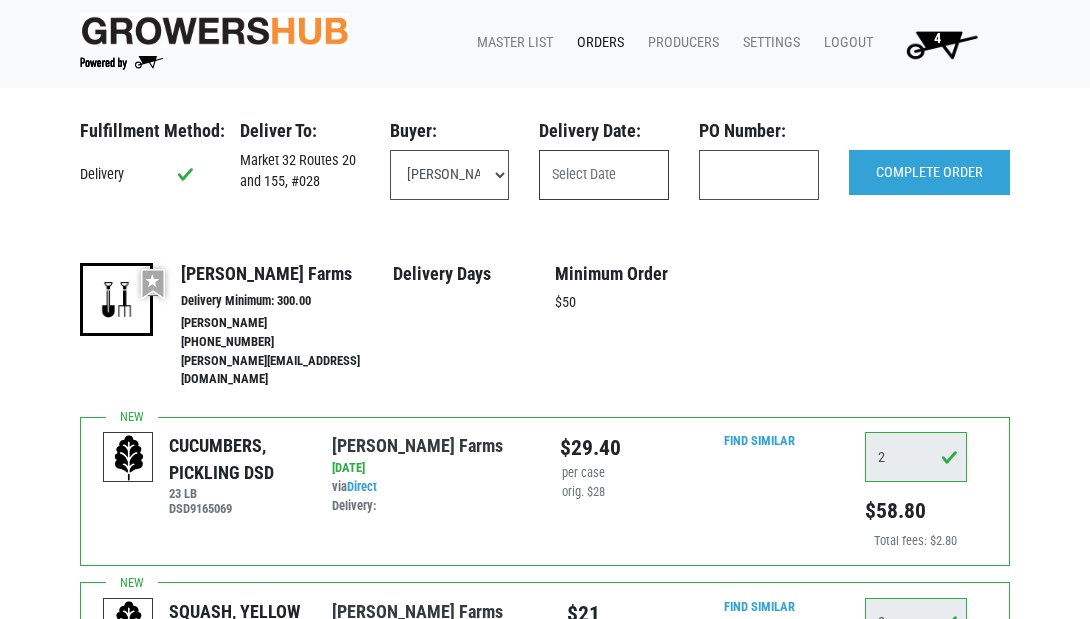click at bounding box center (604, 175) 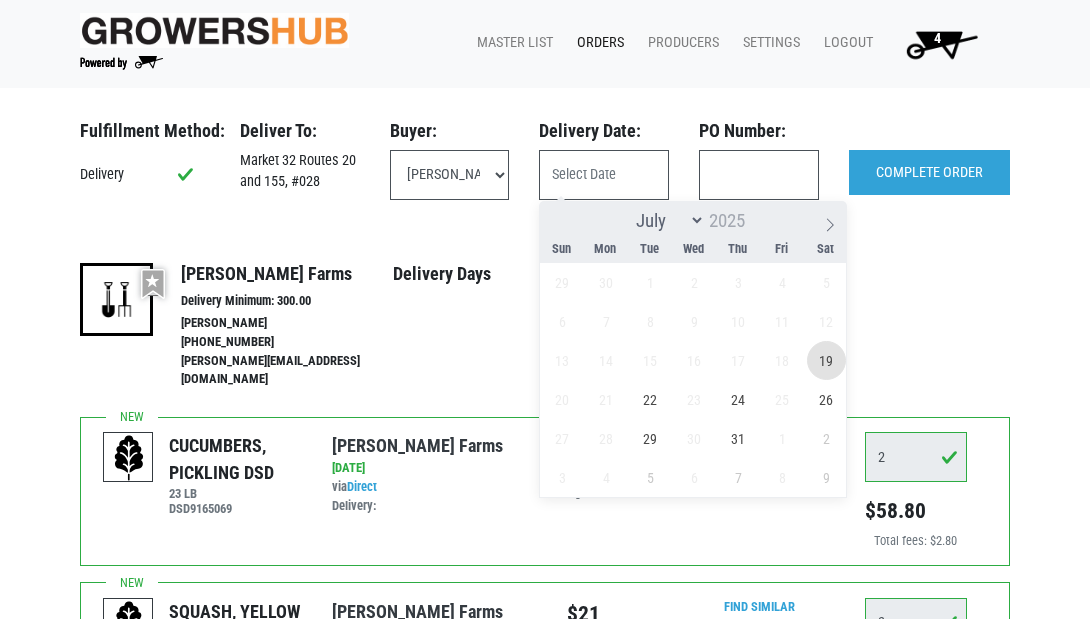 click on "19" at bounding box center [826, 360] 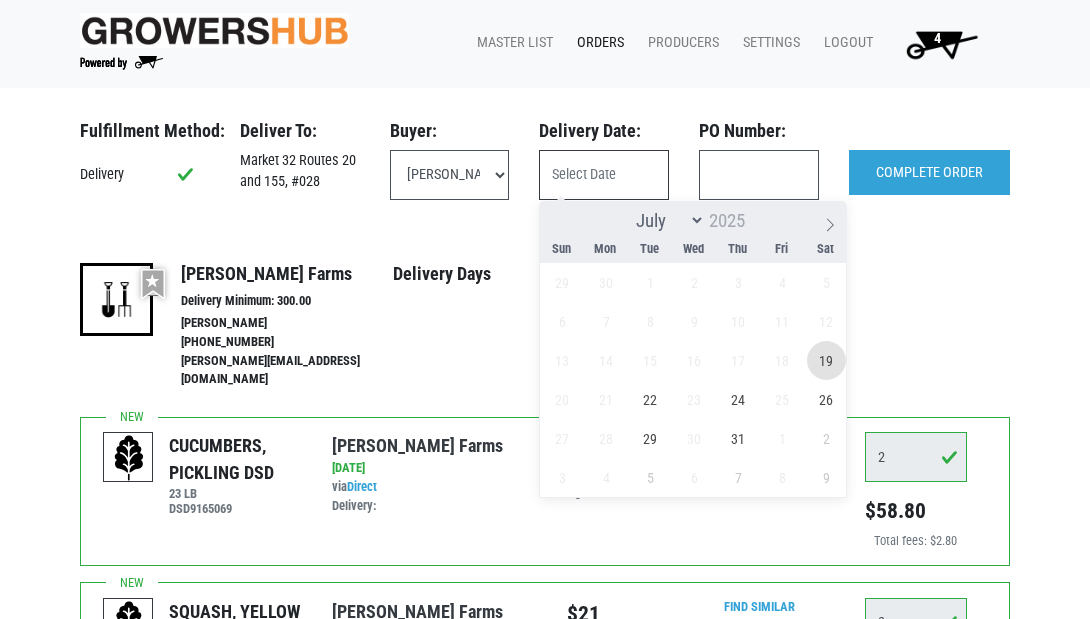 type on "[DATE]" 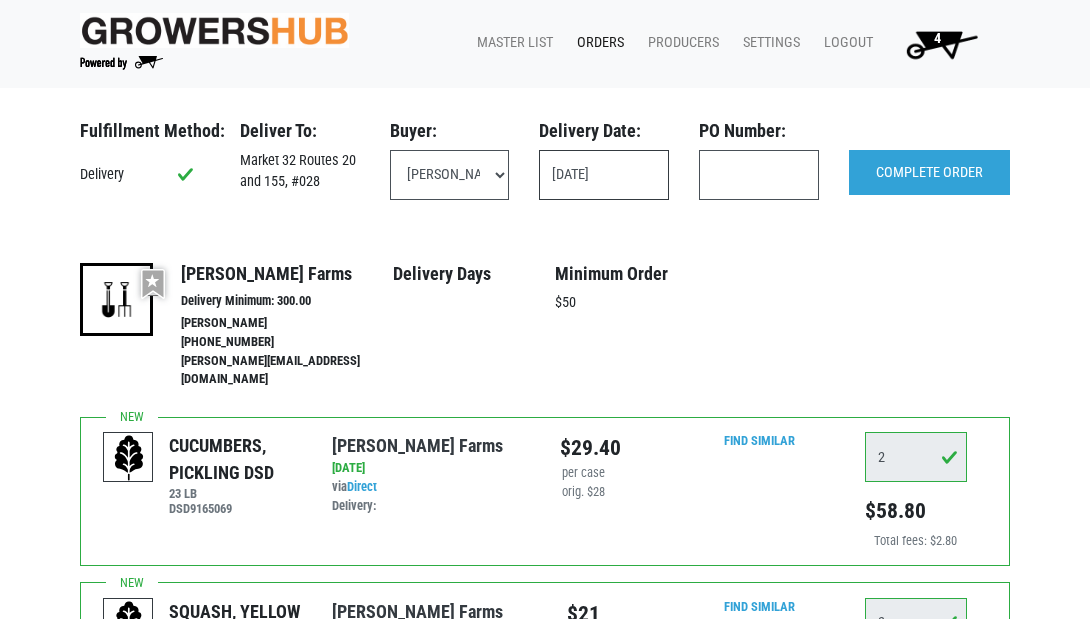scroll, scrollTop: 0, scrollLeft: 0, axis: both 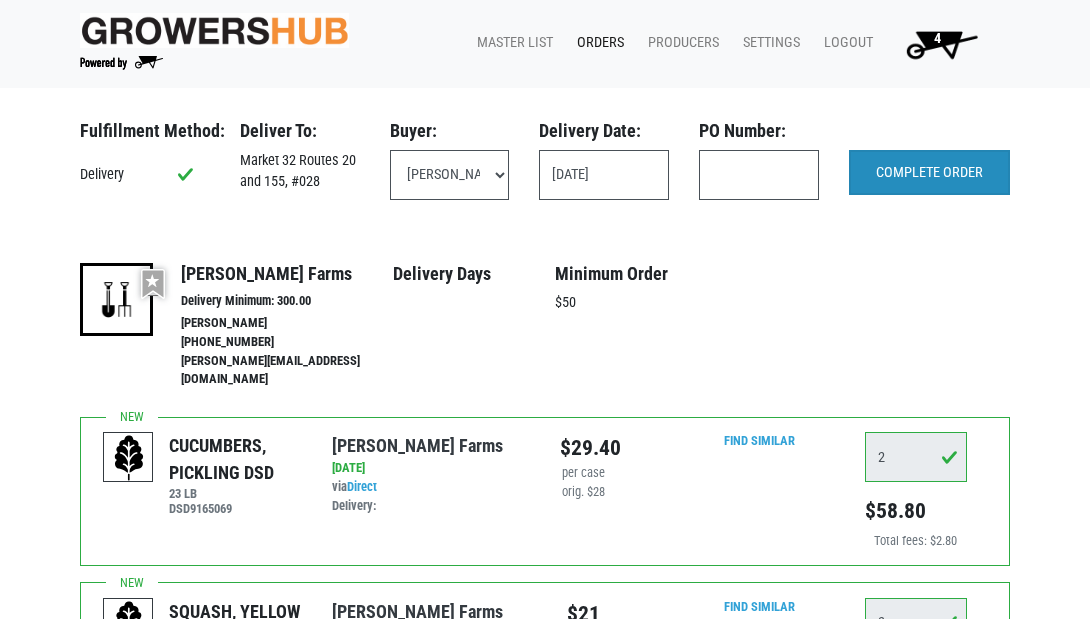 click on "COMPLETE ORDER" at bounding box center (929, 173) 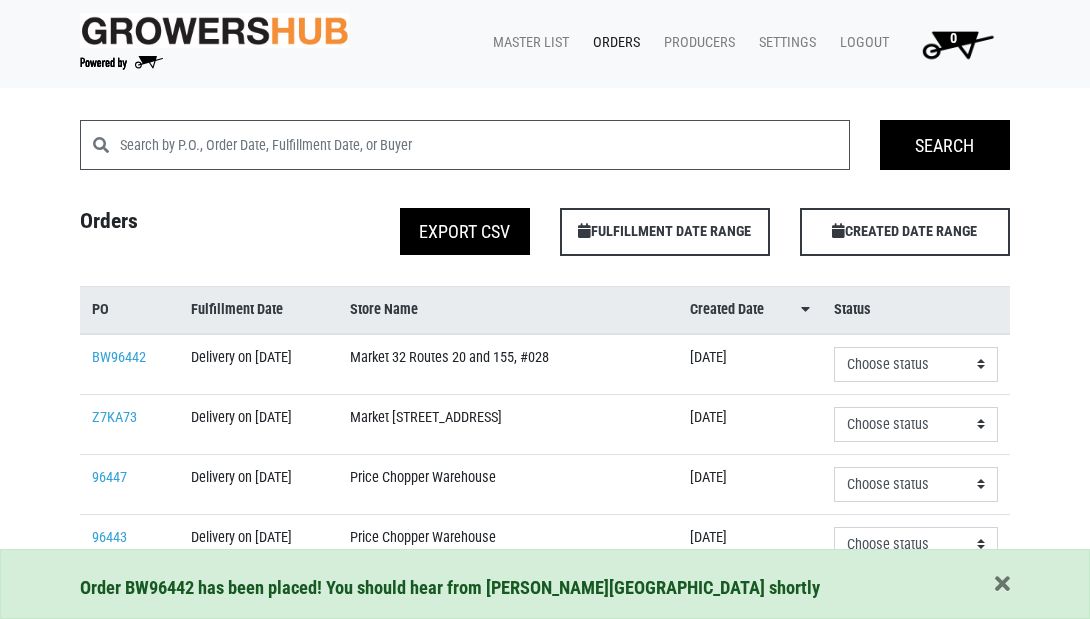 scroll, scrollTop: 0, scrollLeft: 0, axis: both 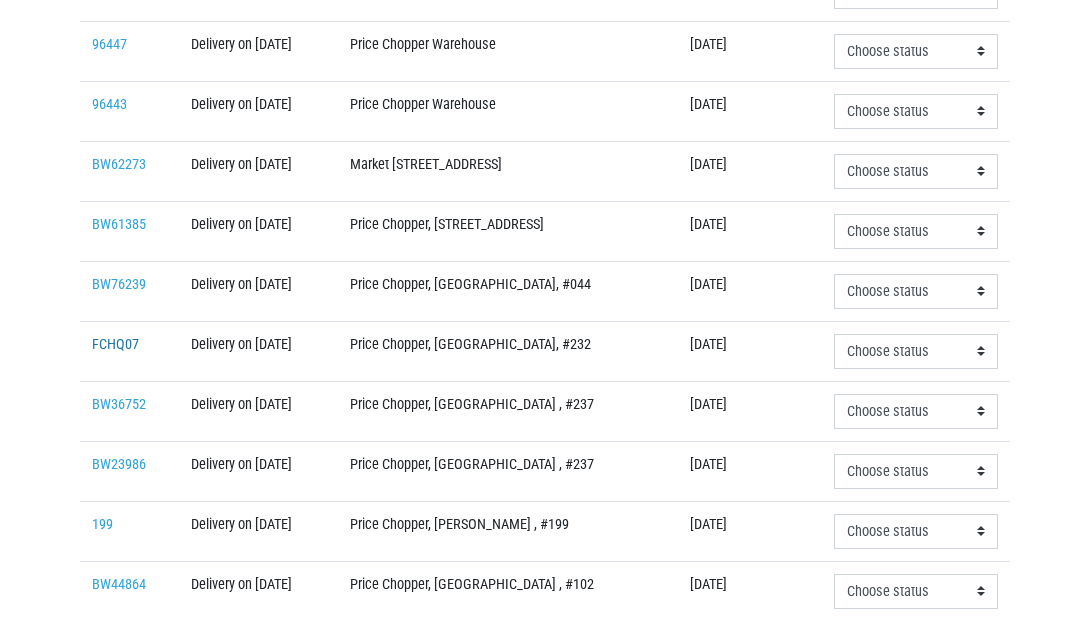 click on "FCHQ07" at bounding box center (115, 344) 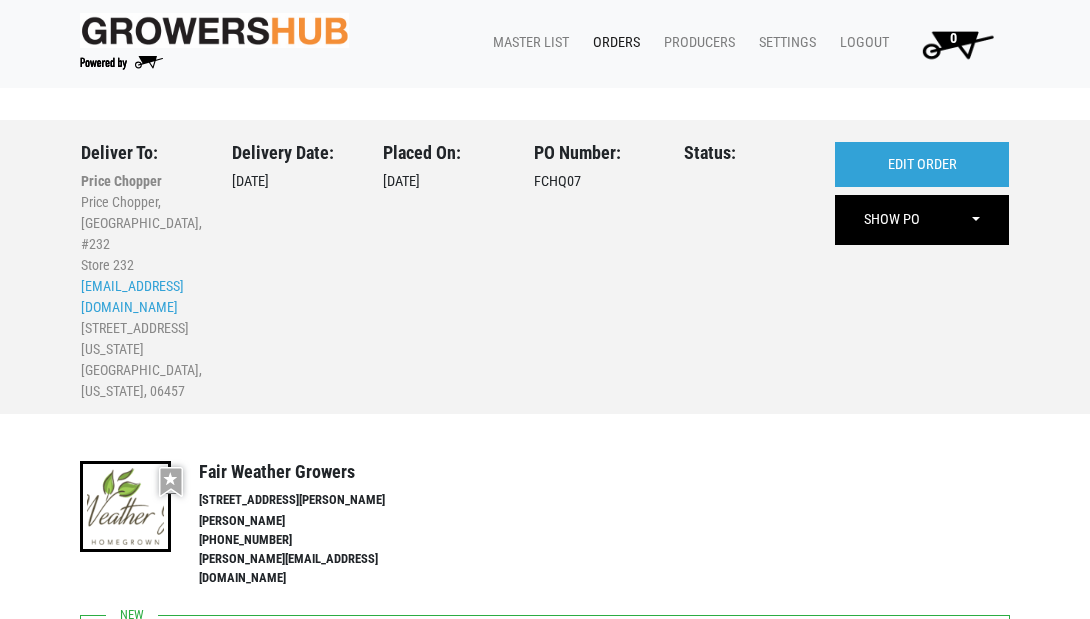scroll, scrollTop: 0, scrollLeft: 0, axis: both 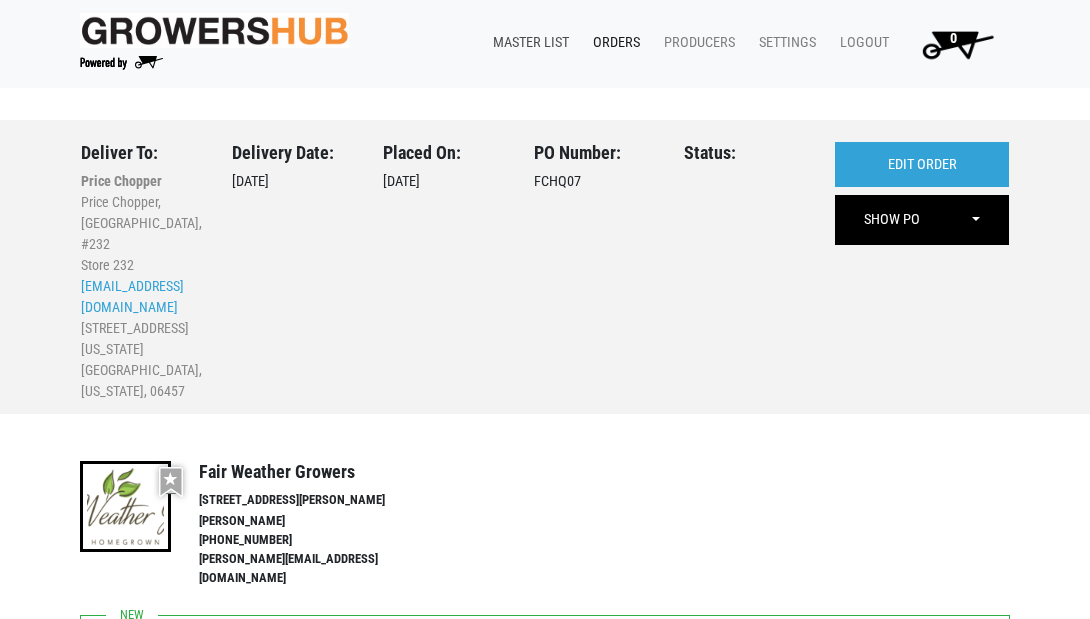 click on "Master List" at bounding box center [527, 43] 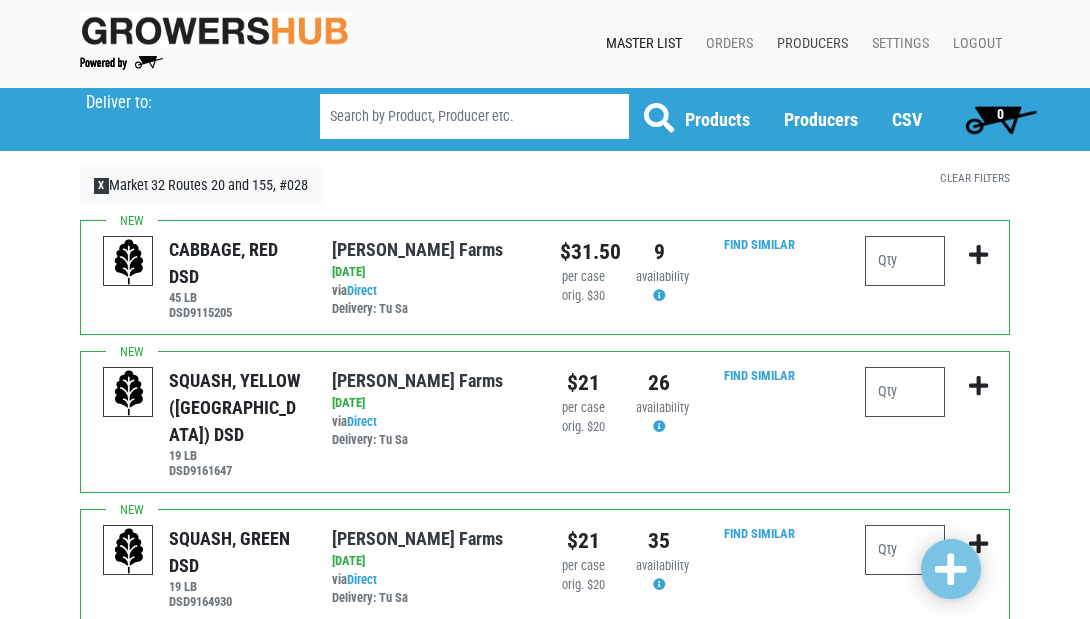 scroll, scrollTop: 0, scrollLeft: 1, axis: horizontal 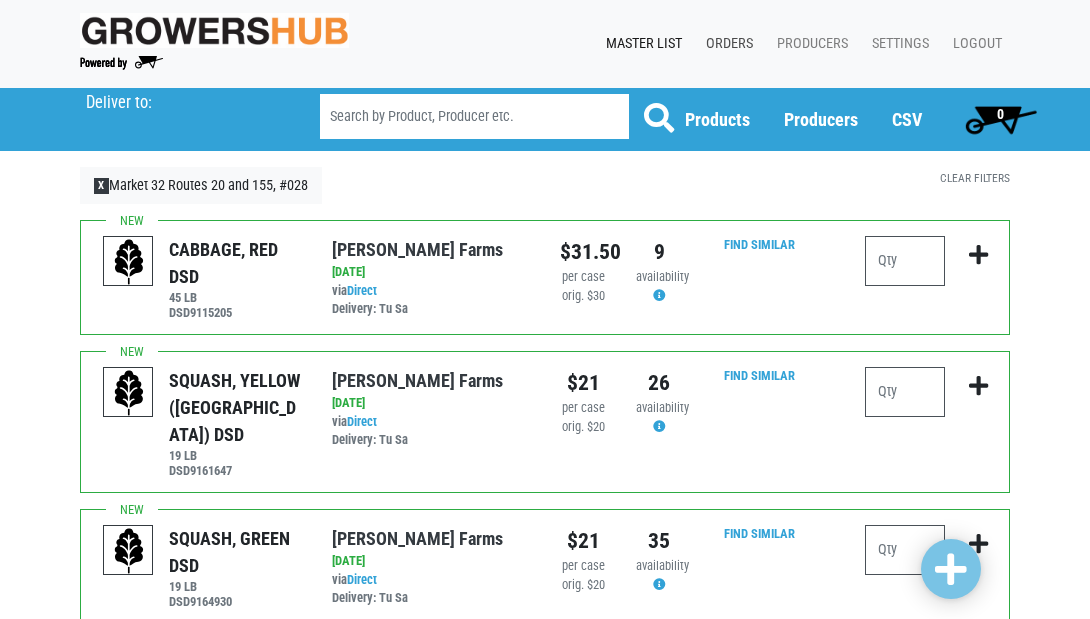 click on "Orders" at bounding box center (725, 44) 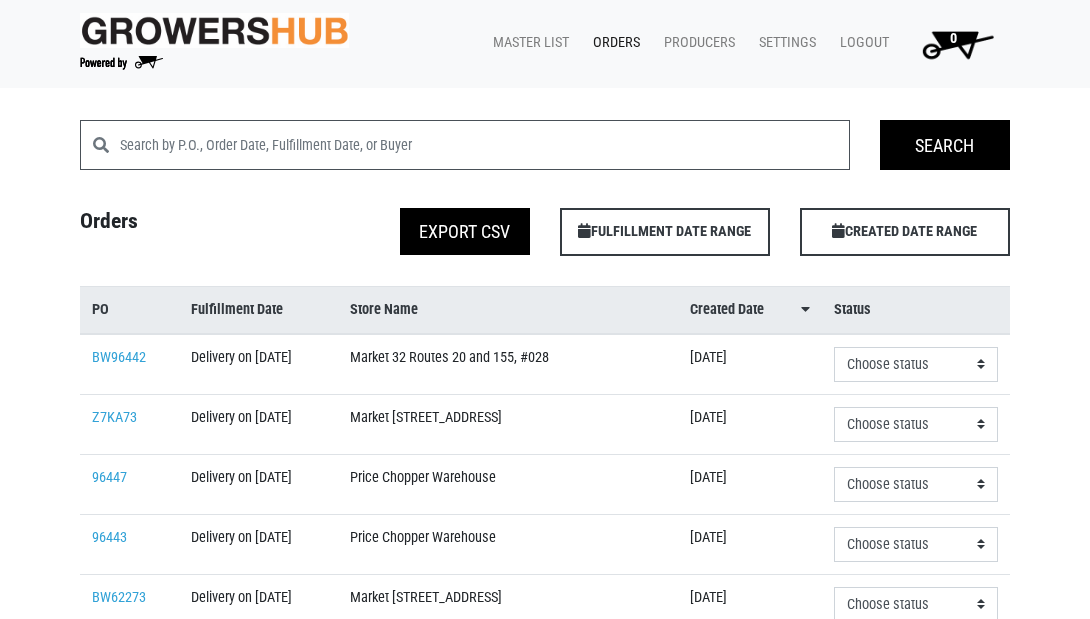 scroll, scrollTop: 0, scrollLeft: 0, axis: both 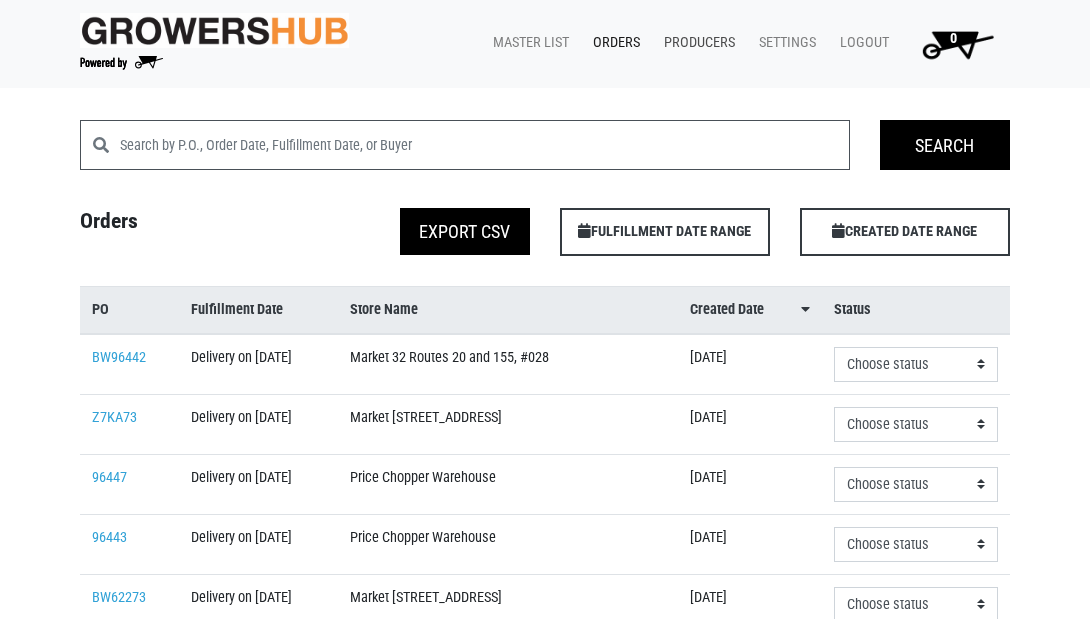 click on "Producers" at bounding box center [695, 43] 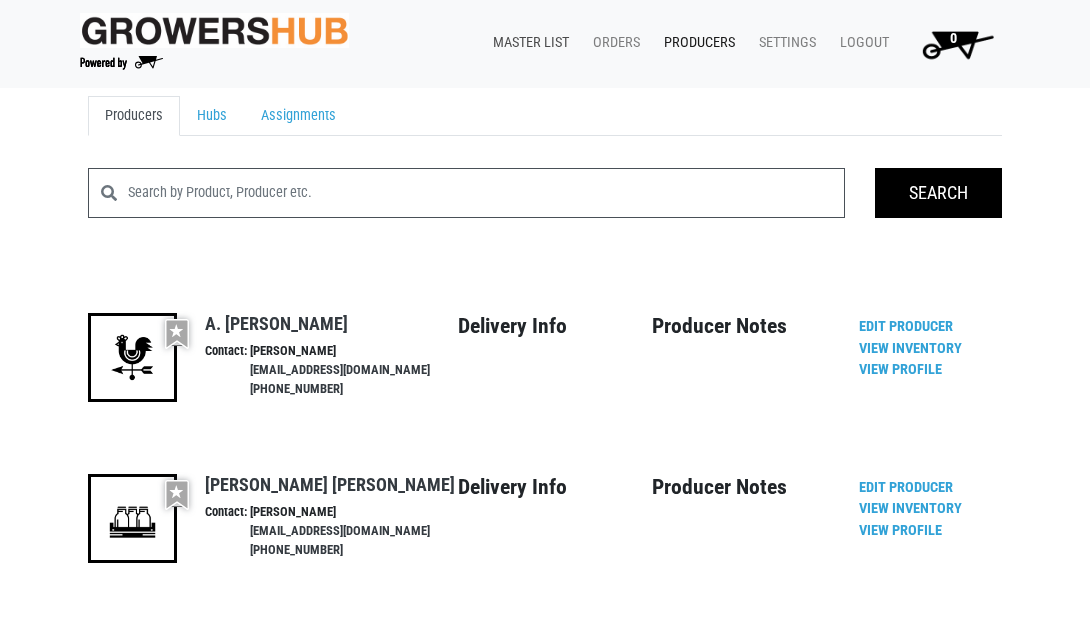 click on "Master List" at bounding box center [527, 43] 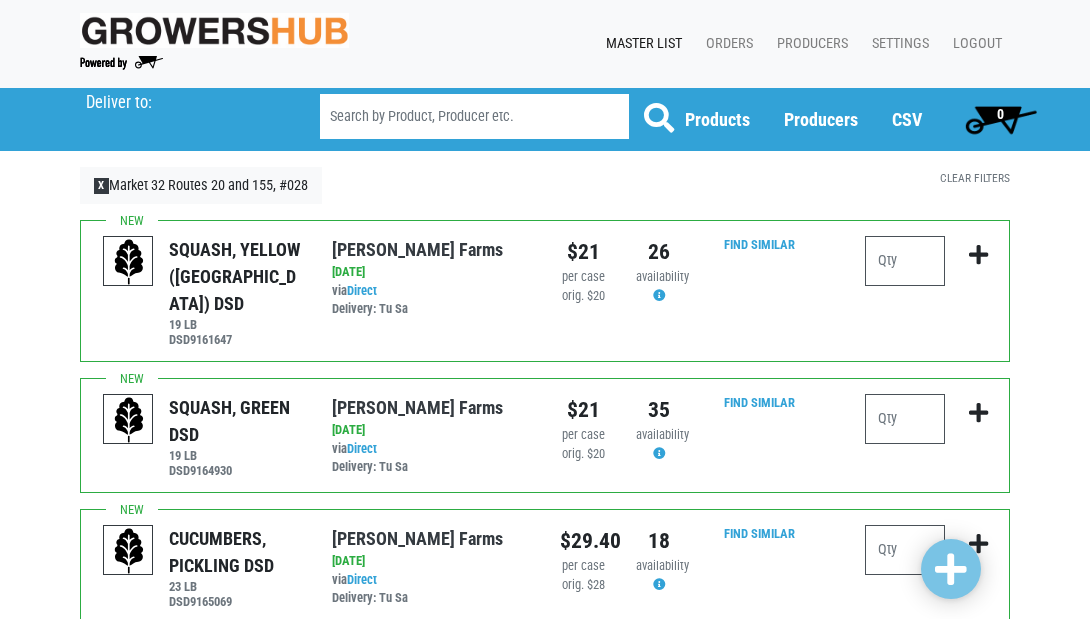 scroll, scrollTop: 0, scrollLeft: 0, axis: both 